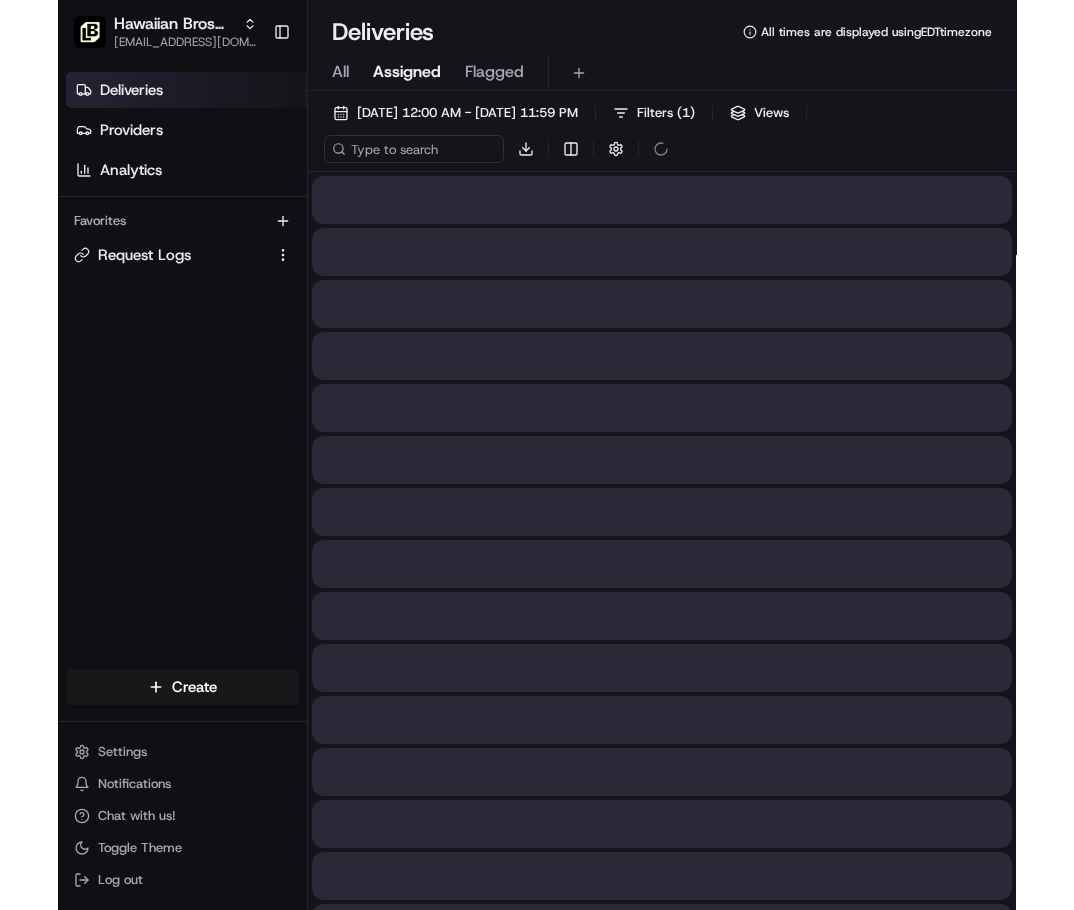 scroll, scrollTop: 0, scrollLeft: 0, axis: both 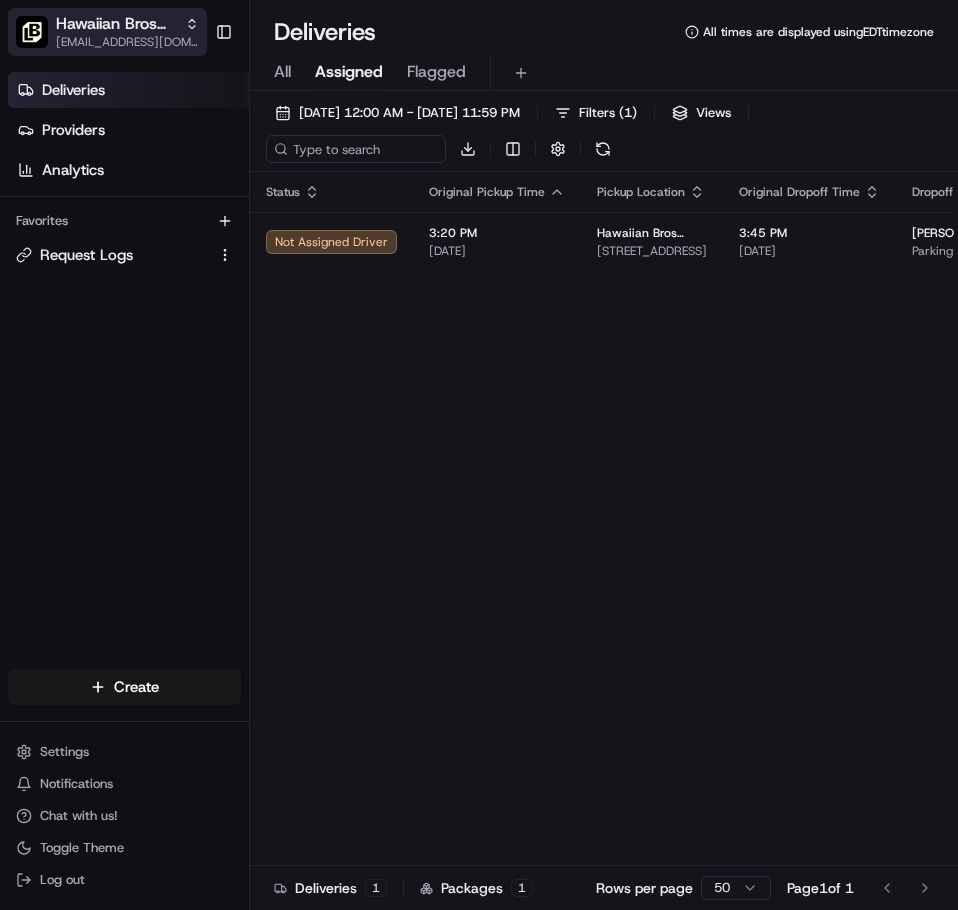 click on "[EMAIL_ADDRESS][DOMAIN_NAME]" at bounding box center [127, 42] 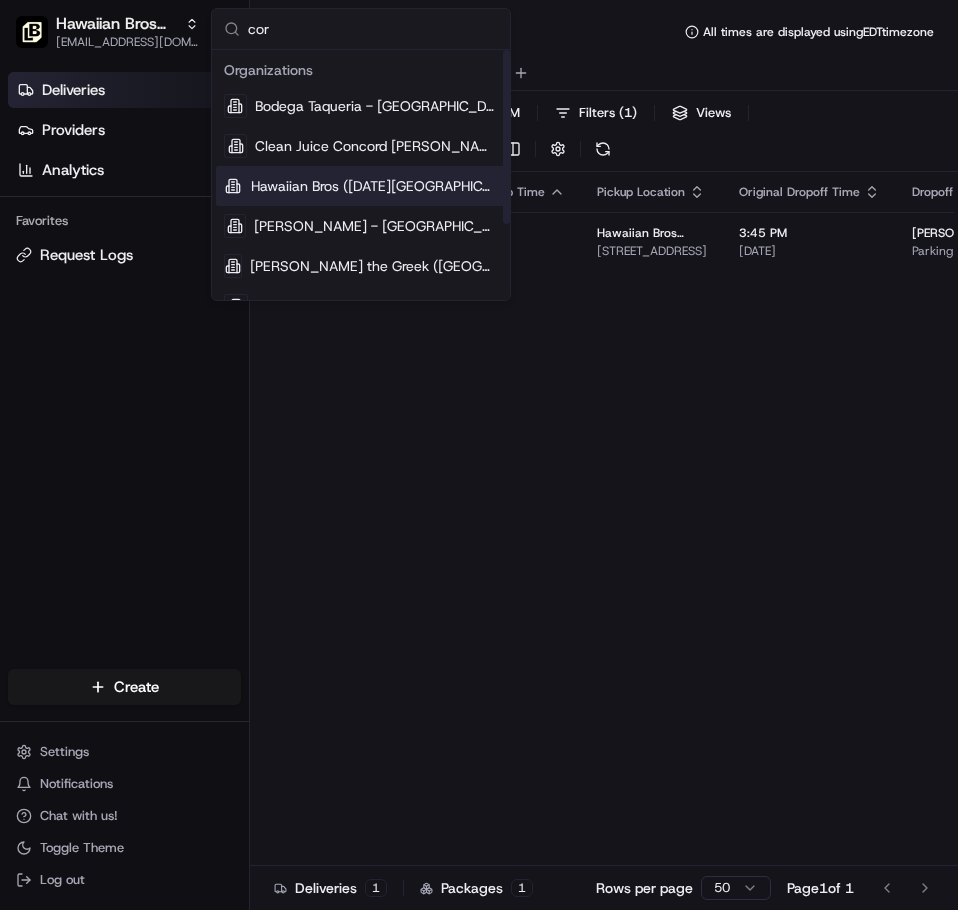 type on "cor" 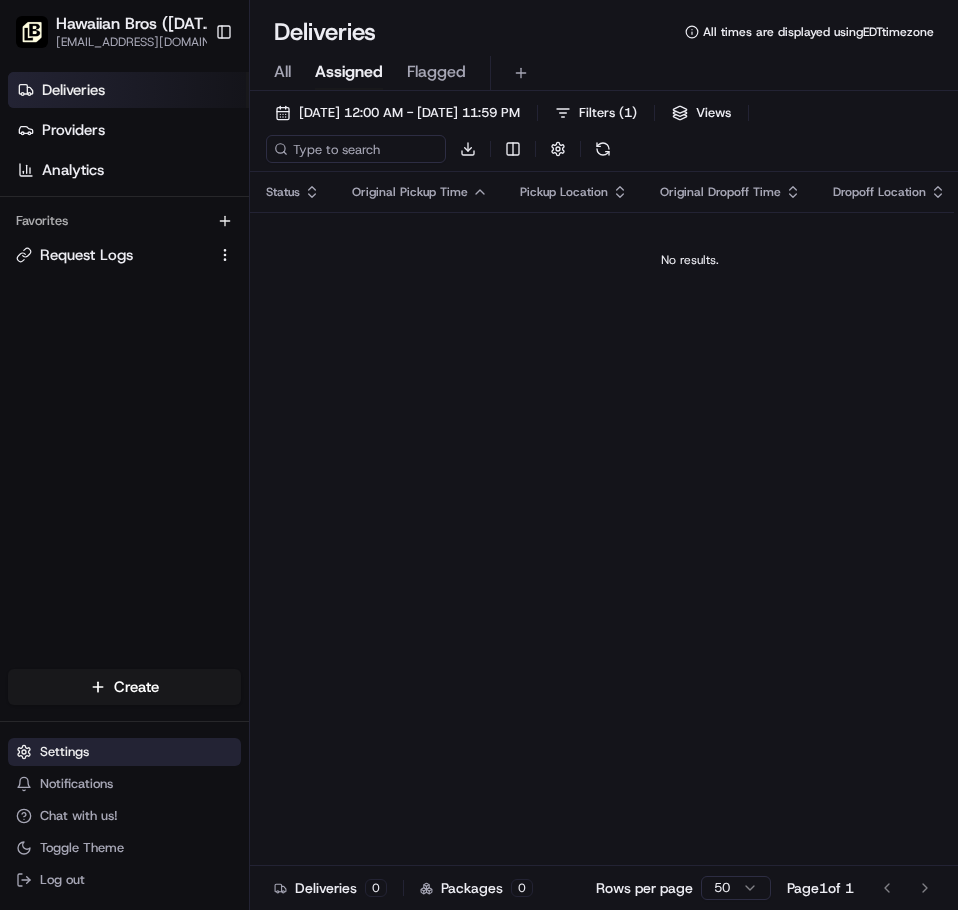 click on "Settings" at bounding box center (124, 752) 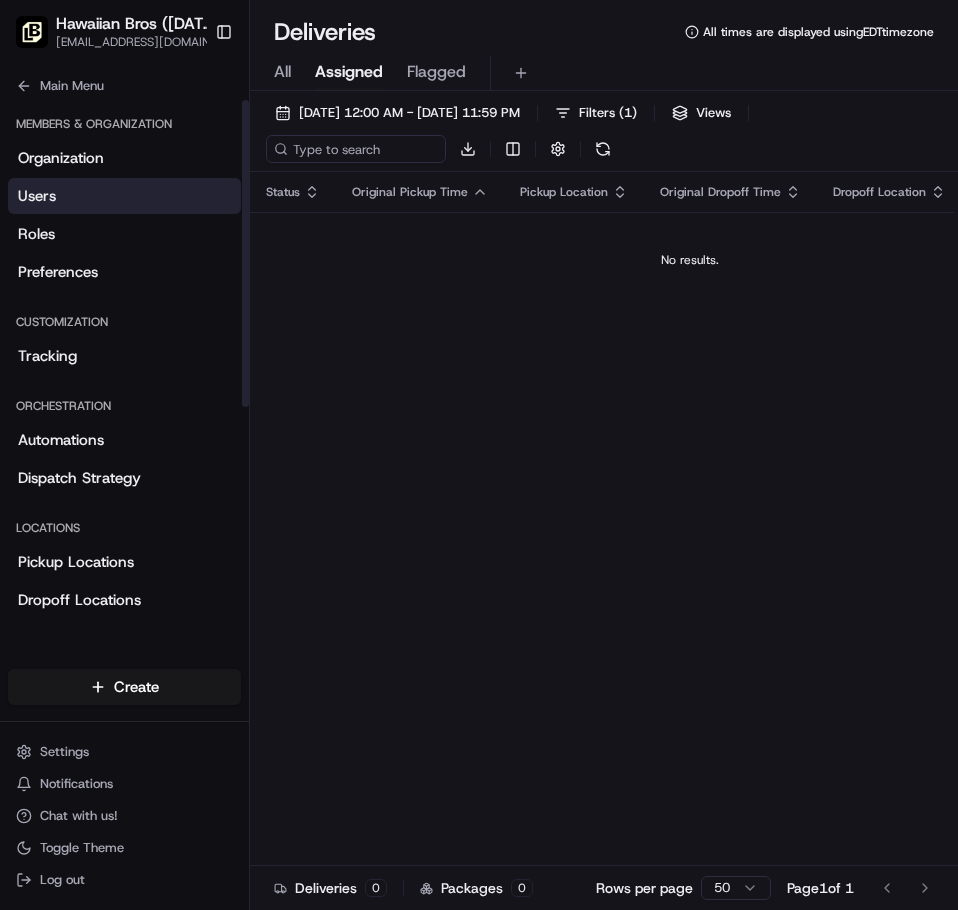 click on "Users" at bounding box center [124, 196] 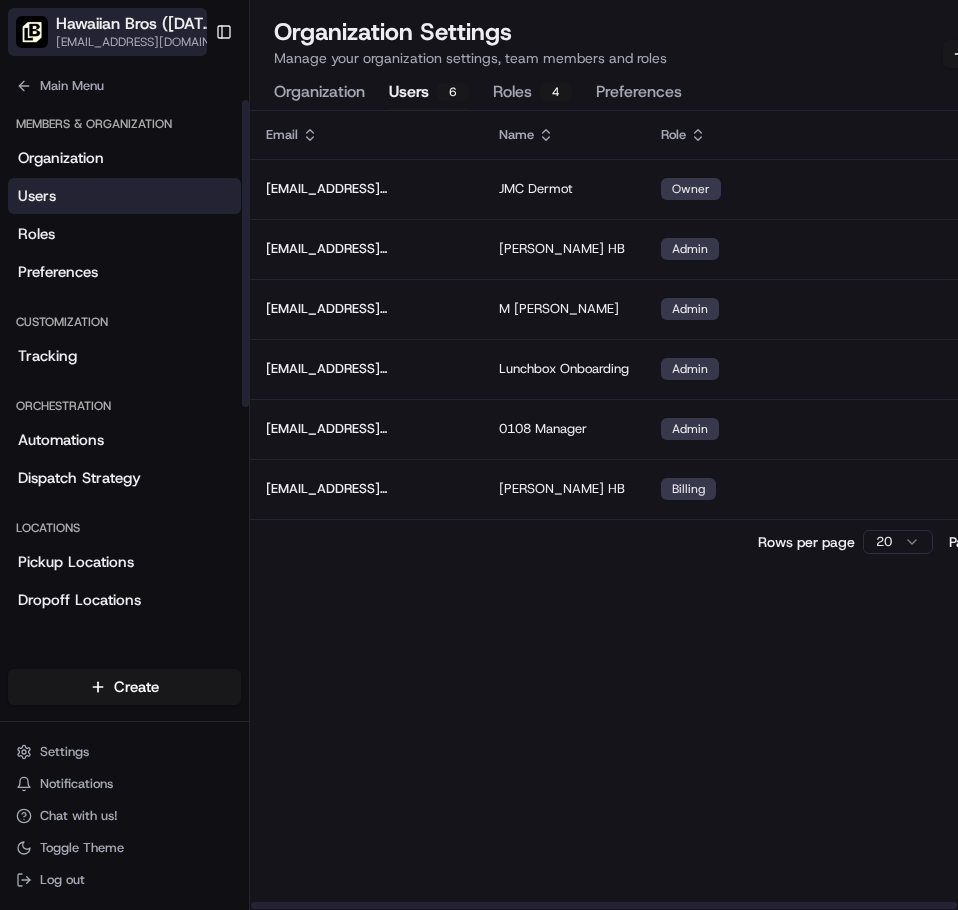 click on "[EMAIL_ADDRESS][DOMAIN_NAME]" at bounding box center [148, 42] 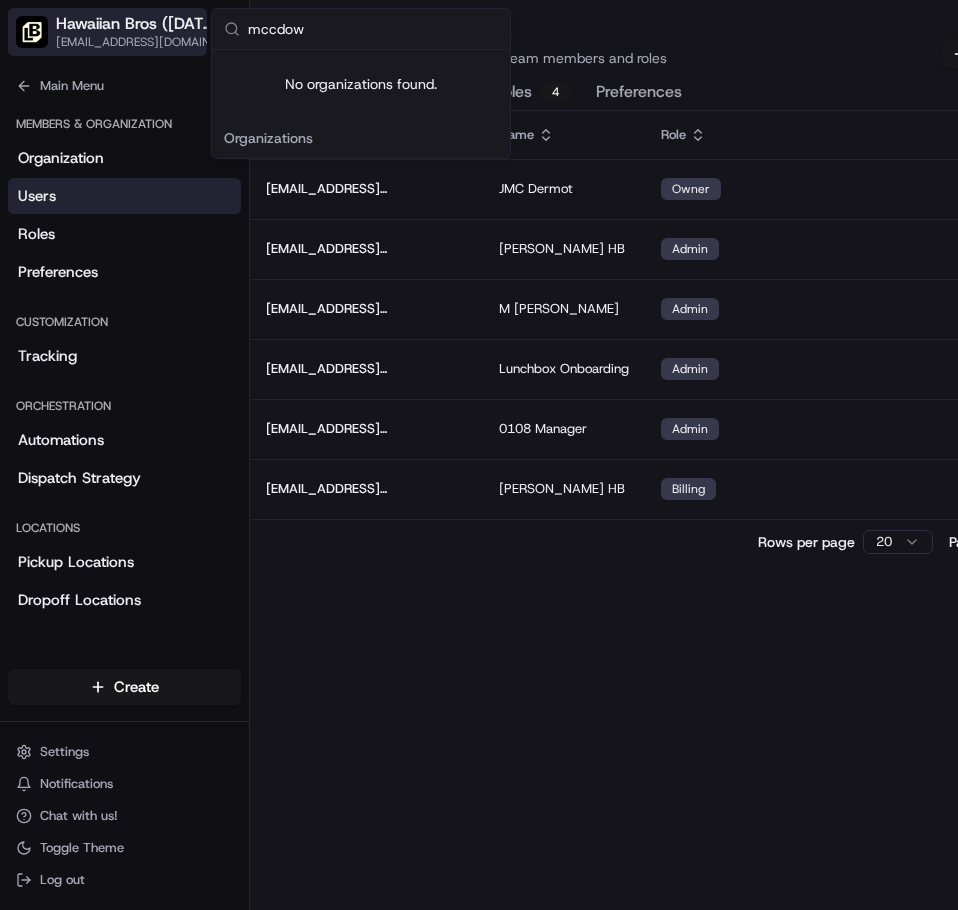 type on "mcdow" 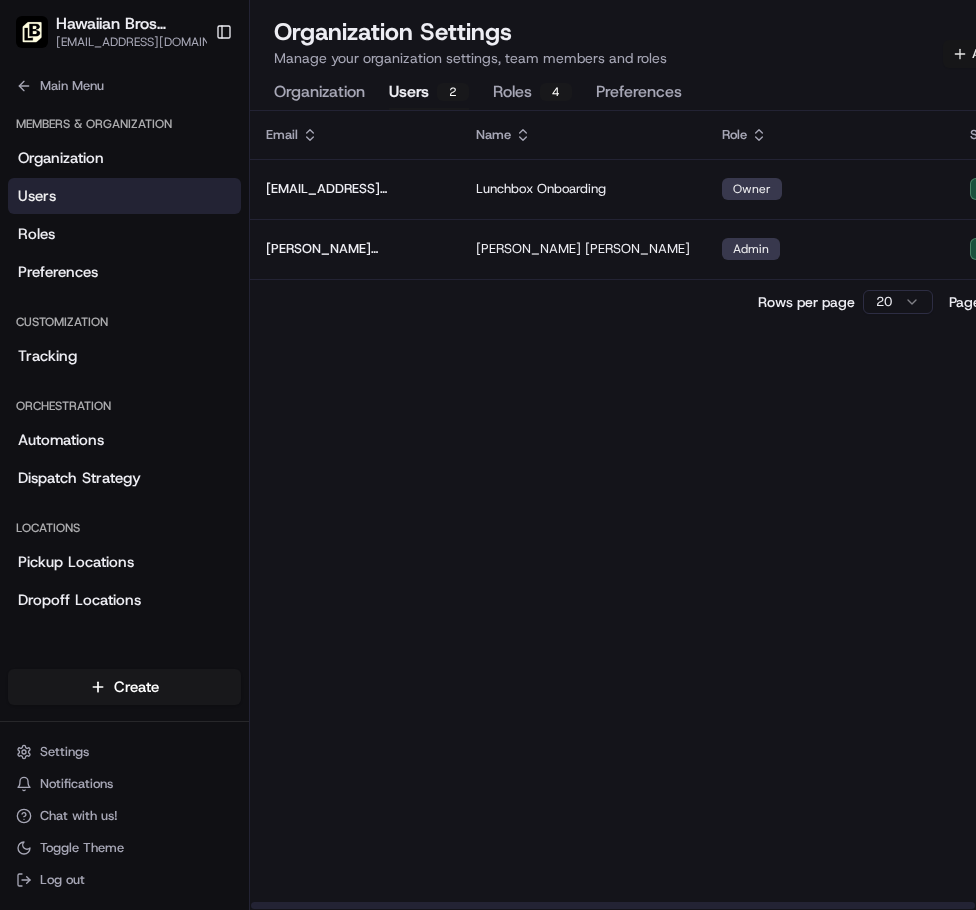 click on "Add Team Member" at bounding box center (1019, 54) 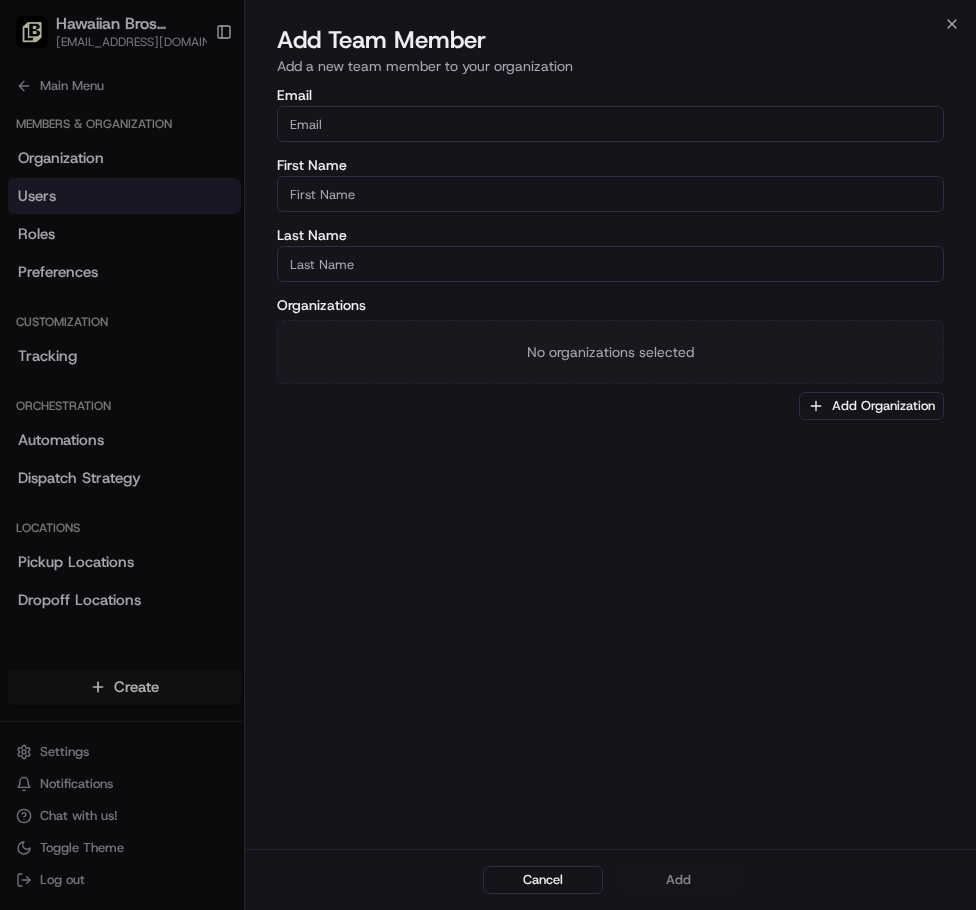 click on "First Name" at bounding box center [610, 194] 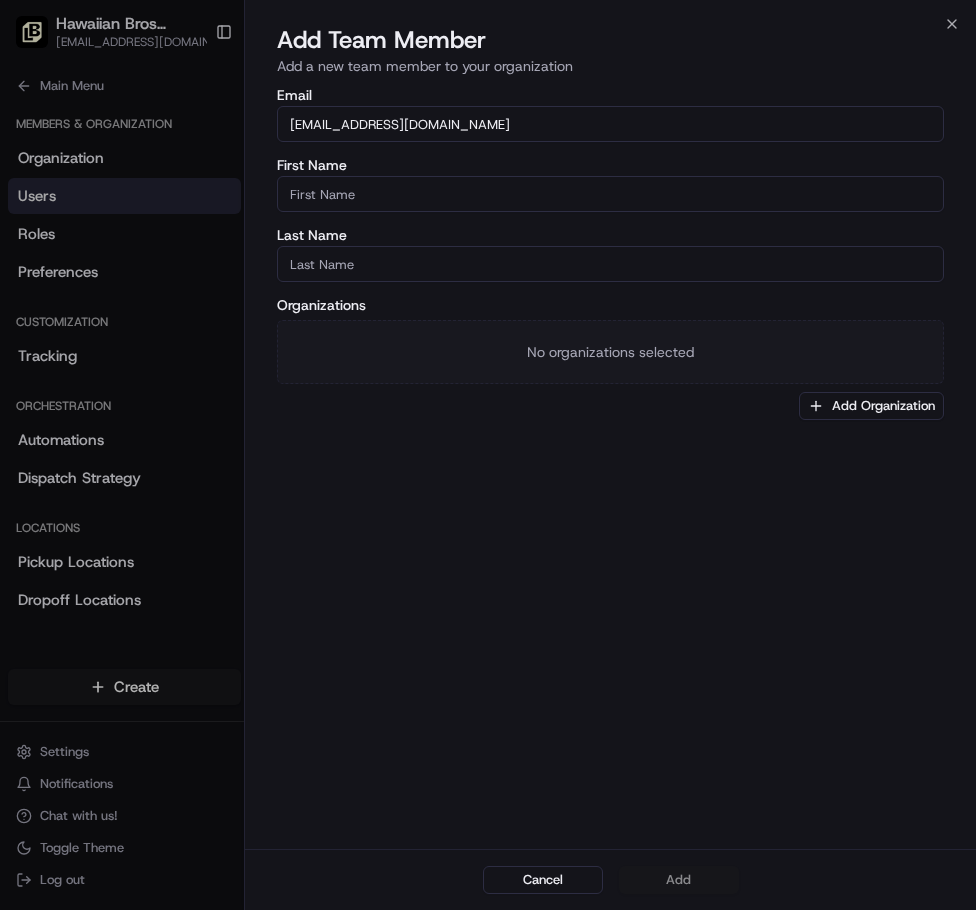 type on "Lunchbox" 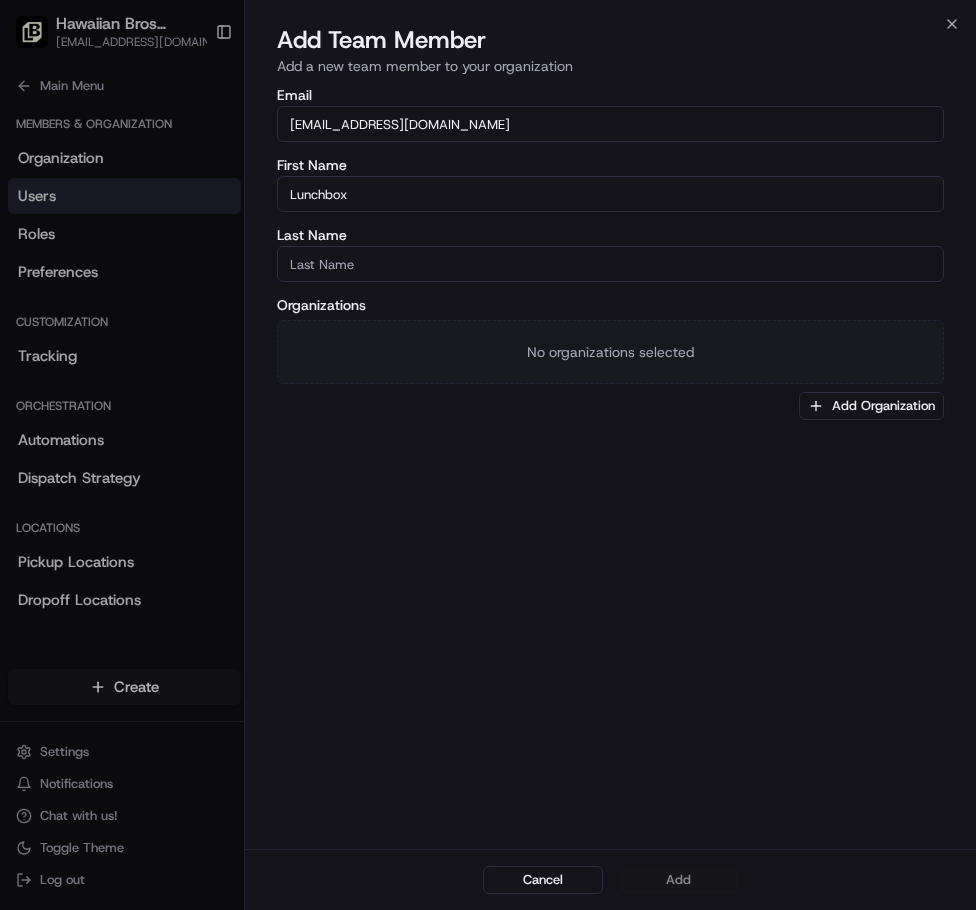 type on "Onboarding" 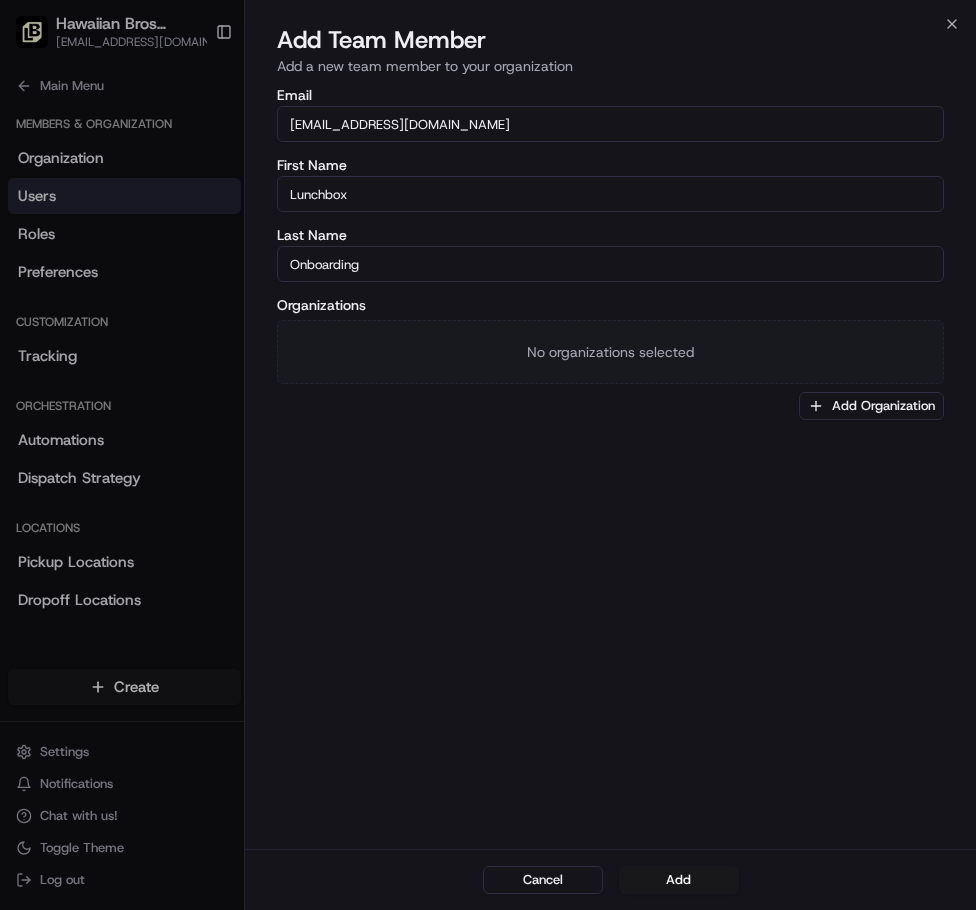 click on "[EMAIL_ADDRESS][DOMAIN_NAME]" at bounding box center (610, 124) 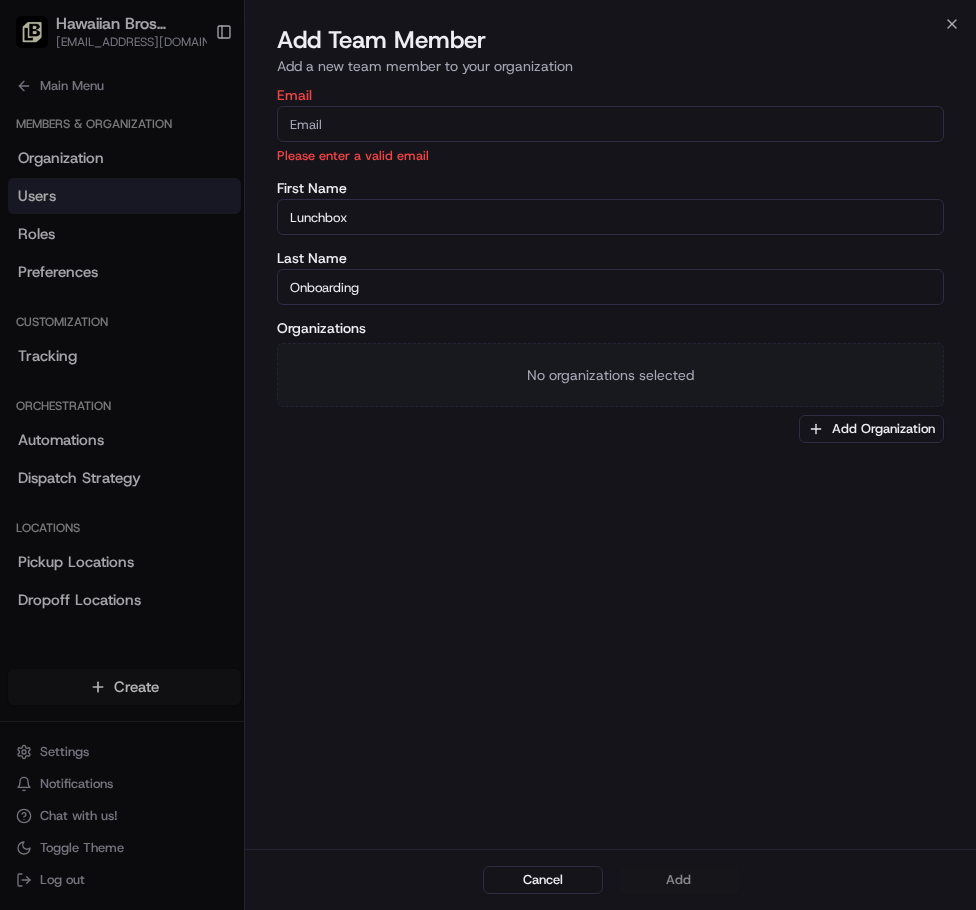 paste on "[PERSON_NAME][EMAIL_ADDRESS][DOMAIN_NAME]" 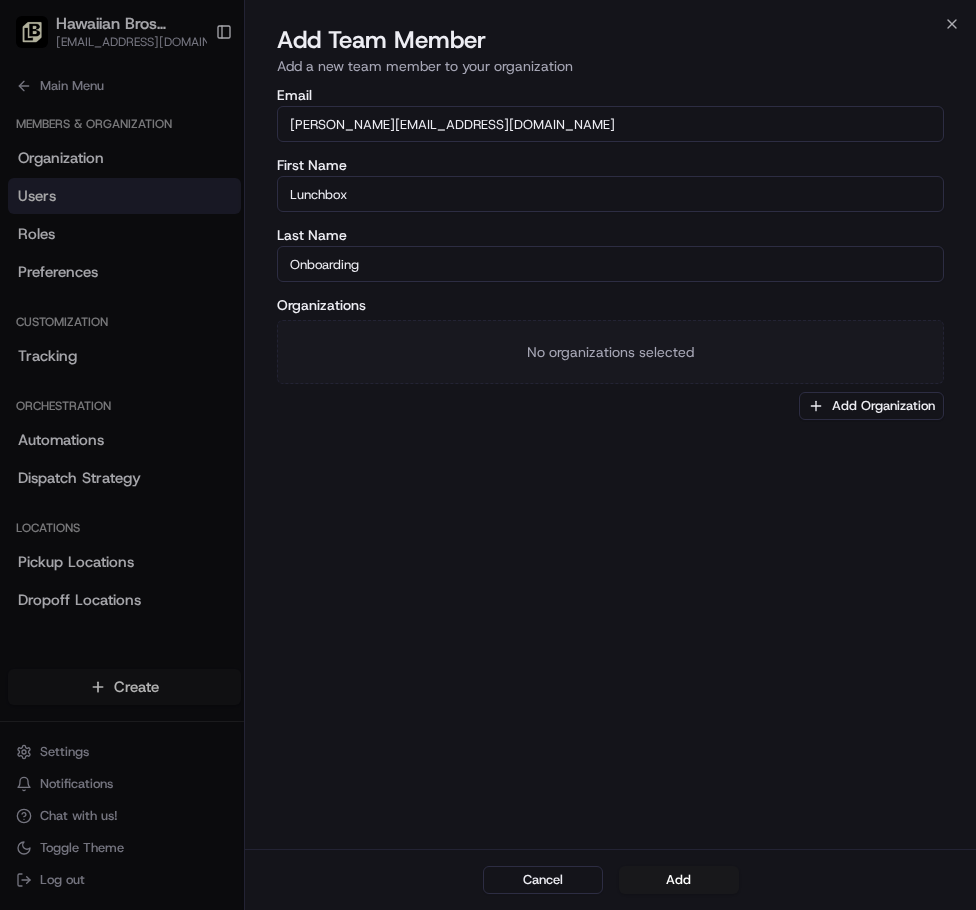 type on "[PERSON_NAME][EMAIL_ADDRESS][DOMAIN_NAME]" 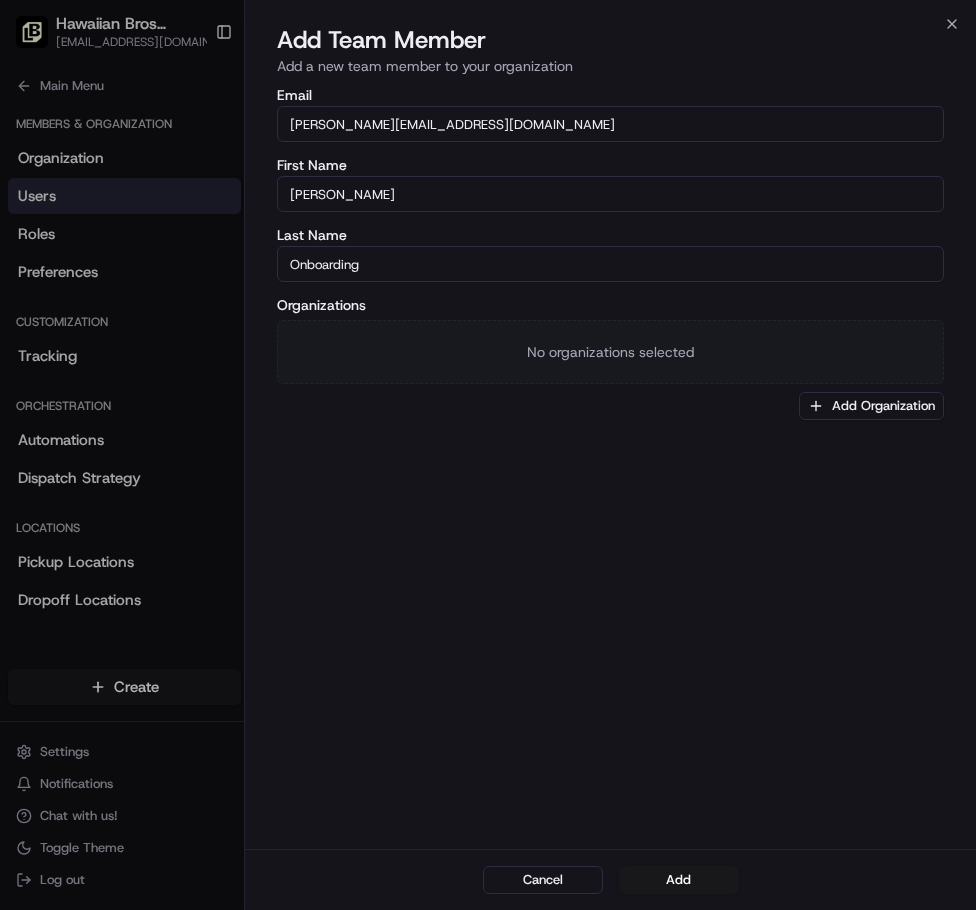 type on "[PERSON_NAME]" 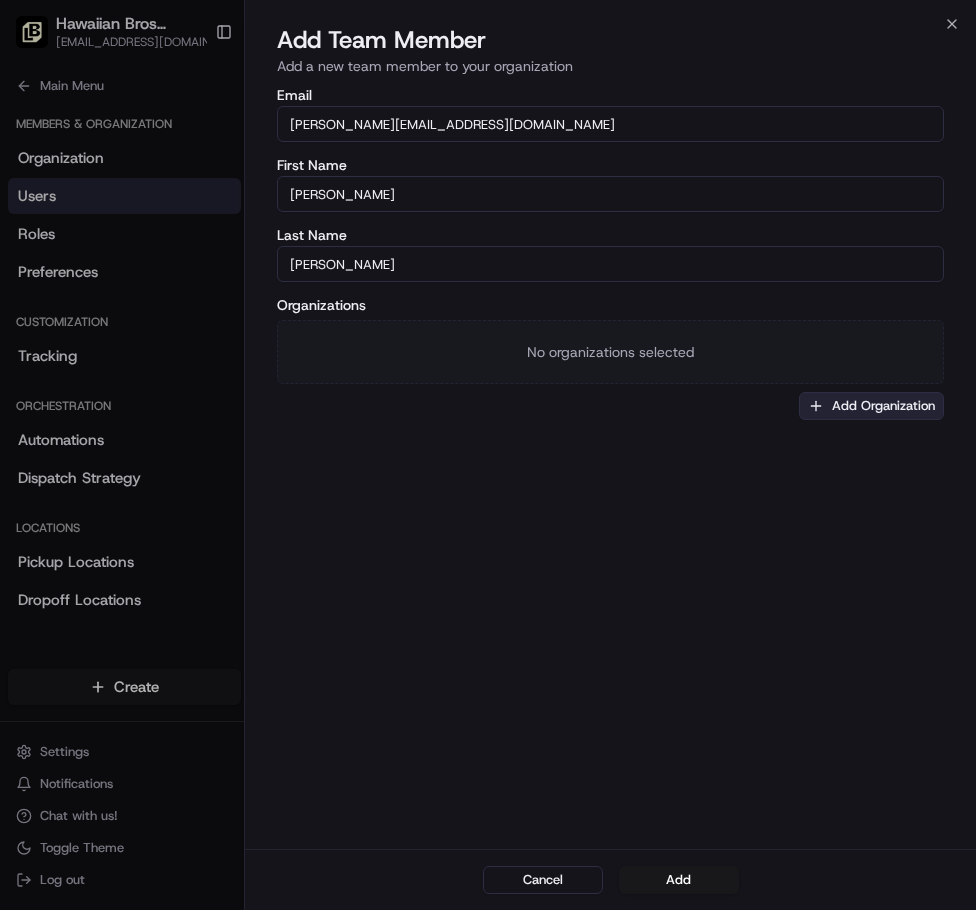 type on "[PERSON_NAME]" 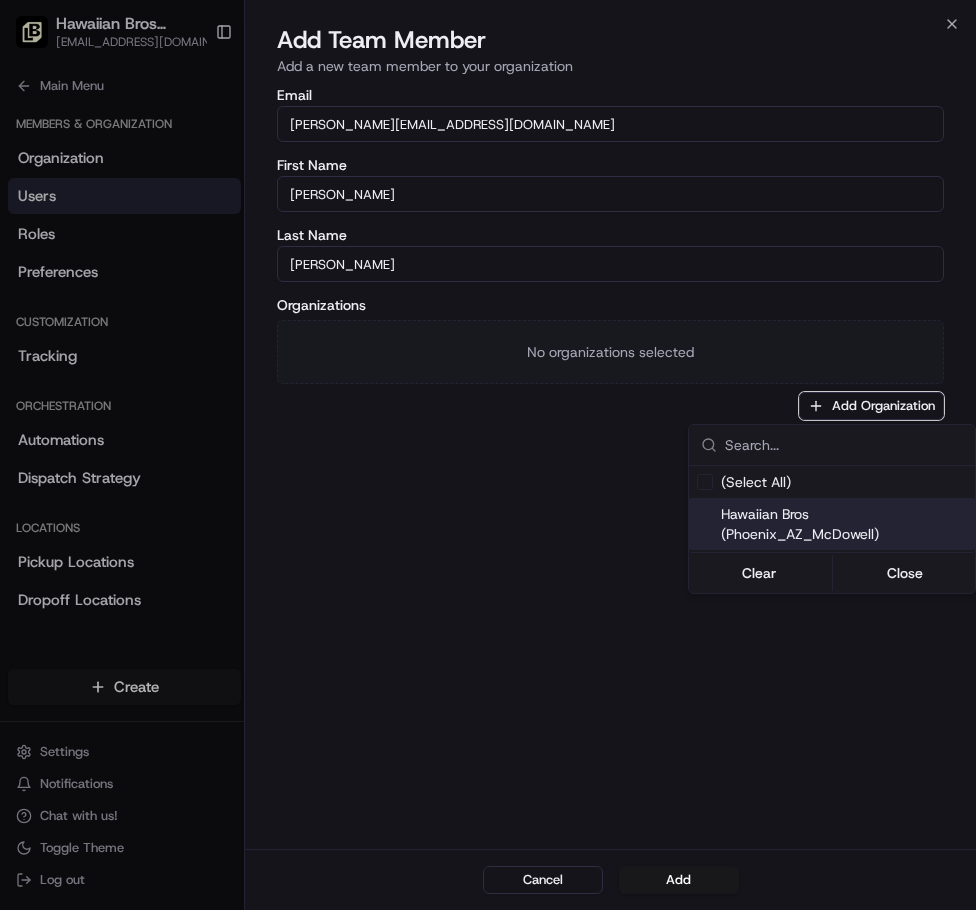 click on "Hawaiian Bros (Phoenix_AZ_McDowell)" at bounding box center (844, 524) 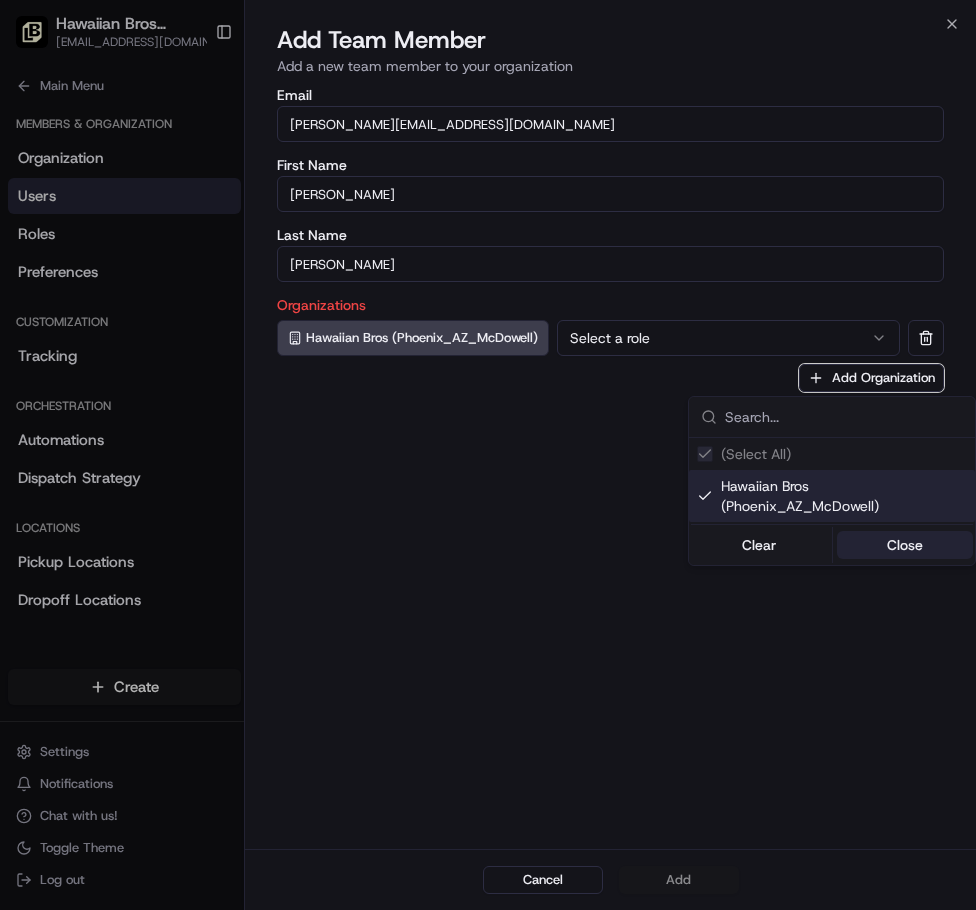 click on "Close" at bounding box center (905, 545) 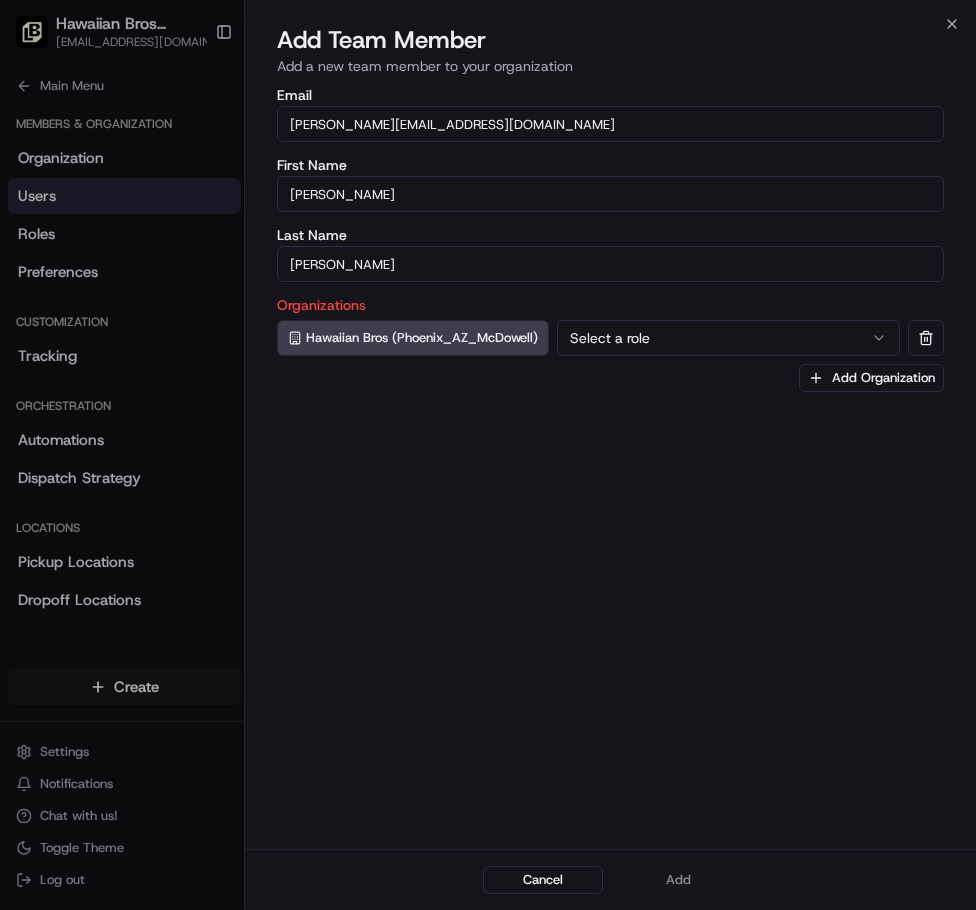 click on "Hawaiian Bros (Phoenix_AZ_McDowell) Select a role" at bounding box center [610, 338] 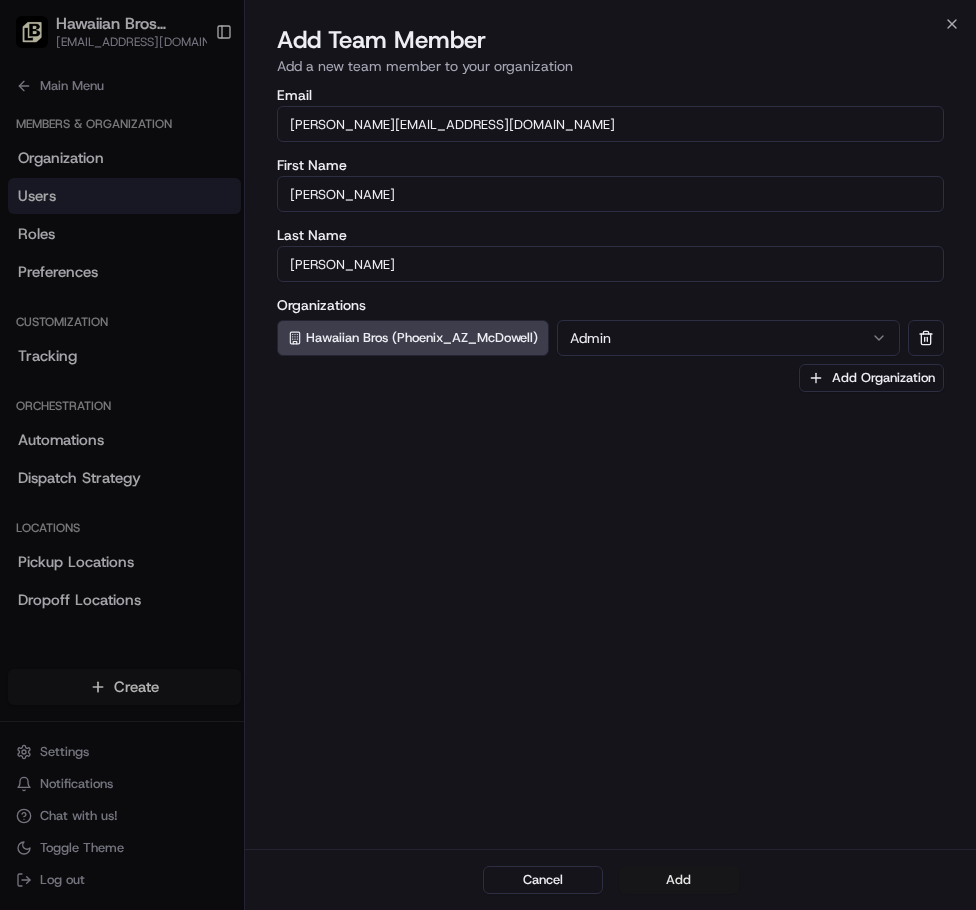 click on "Add" at bounding box center (679, 880) 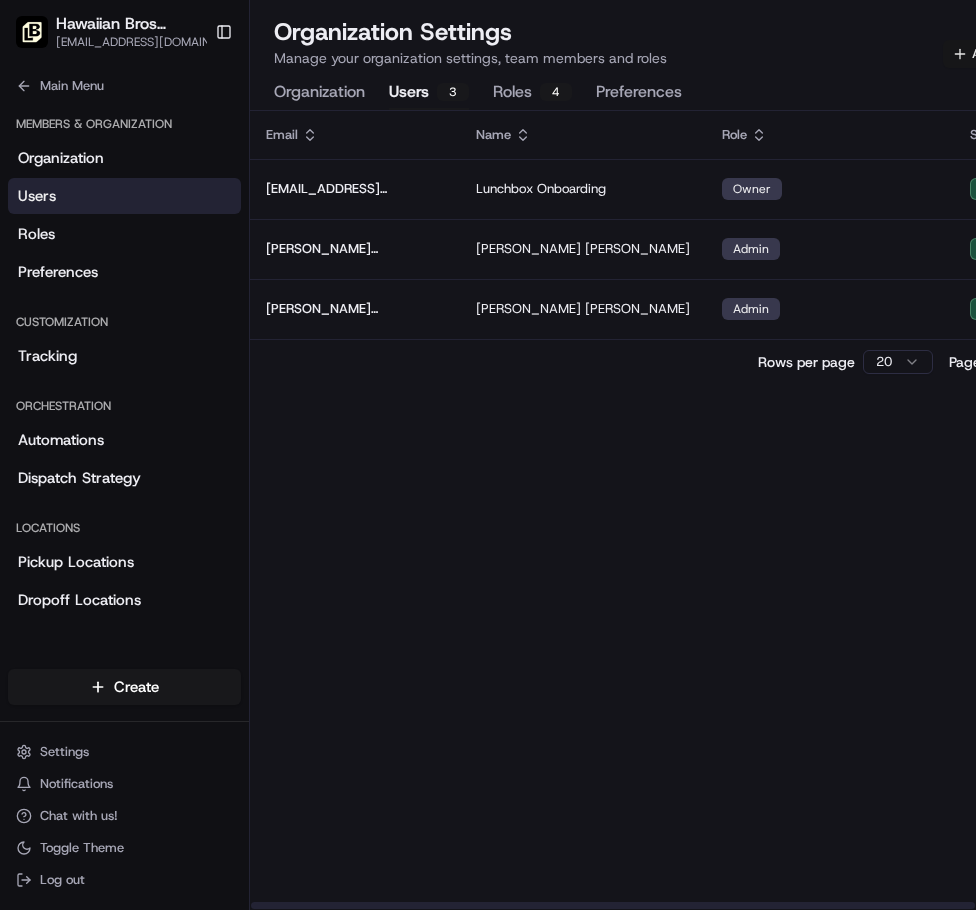 click on "Add Team Member" at bounding box center (1019, 54) 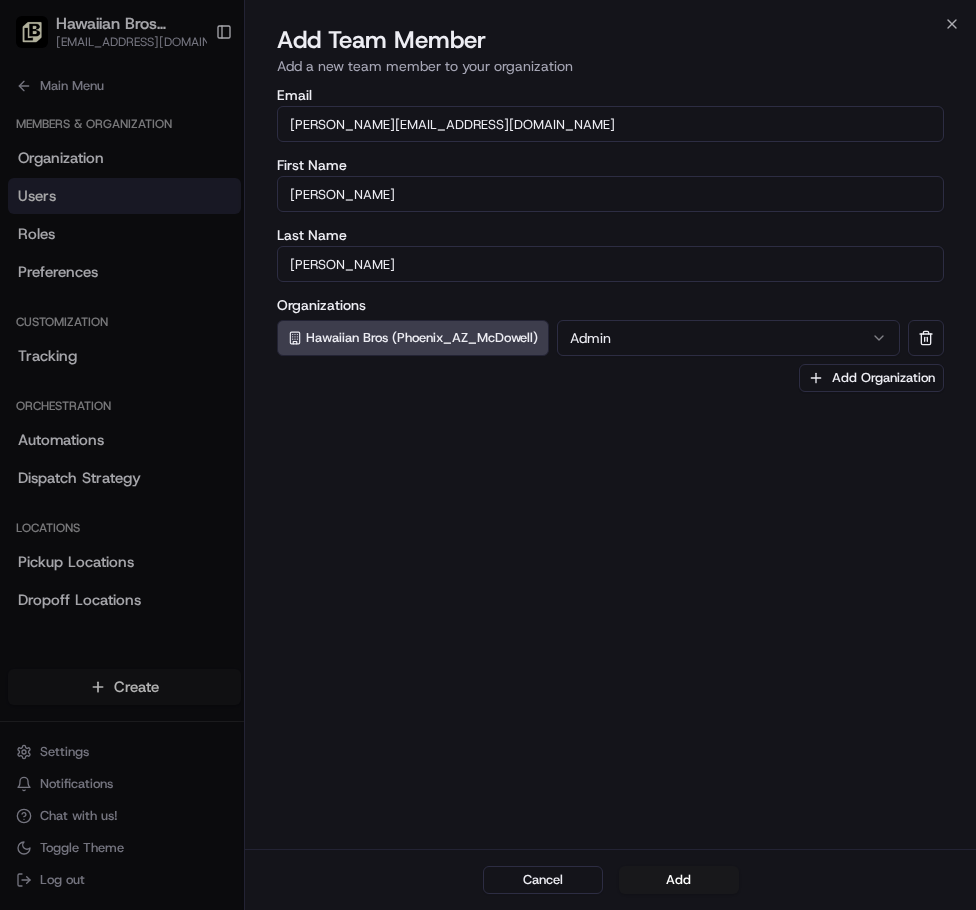 click on "Add Team Member" at bounding box center (610, 40) 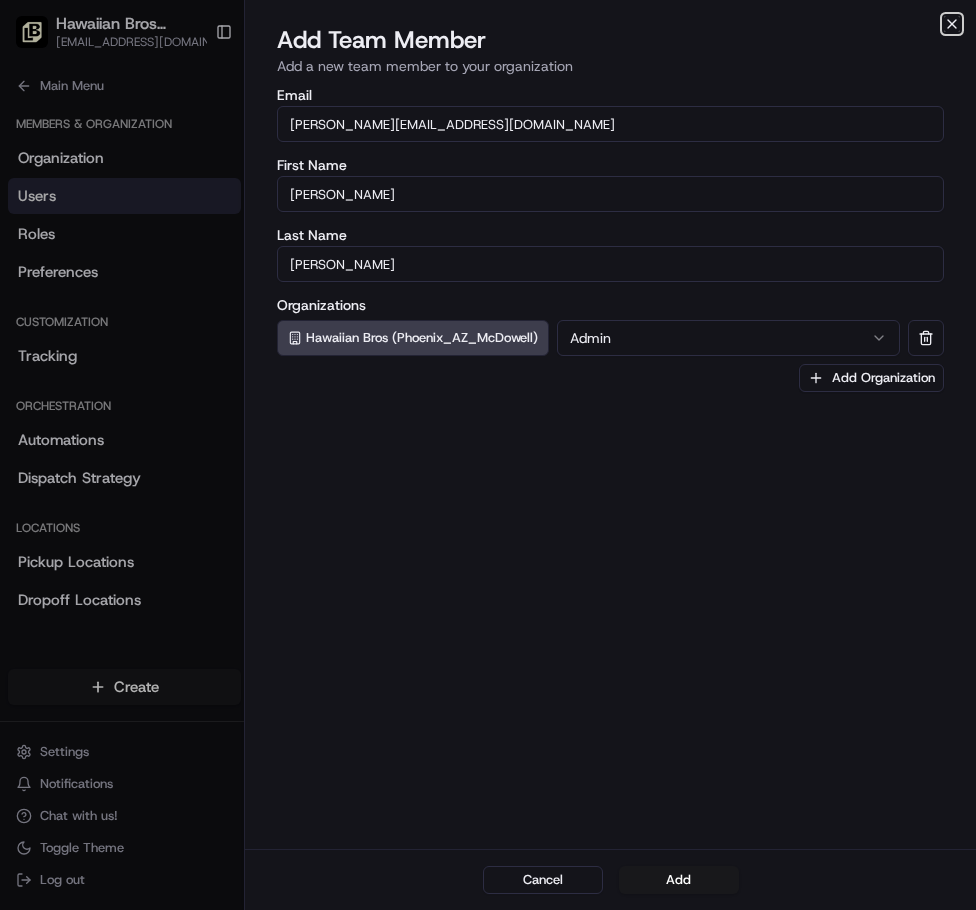 click 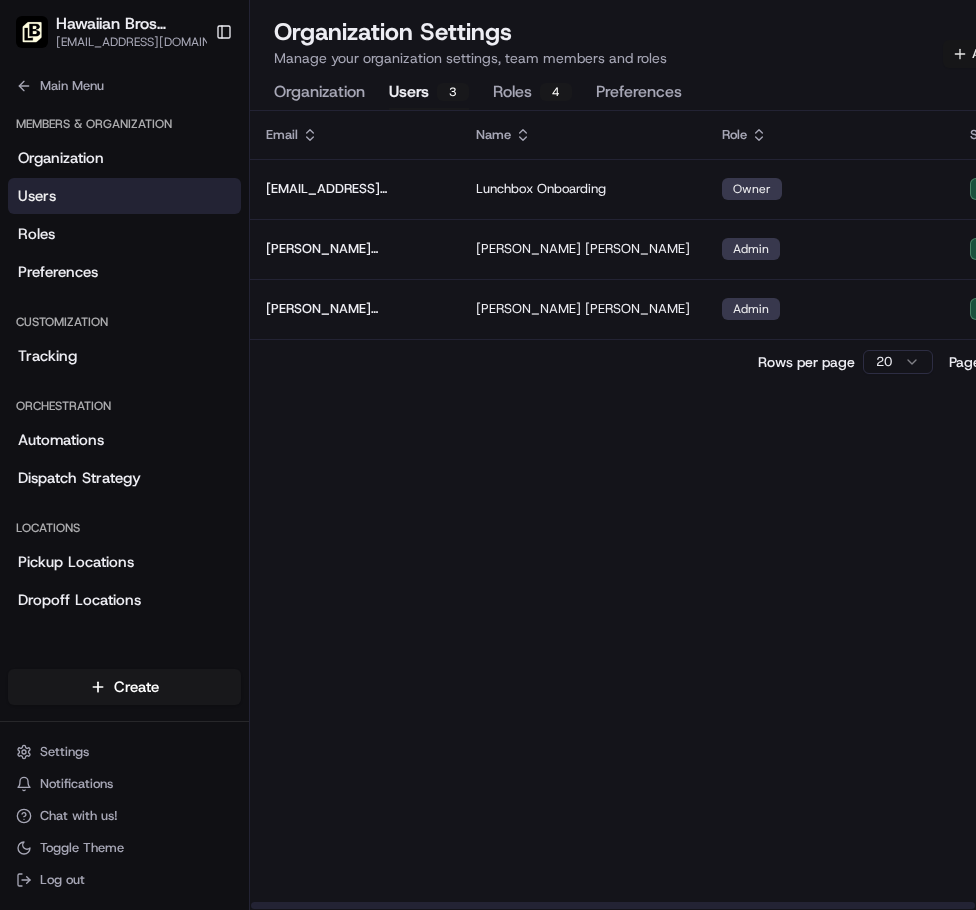 click on "Add Team Member" at bounding box center [1019, 54] 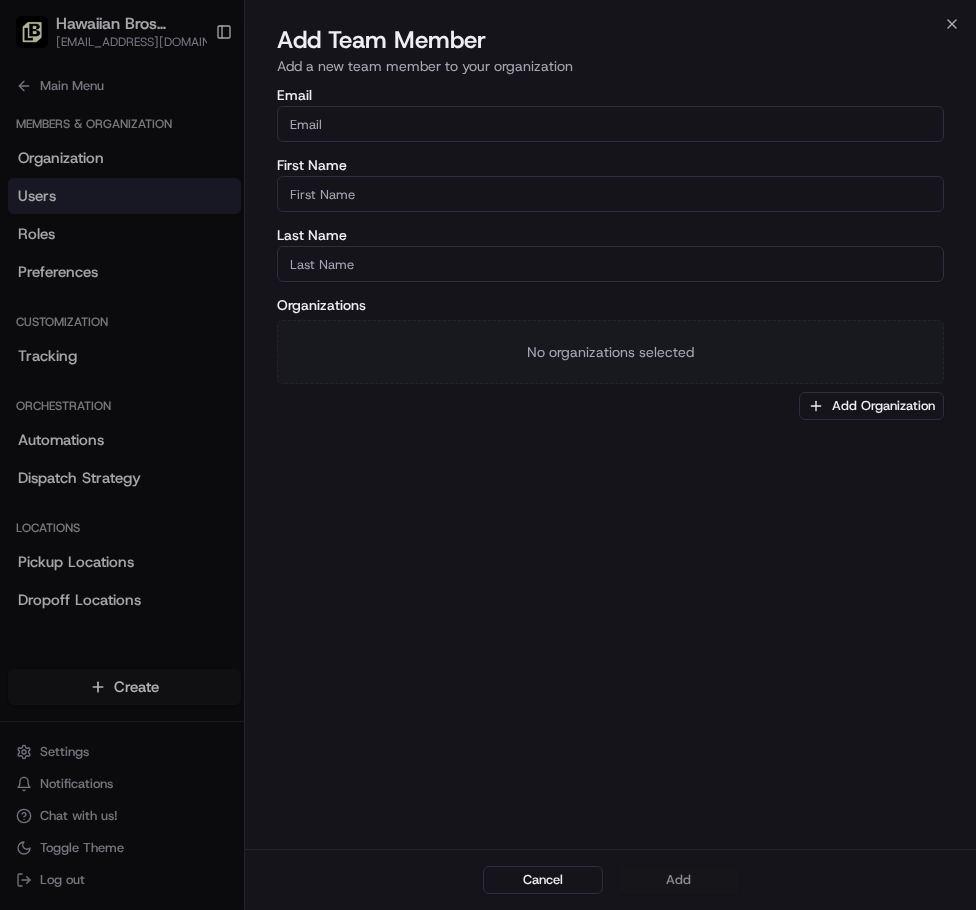 click on "Email" at bounding box center (610, 124) 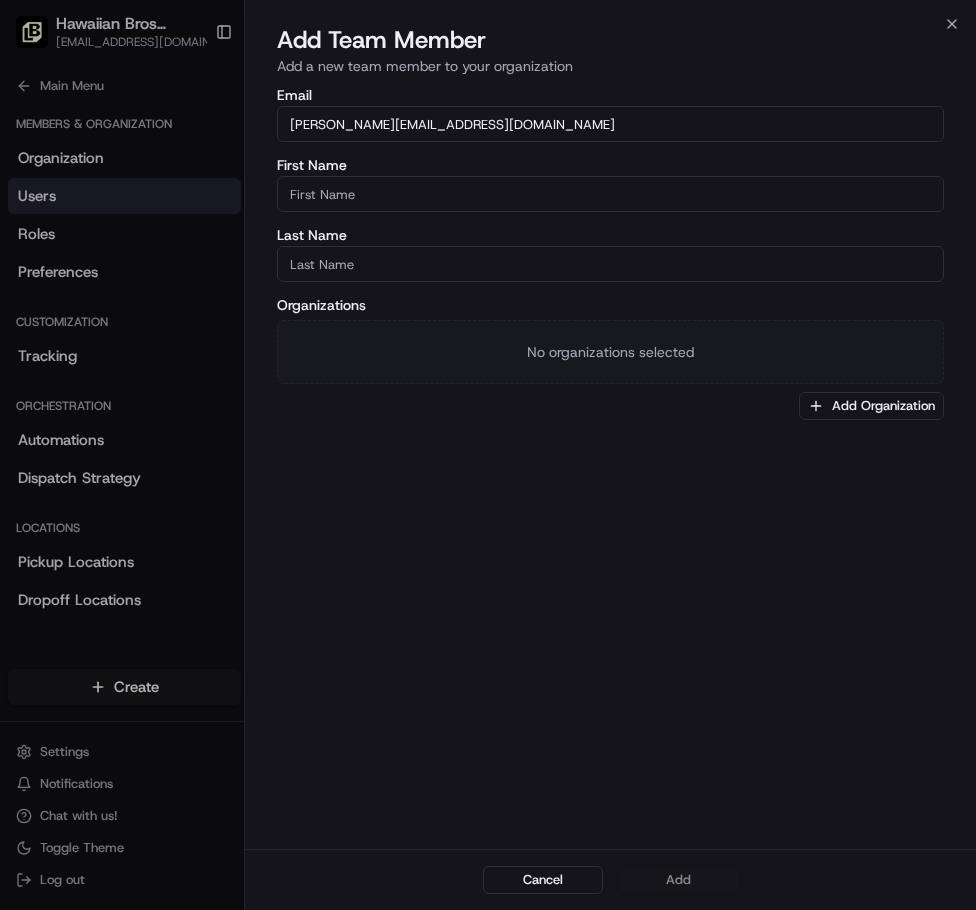 type on "[PERSON_NAME][EMAIL_ADDRESS][DOMAIN_NAME]" 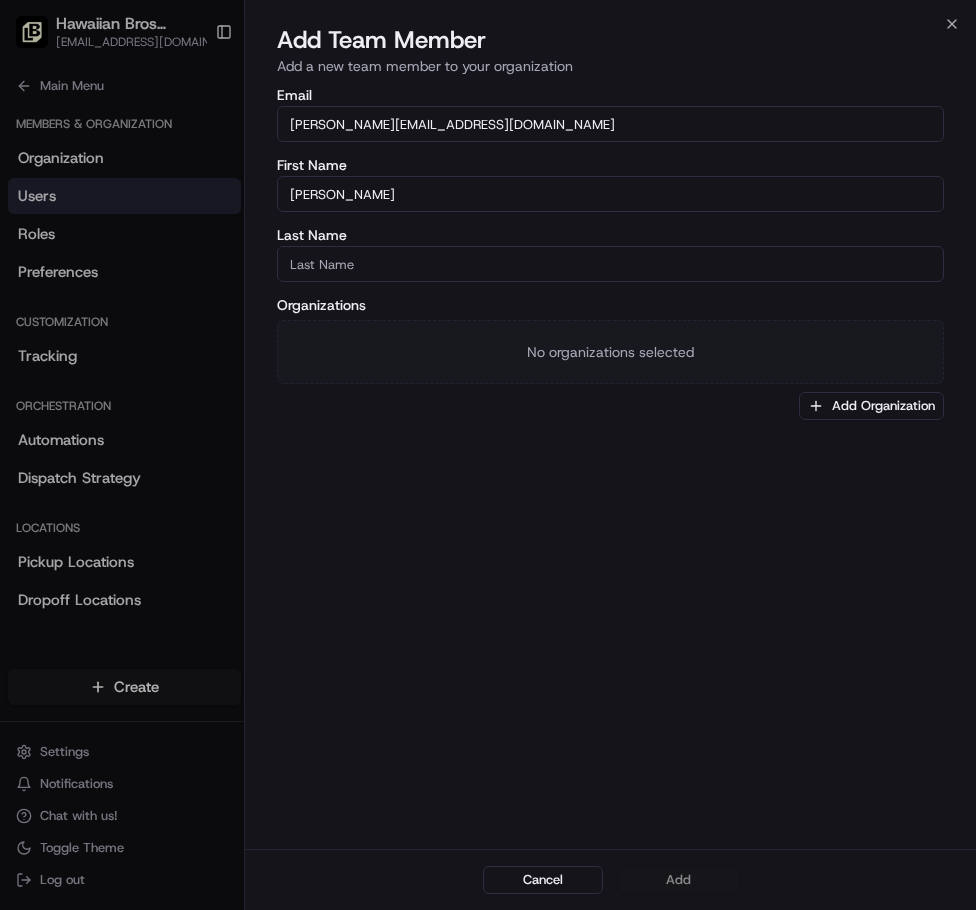 type on "[PERSON_NAME]" 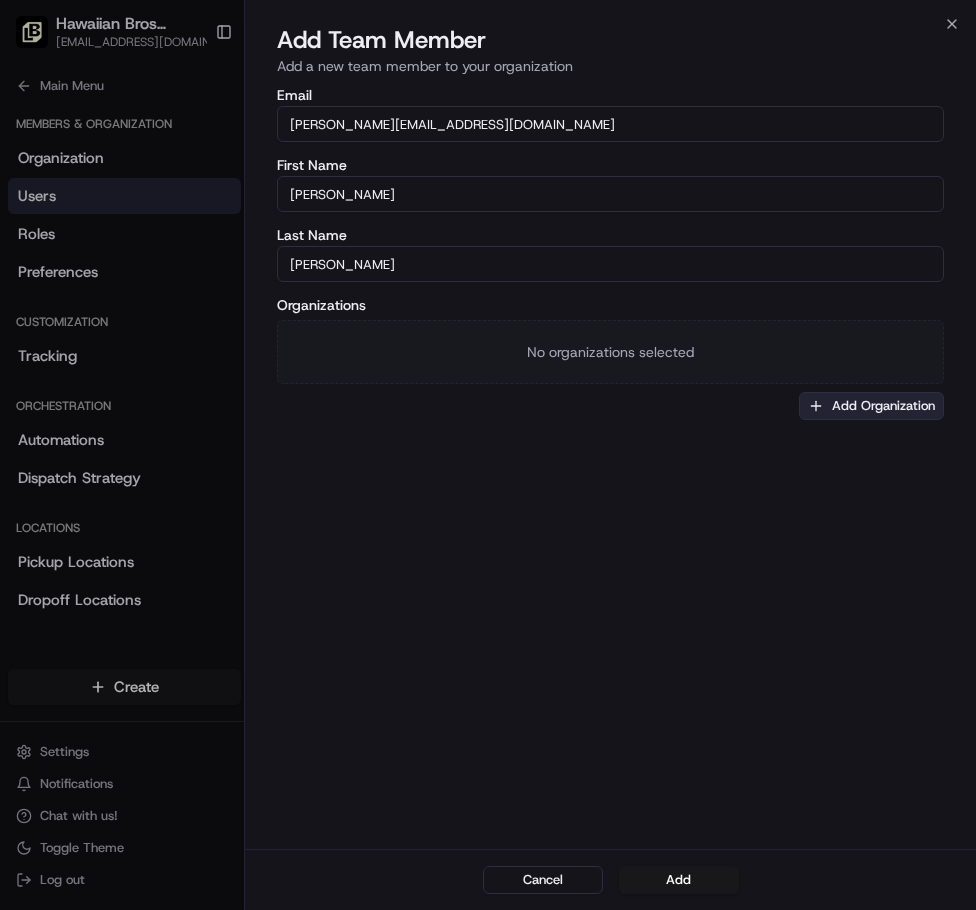 type on "[PERSON_NAME]" 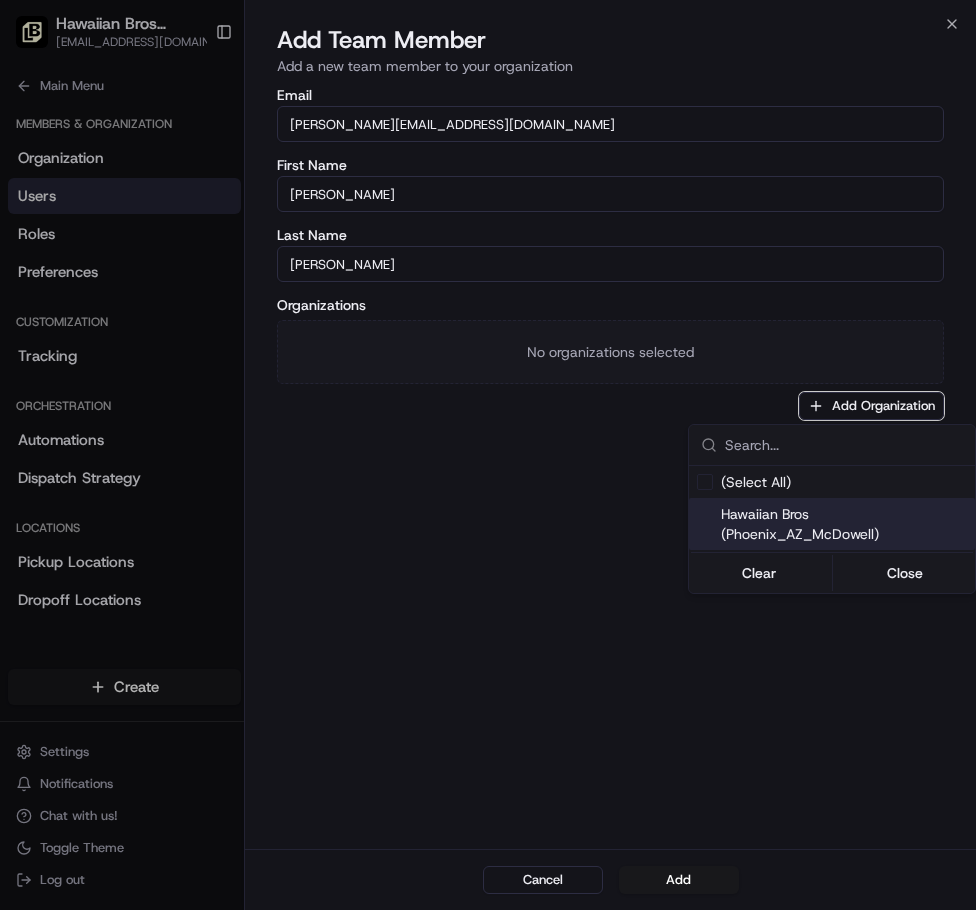 drag, startPoint x: 800, startPoint y: 524, endPoint x: 768, endPoint y: 507, distance: 36.23534 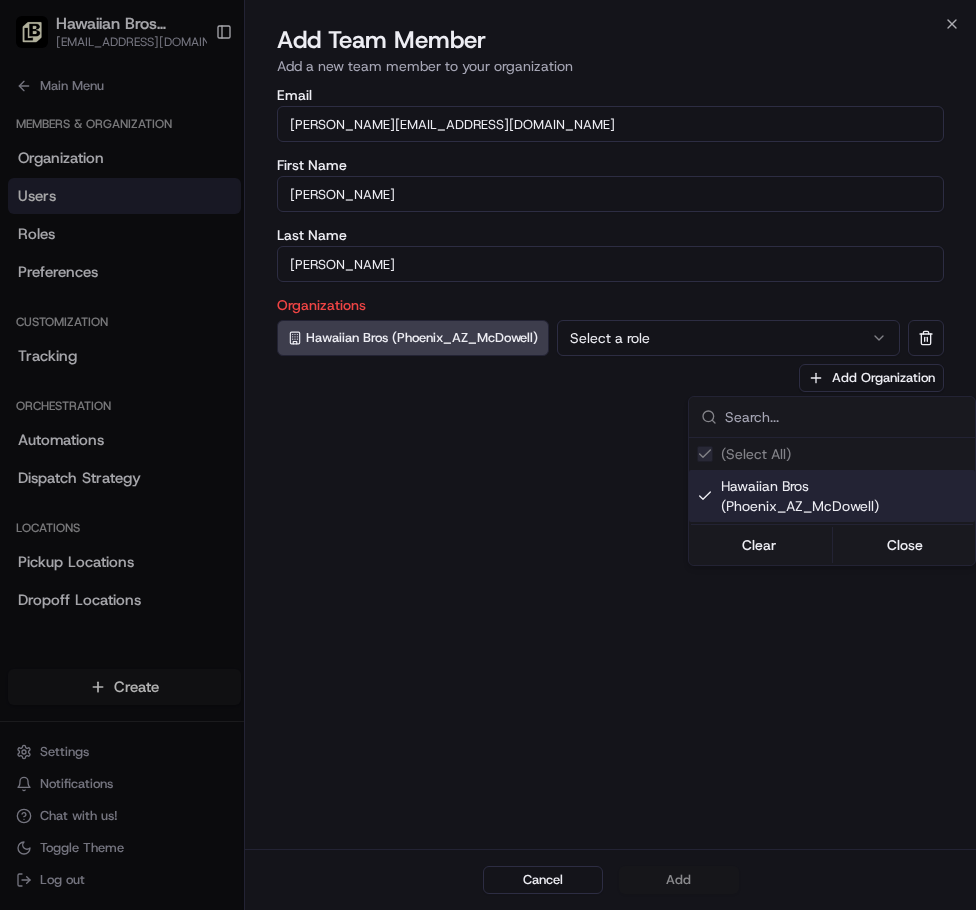 click at bounding box center (488, 455) 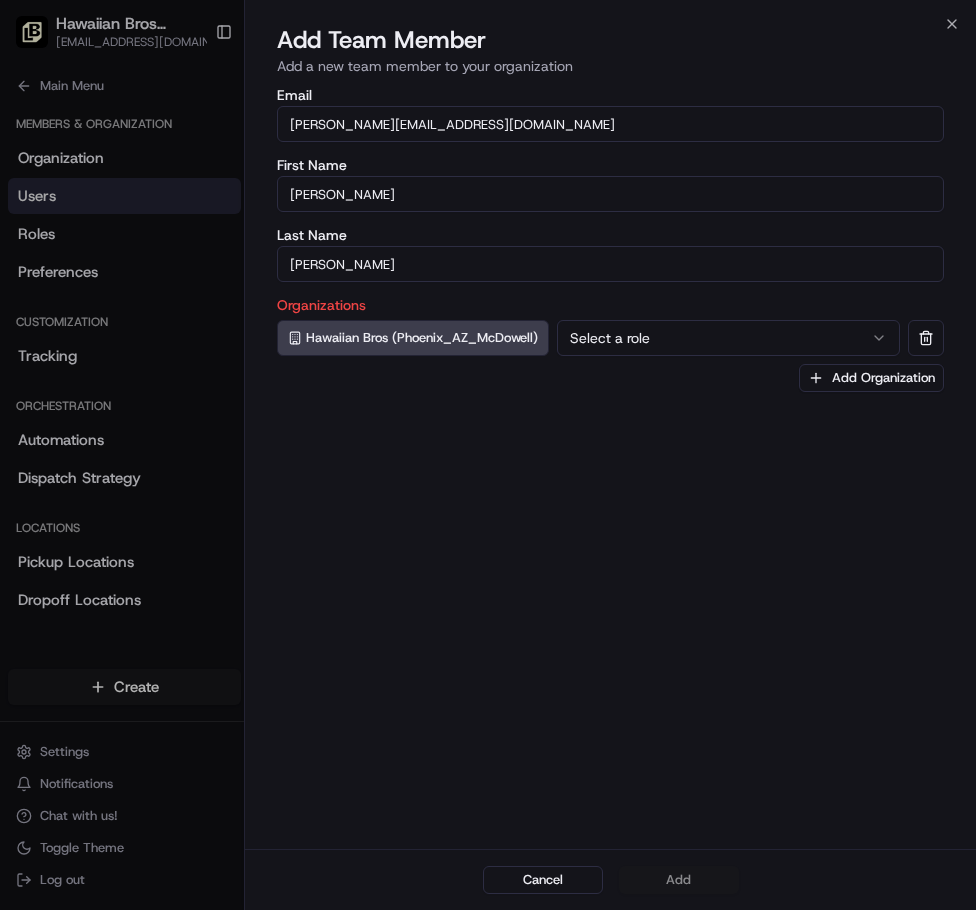 click on "Select a role" at bounding box center (728, 338) 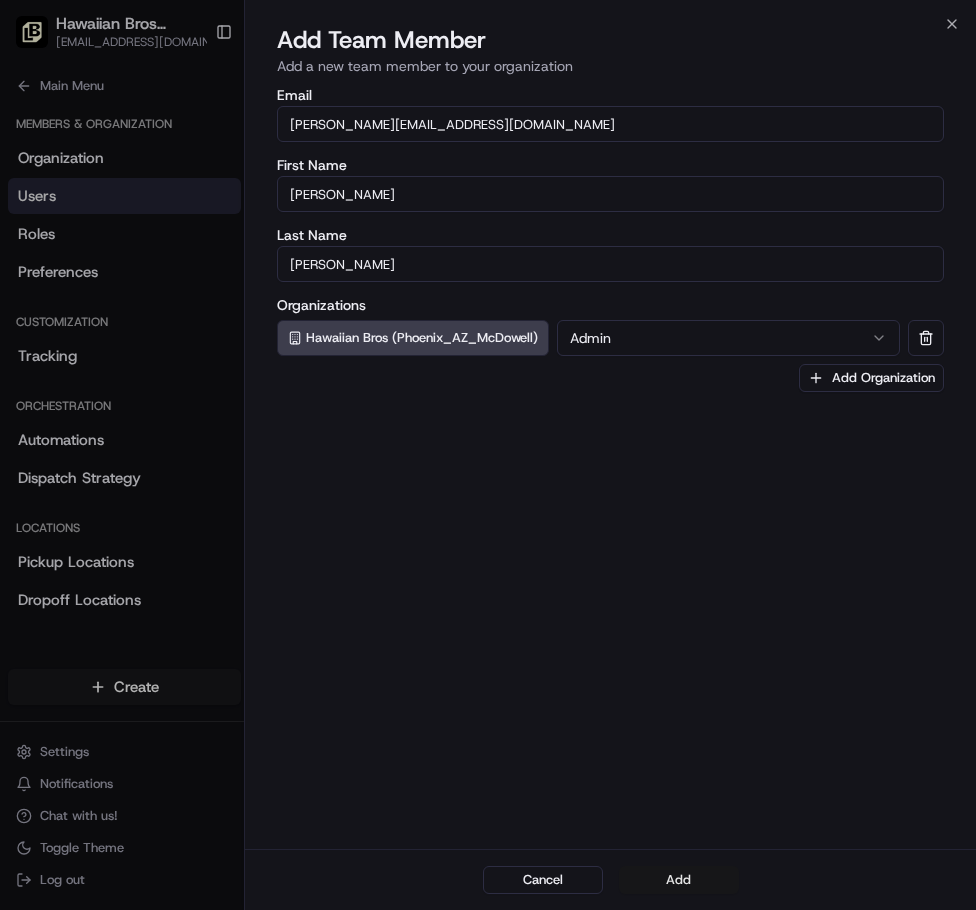 click on "Add" at bounding box center [679, 880] 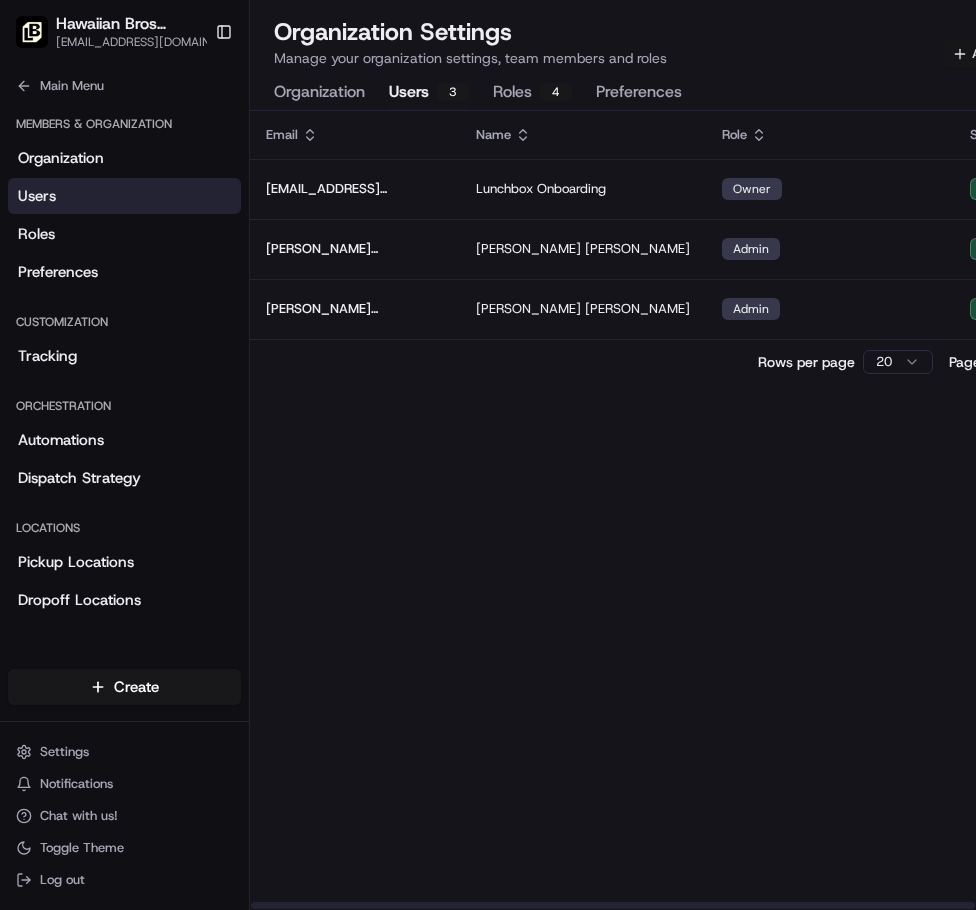 click on "Add Team Member" at bounding box center (1019, 54) 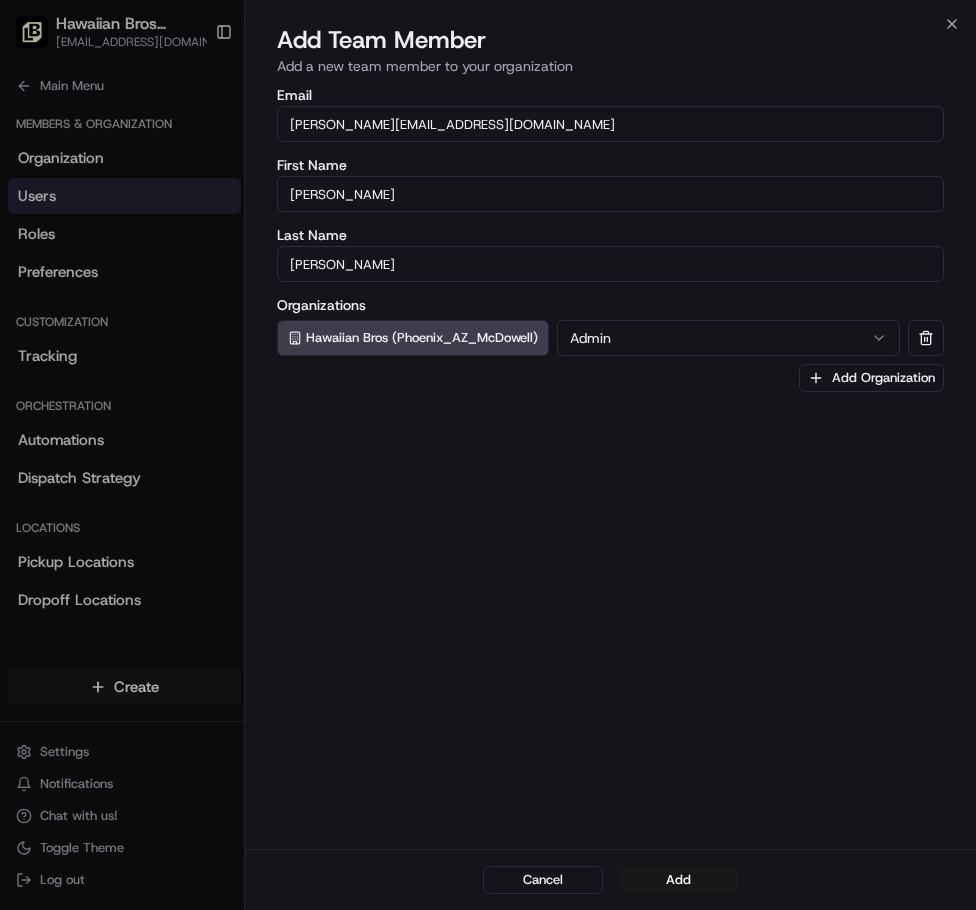 click on "Close Add Team Member Add a new team member to your organization Email lisa@stineenterprises.com First Name Lisa Last Name Stine Organizations Hawaiian Bros (Phoenix_AZ_McDowell) Admin Add Organization Cancel Add" at bounding box center [610, 455] 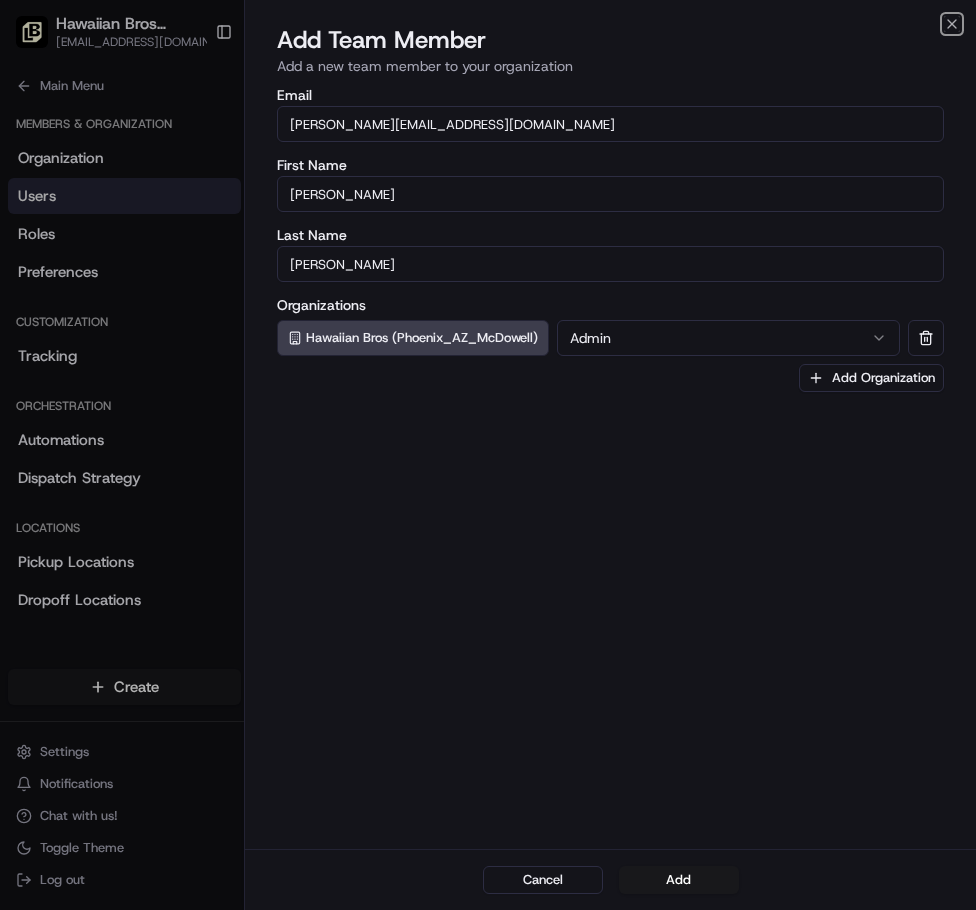 click 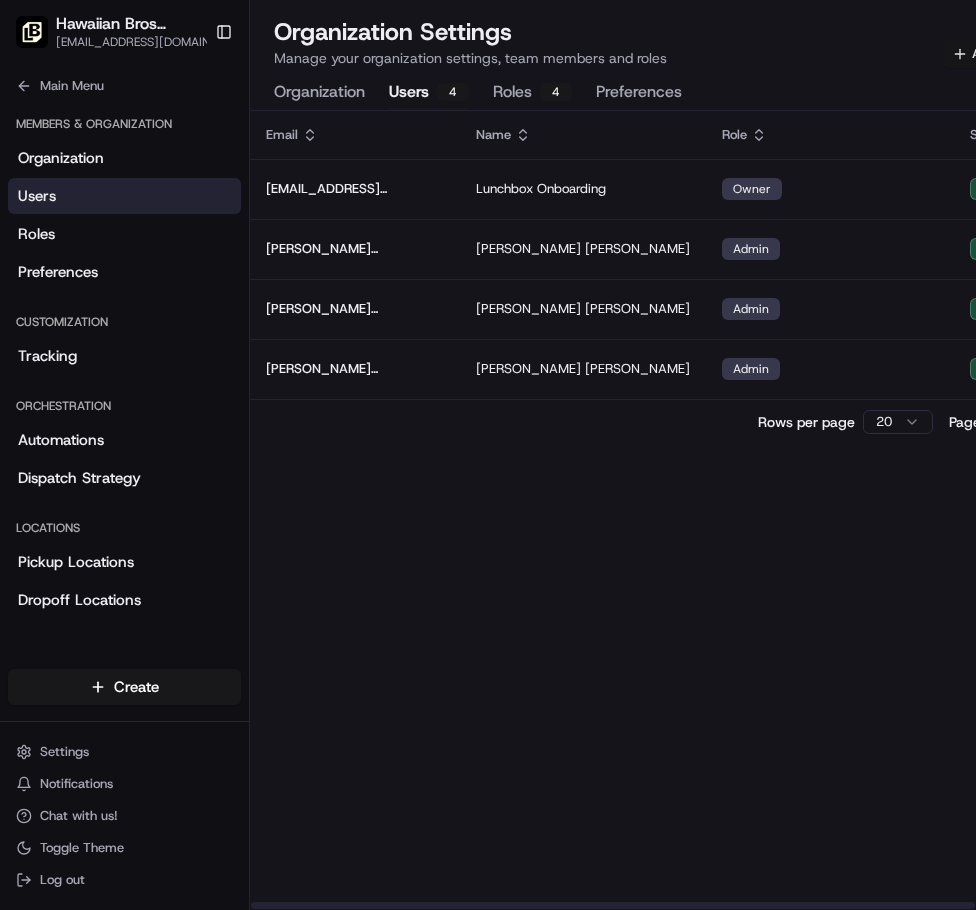 click on "Add Team Member" at bounding box center [1019, 54] 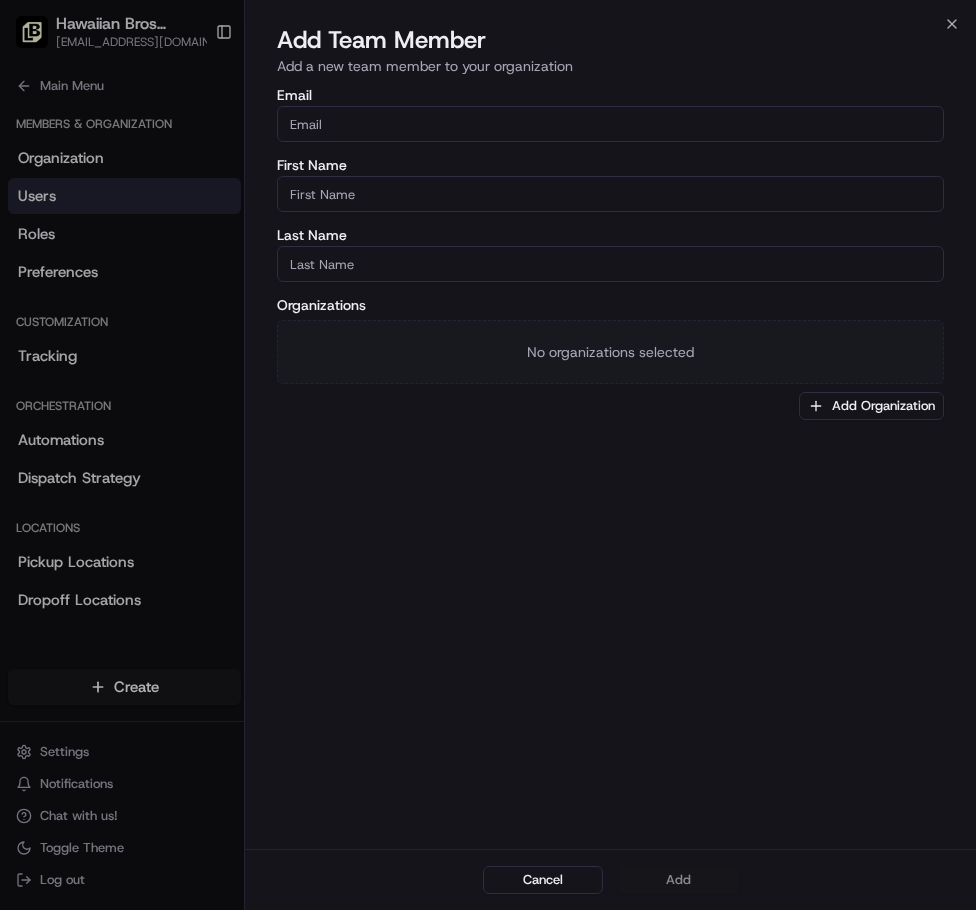 click on "Email" at bounding box center (610, 124) 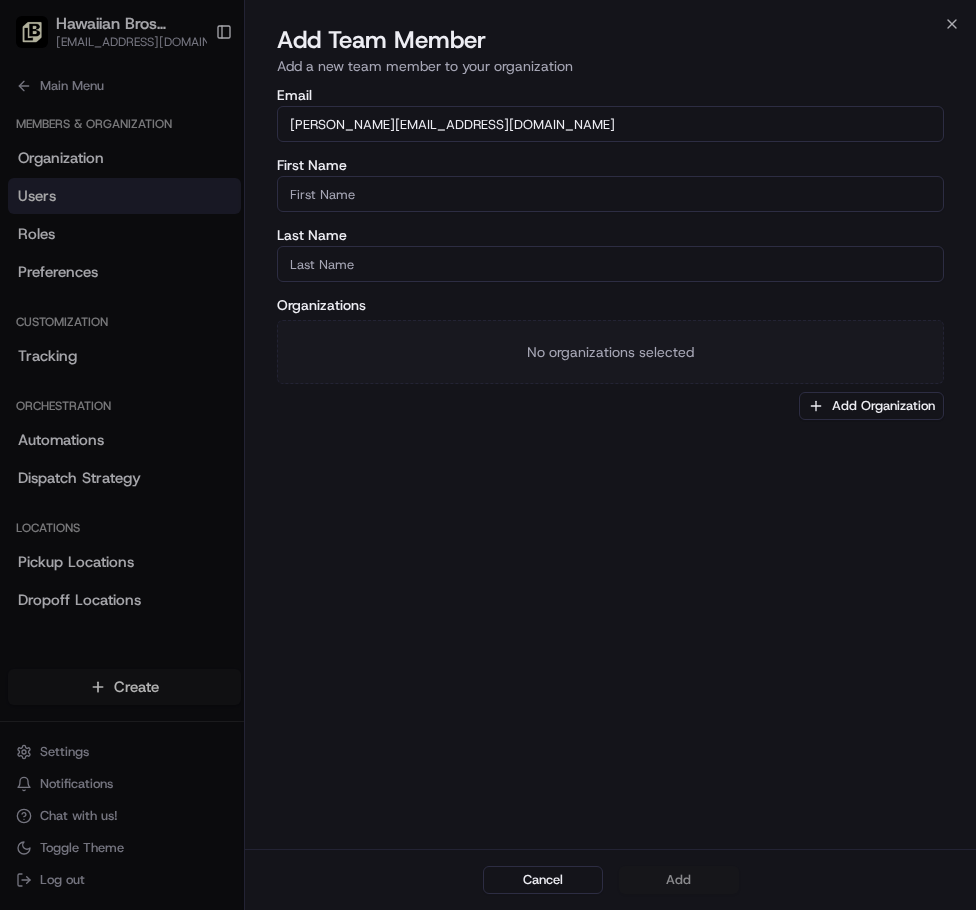 type on "[PERSON_NAME][EMAIL_ADDRESS][DOMAIN_NAME]" 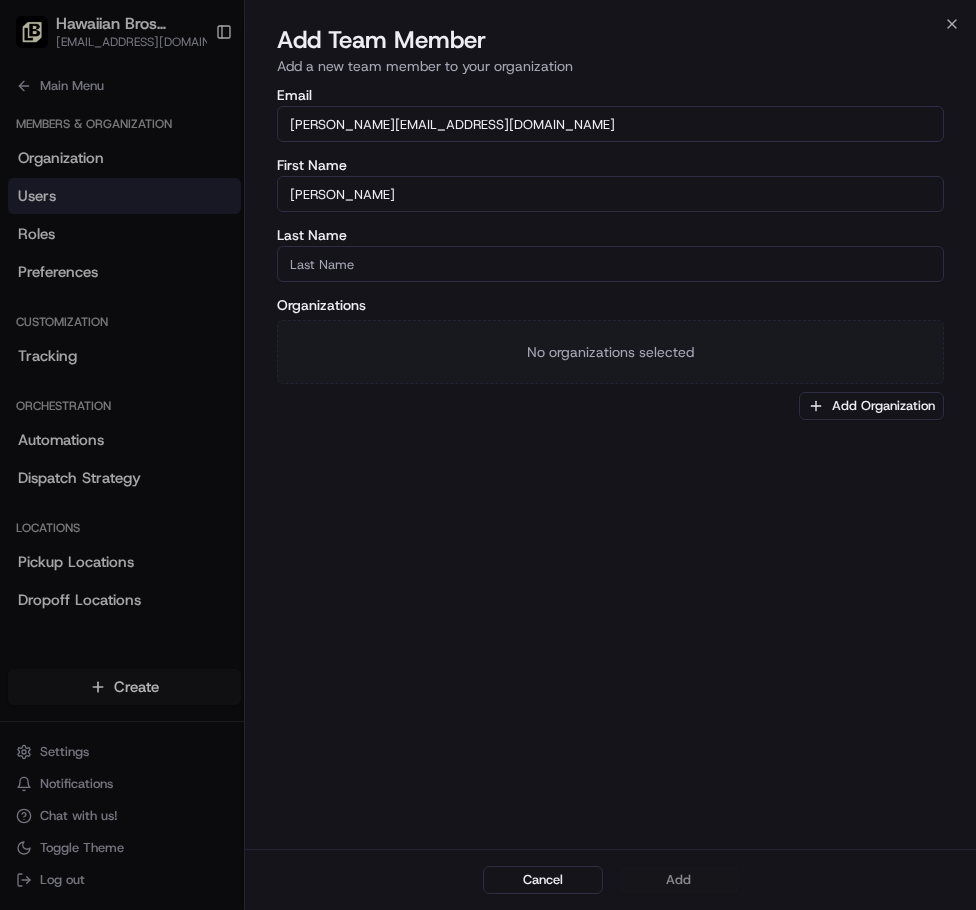 type on "[PERSON_NAME]" 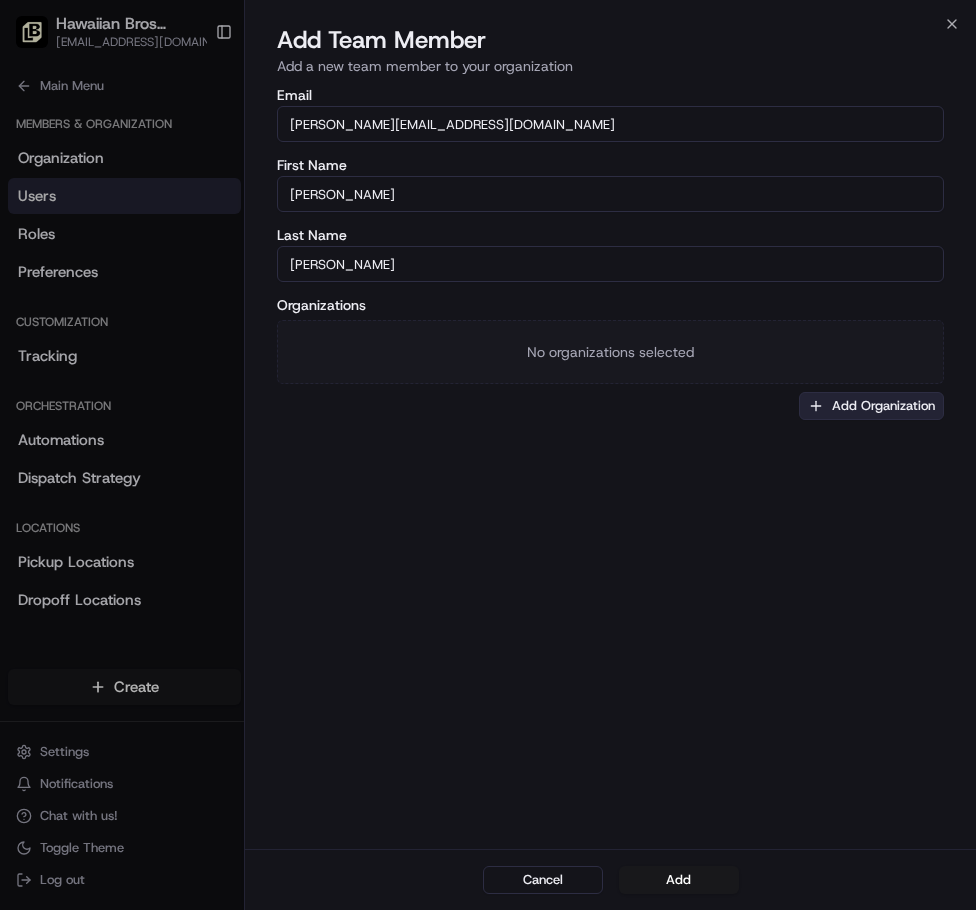 type on "[PERSON_NAME]" 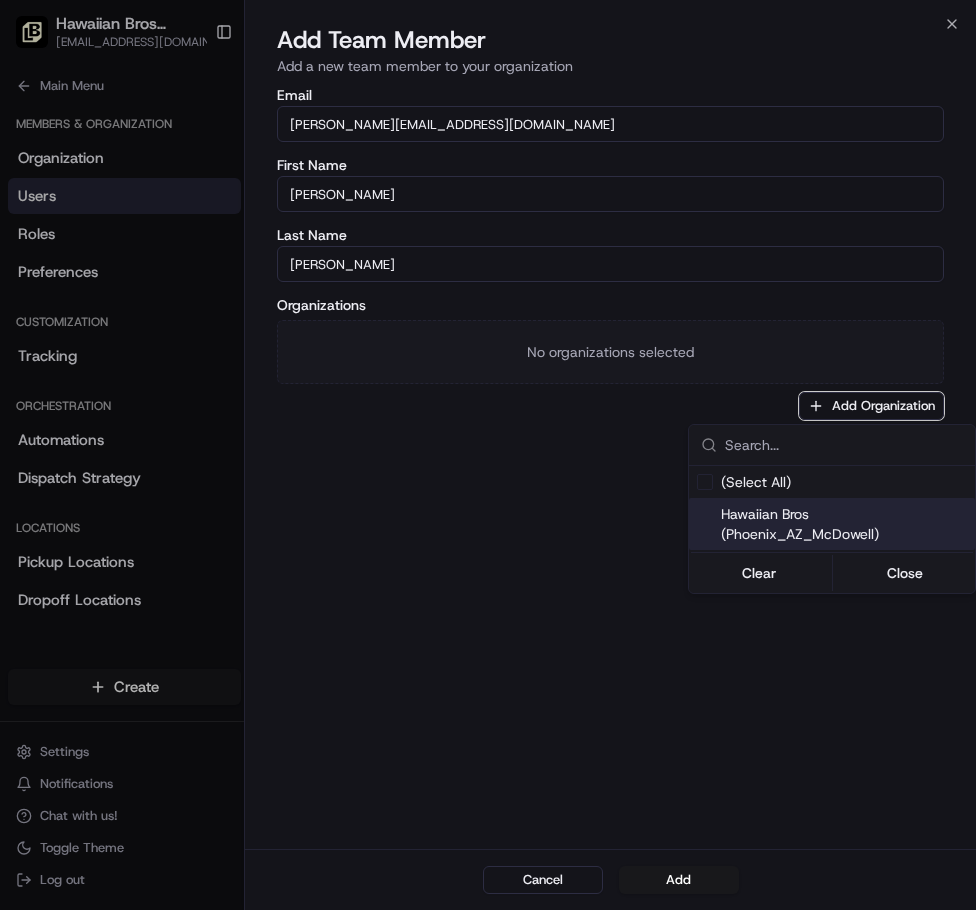 click on "Hawaiian Bros (Phoenix_AZ_McDowell)" at bounding box center (844, 524) 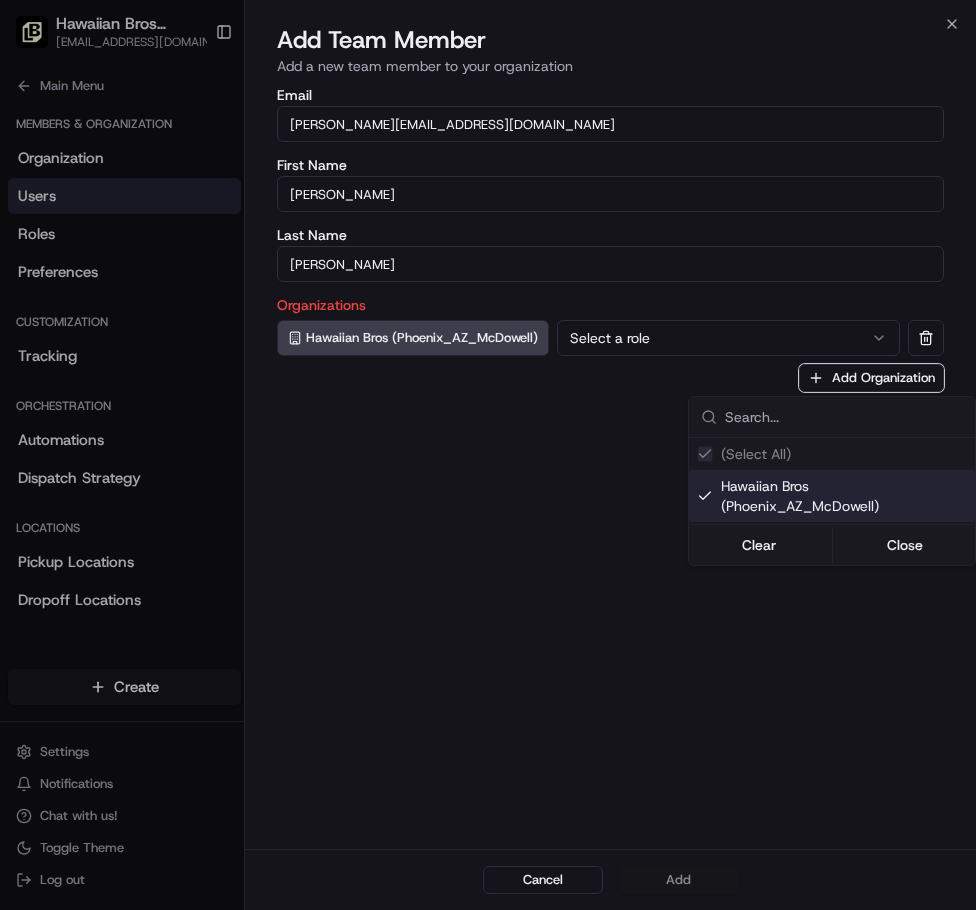 click at bounding box center (488, 455) 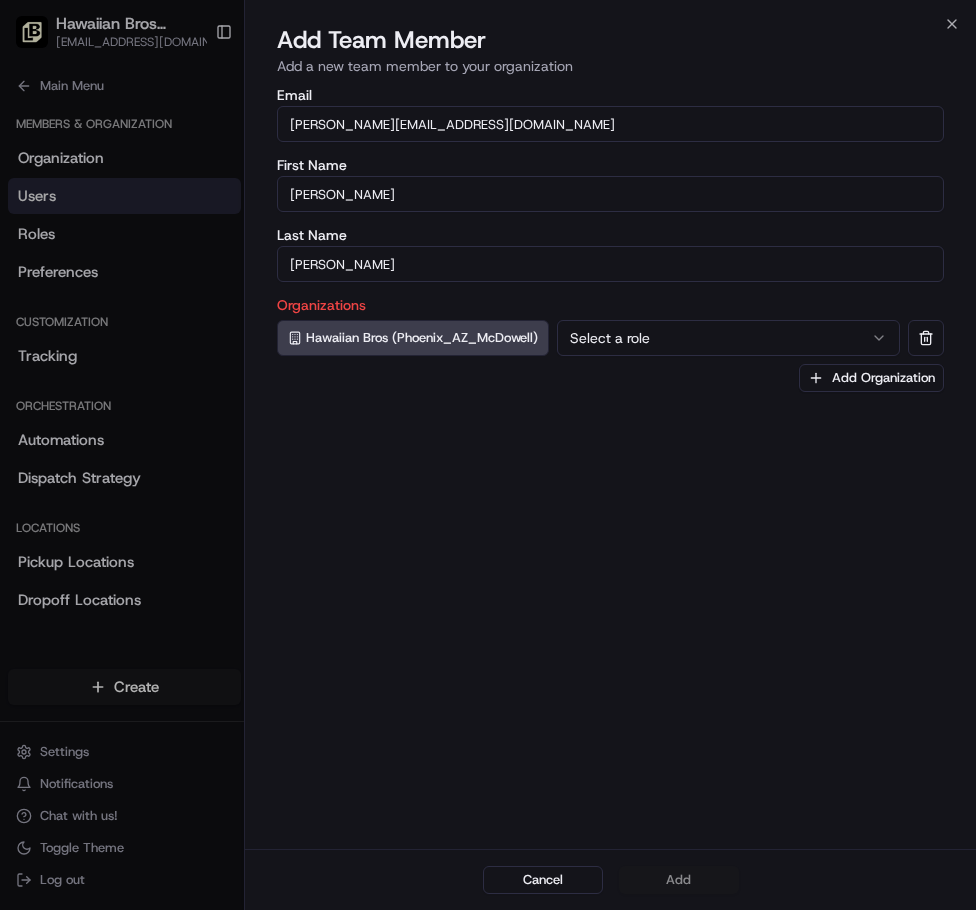 click on "Select a role" at bounding box center [728, 338] 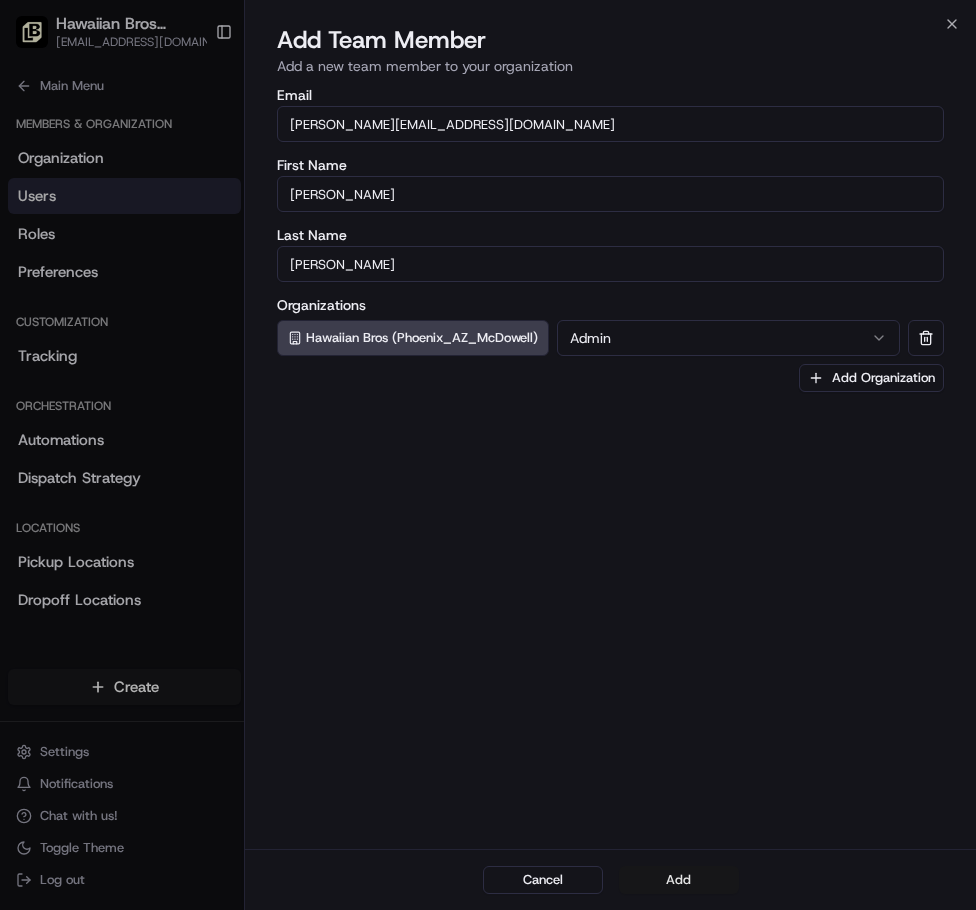 click on "Add" at bounding box center [679, 880] 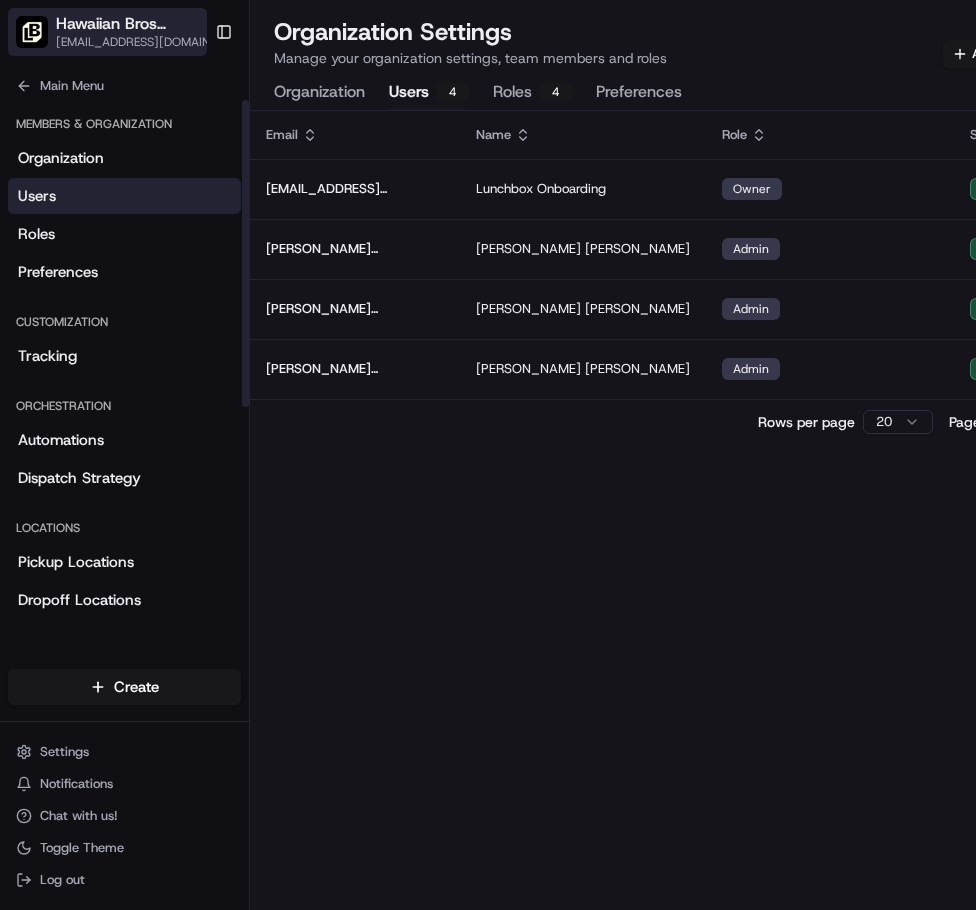 click on "Hawaiian Bros (Phoenix_AZ_McDowell)" at bounding box center (146, 24) 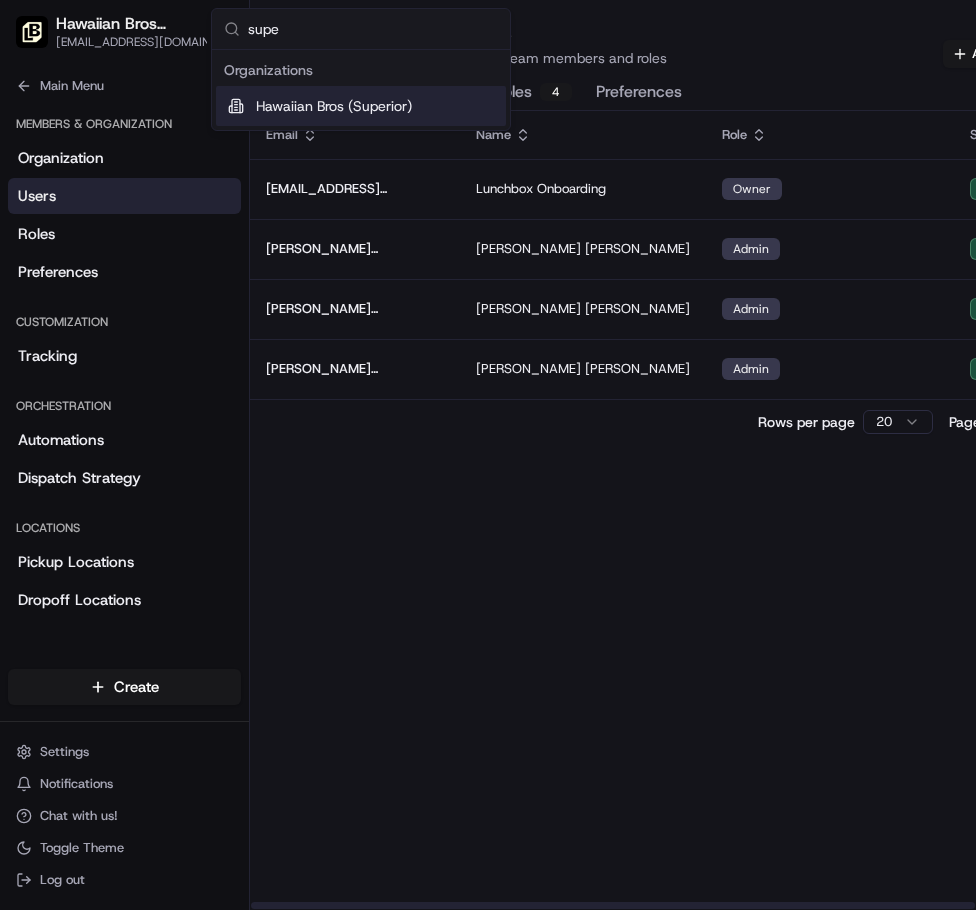 type on "supe" 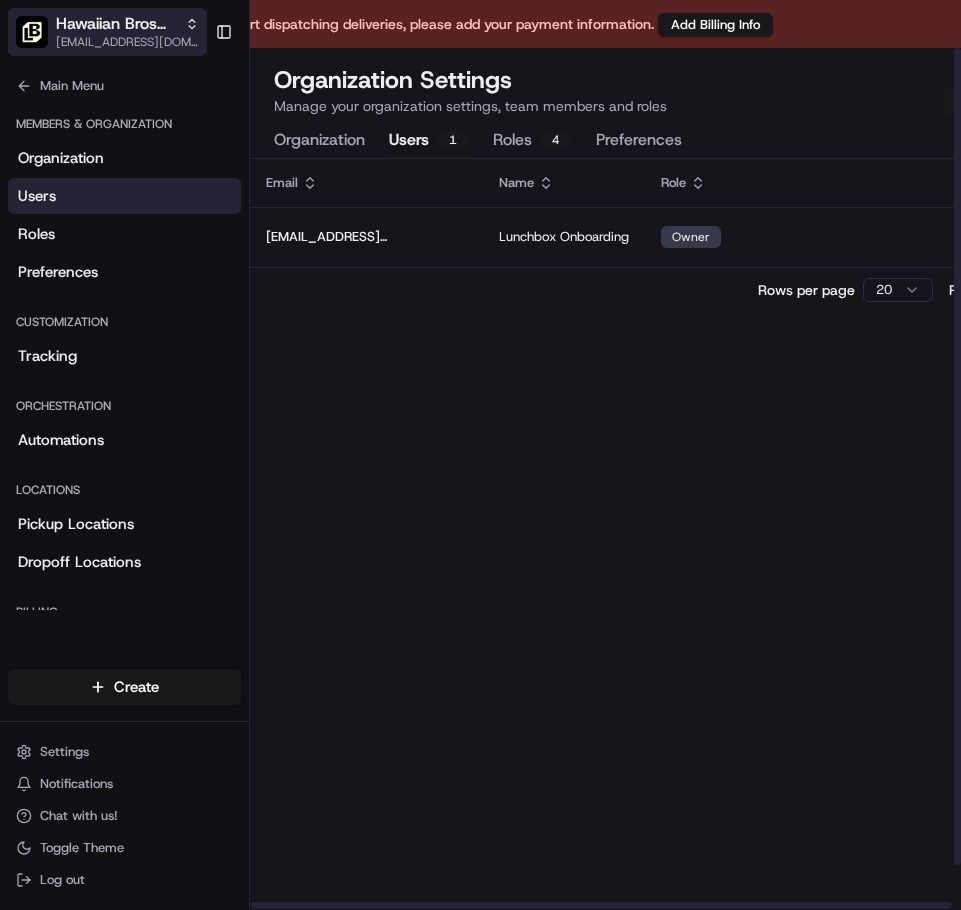 click on "[EMAIL_ADDRESS][DOMAIN_NAME]" at bounding box center (127, 42) 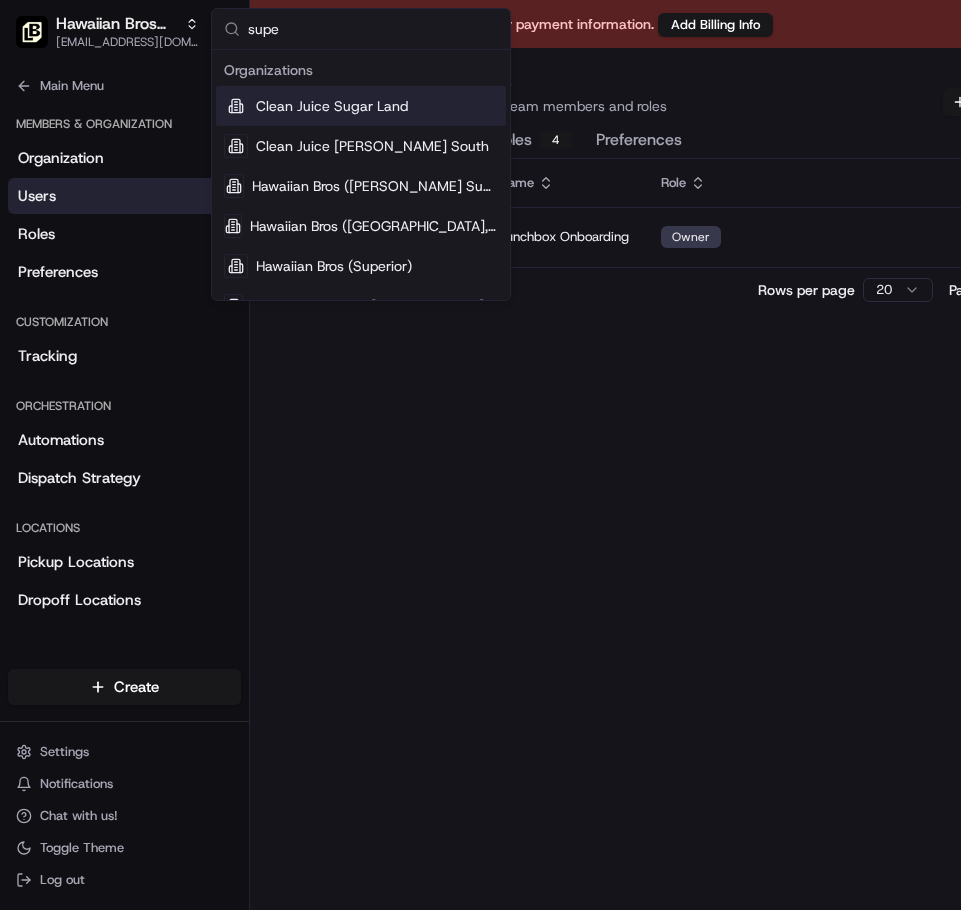type on "super" 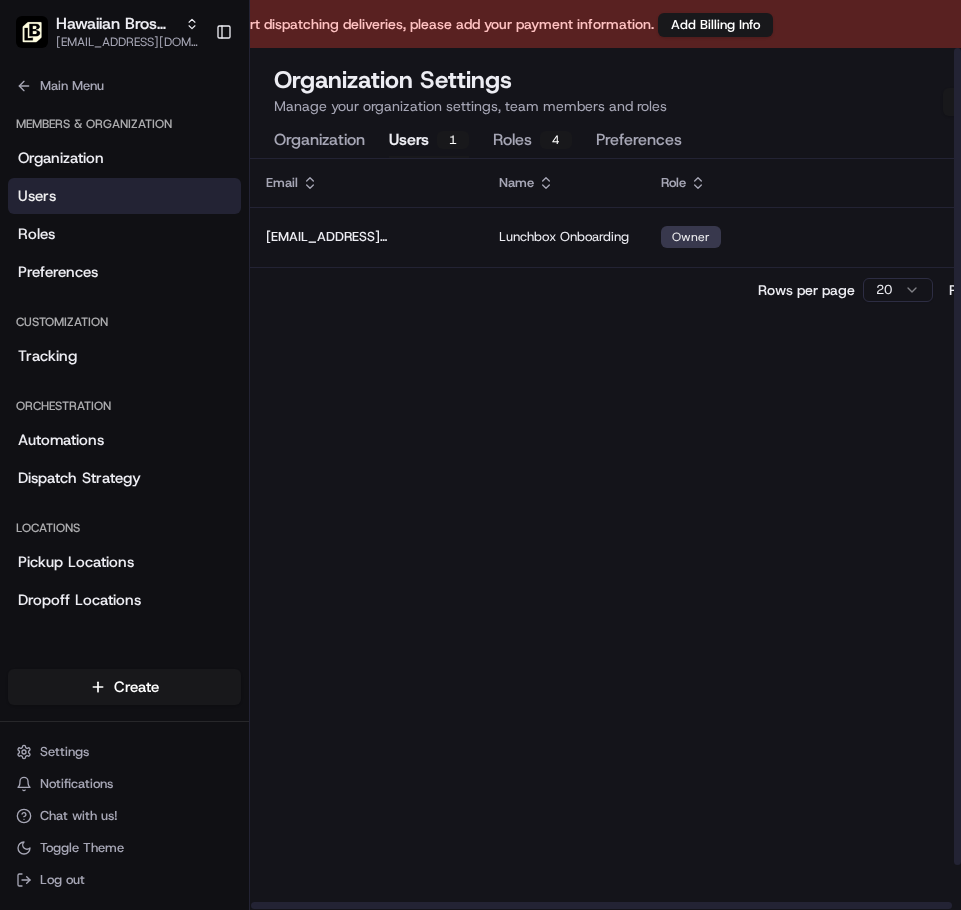 click on "Email Name Role Status onboard@lunchbox.io Lunchbox Onboarding Owner Active Rows per page 20 Page  1  of   1 Go to first page Go to previous page Go to next page Go to last page" at bounding box center (685, 558) 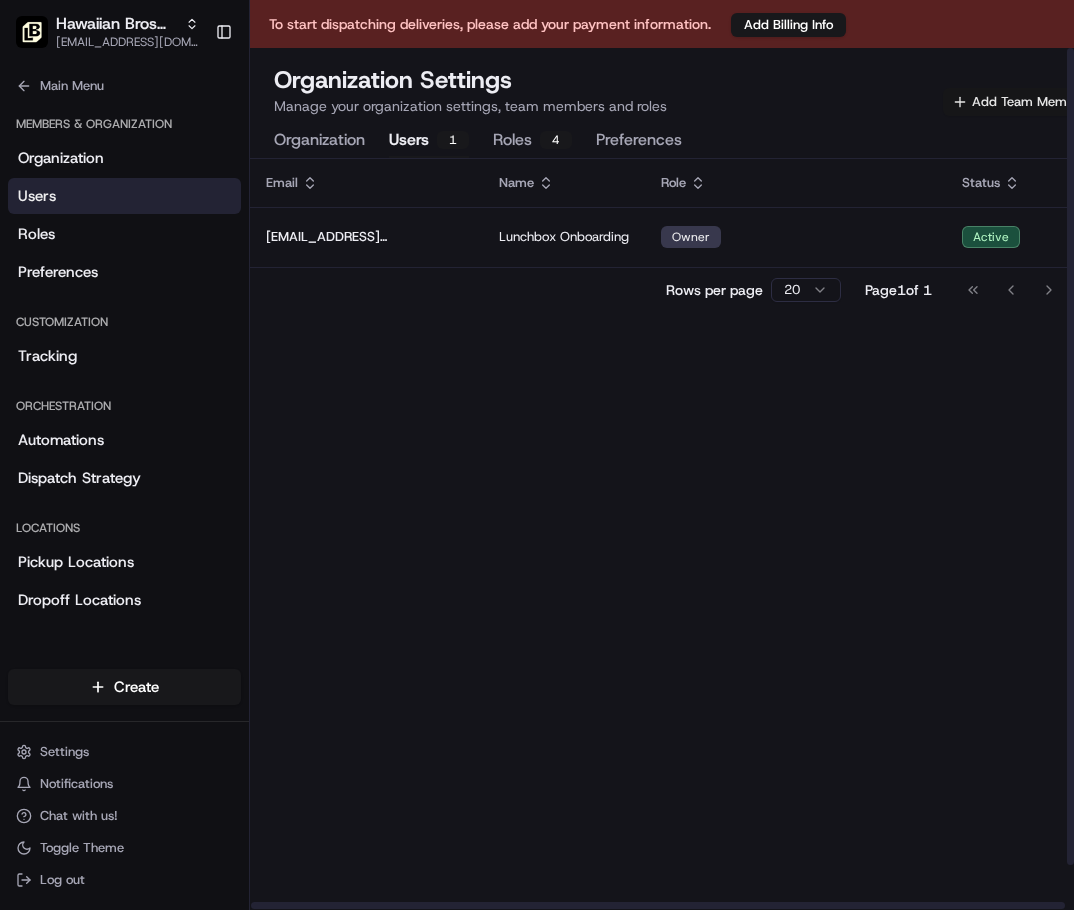 click on "Add Team Member" at bounding box center (1019, 102) 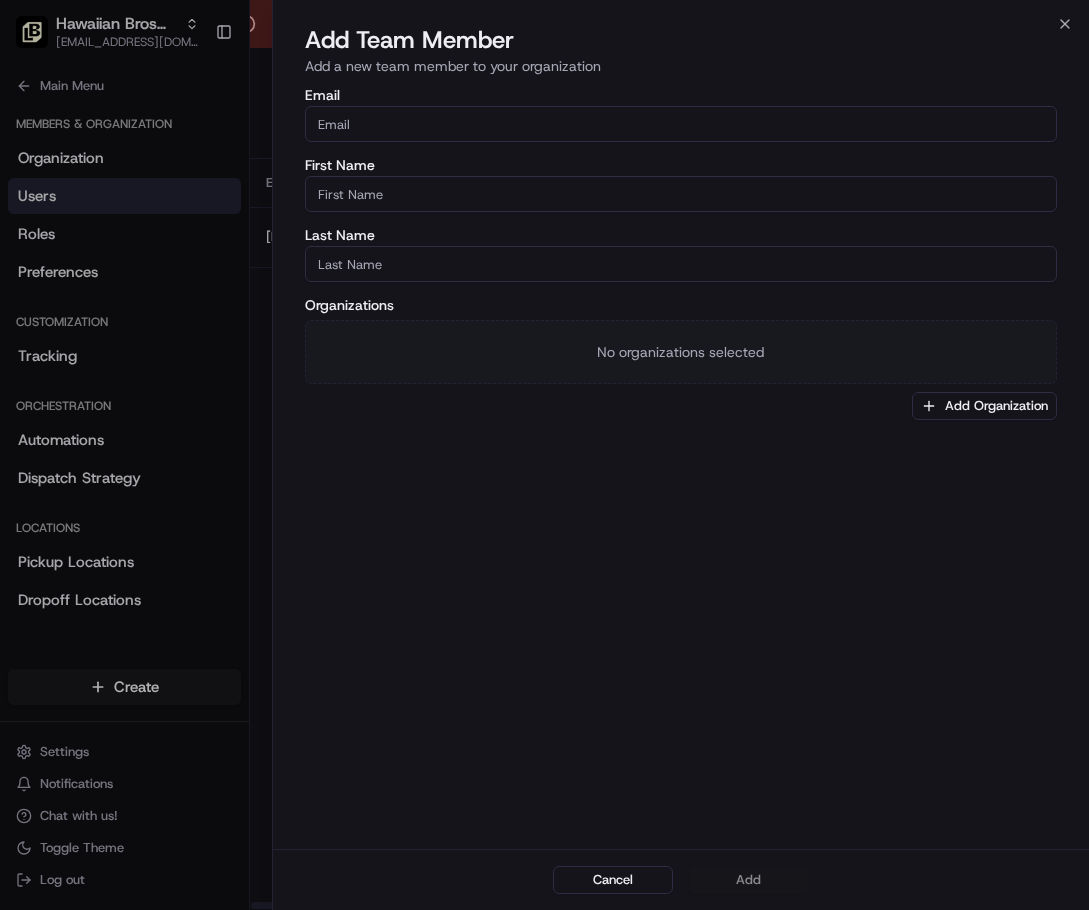 click on "Email" at bounding box center [681, 124] 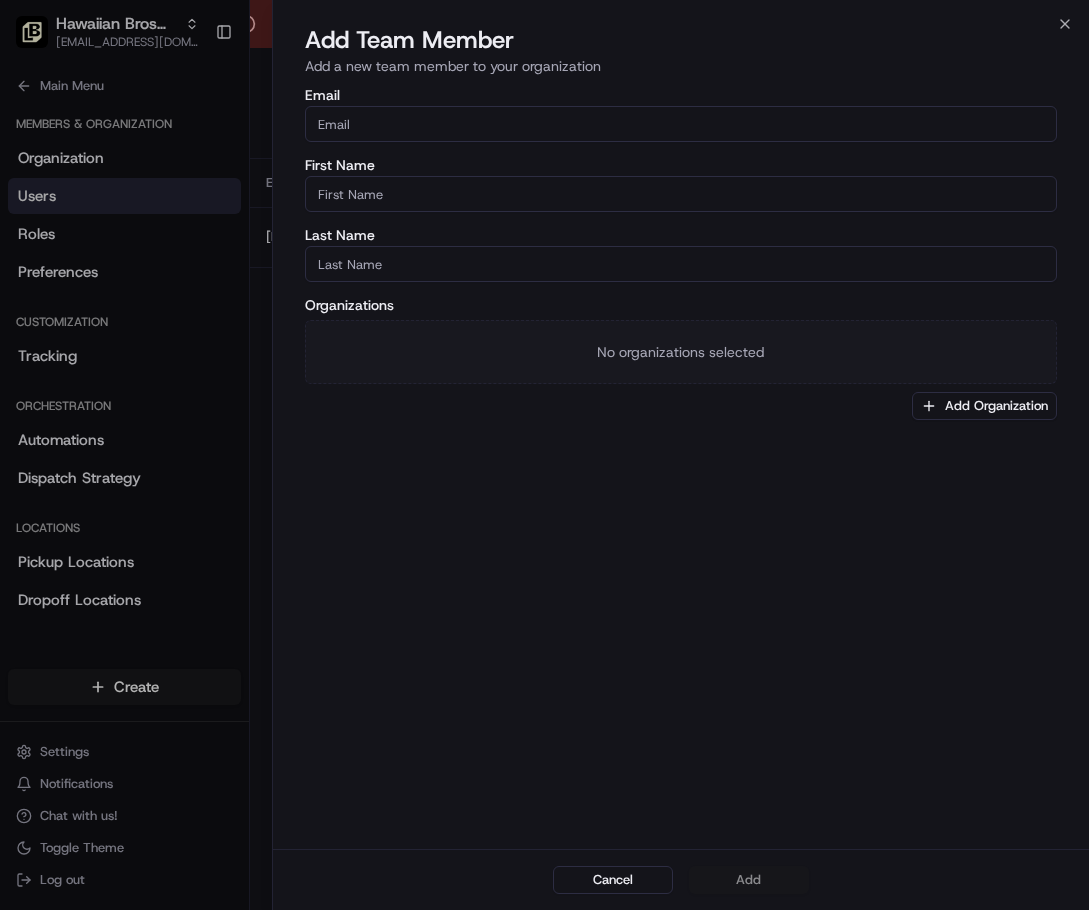 click on "Email" at bounding box center [681, 124] 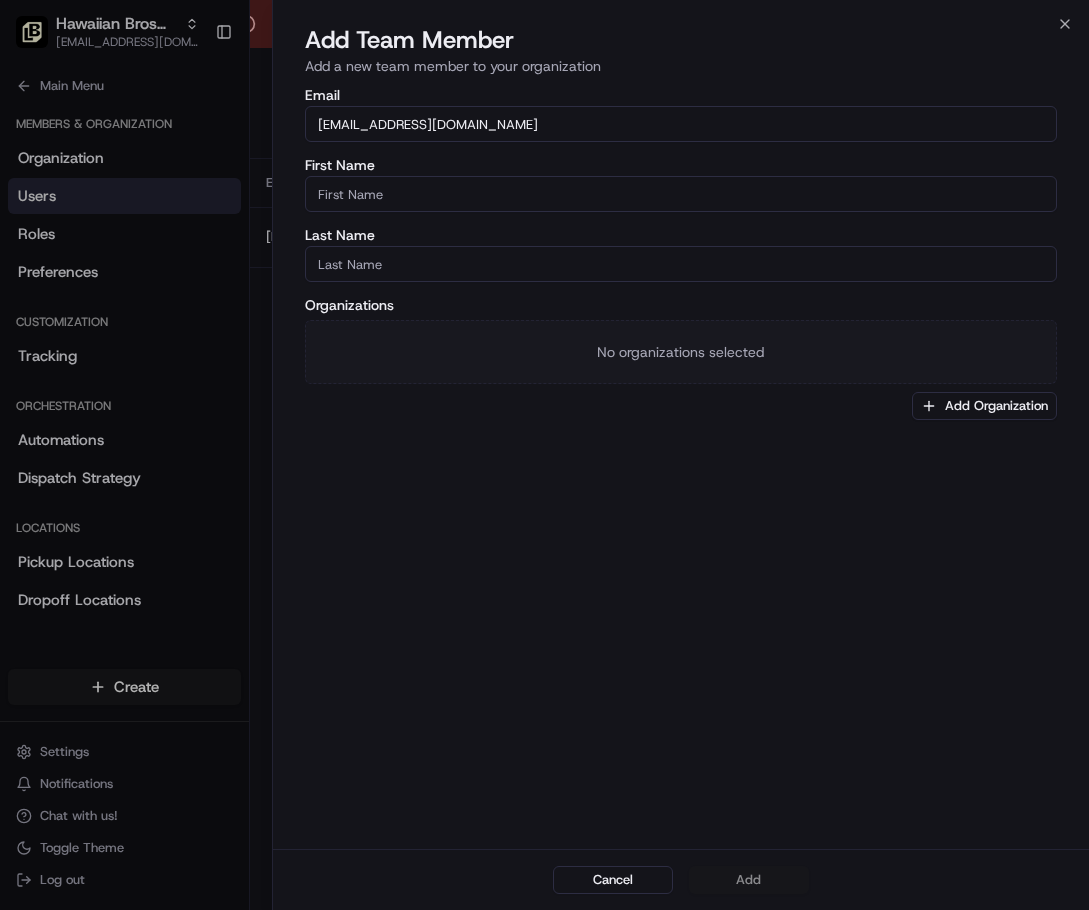 type on "[EMAIL_ADDRESS][DOMAIN_NAME]" 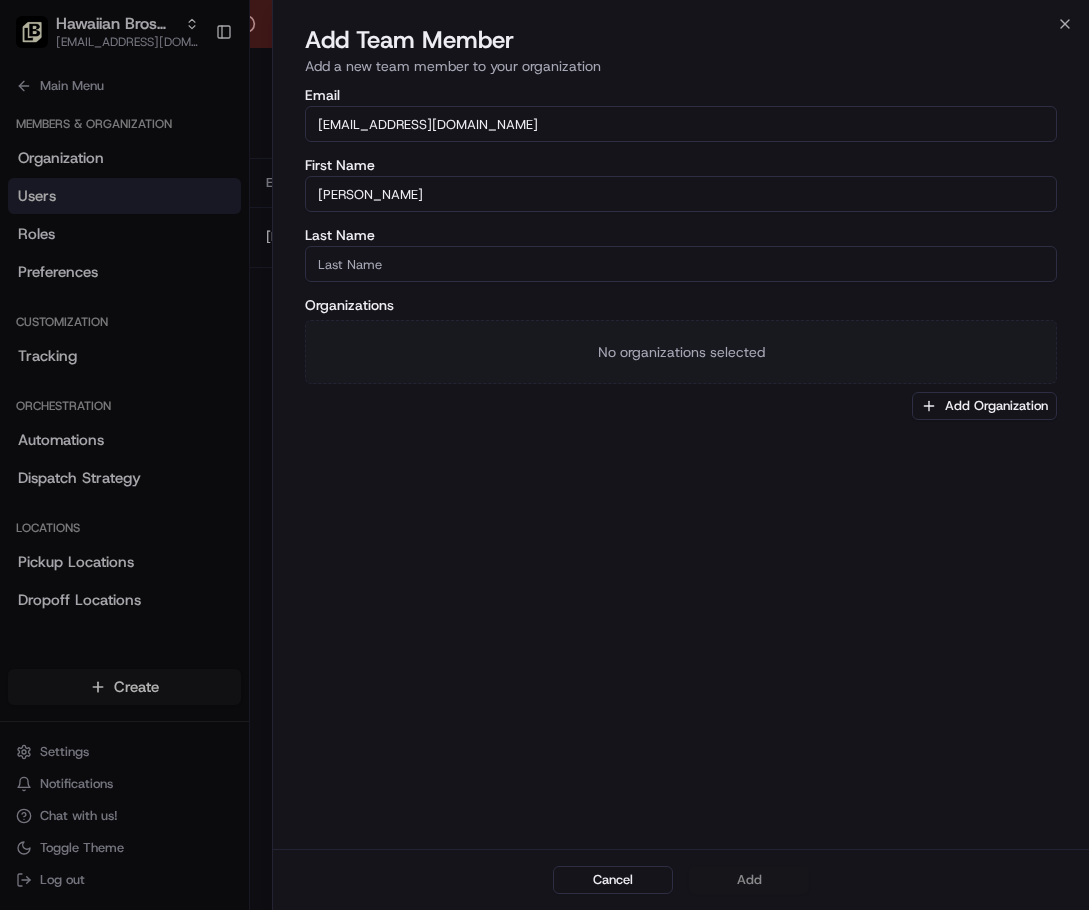 type on "[PERSON_NAME]" 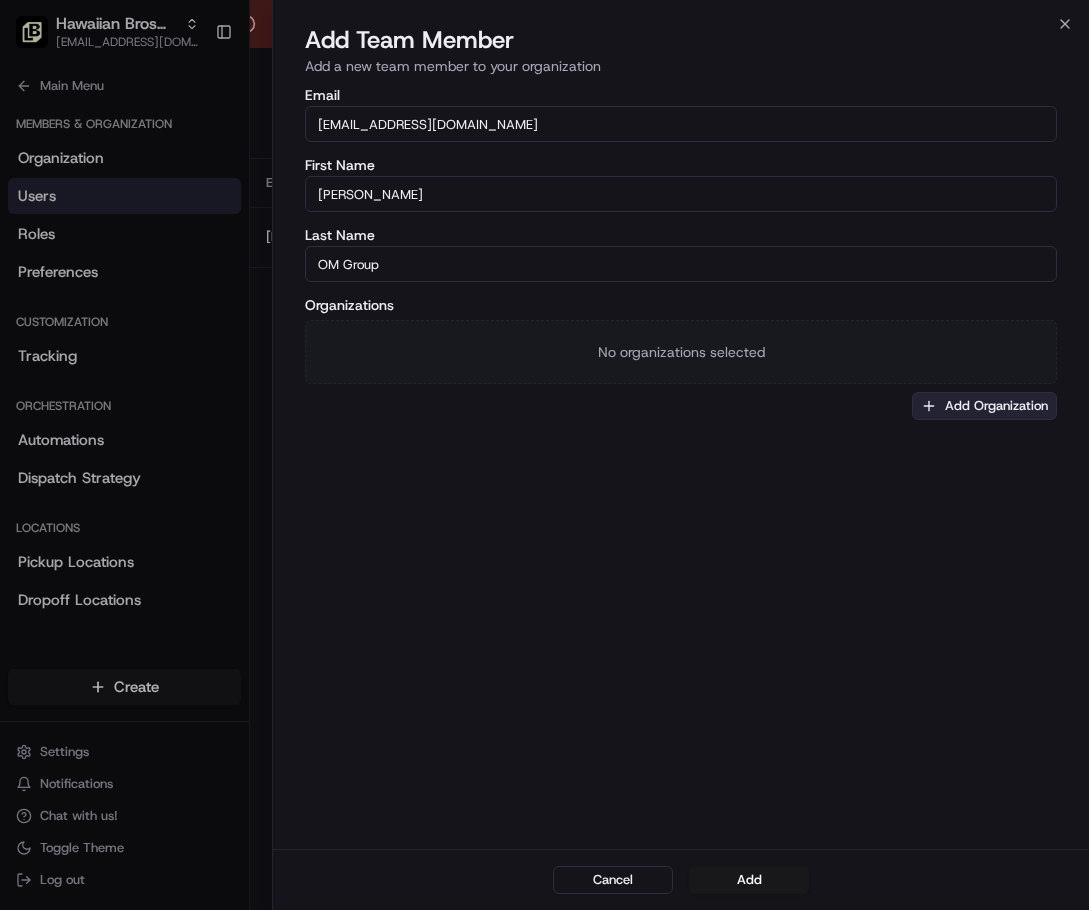 type on "OM Group" 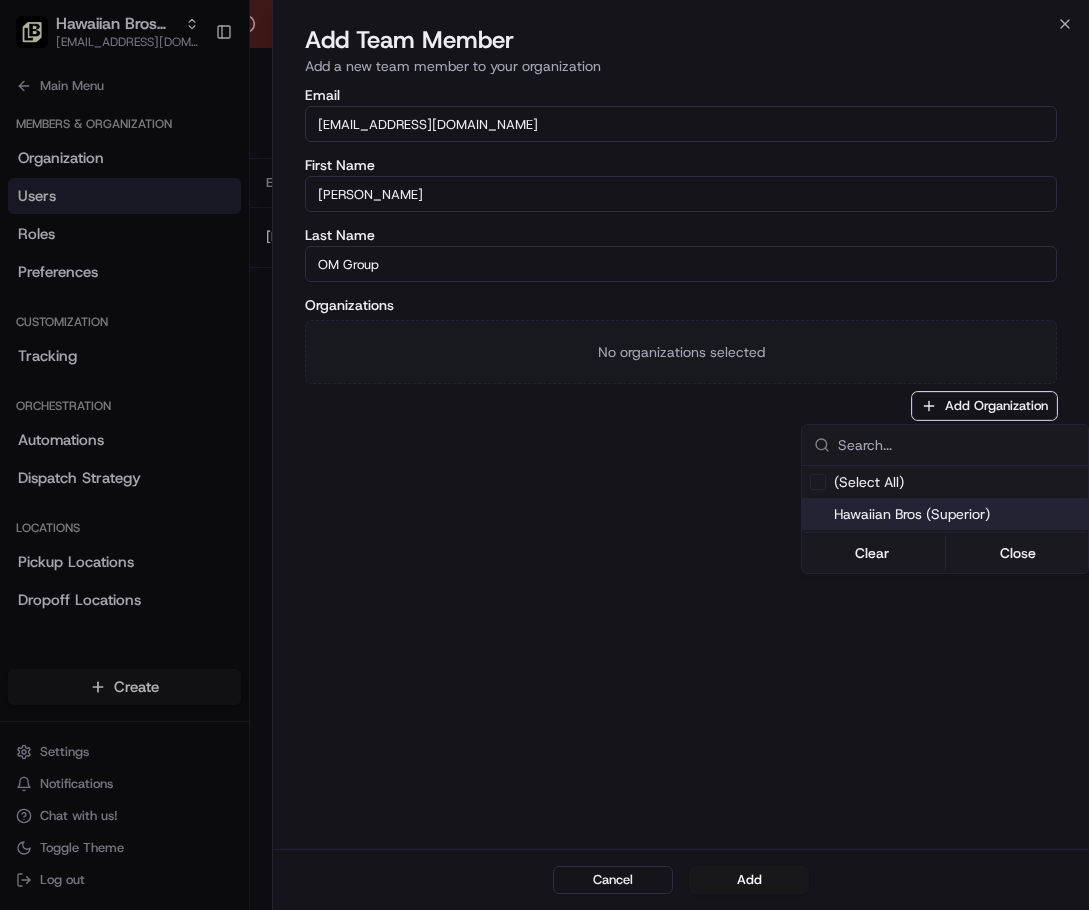 click on "Hawaiian Bros (Superior)" at bounding box center [957, 514] 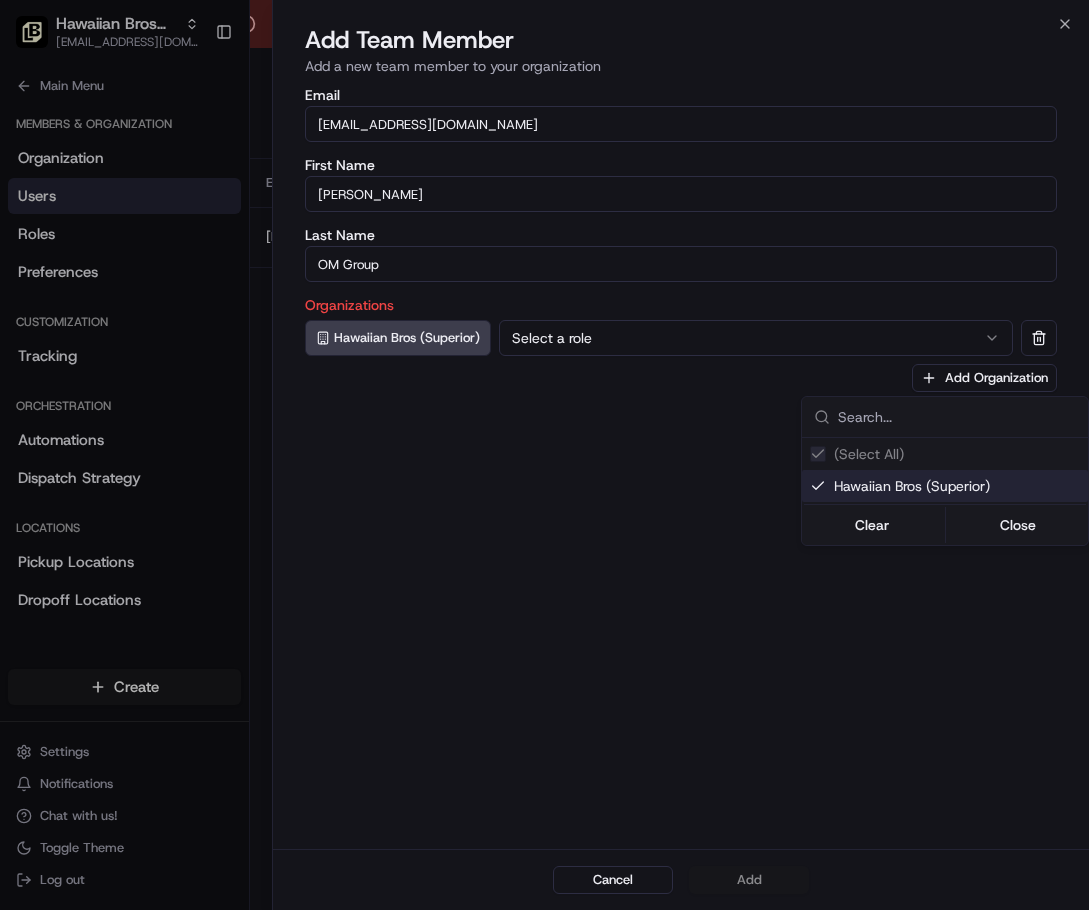 click at bounding box center (544, 455) 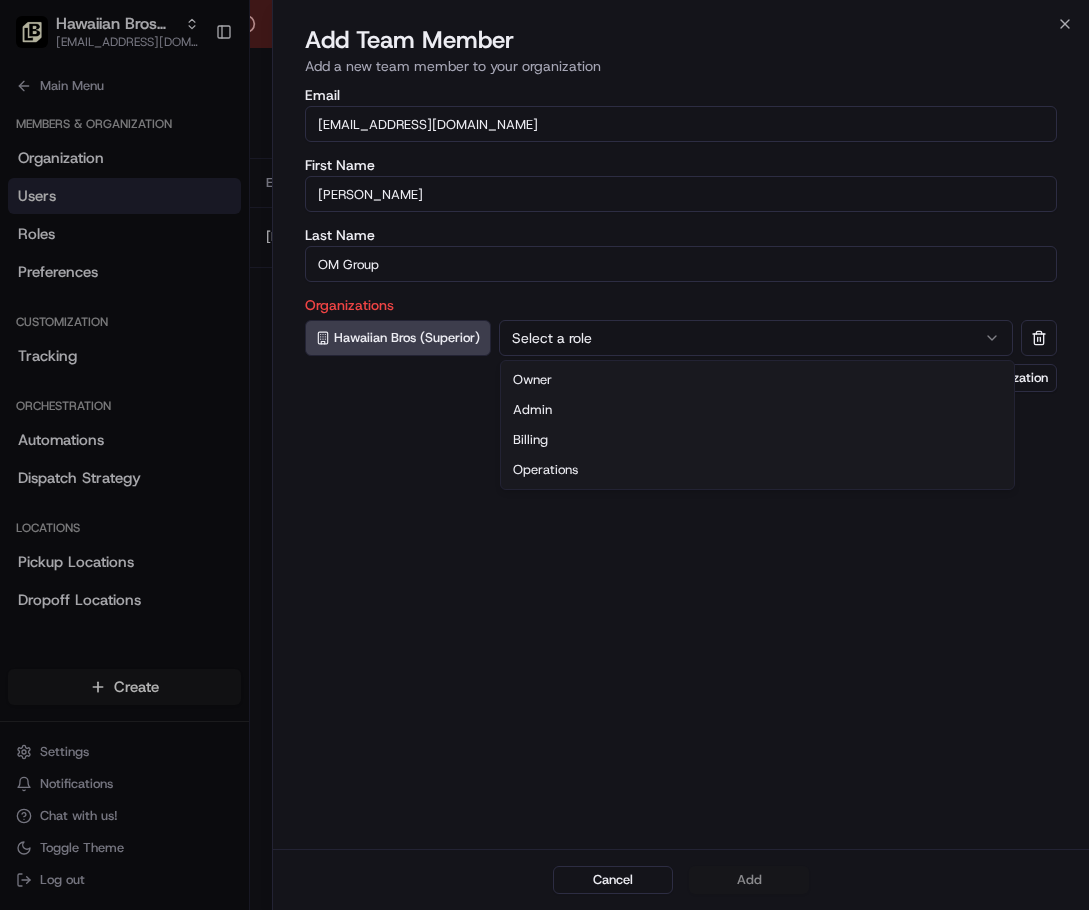 click on "Select a role" at bounding box center [756, 338] 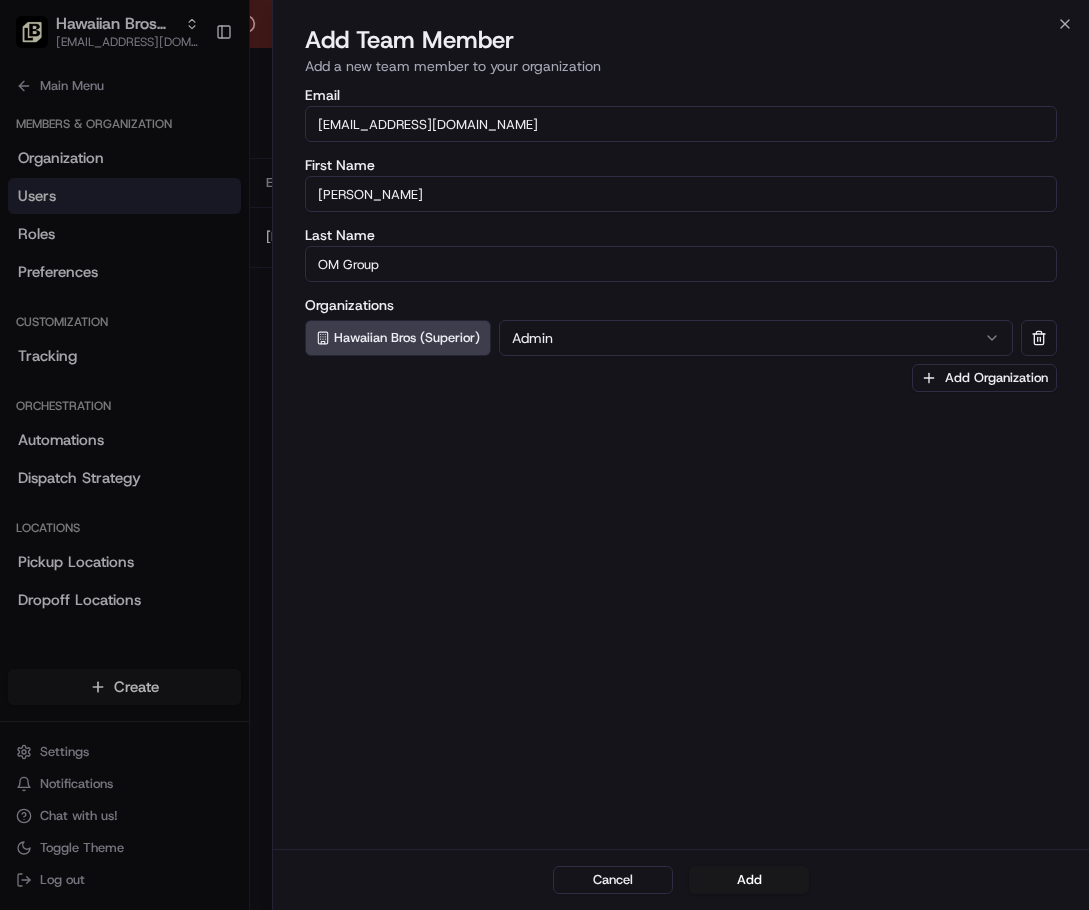 click on "Add" at bounding box center (749, 880) 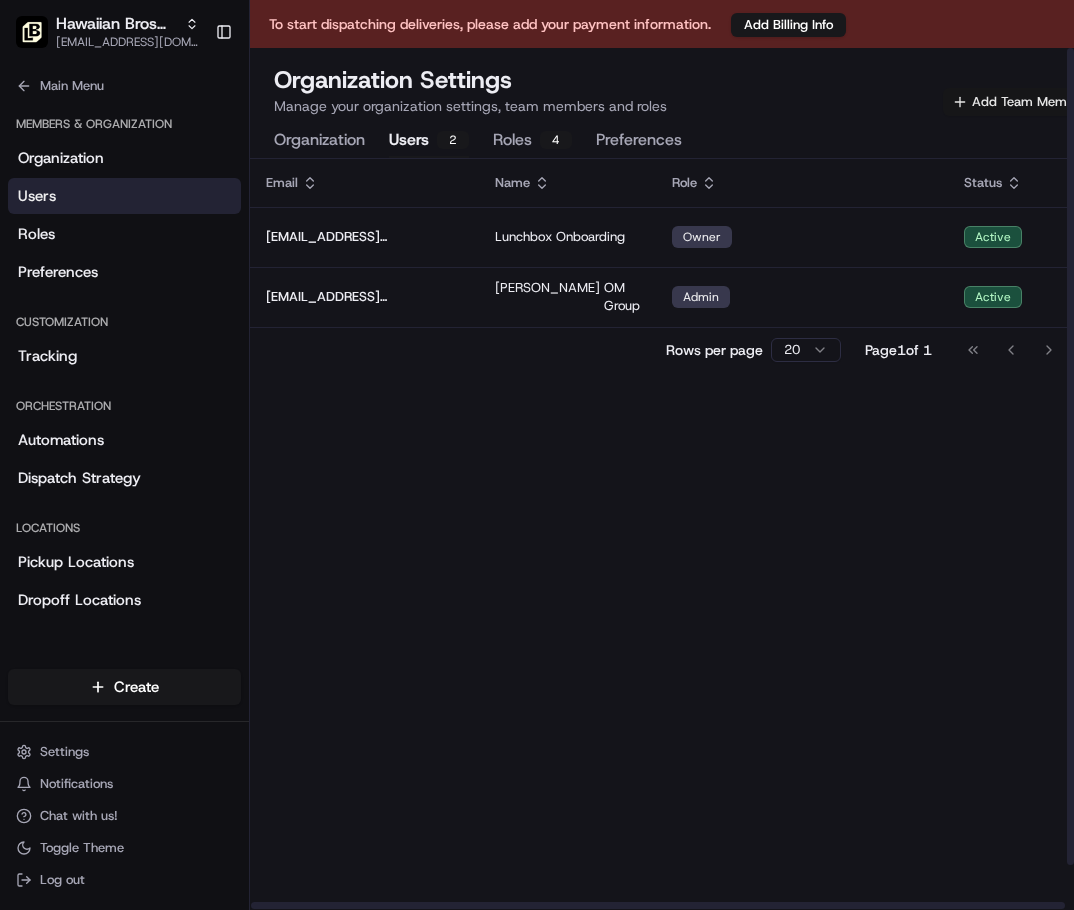 click on "Add Team Member" at bounding box center (1019, 102) 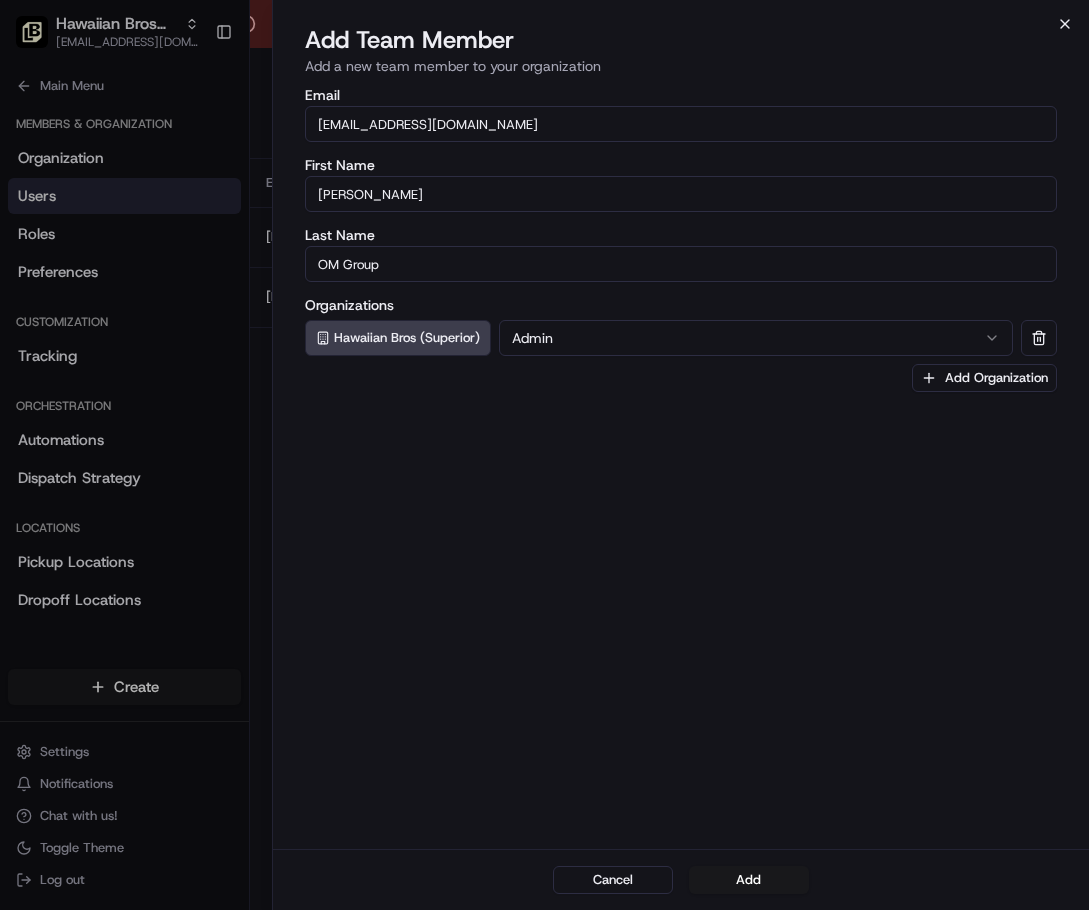 click 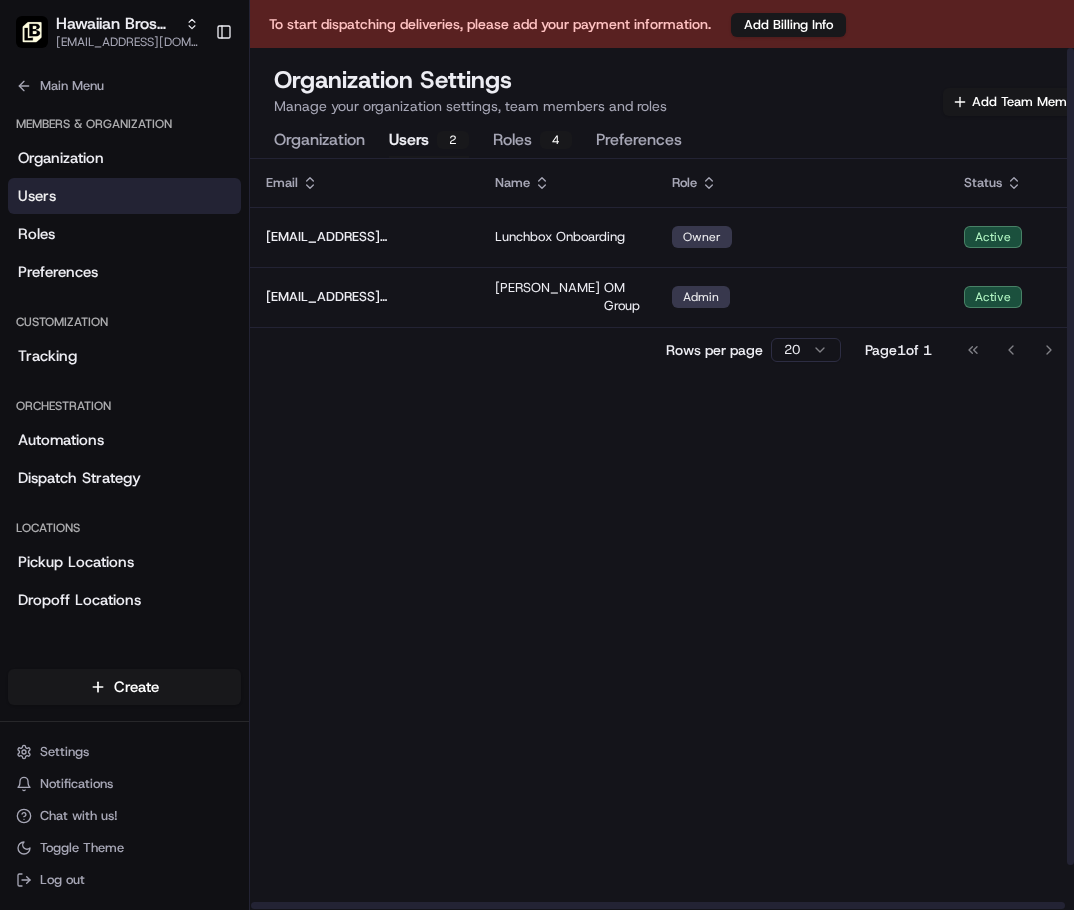 click on "Organization Settings Manage your organization settings, team members and roles Add Team Member" at bounding box center (685, 90) 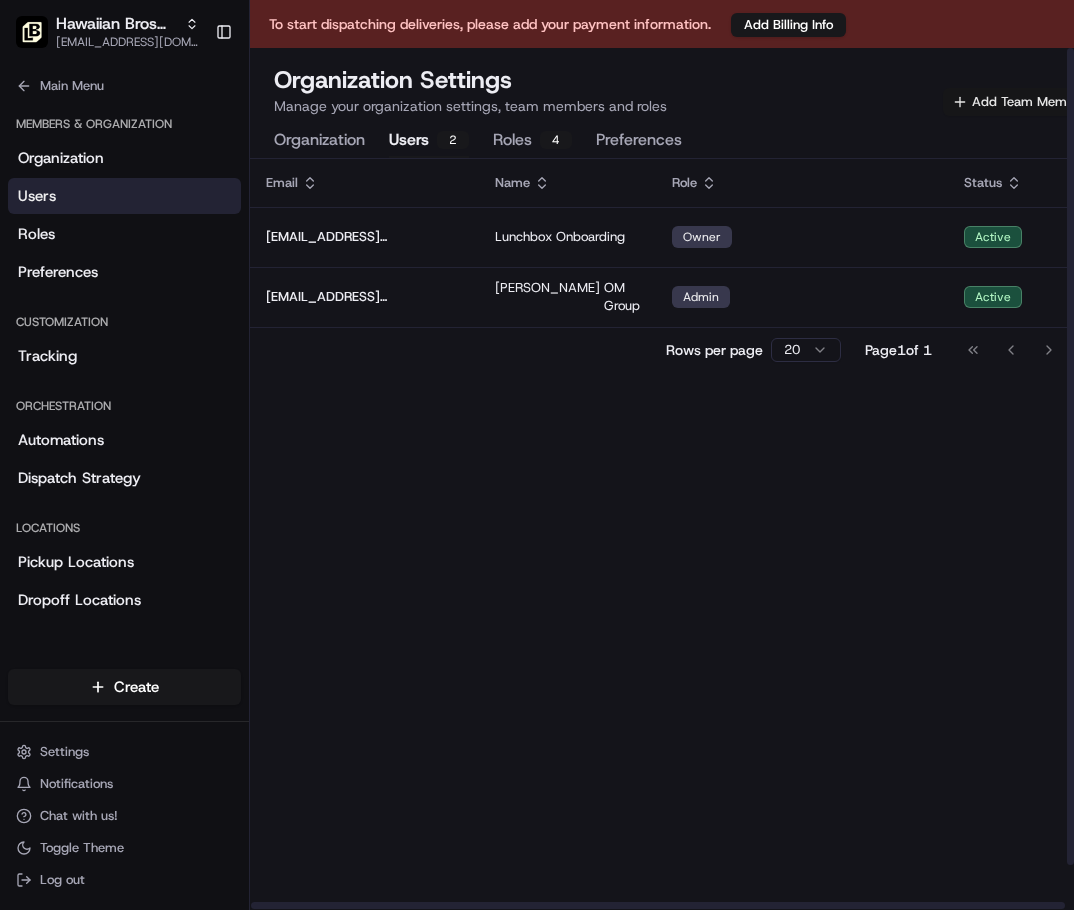 click on "Add Team Member" at bounding box center (1019, 102) 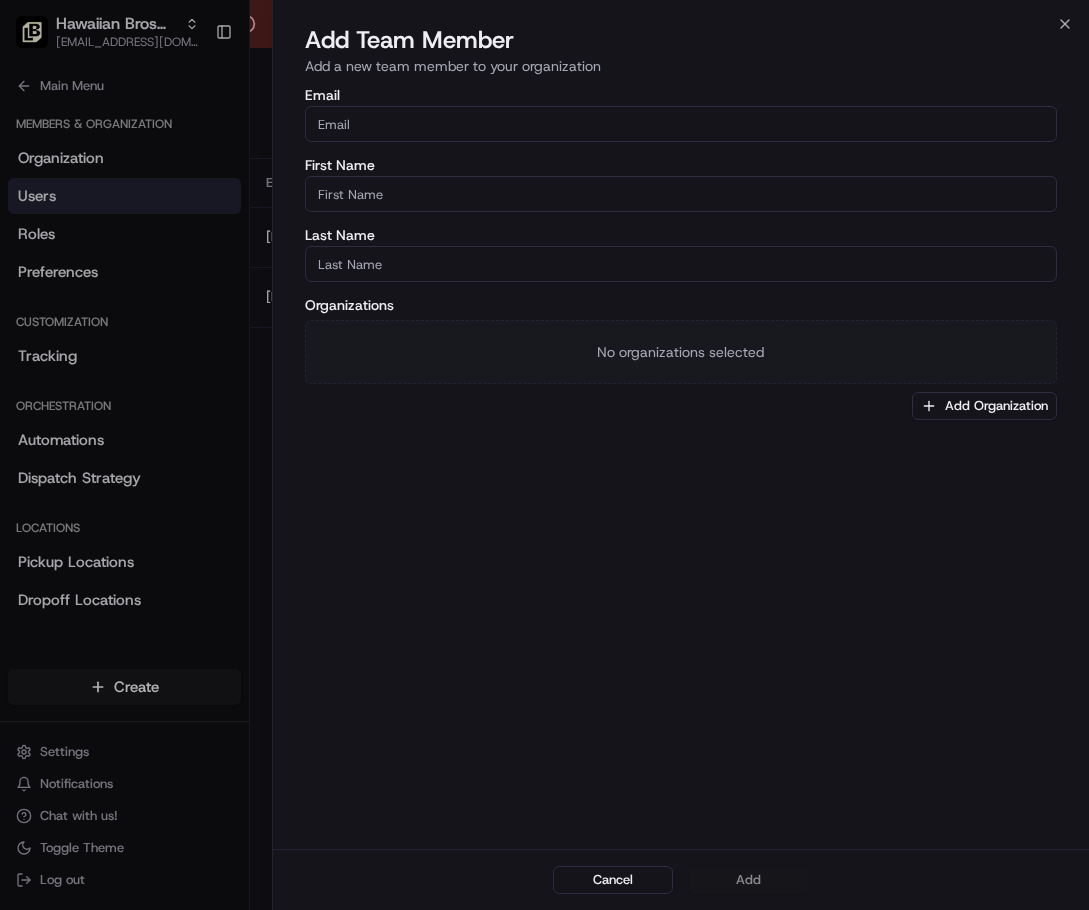 click on "Email" at bounding box center (681, 124) 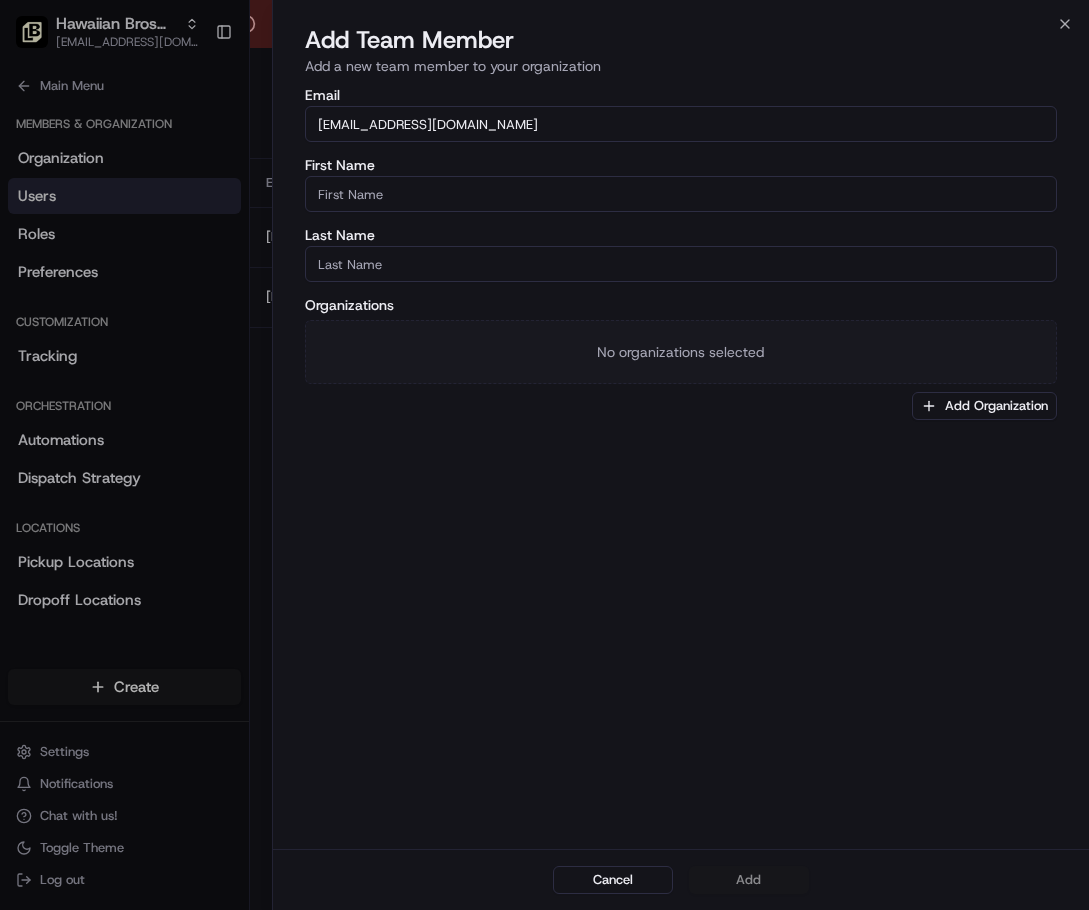 paste on "[EMAIL_ADDRESS][DOMAIN_NAME]" 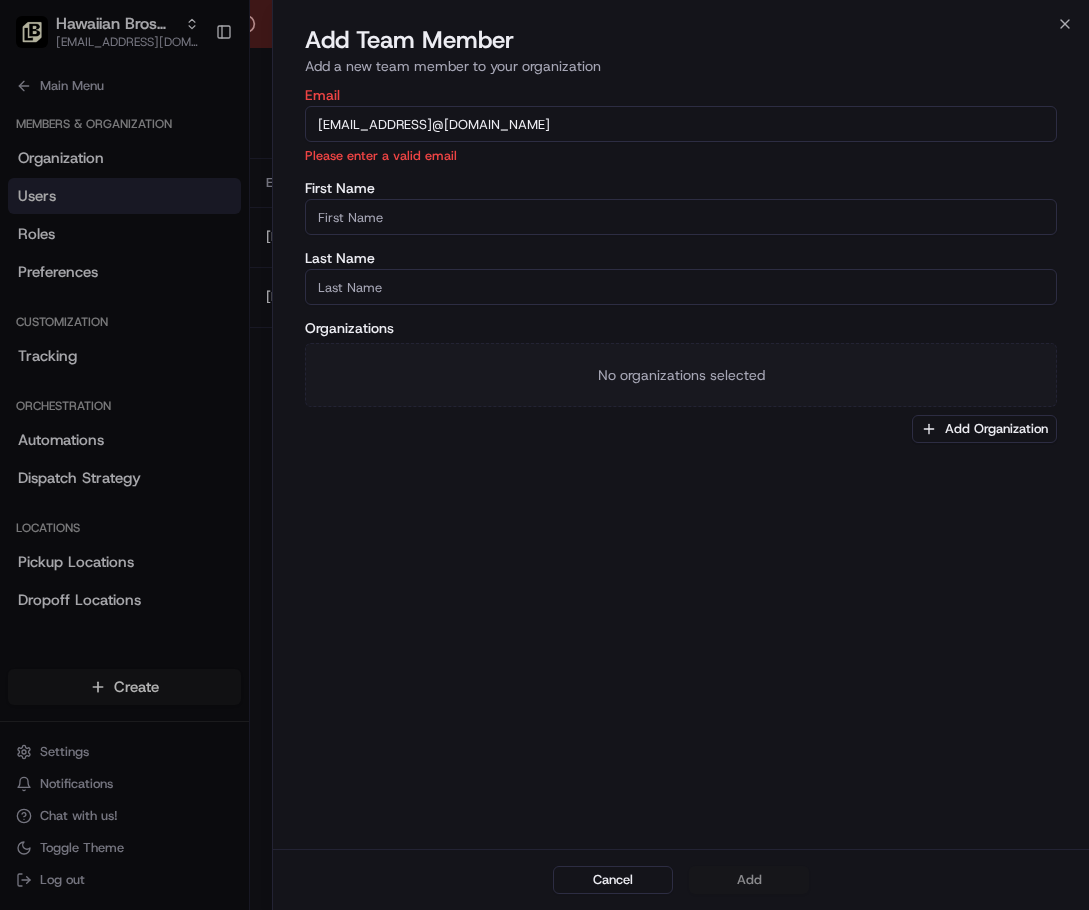 paste 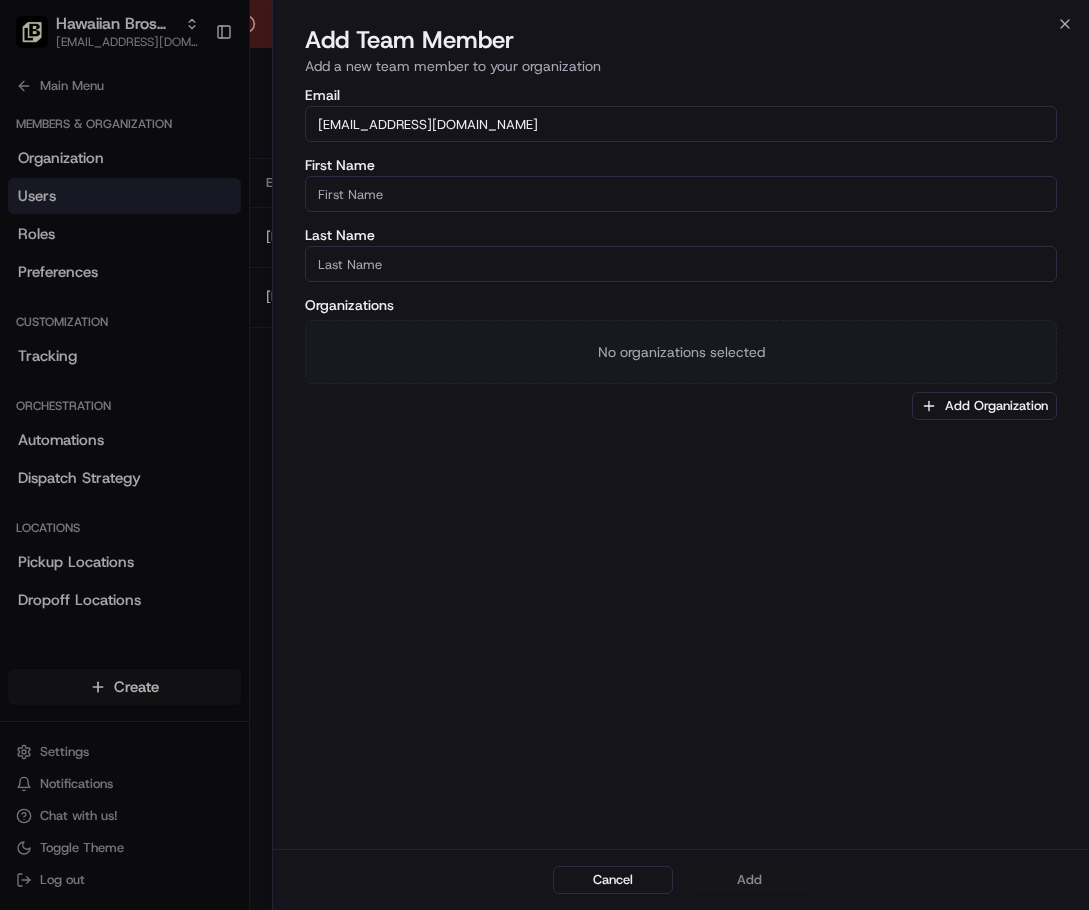 type on "[EMAIL_ADDRESS][DOMAIN_NAME]" 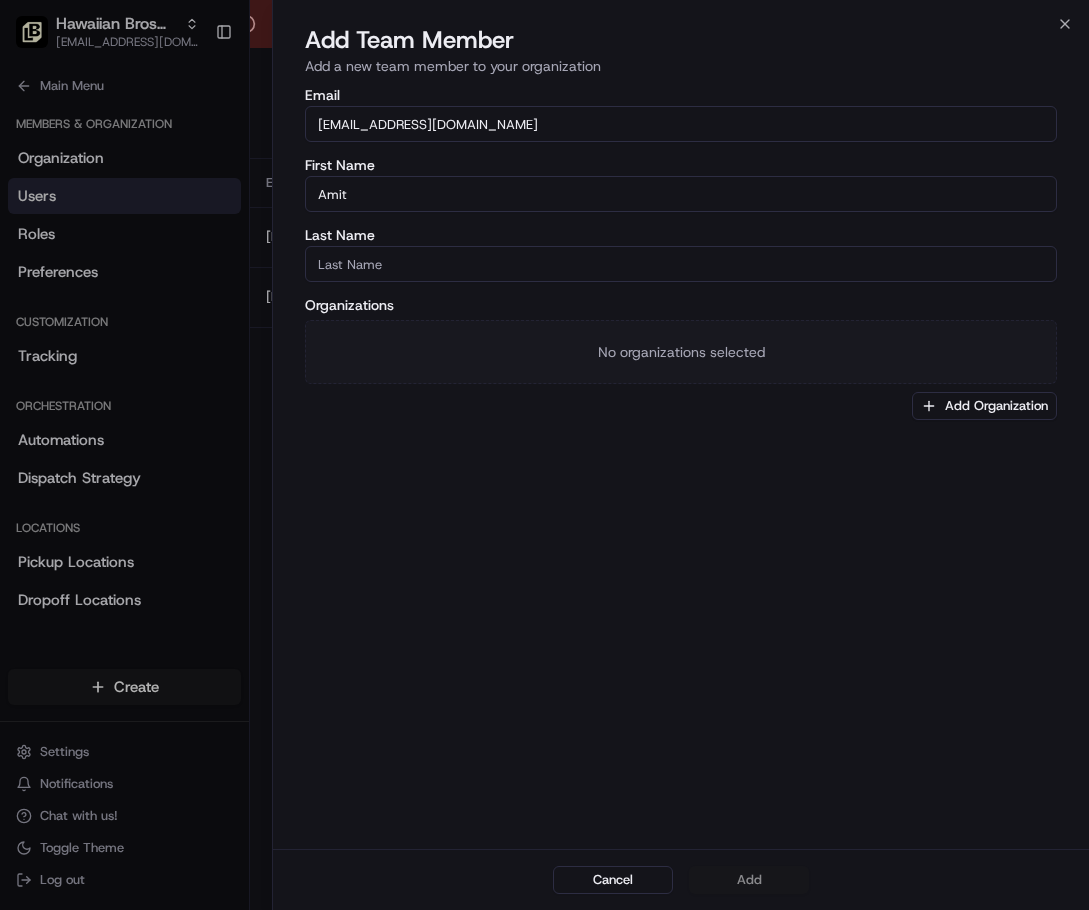 type on "Amit" 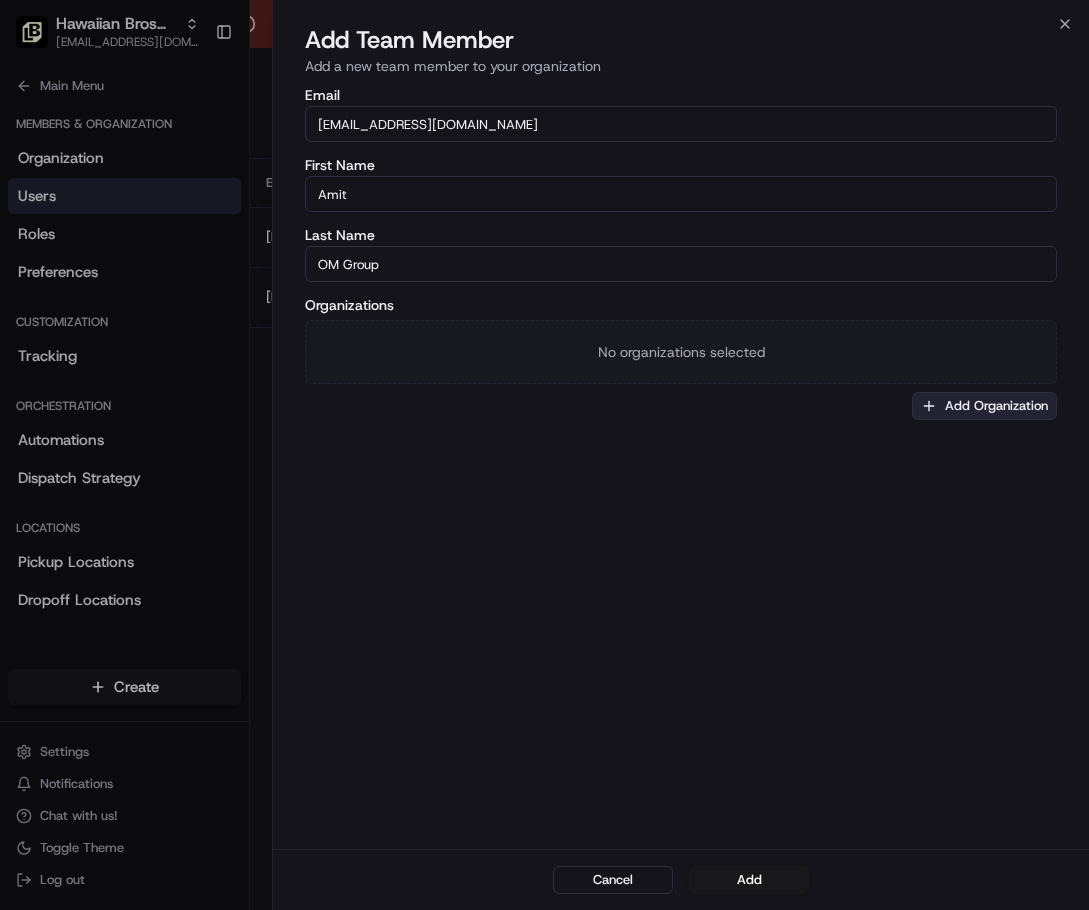 type on "OM Group" 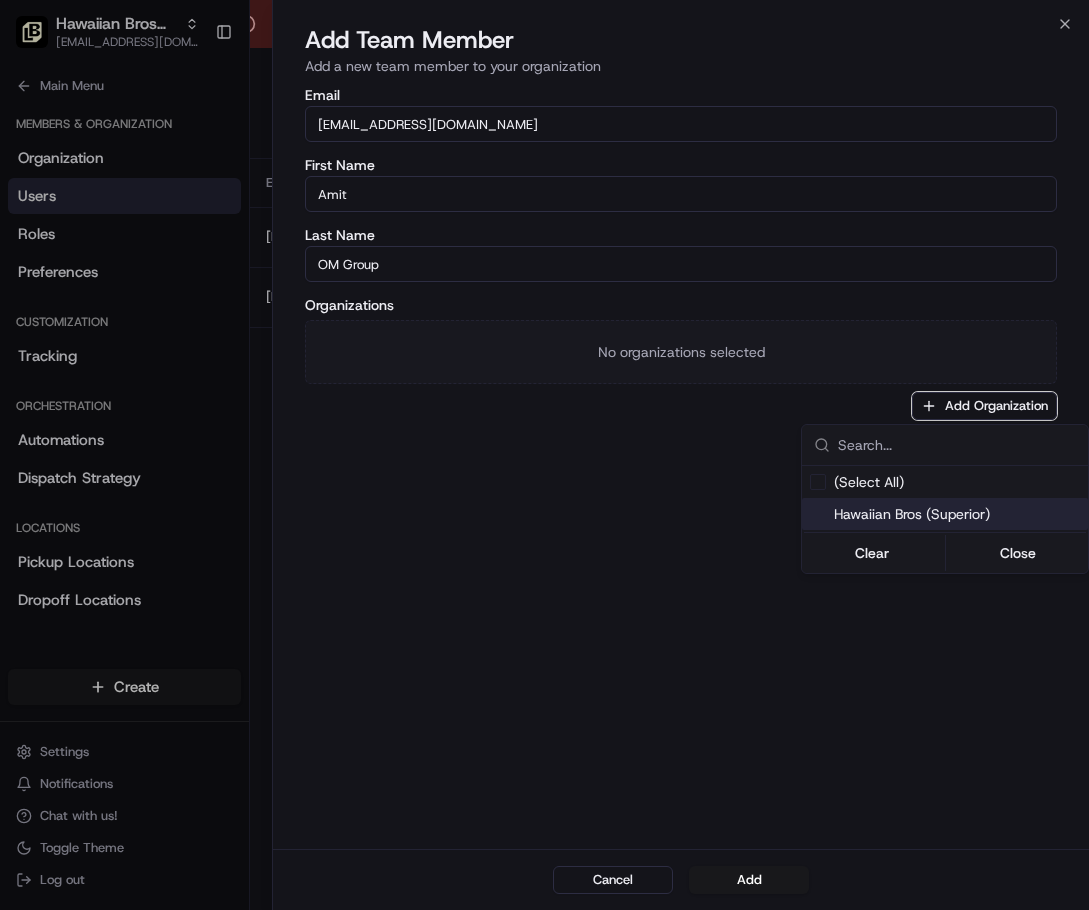 click on "Hawaiian Bros (Superior)" at bounding box center (957, 514) 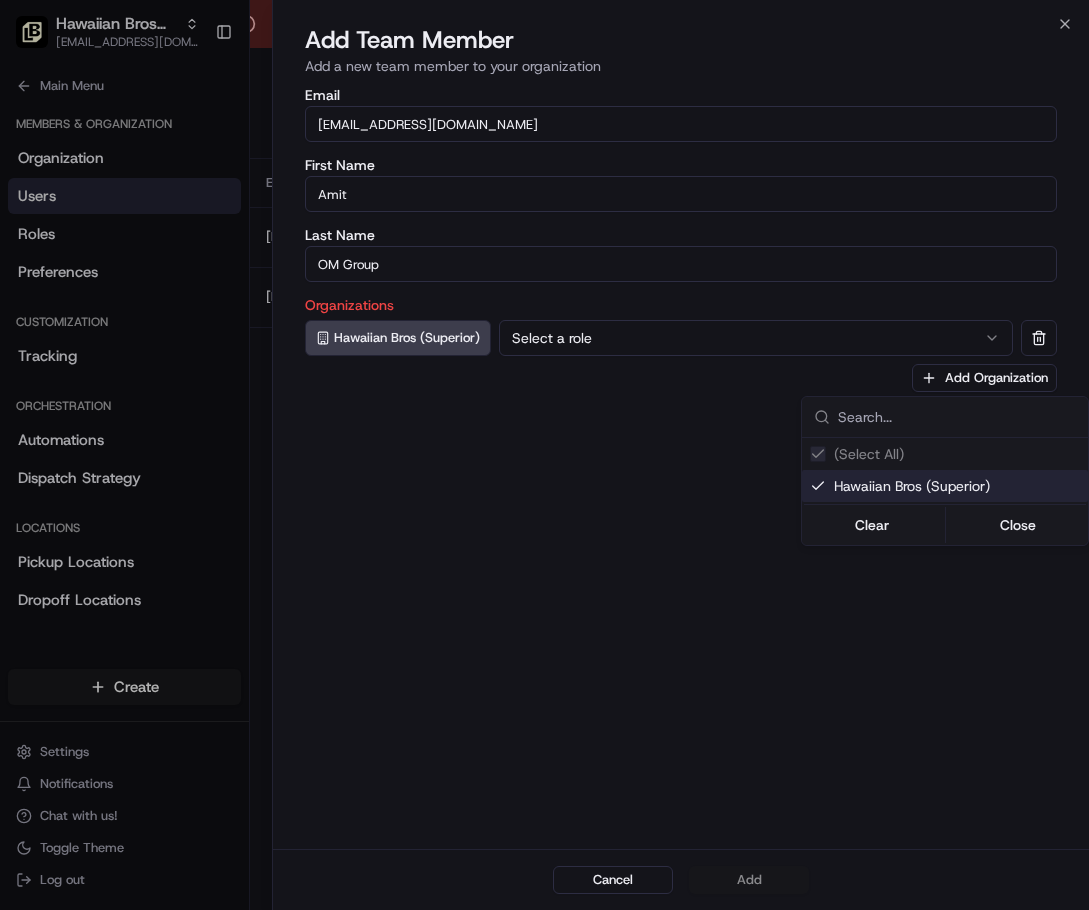 click at bounding box center [544, 455] 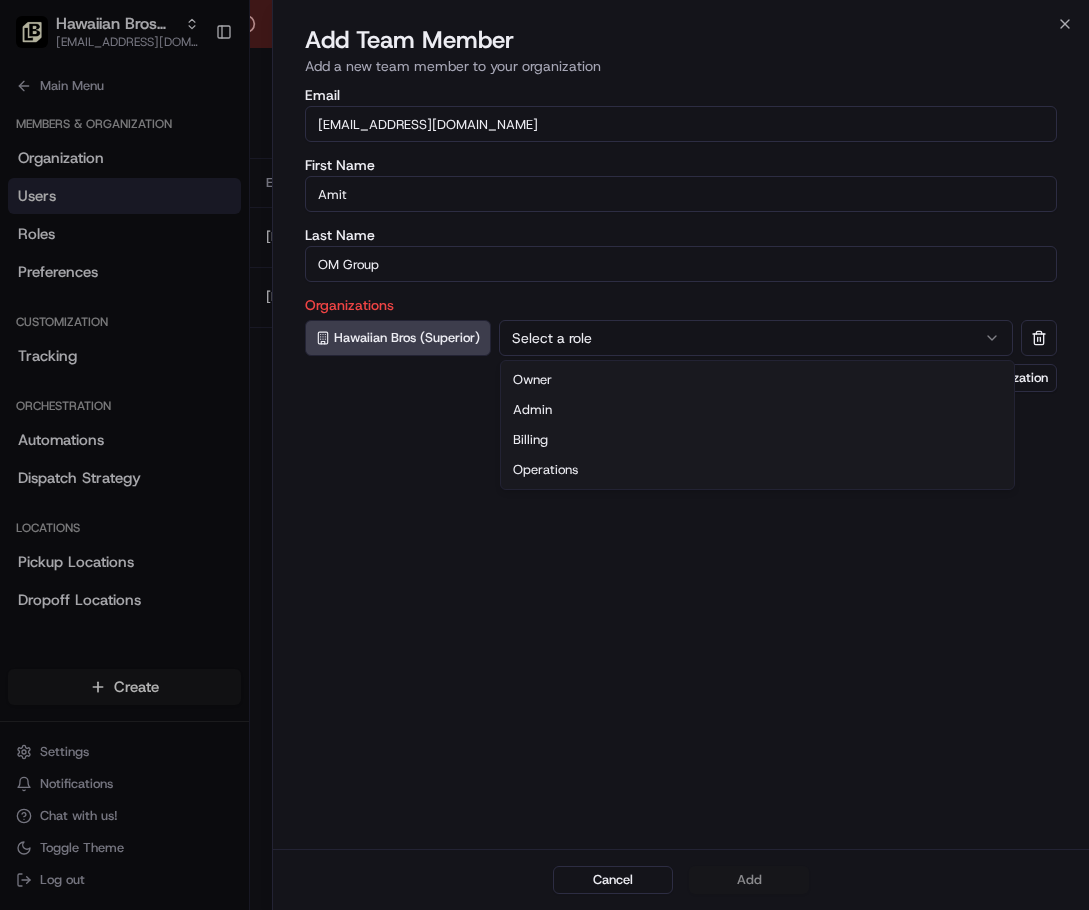 click on "Select a role" at bounding box center [756, 338] 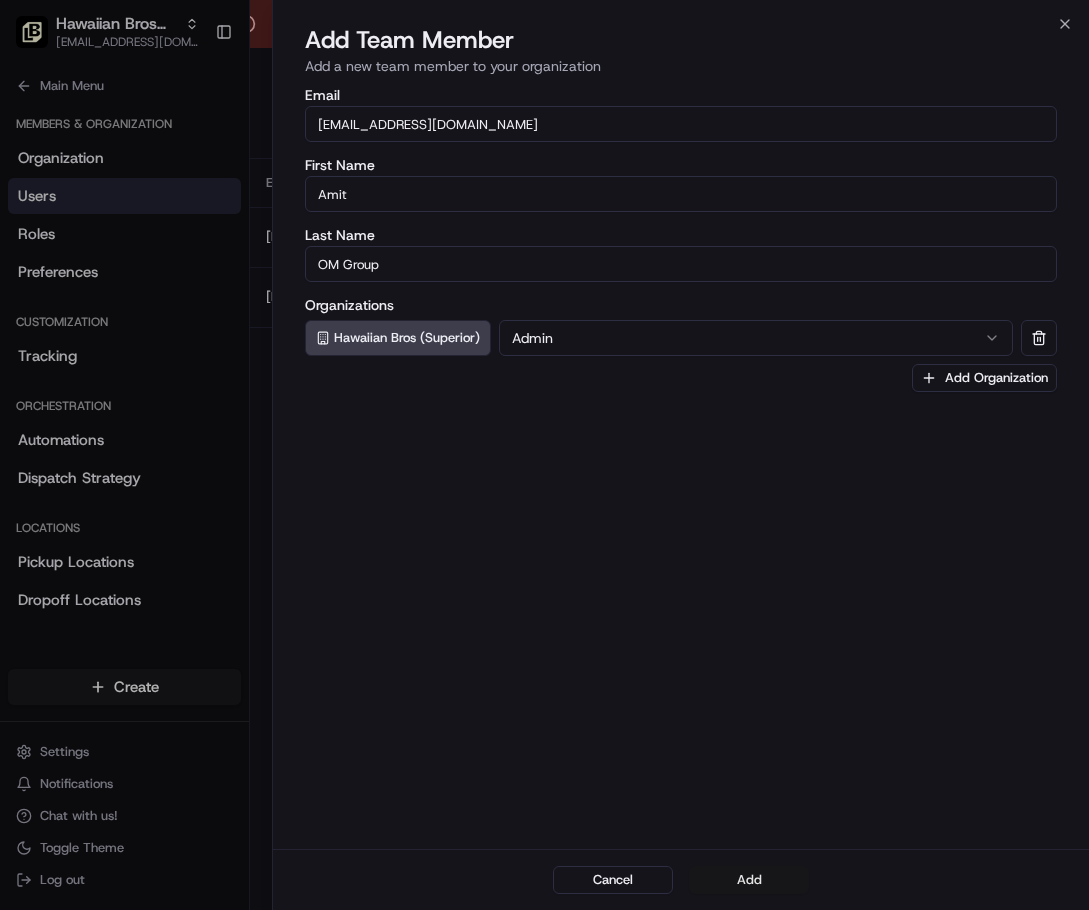 click on "Add" at bounding box center (749, 880) 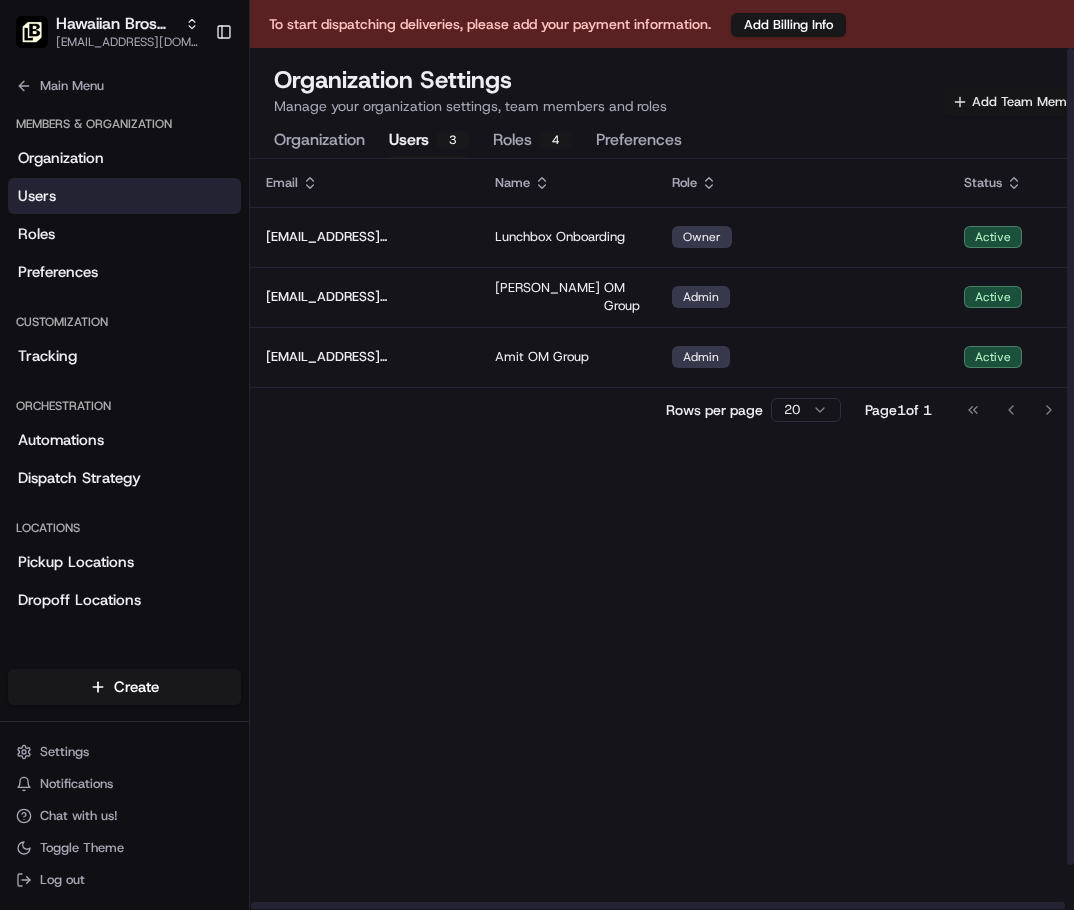 click on "Add Team Member" at bounding box center [1019, 102] 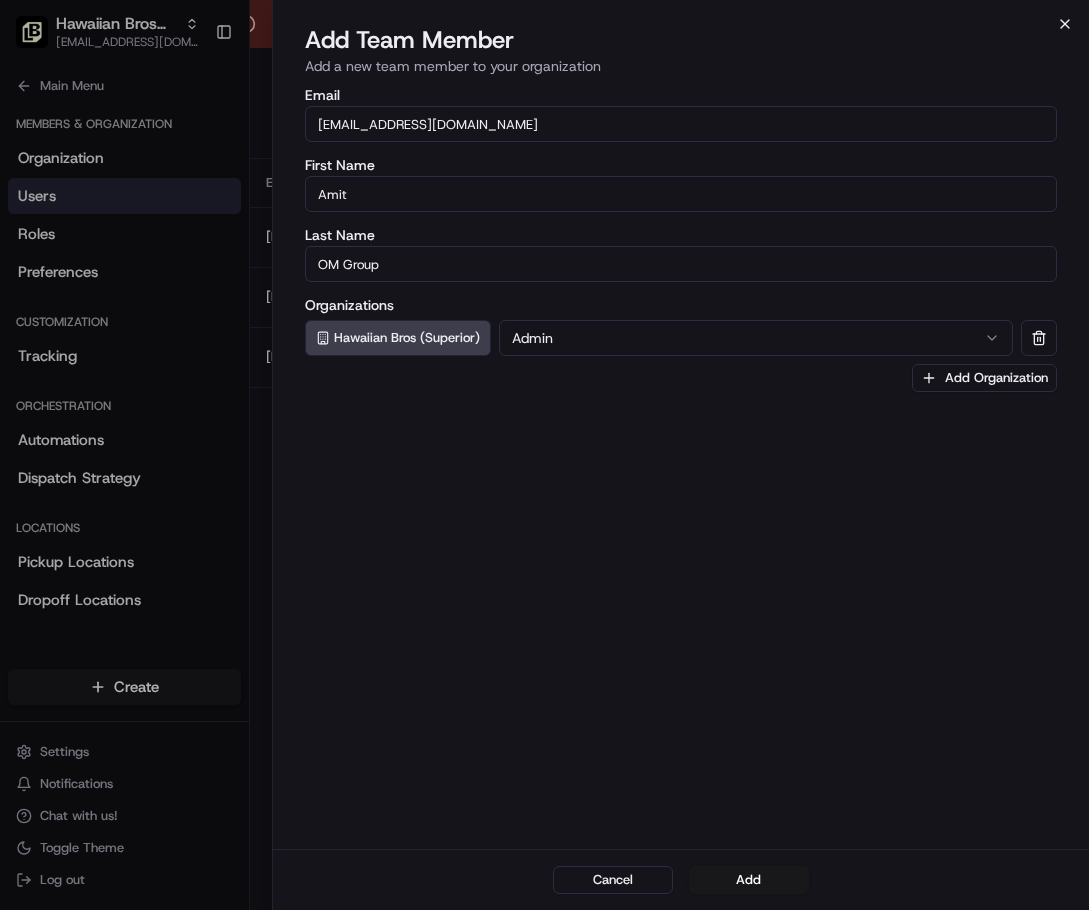 click 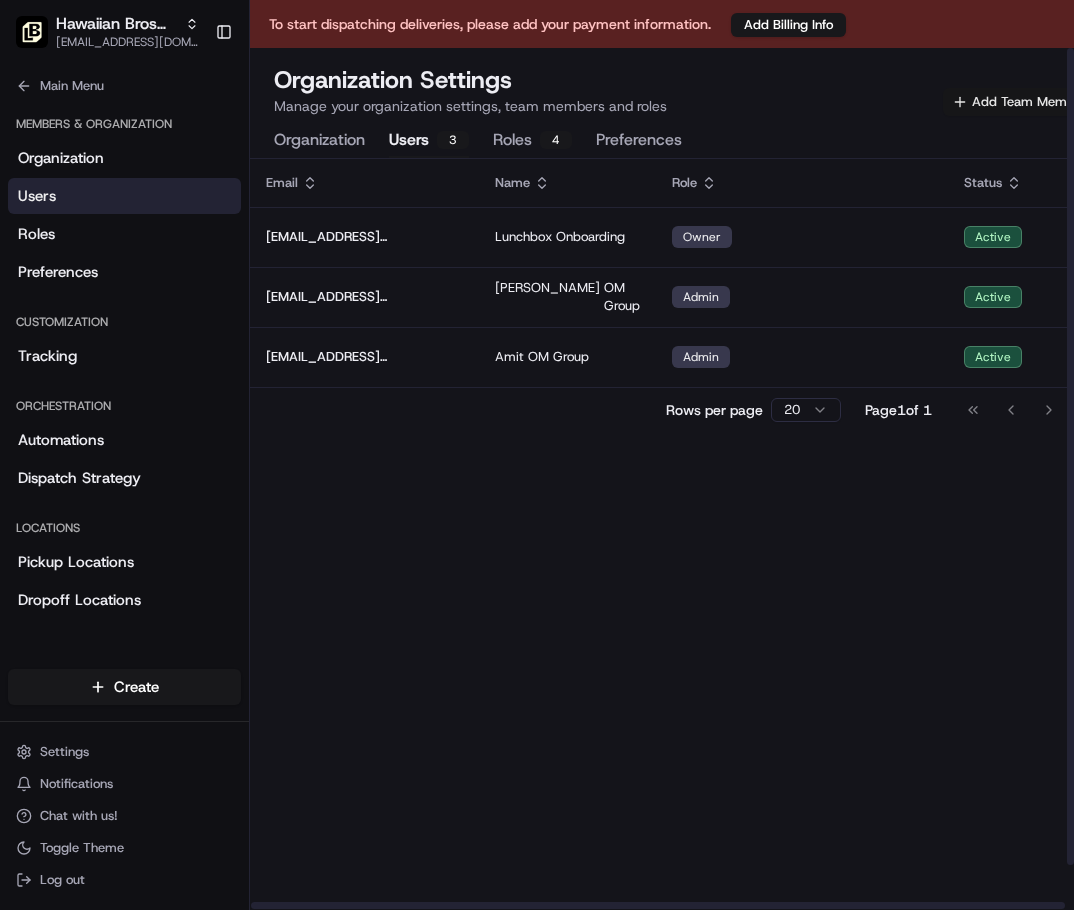 click on "Add Team Member" at bounding box center [1019, 102] 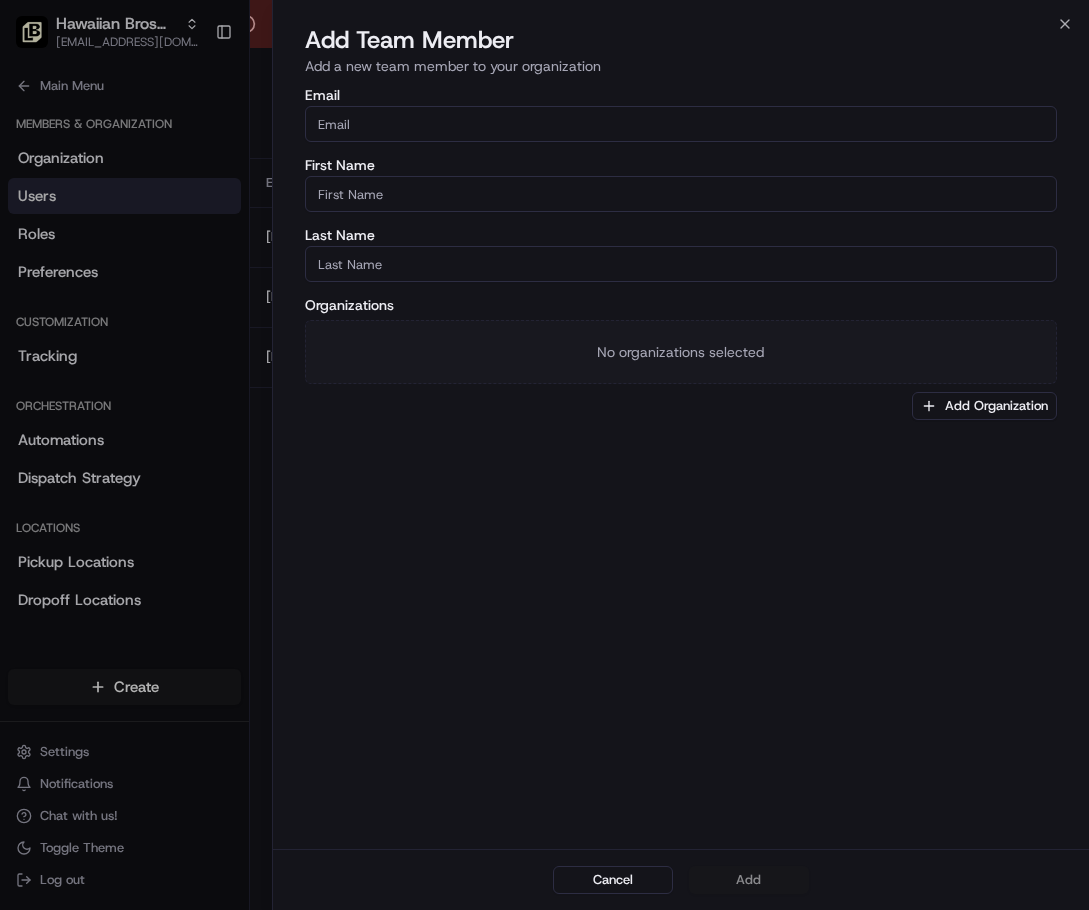 click on "Email" at bounding box center [681, 124] 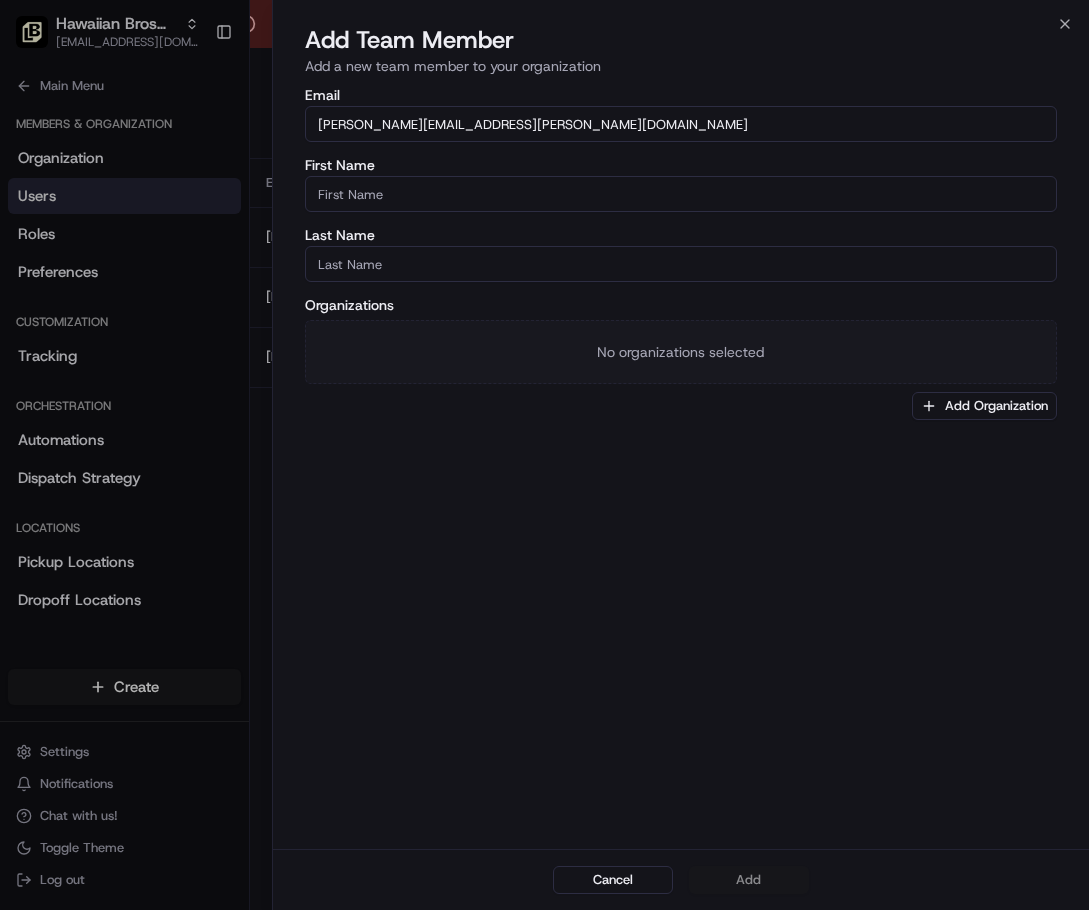 type on "[PERSON_NAME][EMAIL_ADDRESS][PERSON_NAME][DOMAIN_NAME]" 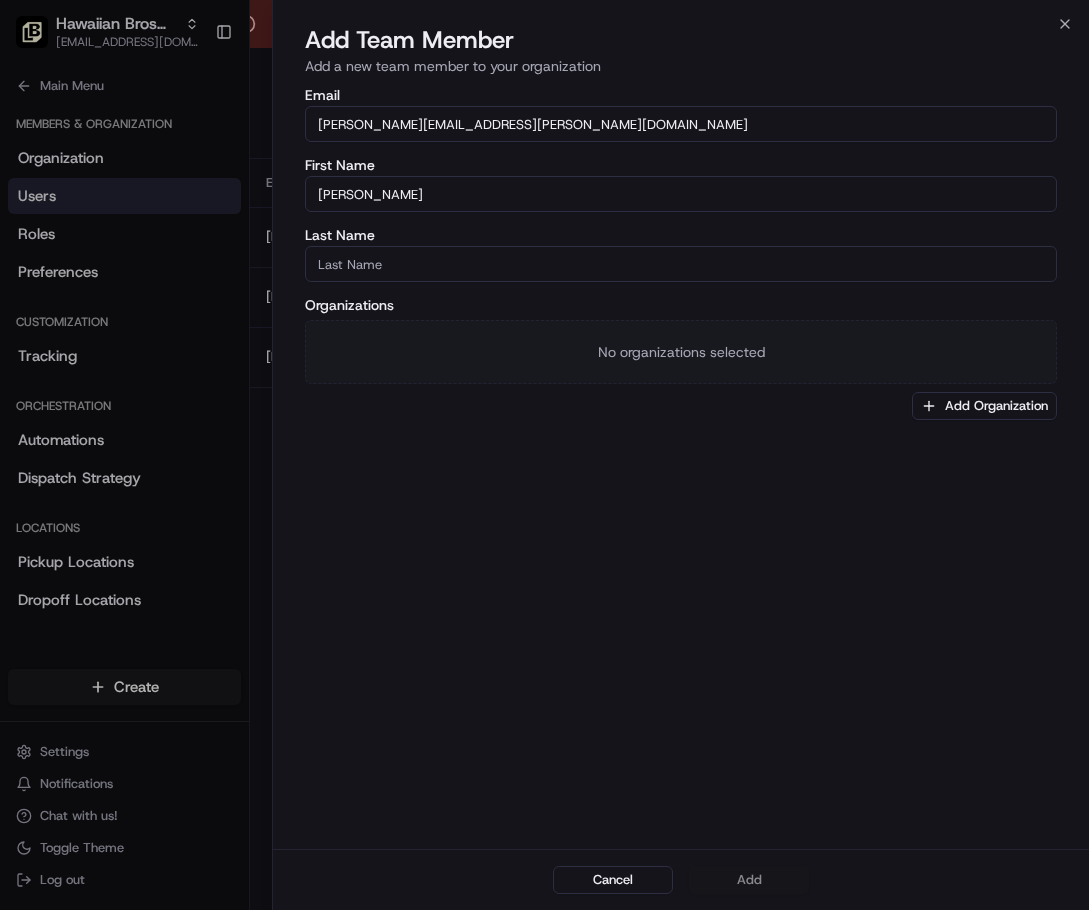 type on "[PERSON_NAME]" 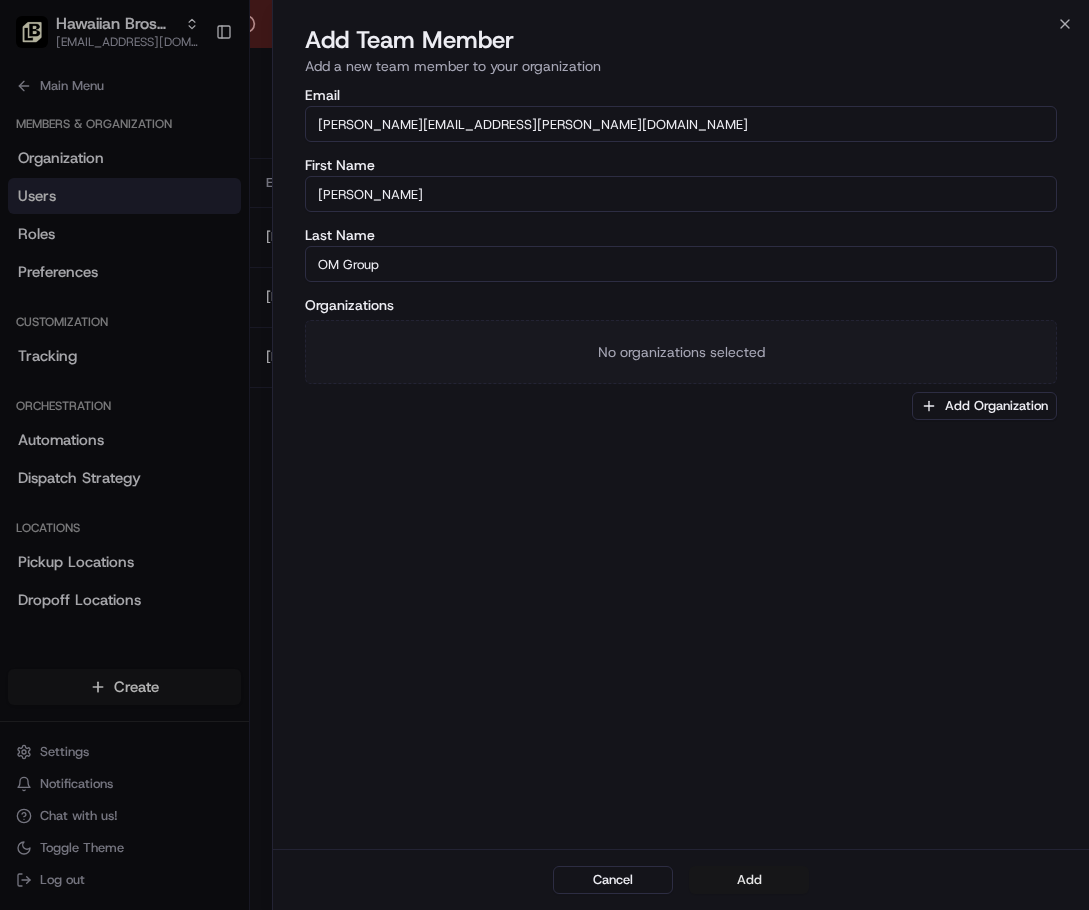 type on "OM Group" 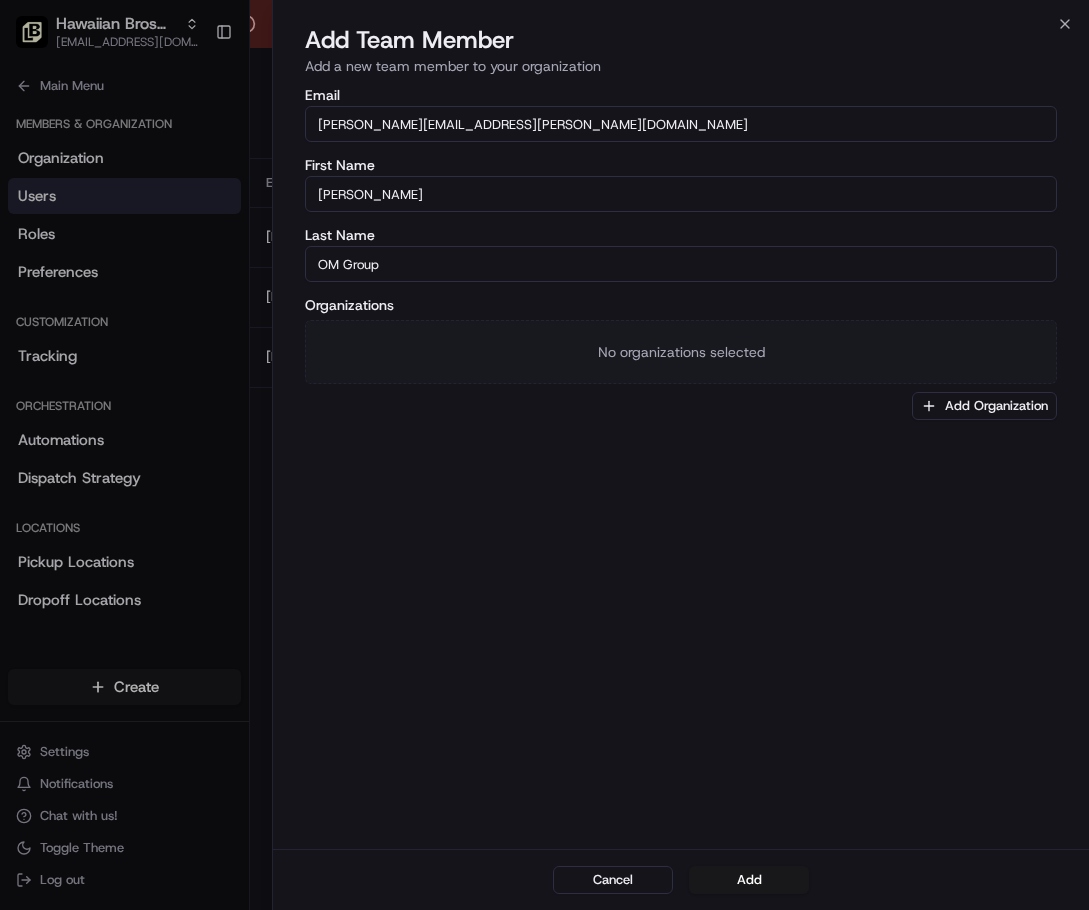 click on "Add" at bounding box center (749, 880) 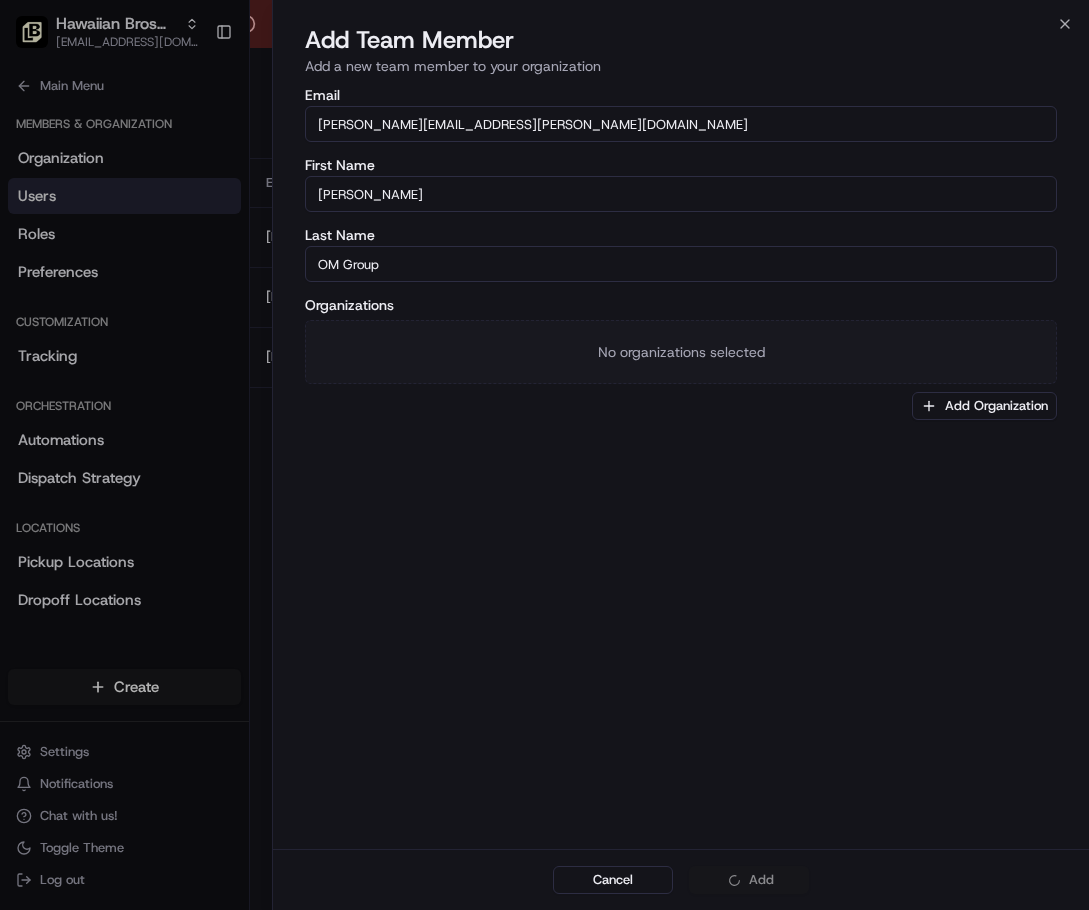 click on "Email [PERSON_NAME][EMAIL_ADDRESS][PERSON_NAME][DOMAIN_NAME] First Name [PERSON_NAME] Last Name OM Group Organizations No organizations selected Add Organization" at bounding box center [681, 466] 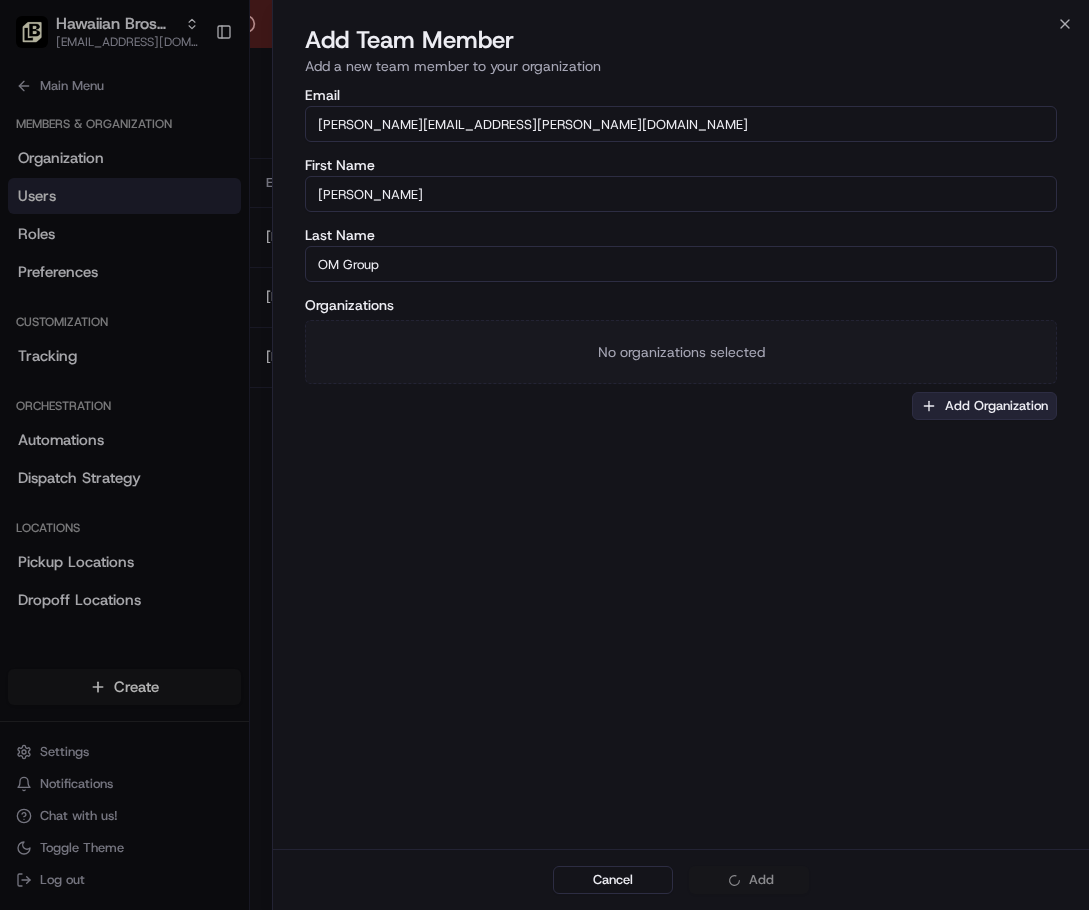 click on "Add Organization" at bounding box center [984, 406] 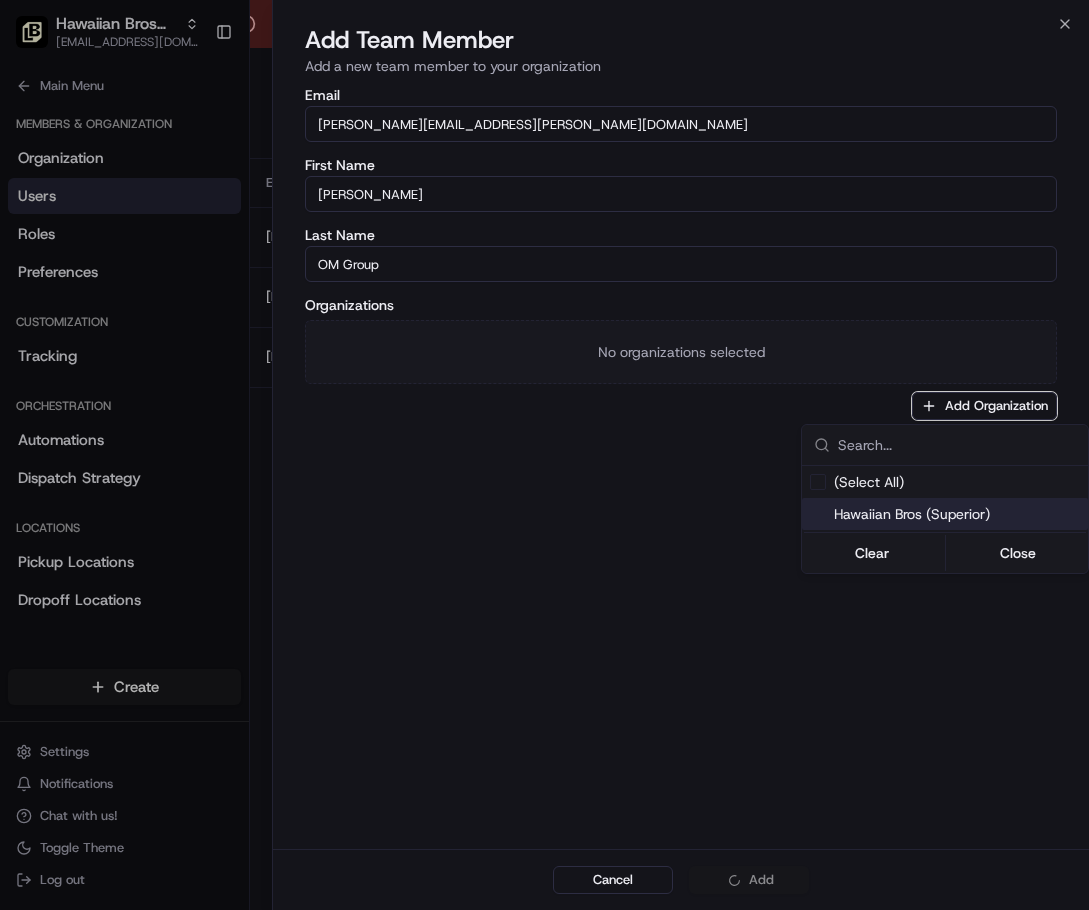 click on "Hawaiian Bros (Superior)" at bounding box center (957, 514) 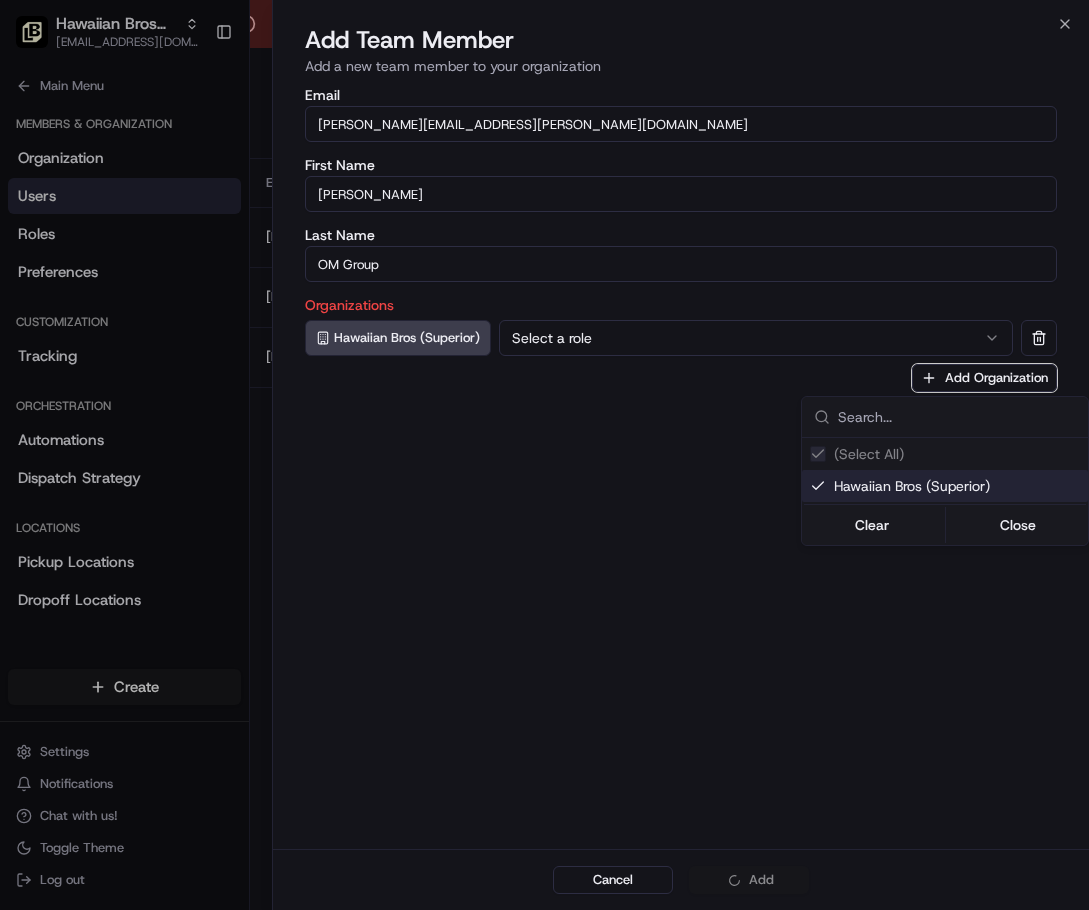 click at bounding box center [544, 455] 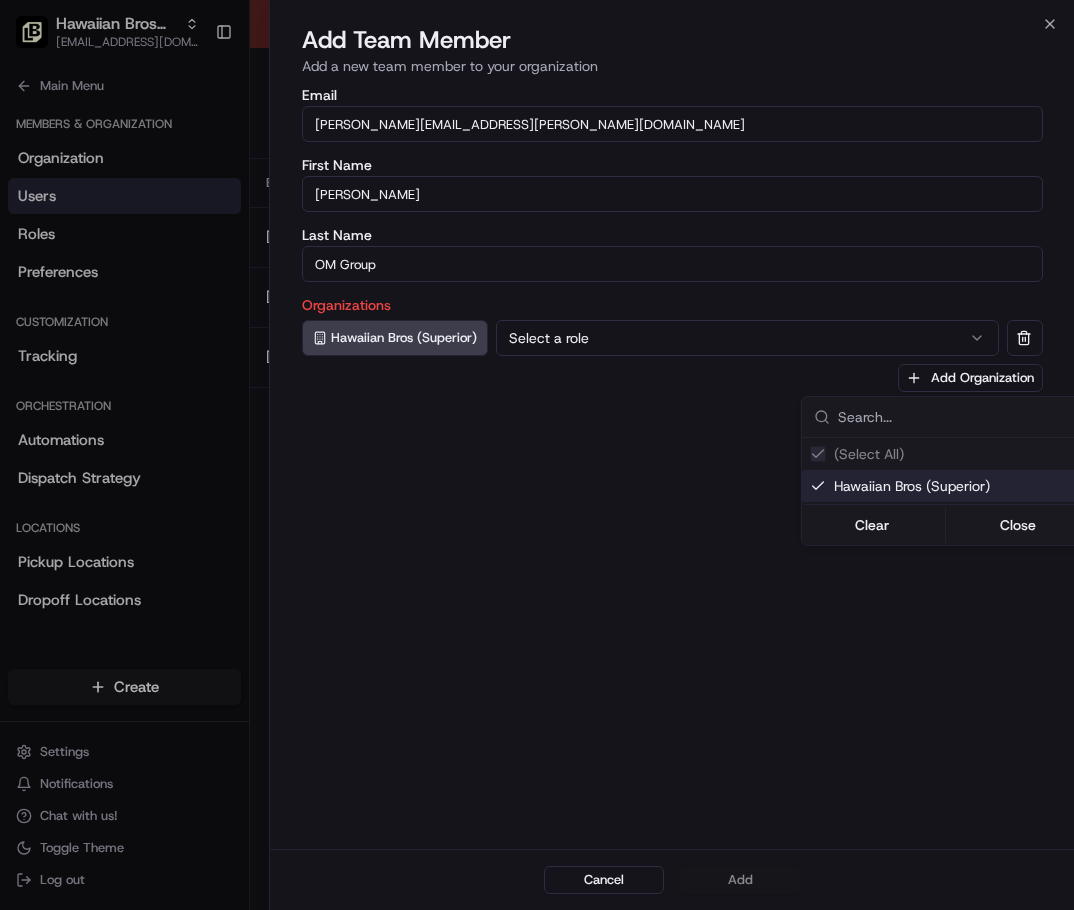 click on "To start dispatching deliveries, please add your payment information. Add Billing Info Hawaiian Bros (Superior) onboard@lunchbox.io Toggle Sidebar Orders Deliveries Providers Analytics Favorites Request Logs Main Menu Members & Organization Organization Users Roles Preferences Customization Tracking Orchestration Automations Dispatch Strategy Locations Pickup Locations Dropoff Locations Billing Billing Refund Requests Integrations Notification Triggers Webhooks API Keys Request Logs Create Settings Notifications Chat with us! Toggle Theme Log out Organization Settings Manage your organization settings, team members and roles Add Team Member Organization Users 3 Roles 4 Preferences Email Name Role Status onboard@lunchbox.io Lunchbox Onboarding Owner Active kalpesh1776@yahoo.com Kalpesh OM Group Admin Active amit60540@gmail.com Amit OM Group Admin Active Rows per page 20 Page  1  of   1 Go to first page Go to previous page Go to next page Go to last page
Add" at bounding box center (537, 455) 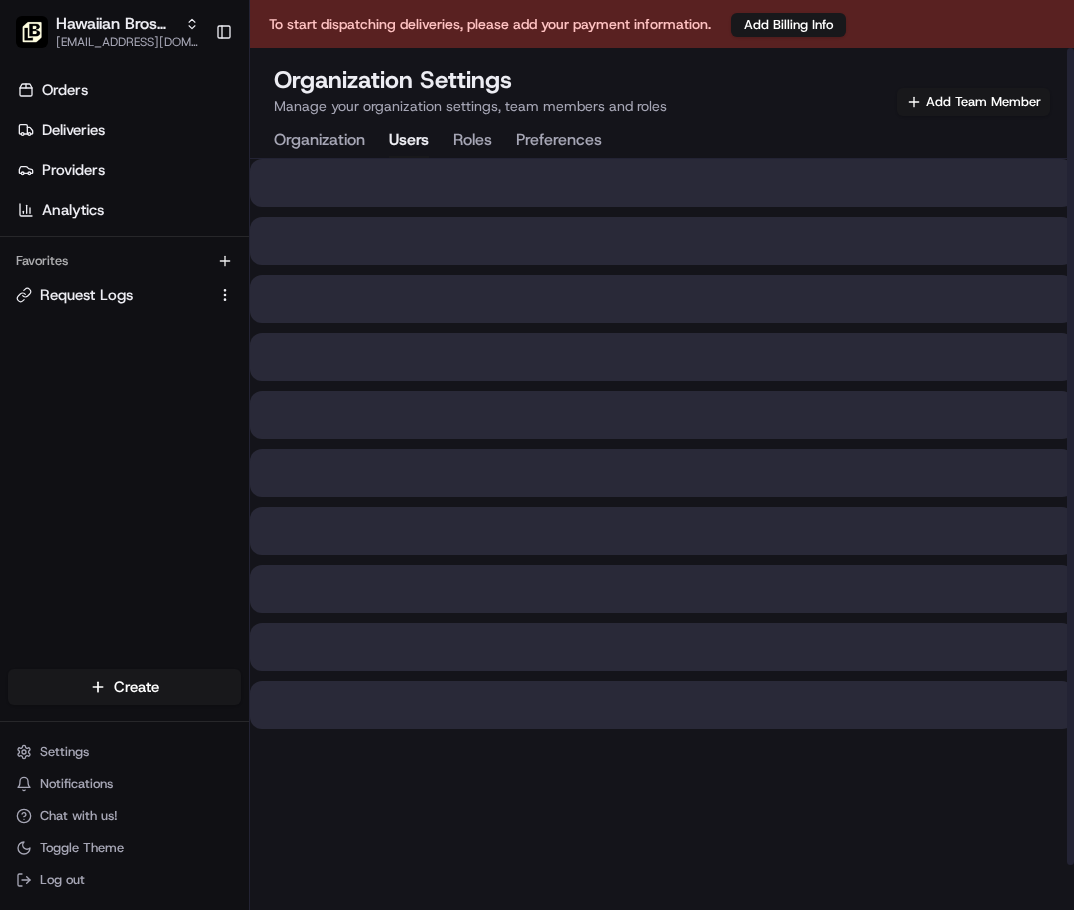scroll, scrollTop: 0, scrollLeft: 0, axis: both 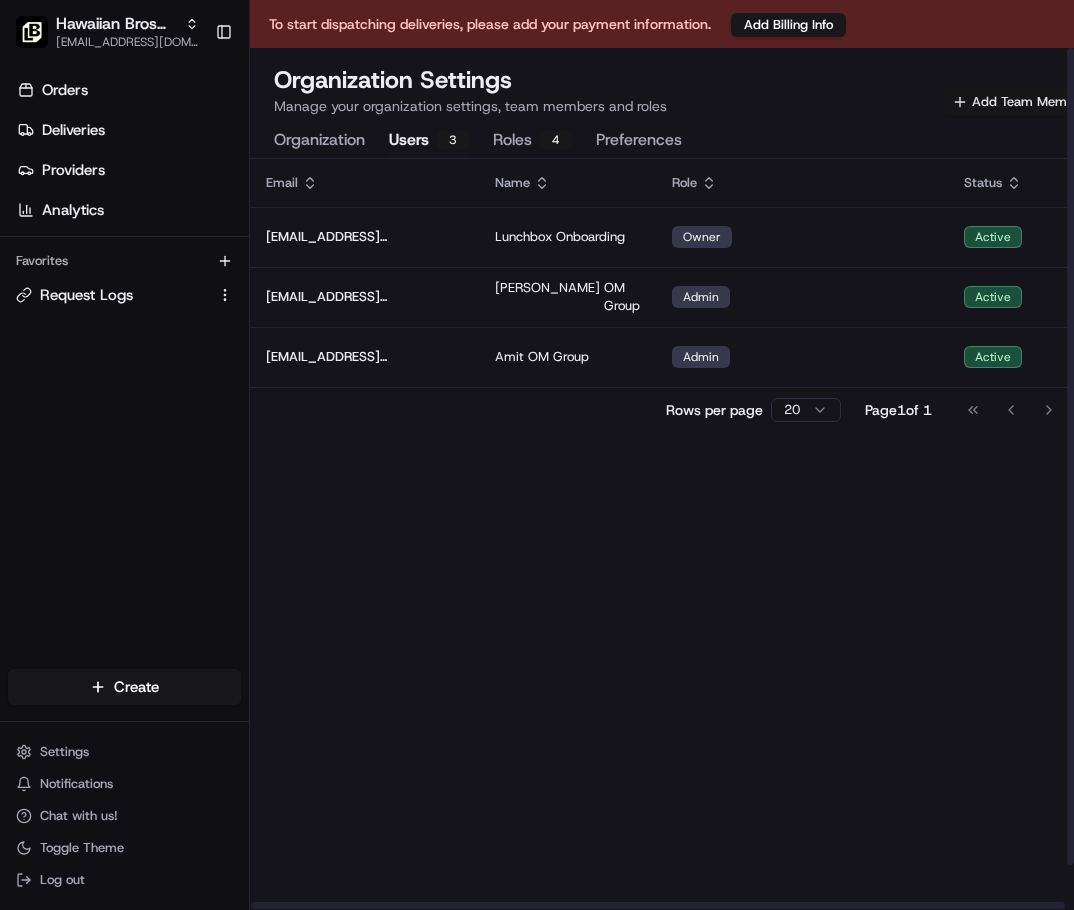 click on "Add Team Member" at bounding box center [1019, 102] 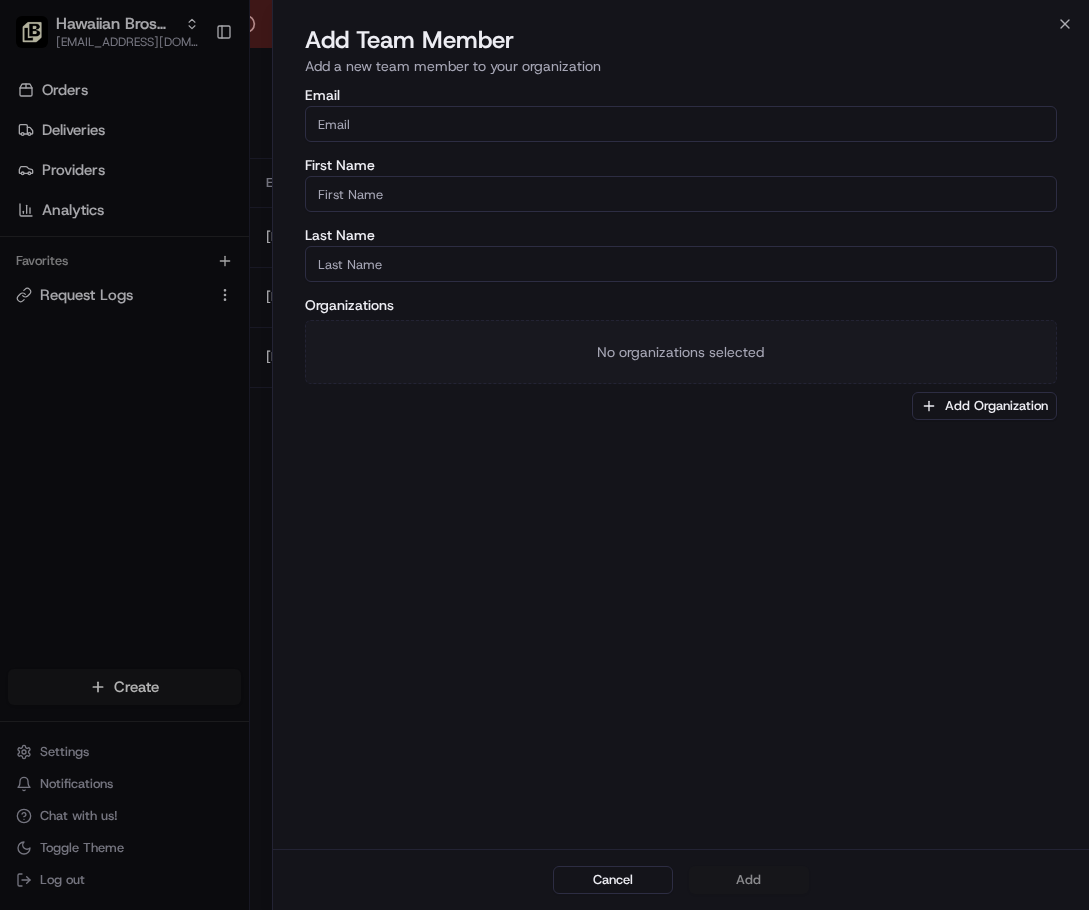 click on "Email" at bounding box center (681, 124) 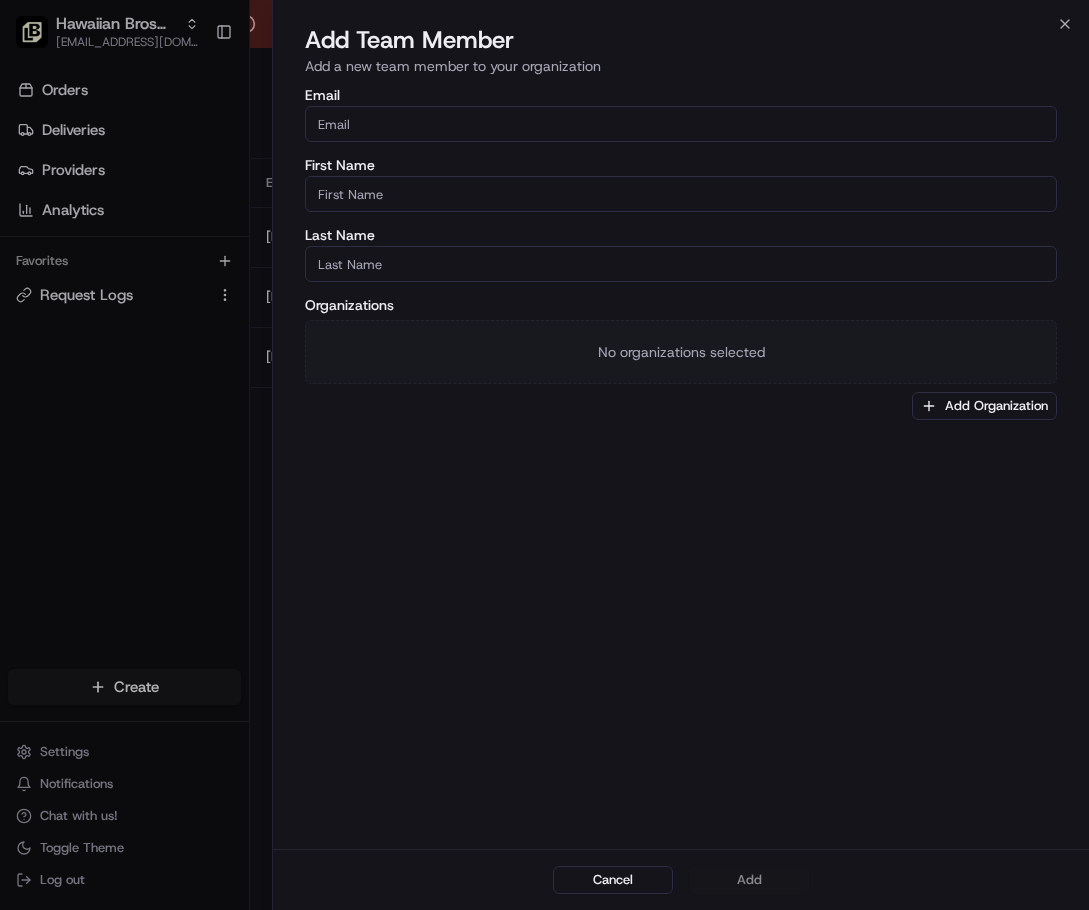paste on "[PERSON_NAME][EMAIL_ADDRESS][PERSON_NAME][DOMAIN_NAME]" 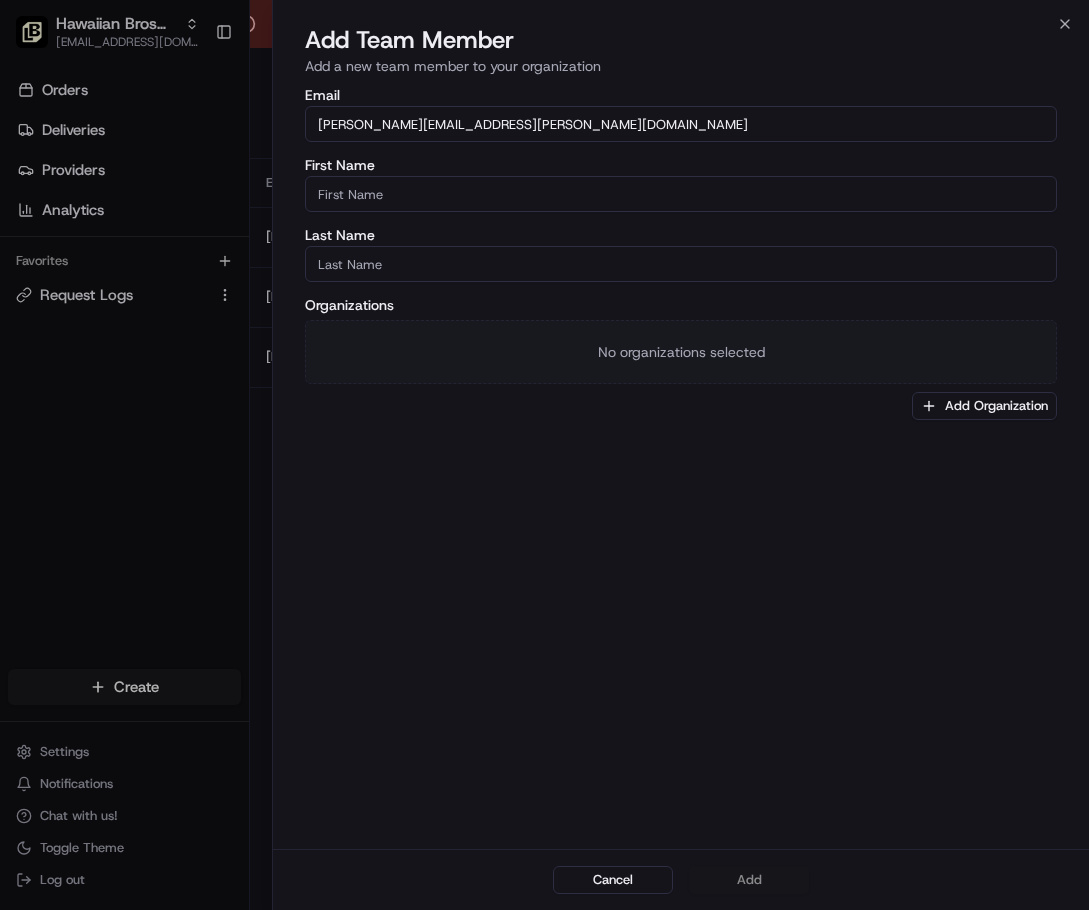 type on "[PERSON_NAME][EMAIL_ADDRESS][PERSON_NAME][DOMAIN_NAME]" 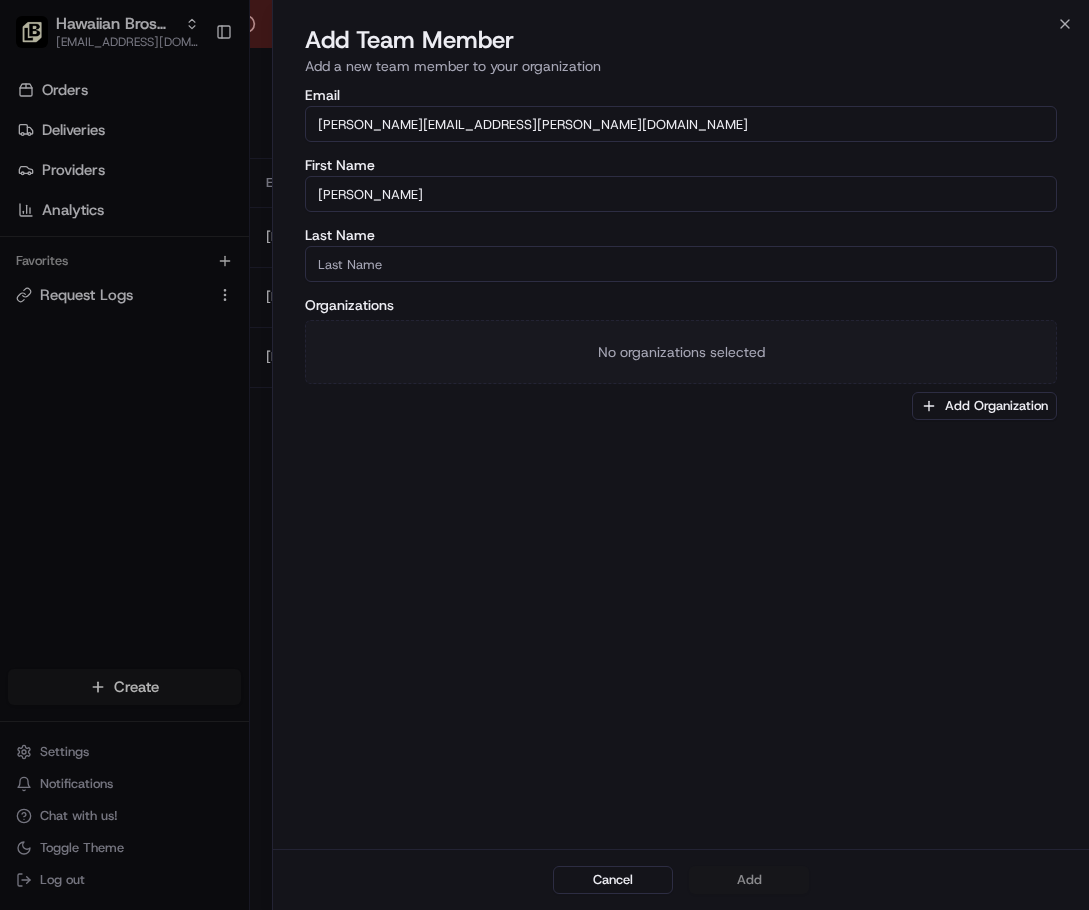 type on "[PERSON_NAME]" 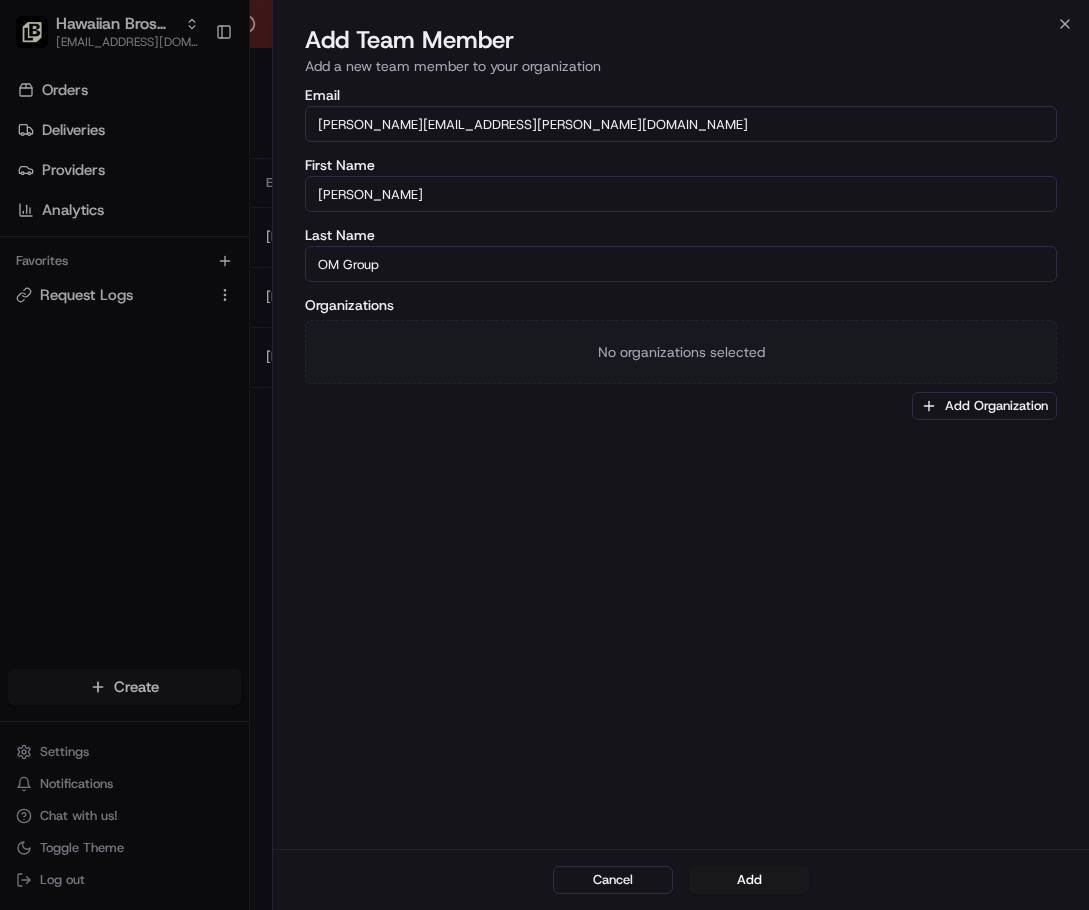type on "OM Group" 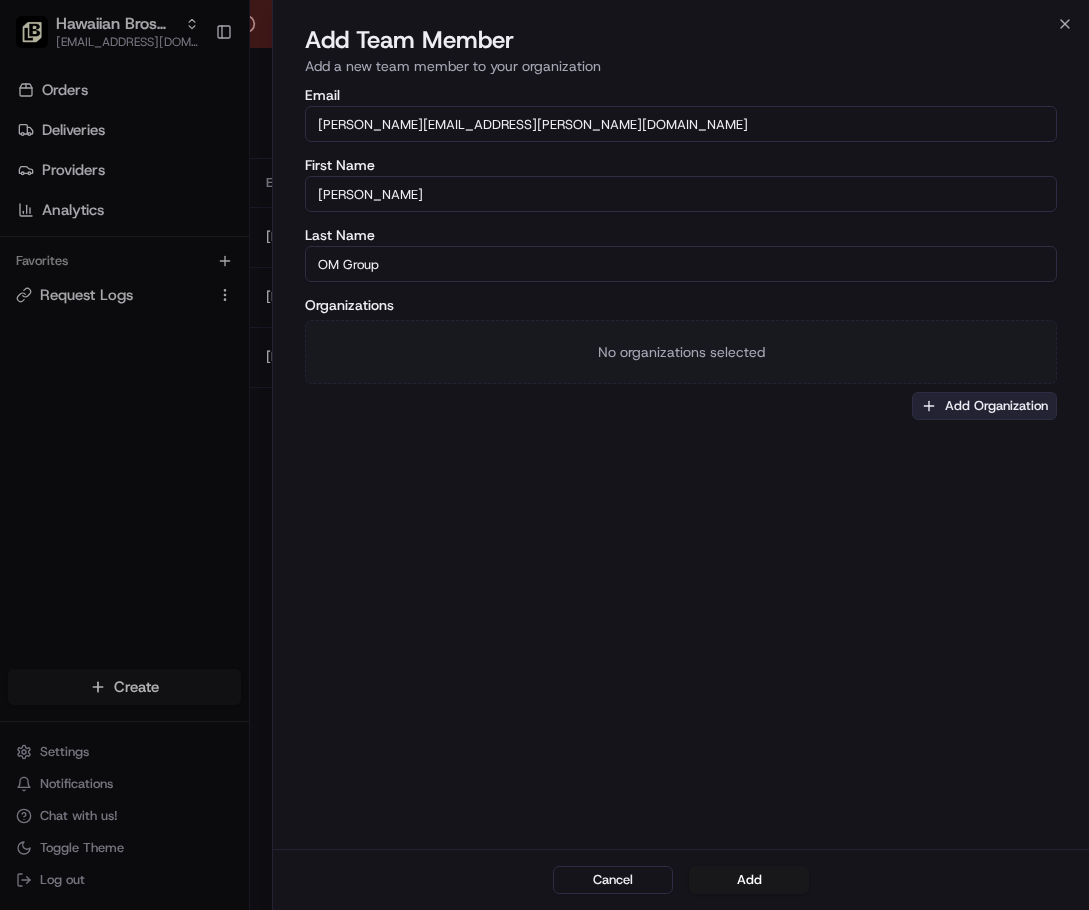 click on "Add Organization" at bounding box center (984, 406) 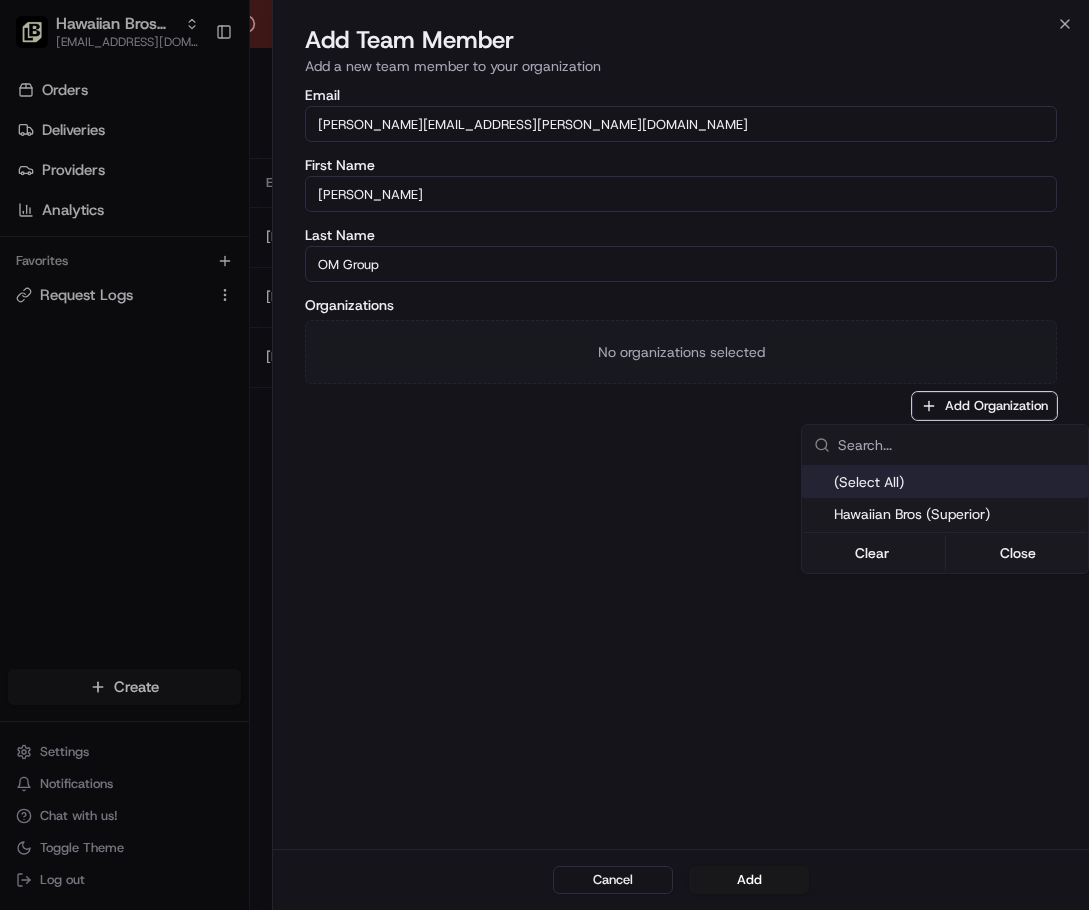 click on "Hawaiian Bros (Superior)" at bounding box center (957, 514) 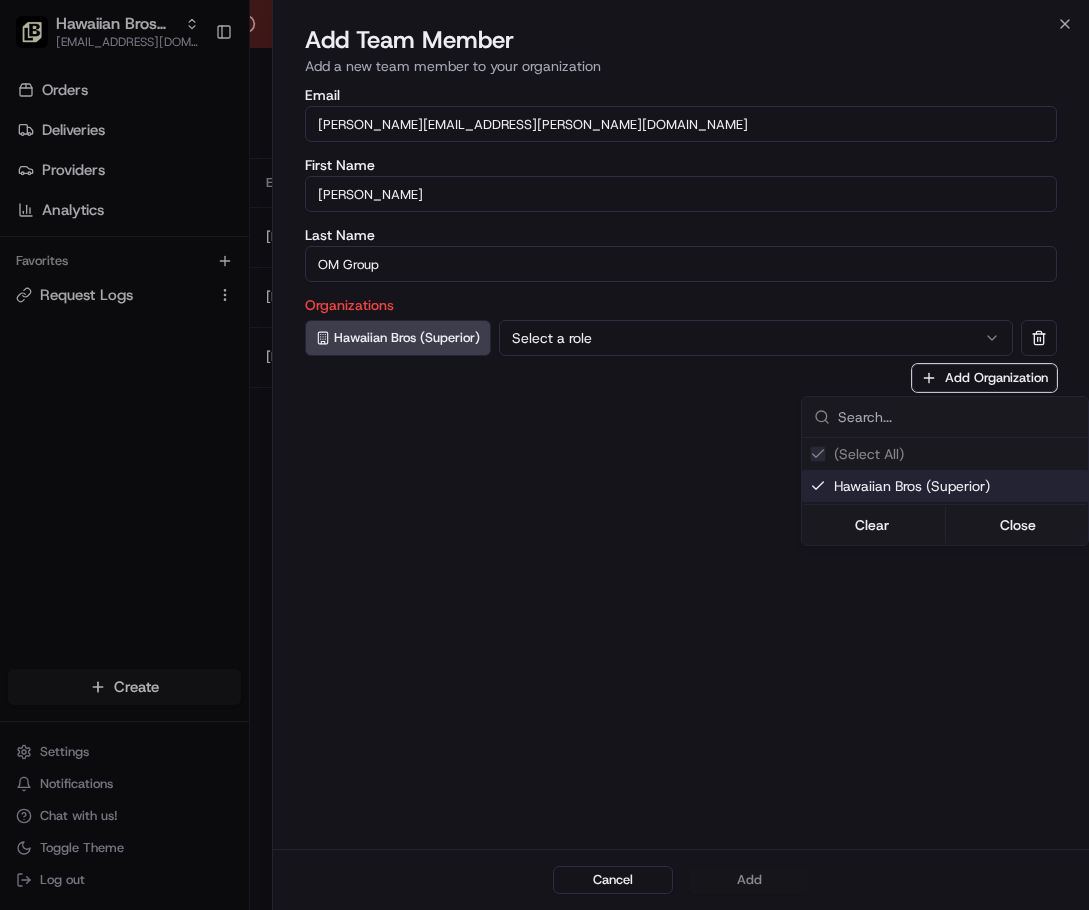 click at bounding box center [544, 455] 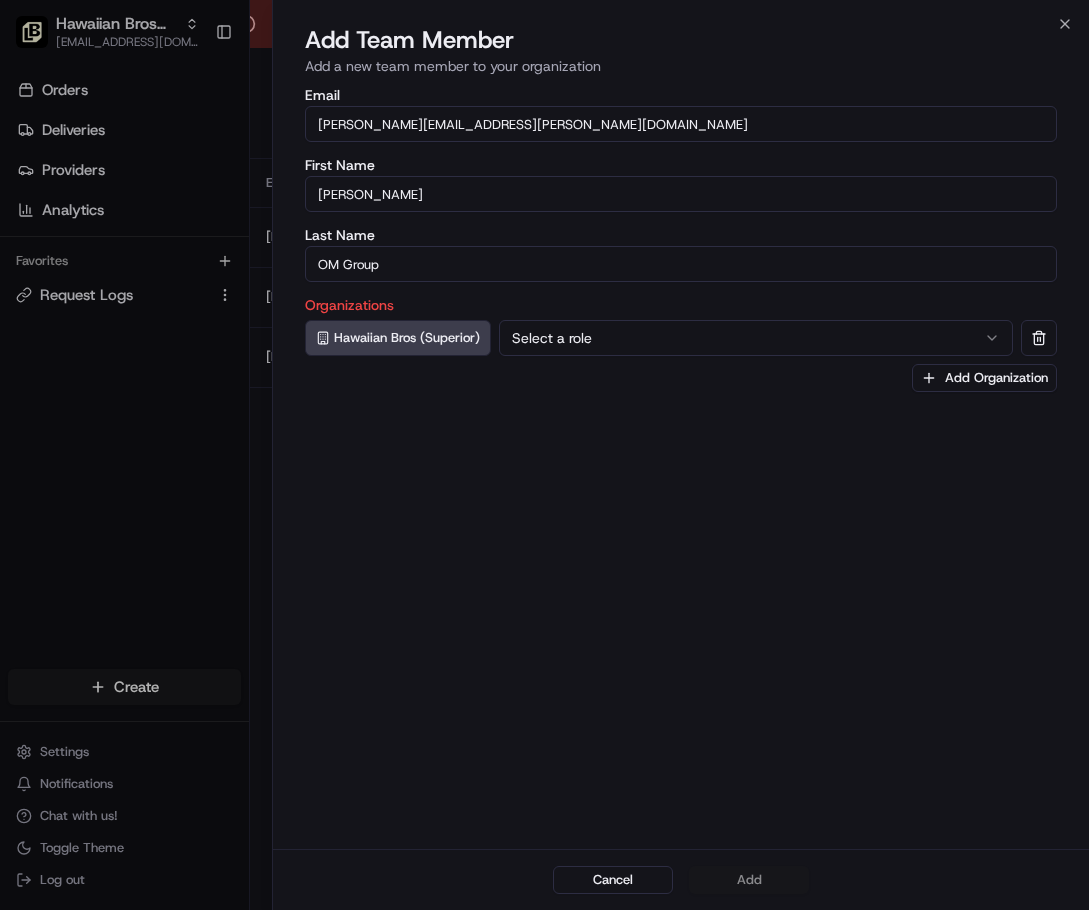 click on "Select a role" at bounding box center [756, 338] 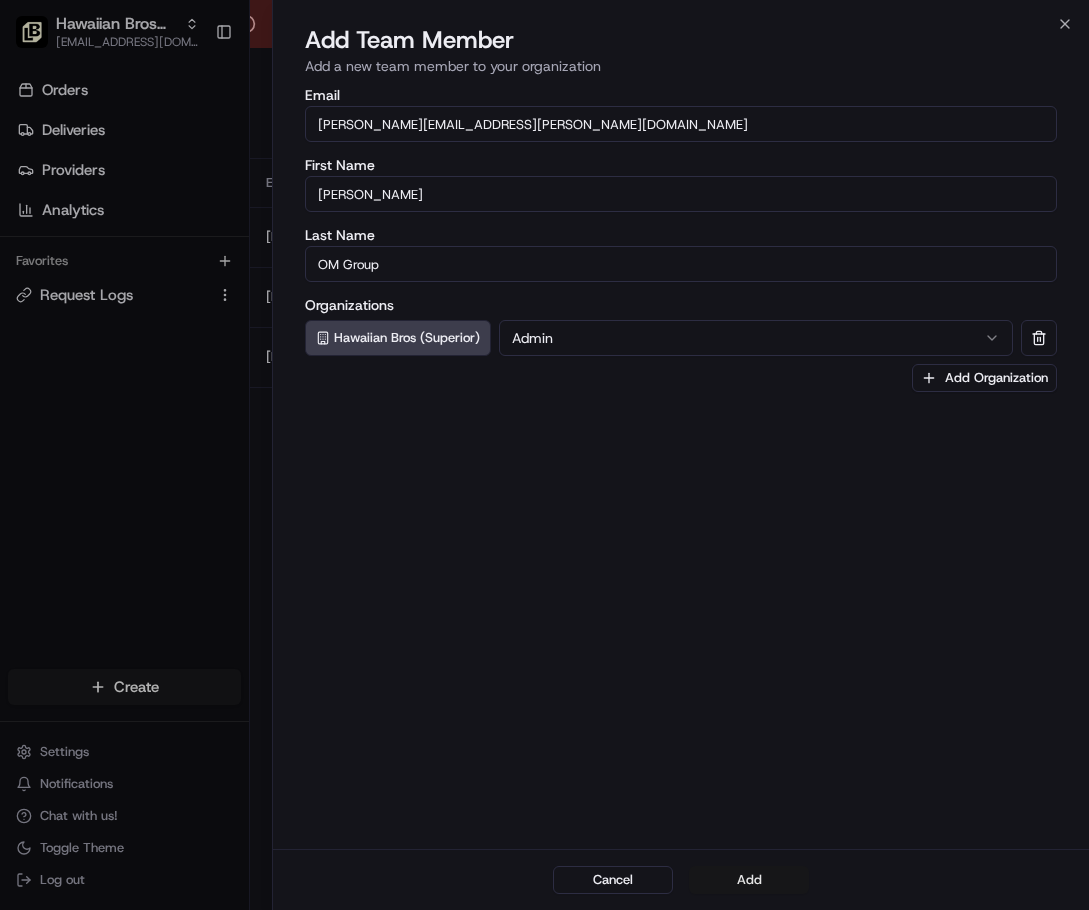 click on "Add" at bounding box center (749, 880) 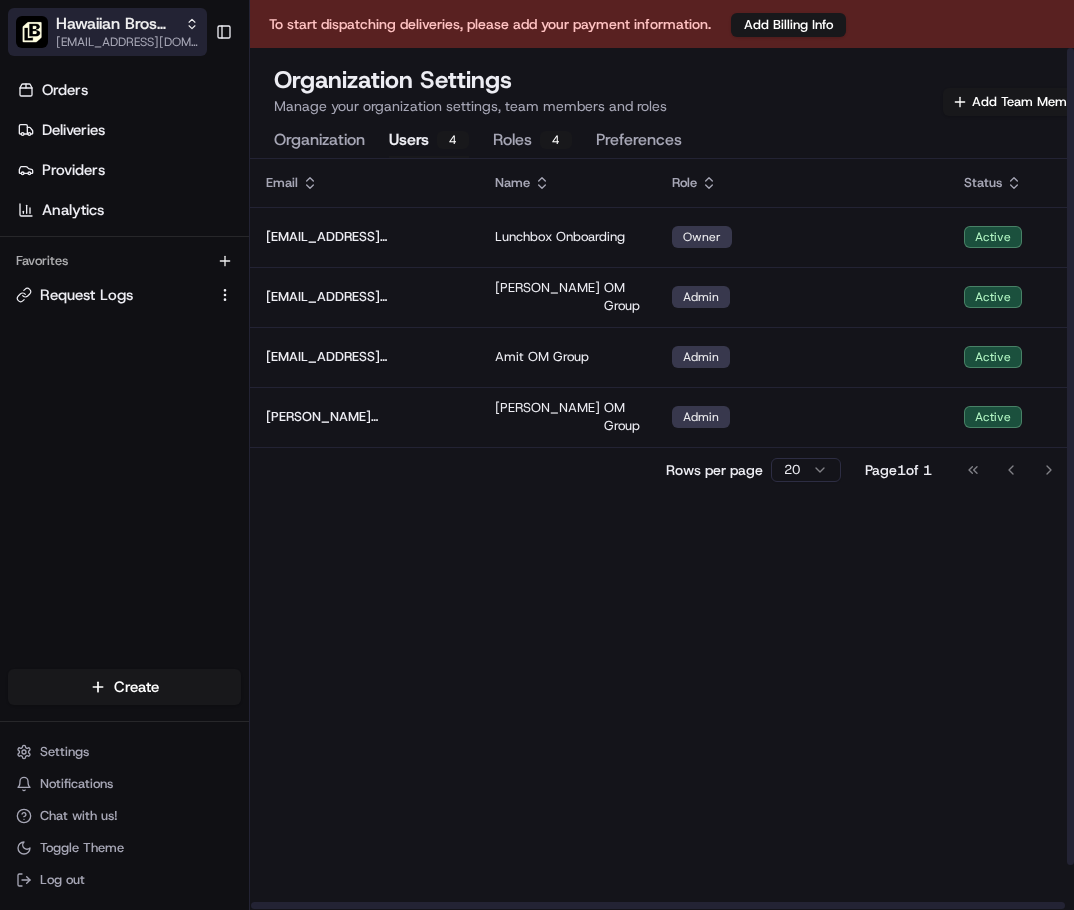 click on "Hawaiian Bros (Superior)" at bounding box center [116, 24] 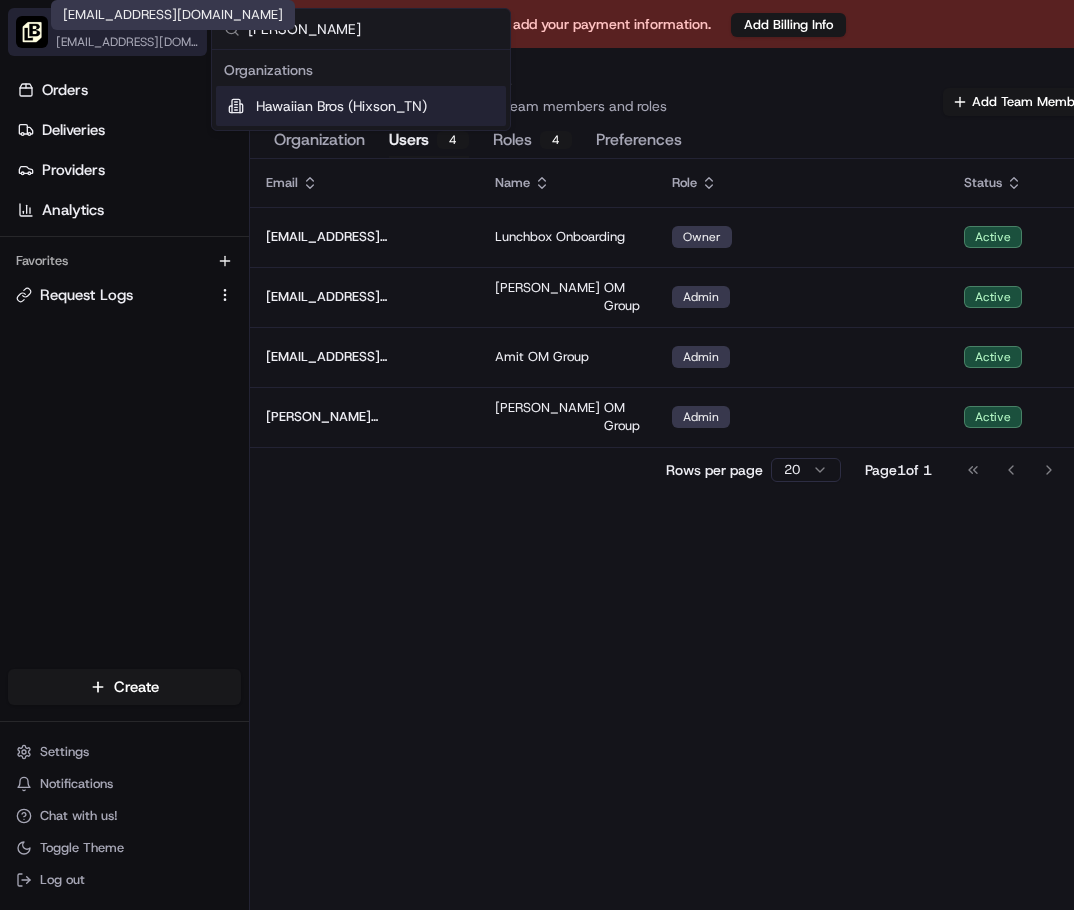type on "hixs" 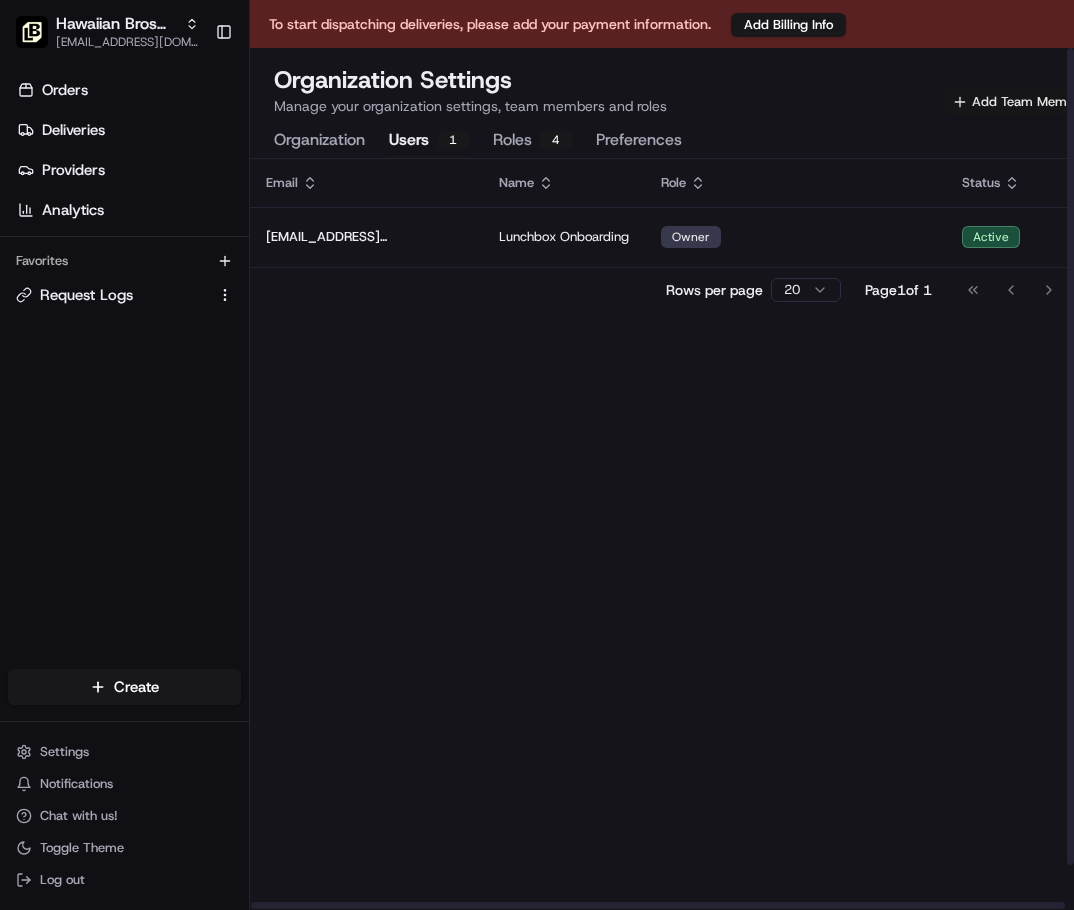 click on "Add Team Member" at bounding box center (1019, 102) 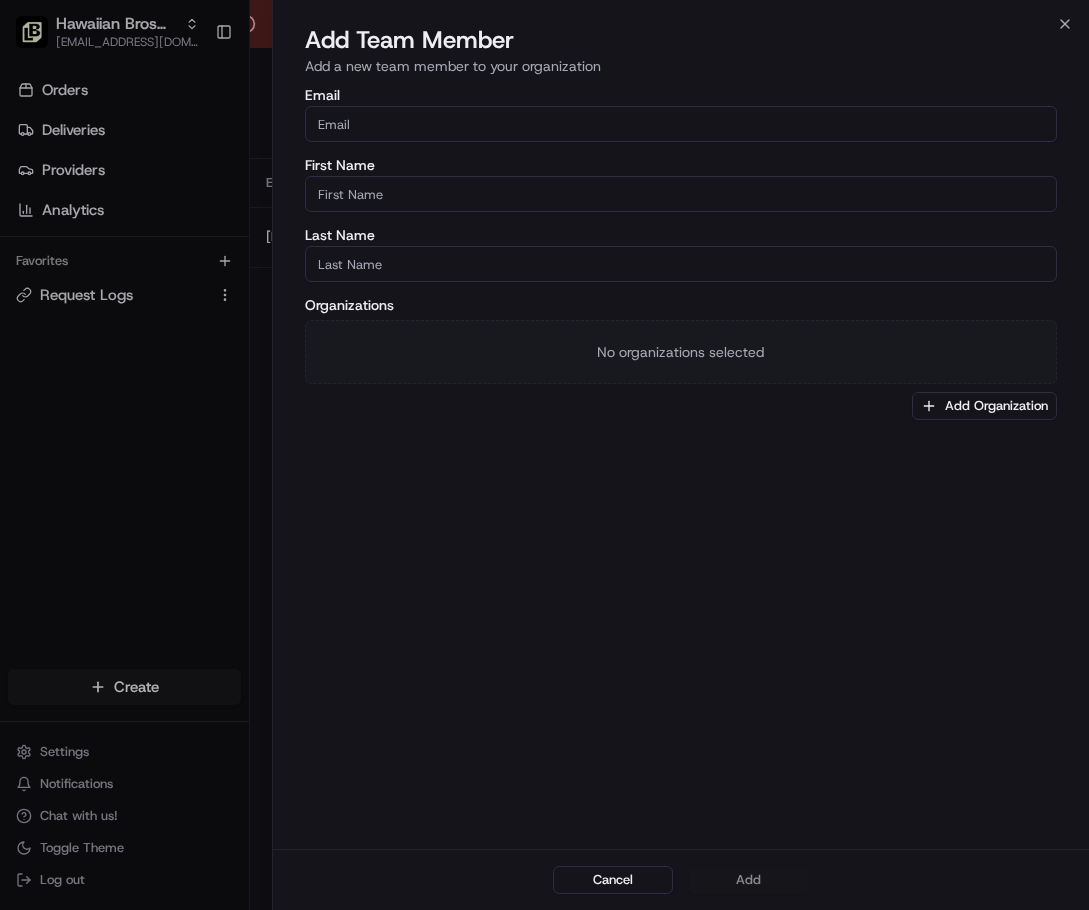 click on "Email" at bounding box center [681, 124] 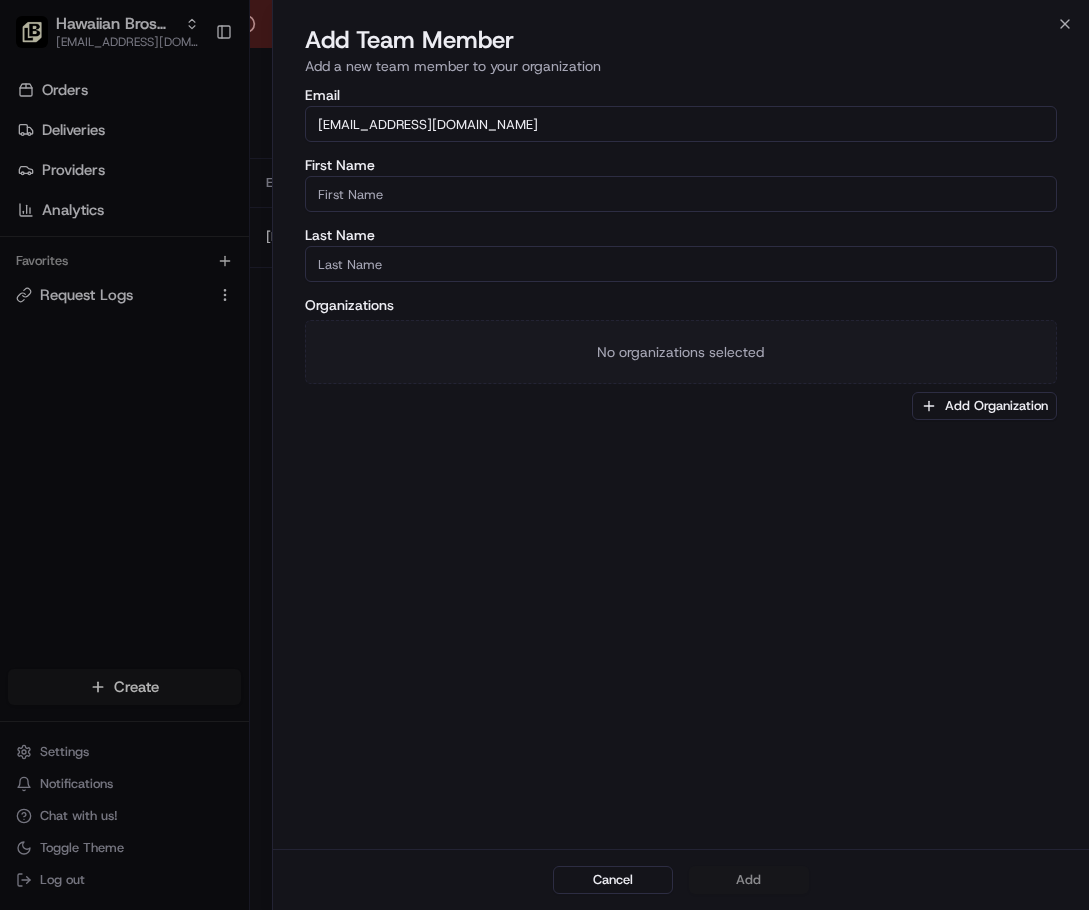 type on "[EMAIL_ADDRESS][DOMAIN_NAME]" 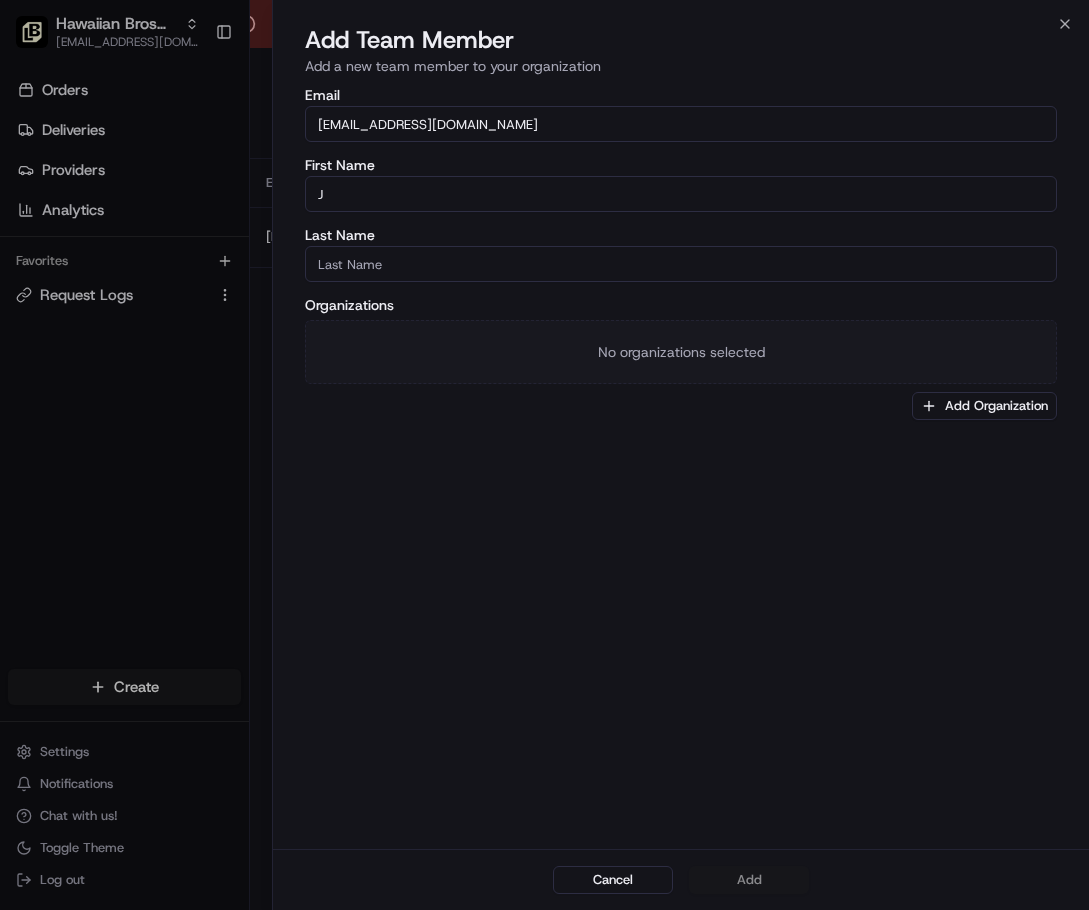 type on "J" 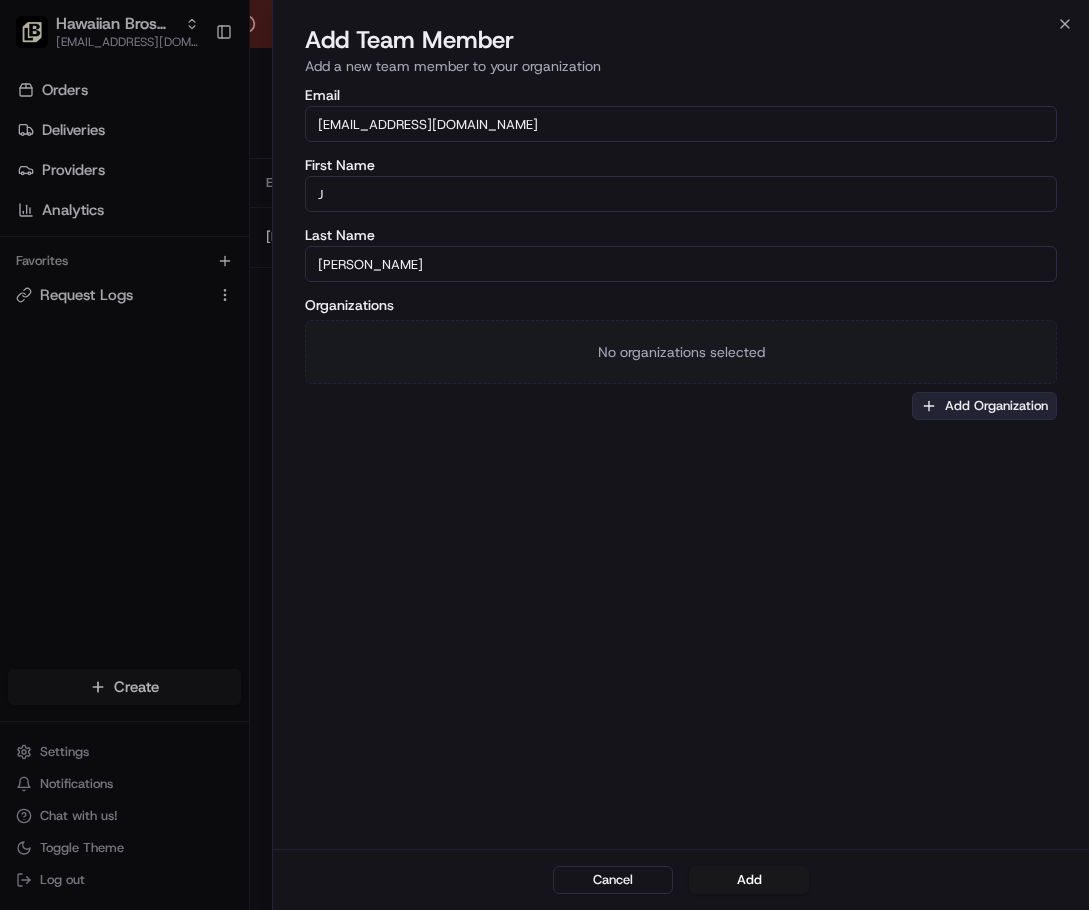 type on "[PERSON_NAME]" 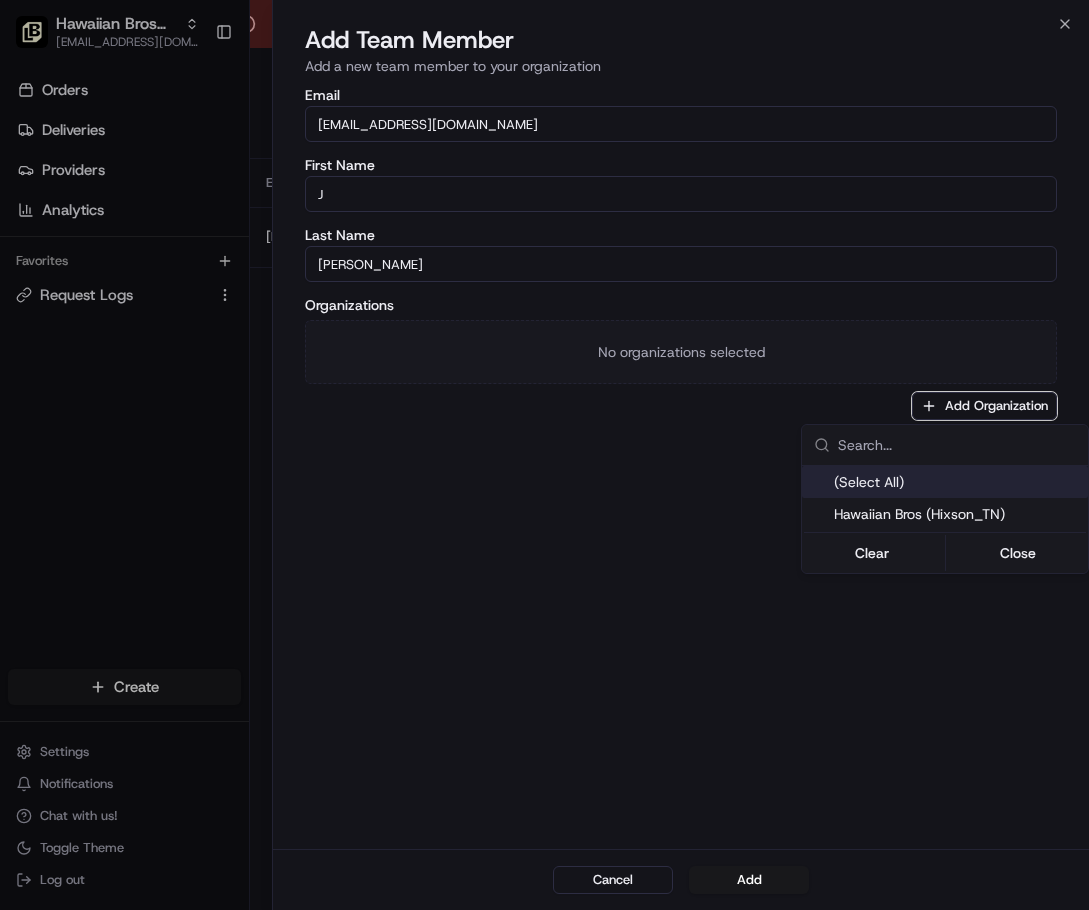 click on "Hawaiian Bros (Hixson_TN)" at bounding box center [957, 514] 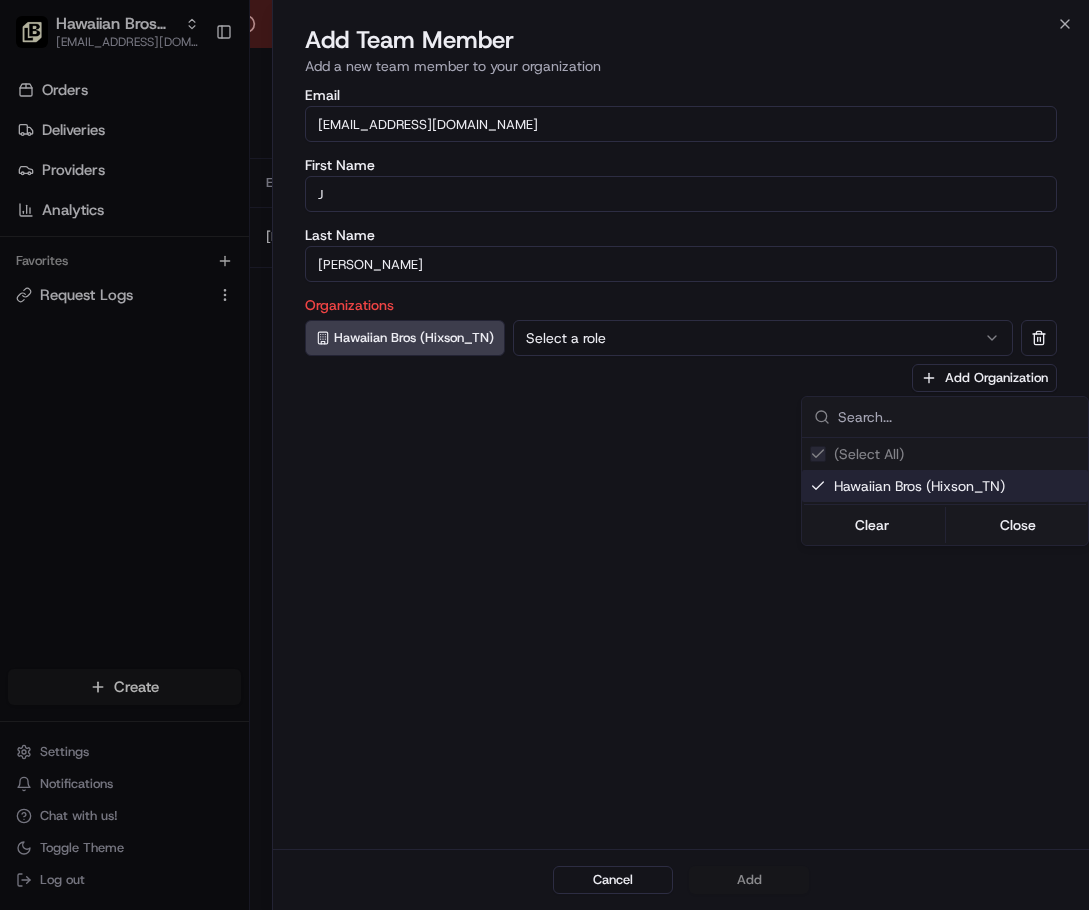 click at bounding box center [544, 455] 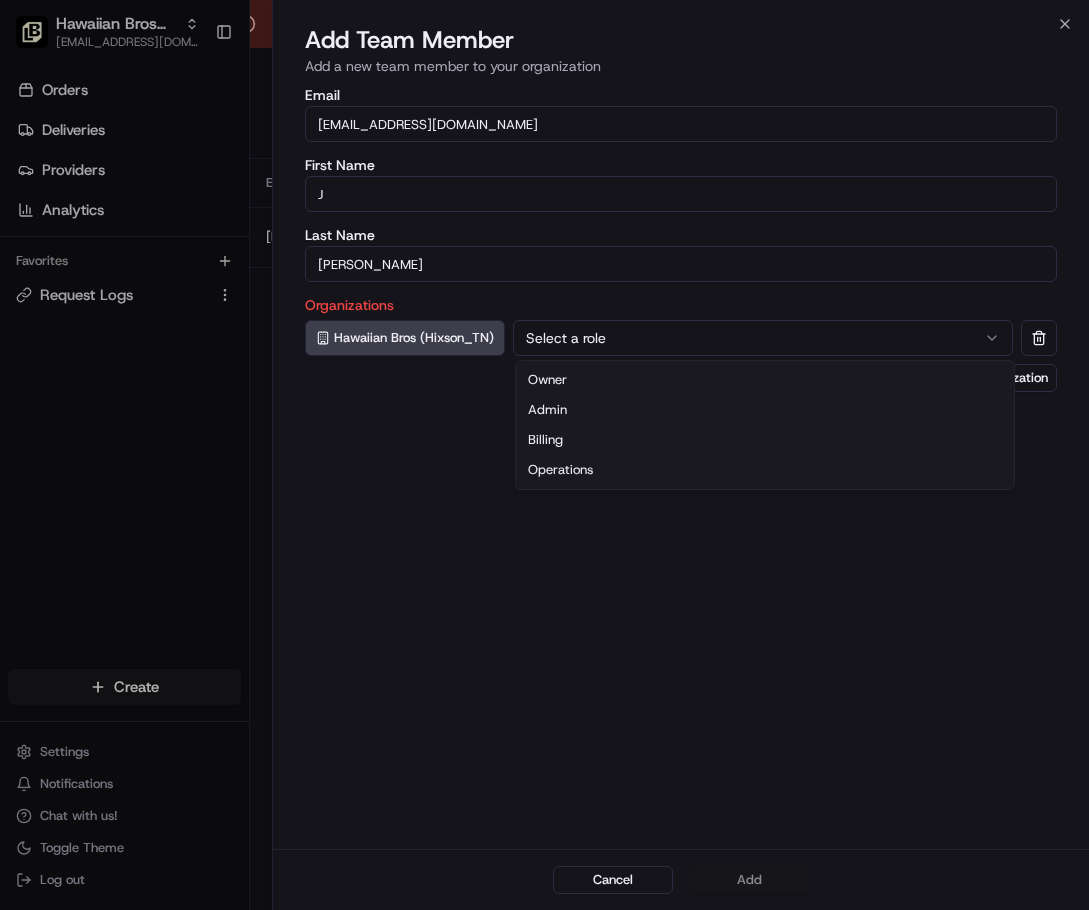 click on "Select a role" at bounding box center [763, 338] 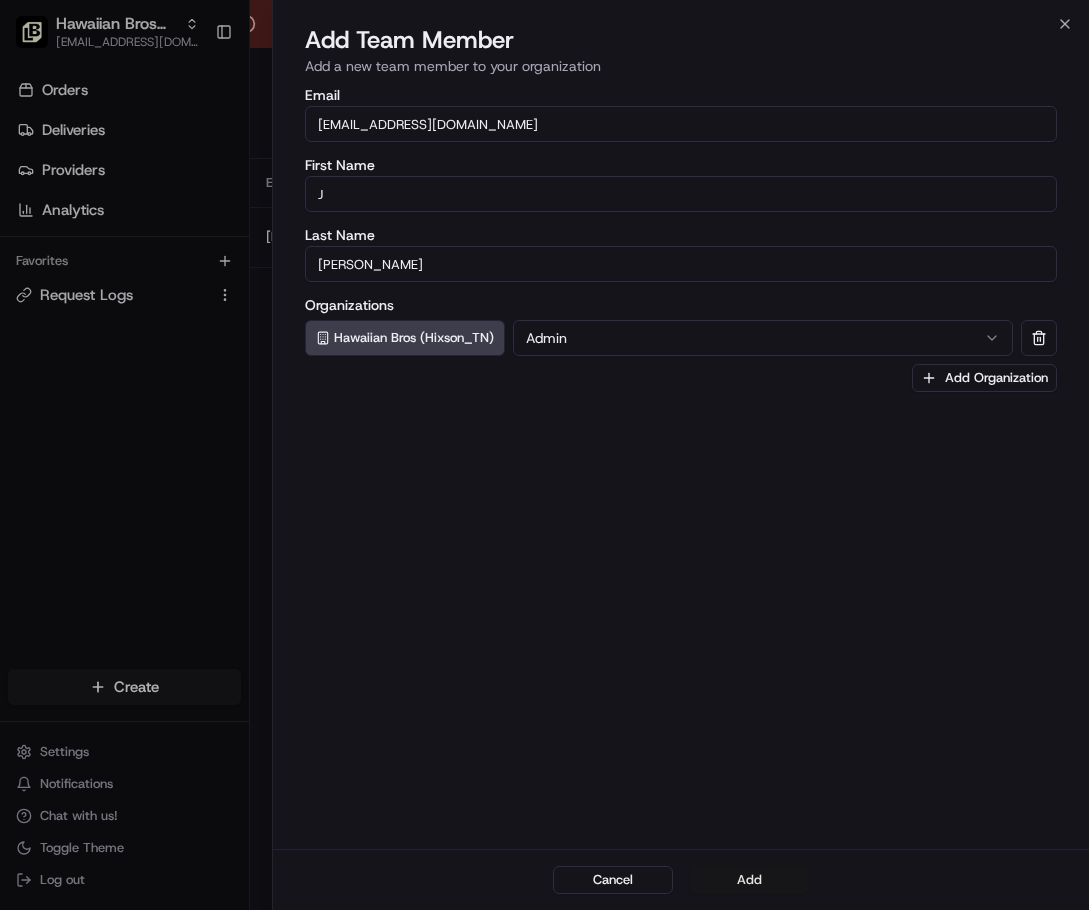 click on "Add" at bounding box center [749, 880] 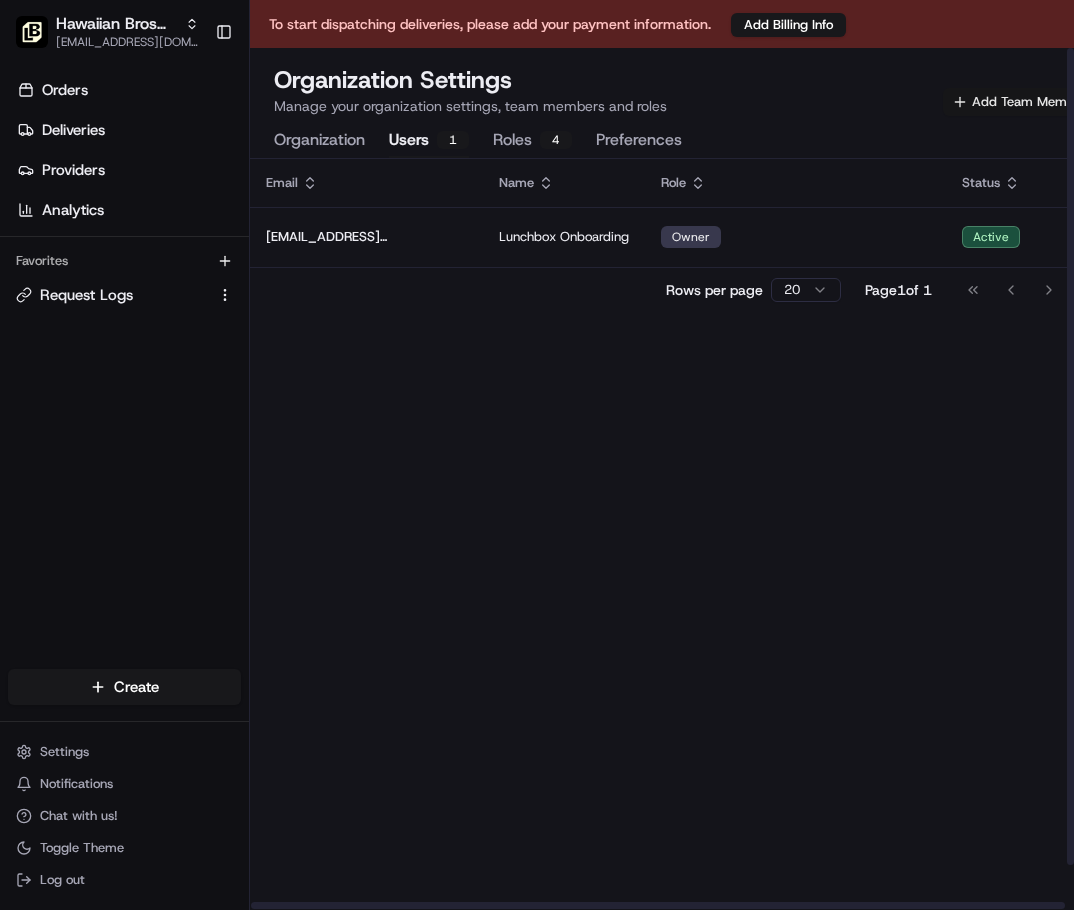 click on "Add Team Member" at bounding box center [1019, 102] 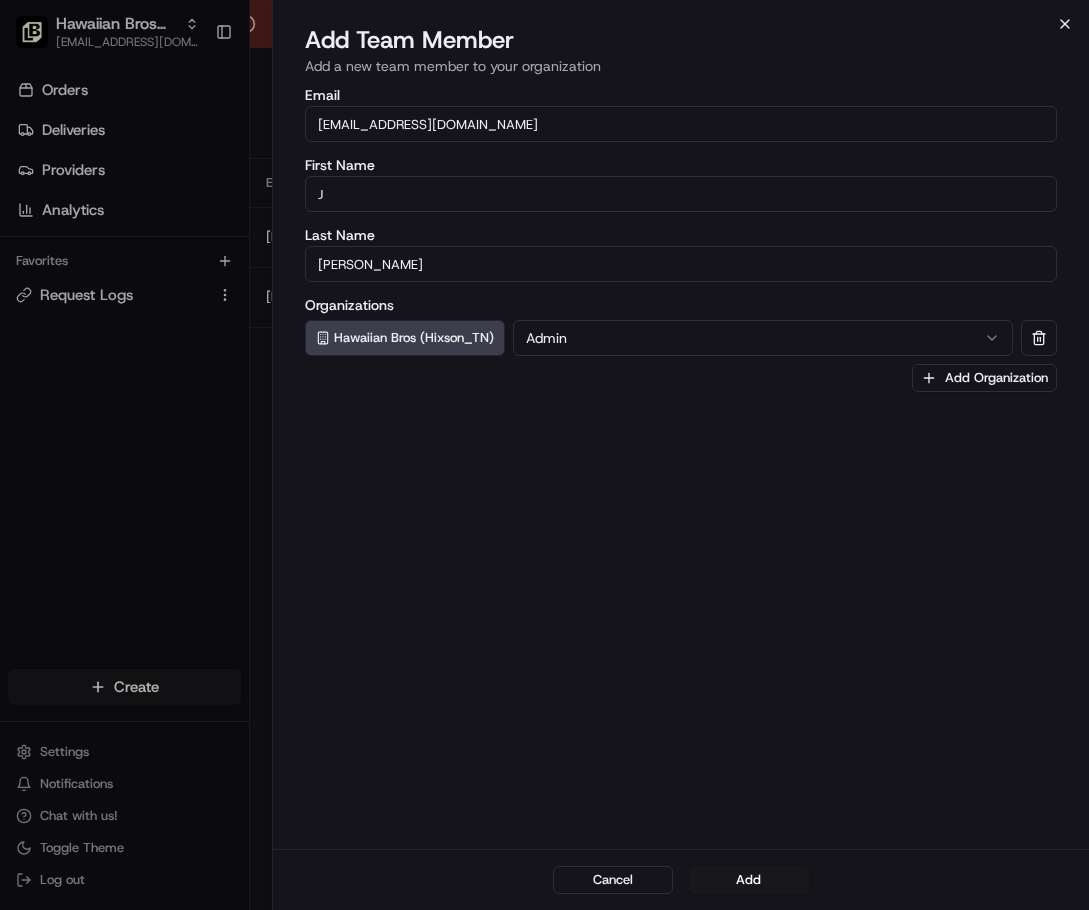 click 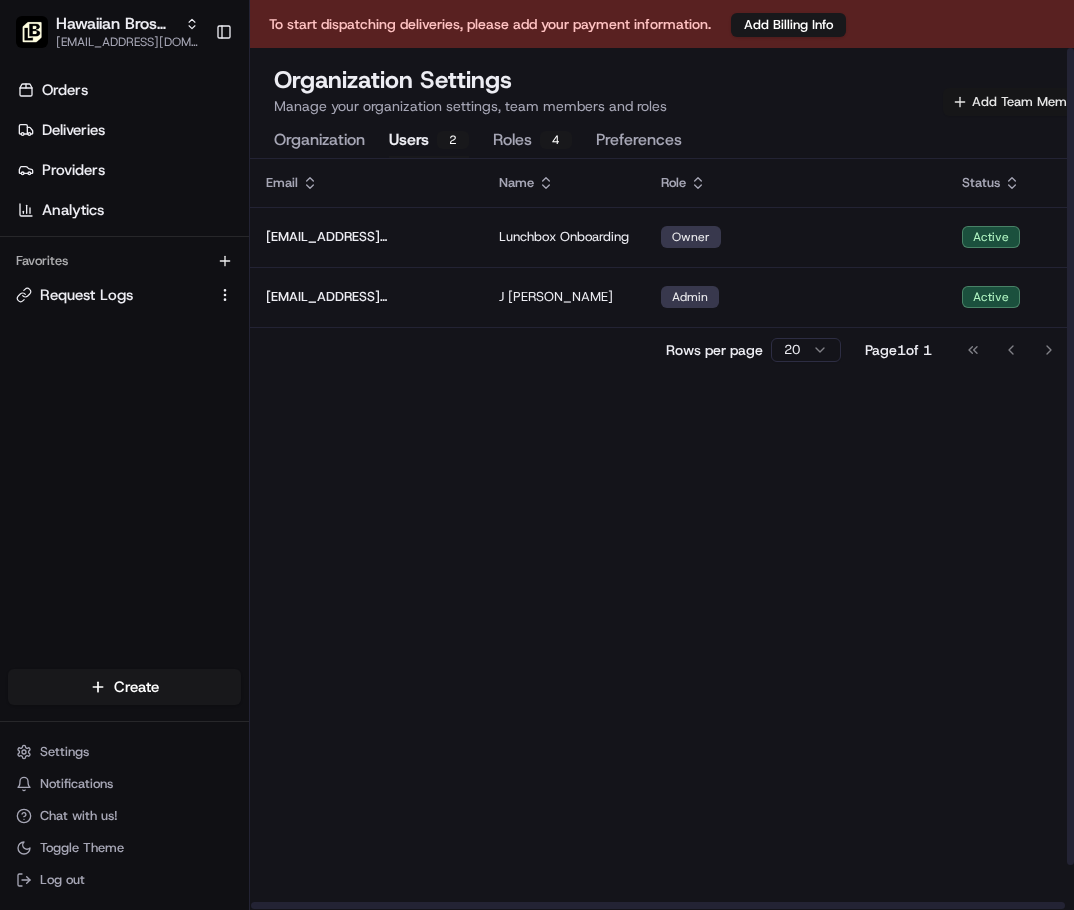 click on "Add Team Member" at bounding box center (1019, 102) 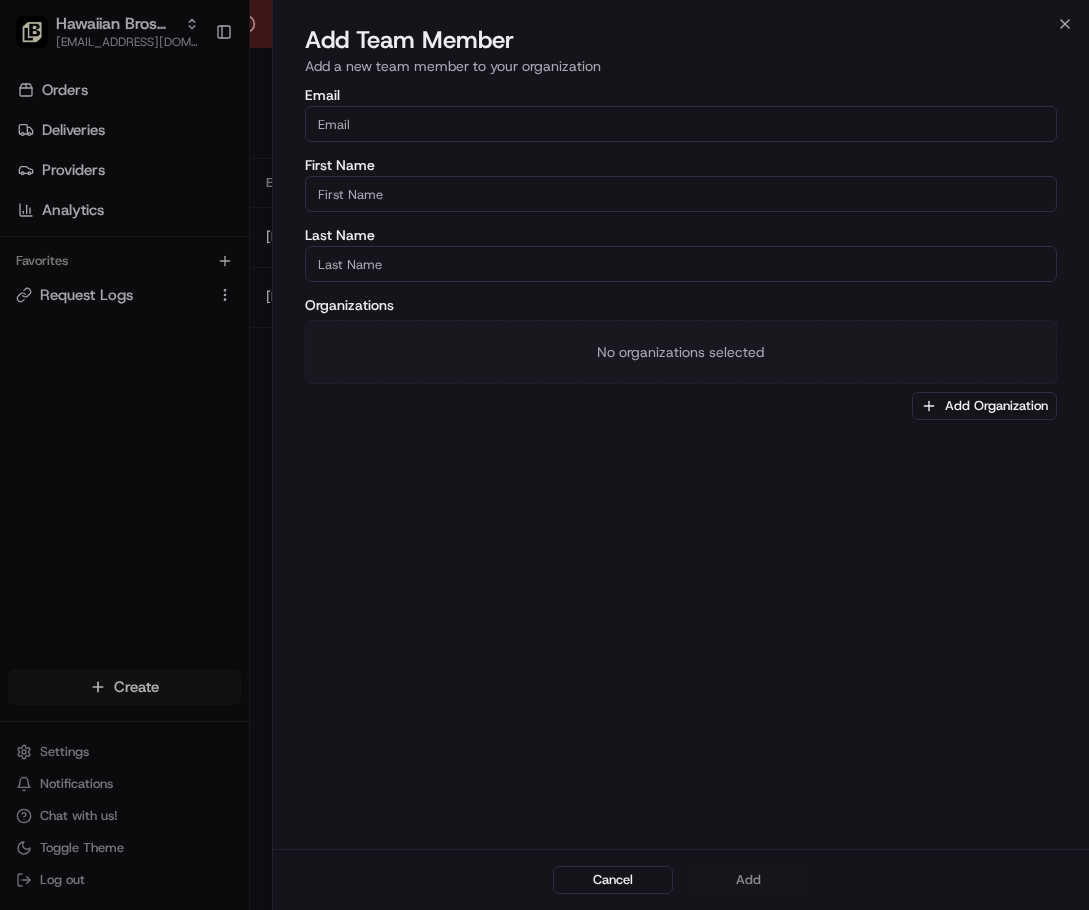 click on "Email" at bounding box center [681, 124] 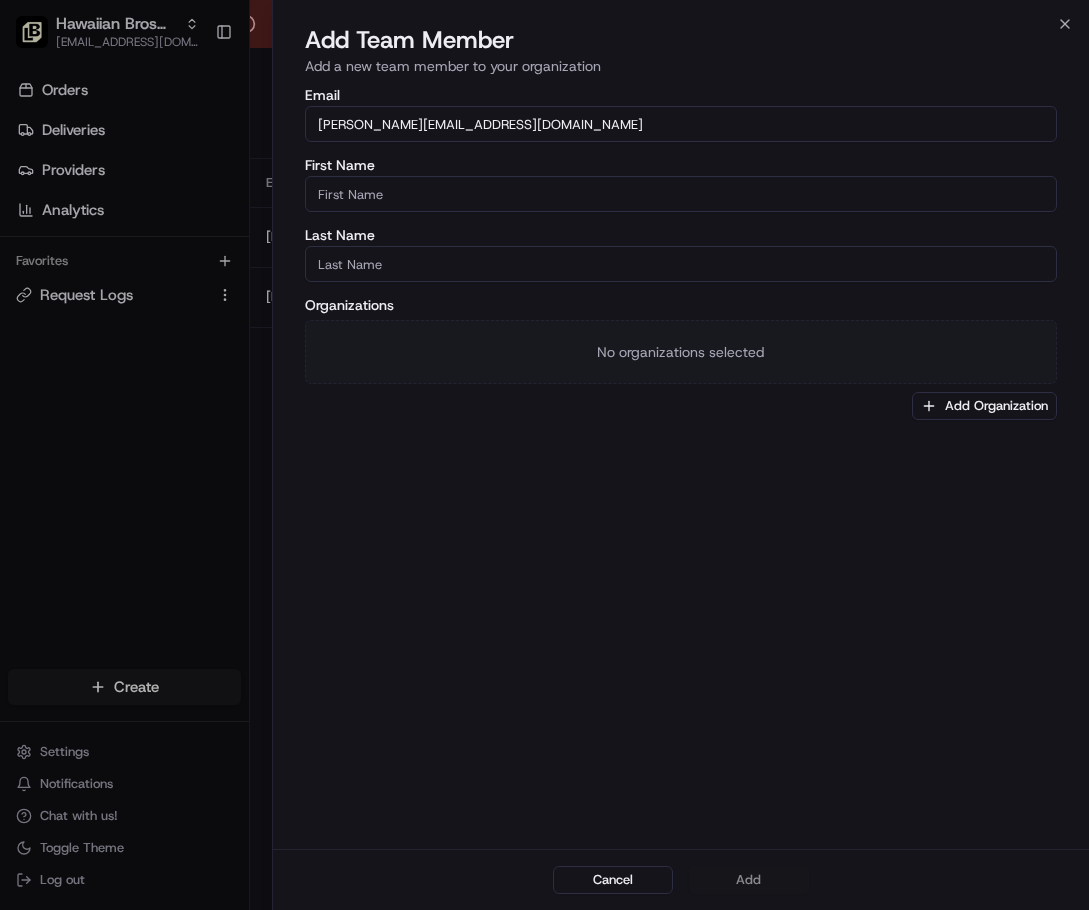 type on "[PERSON_NAME][EMAIL_ADDRESS][DOMAIN_NAME]" 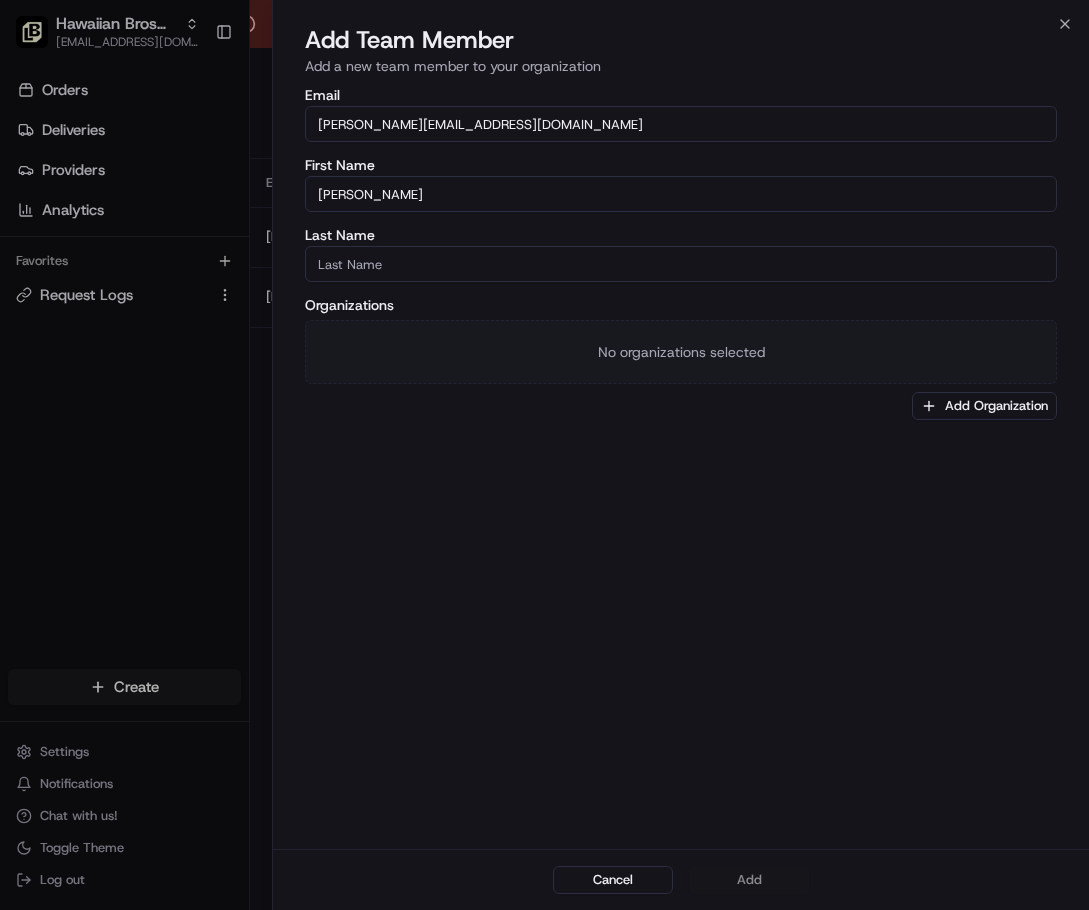 type on "[PERSON_NAME]" 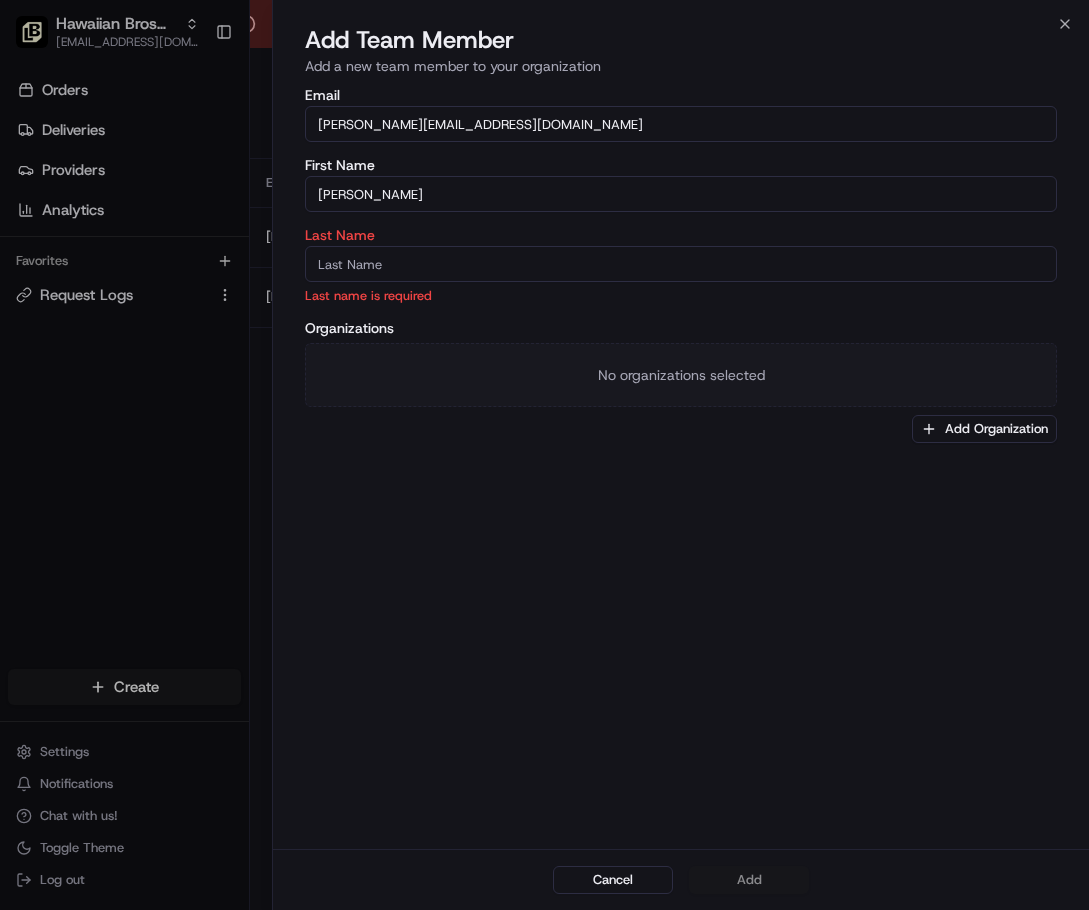 drag, startPoint x: 465, startPoint y: 130, endPoint x: 371, endPoint y: 129, distance: 94.00532 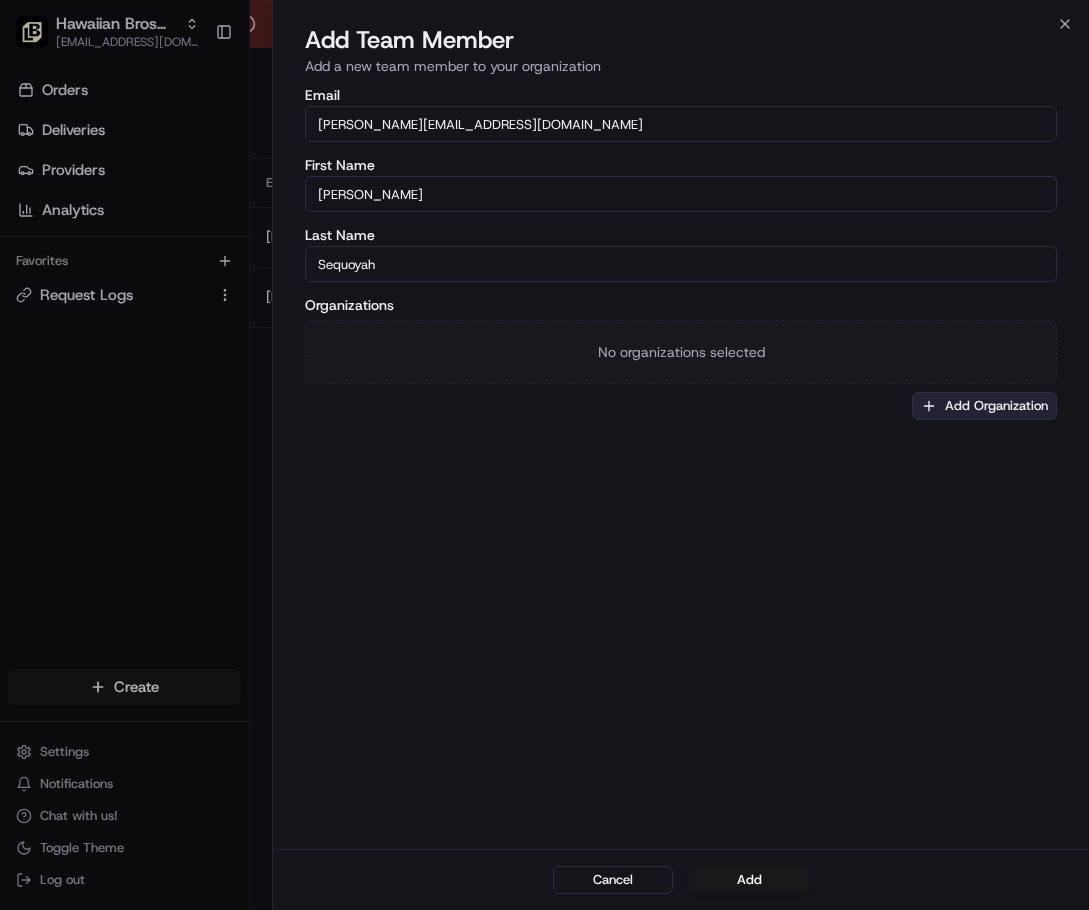 type on "Sequoyah" 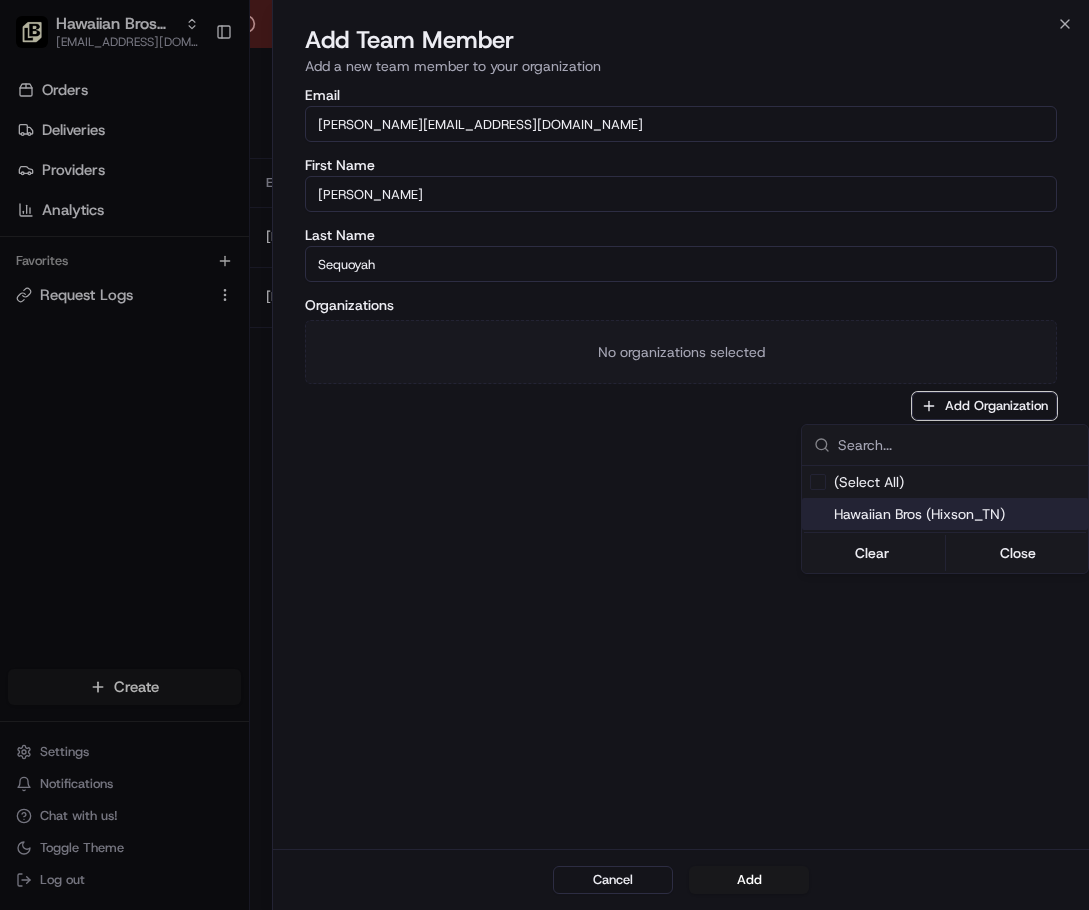 click on "Hawaiian Bros (Hixson_TN)" at bounding box center (957, 514) 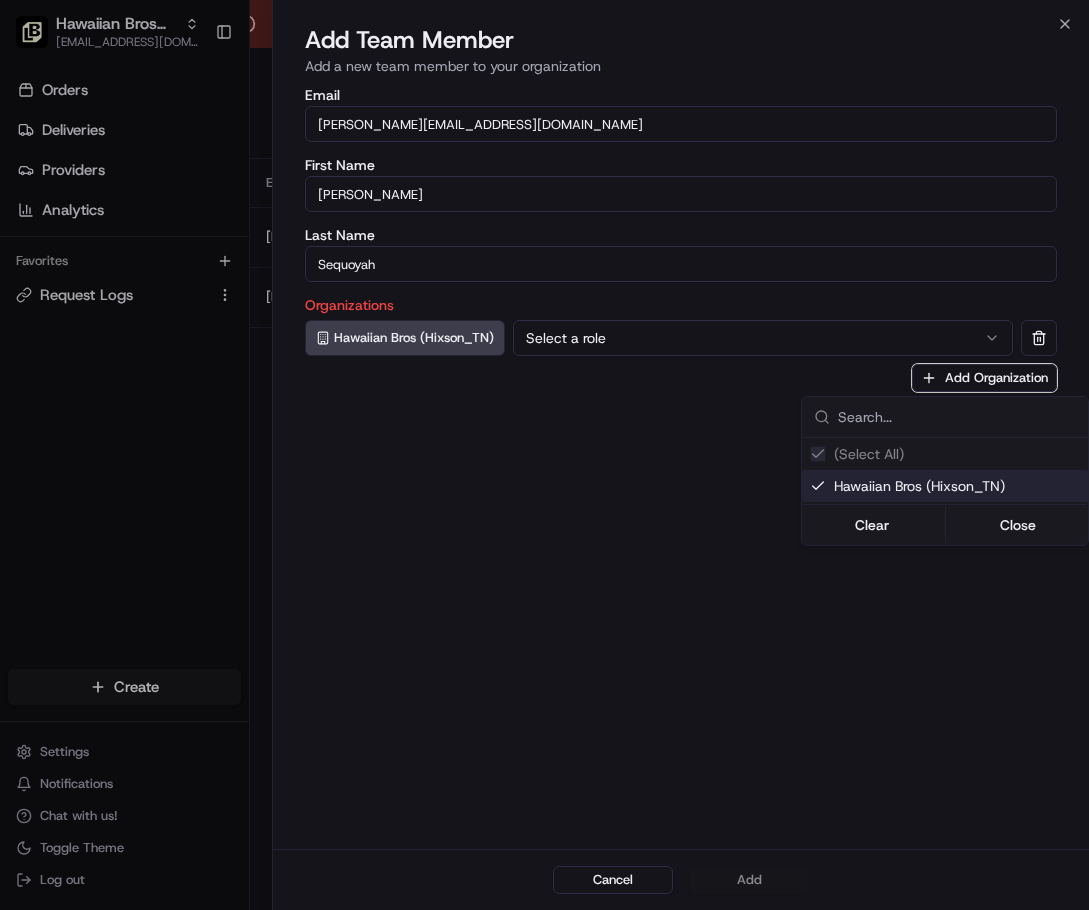 click at bounding box center (544, 455) 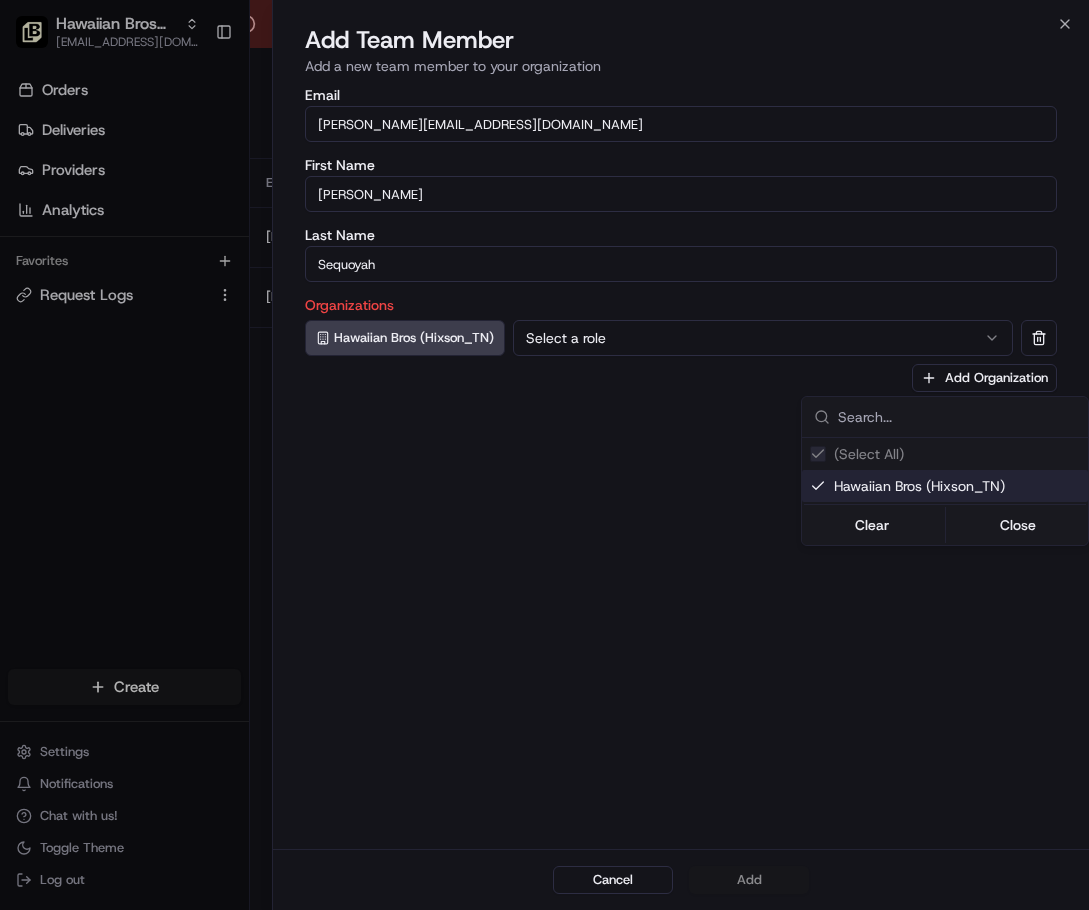 click on "Select a role" at bounding box center (763, 338) 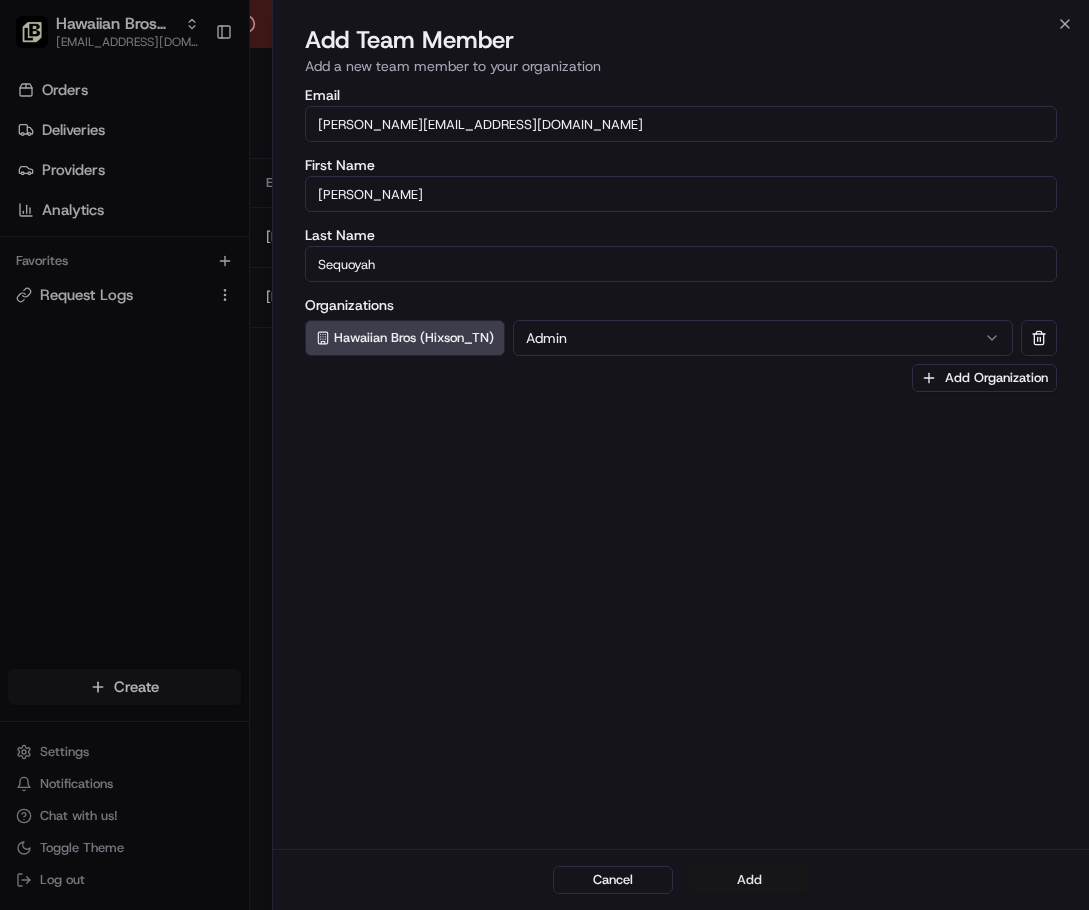 click on "Add" at bounding box center [749, 880] 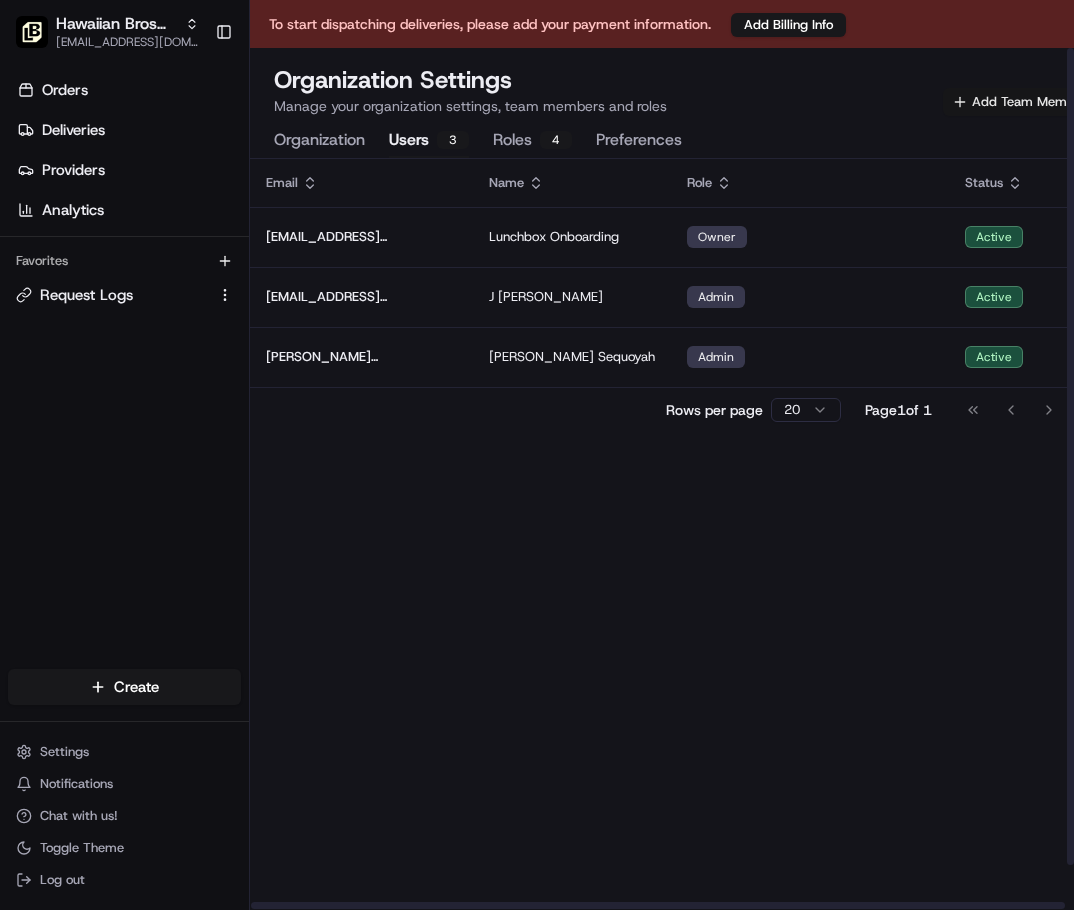click on "Add Team Member" at bounding box center (1019, 102) 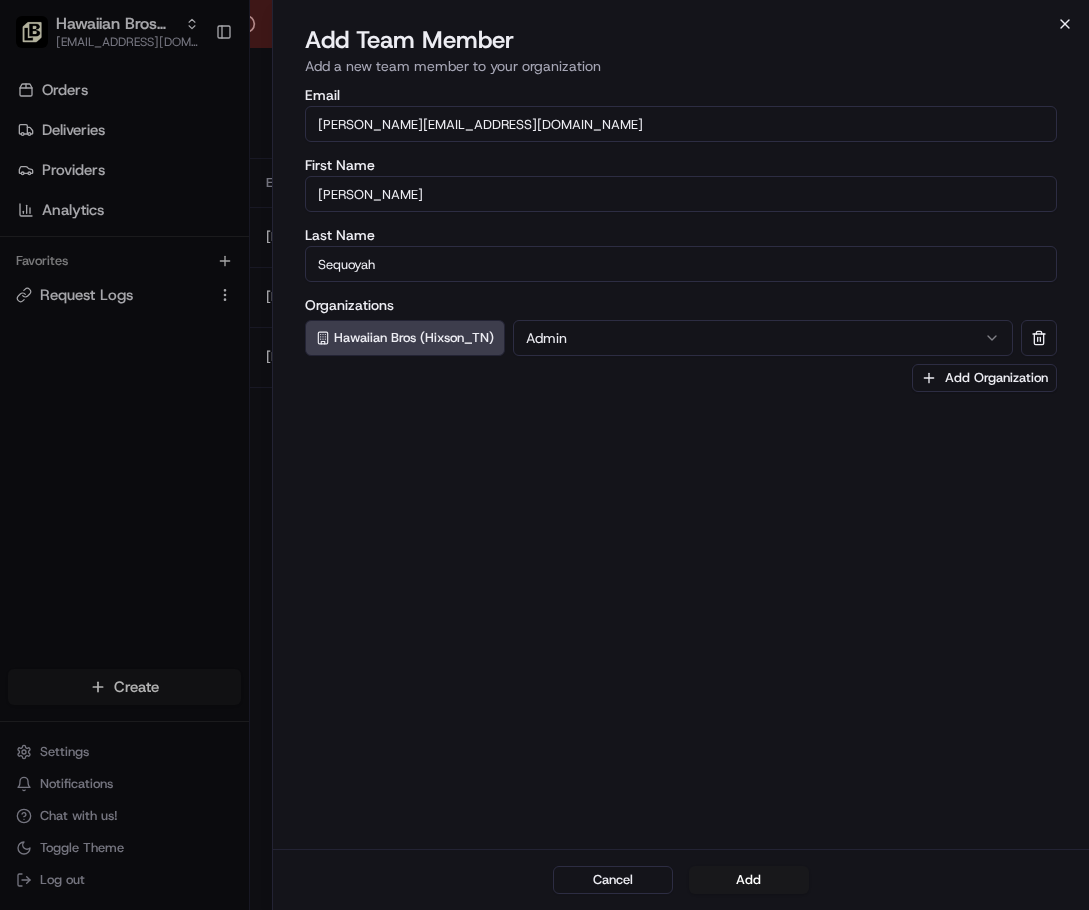 click 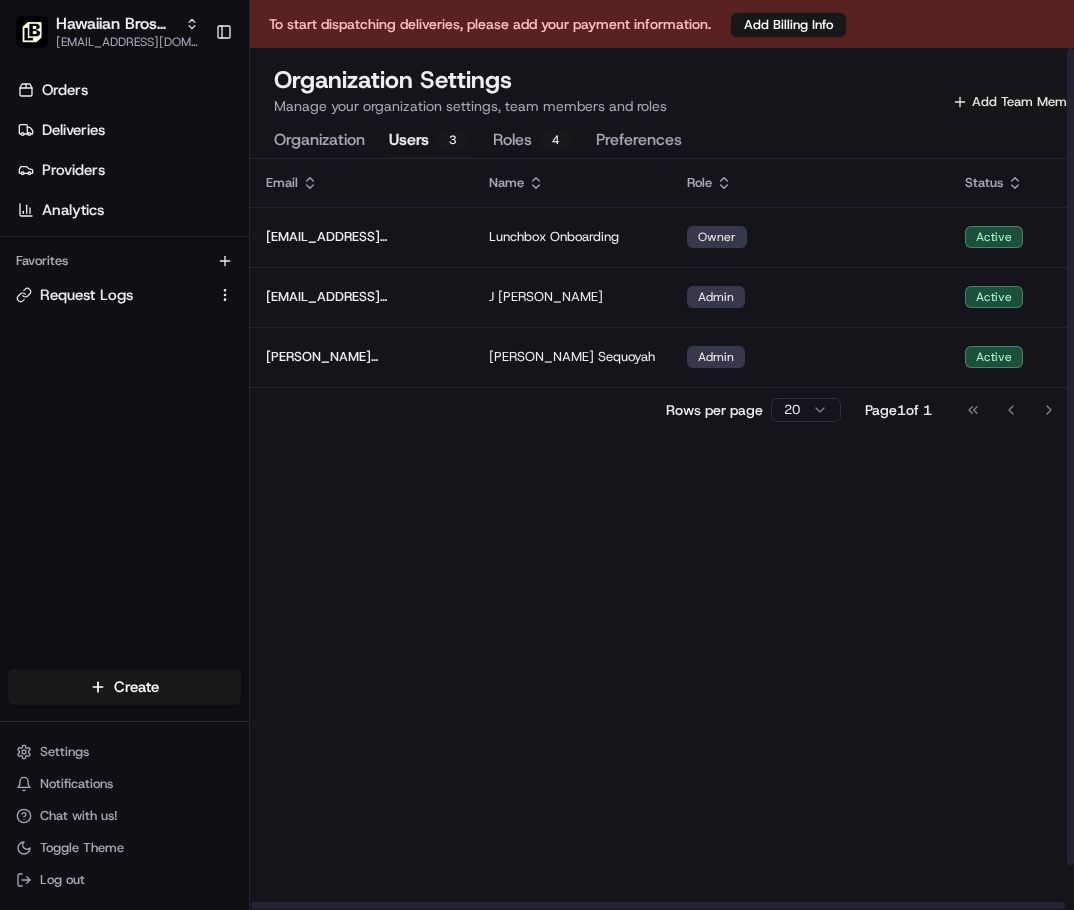 click on "Add Team Member" at bounding box center [1019, 102] 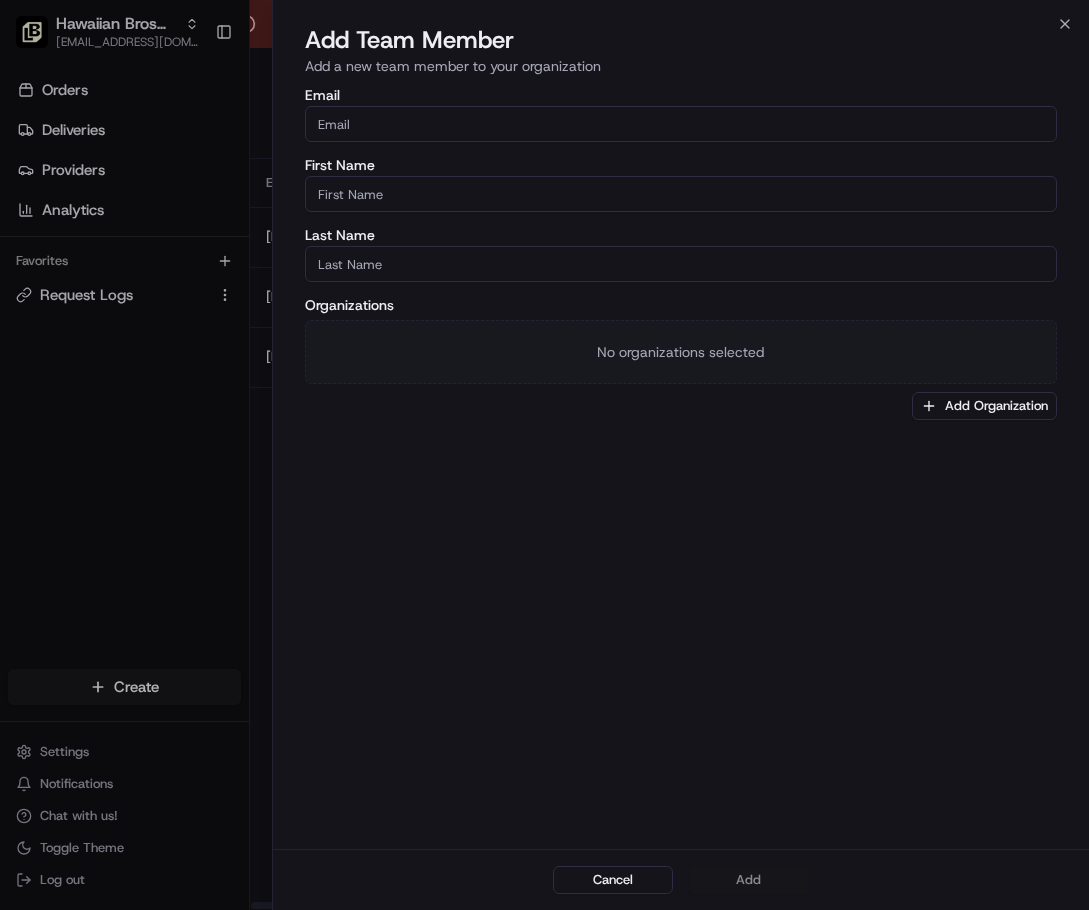click on "Email" at bounding box center (681, 124) 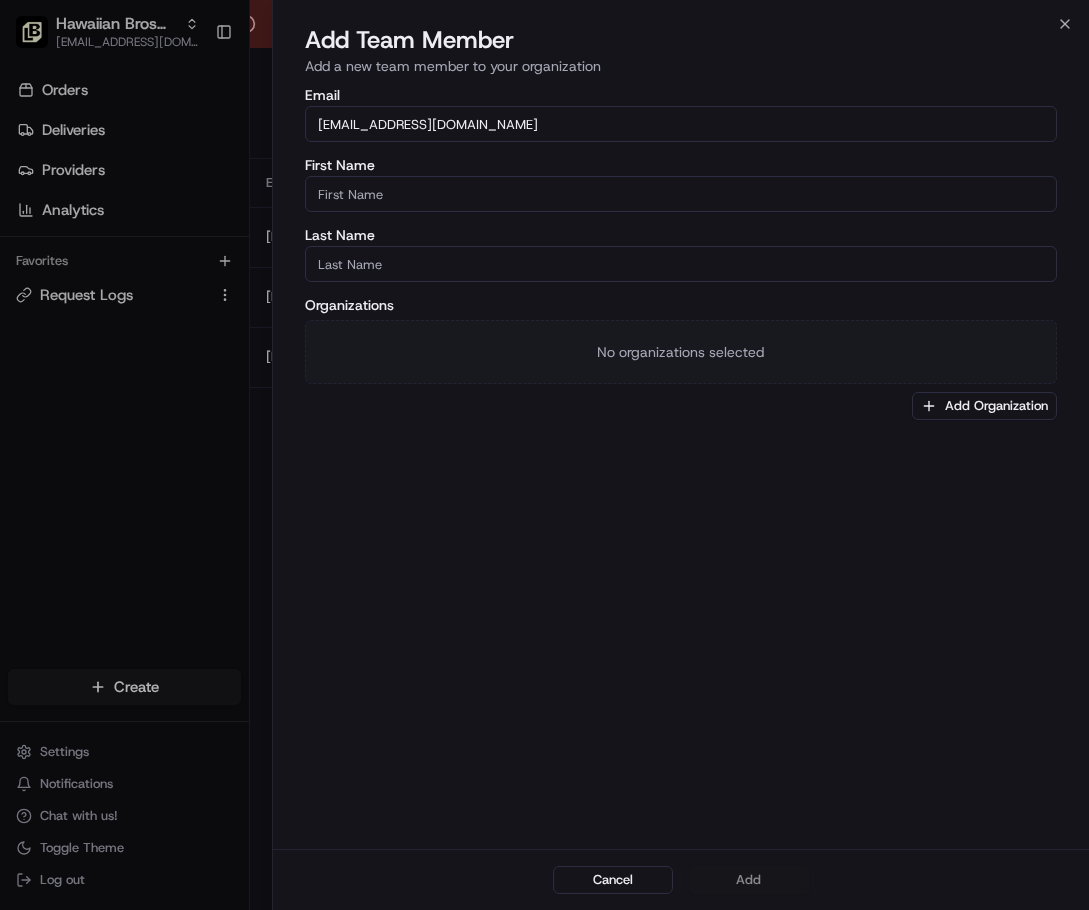 type on "[EMAIL_ADDRESS][DOMAIN_NAME]" 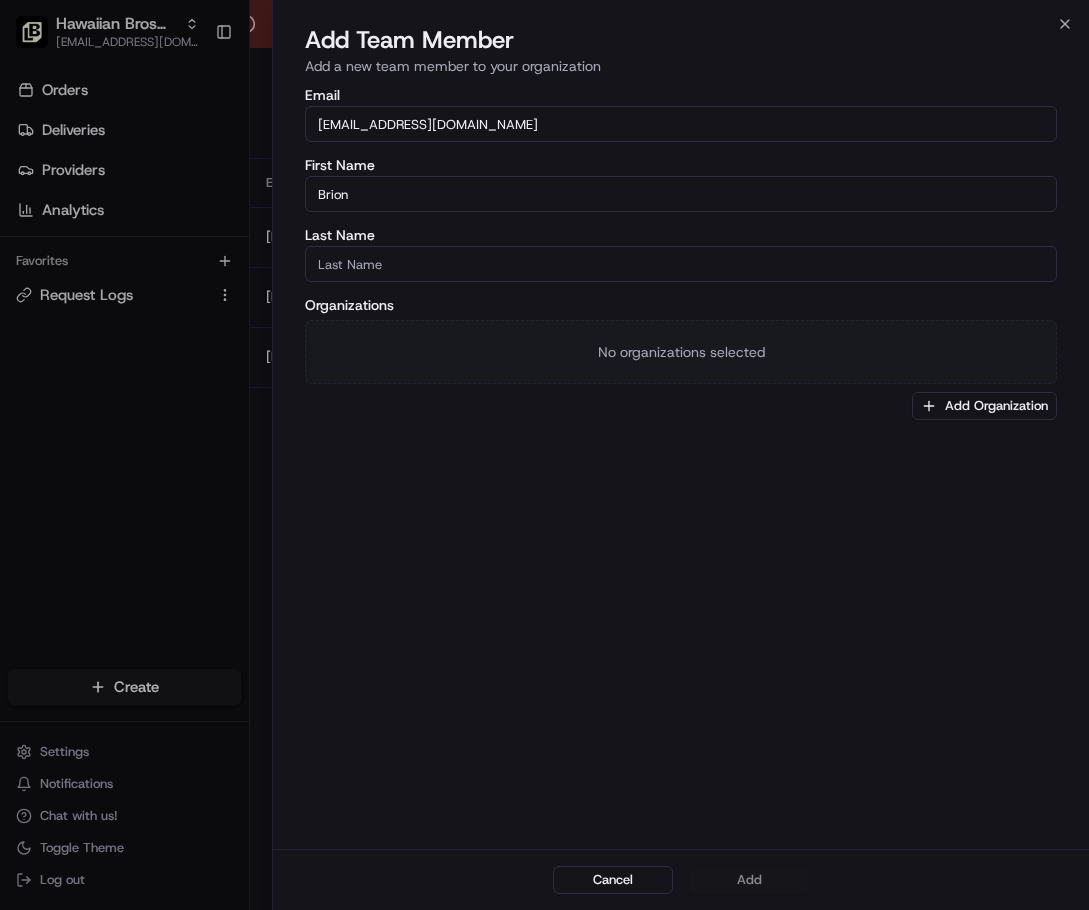 type on "Brion" 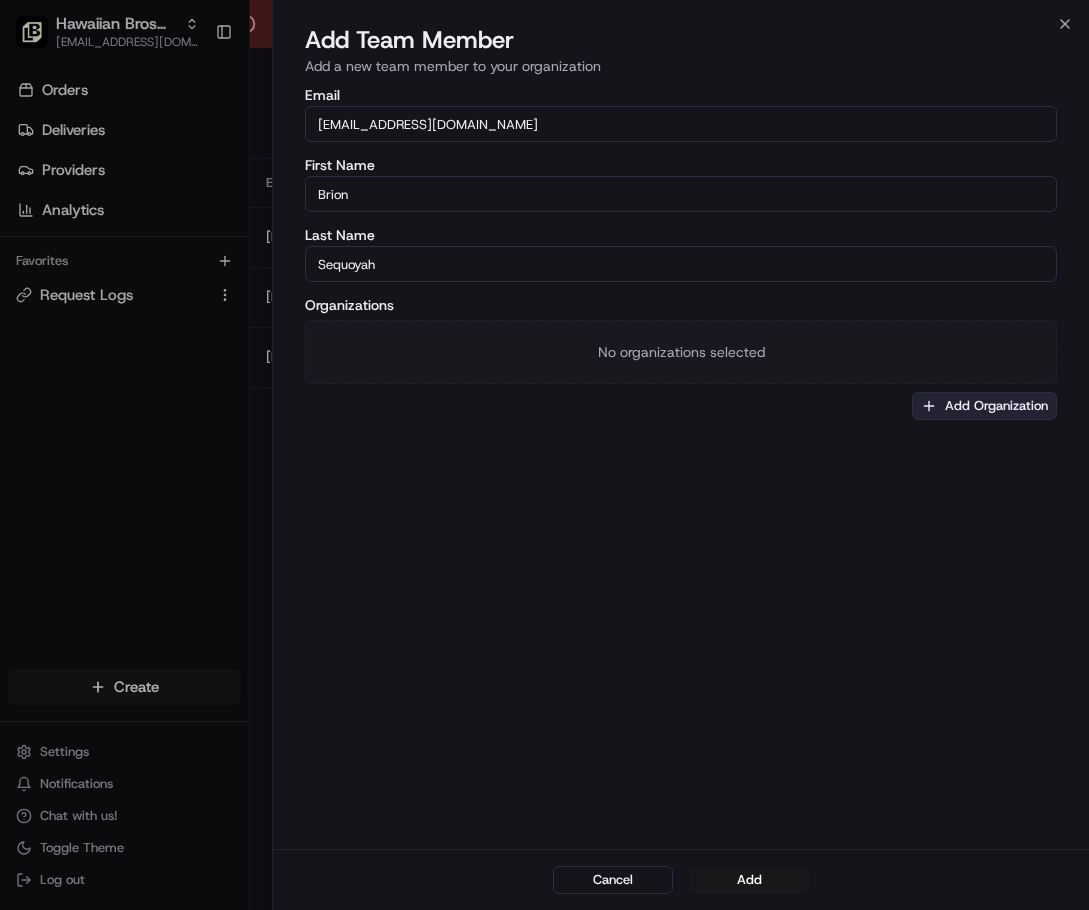 type on "Sequoyah" 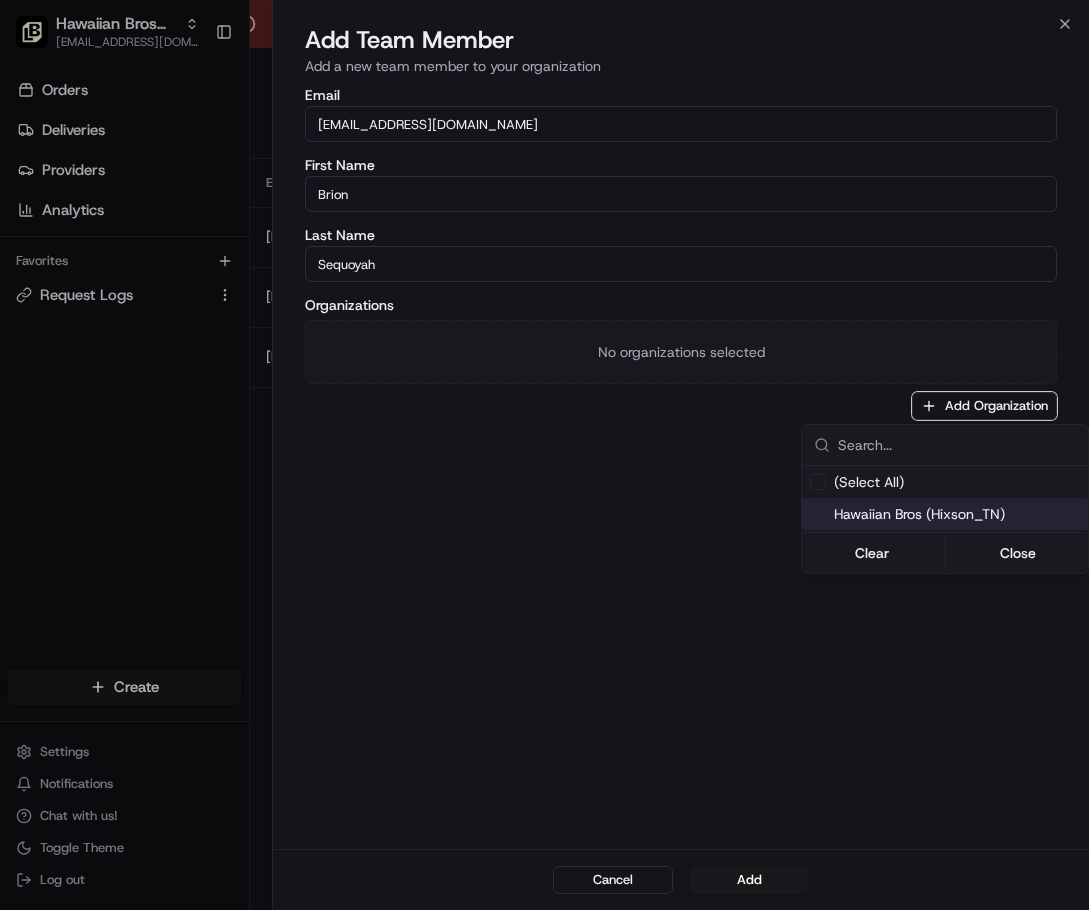 click on "Hawaiian Bros (Hixson_TN)" at bounding box center (957, 514) 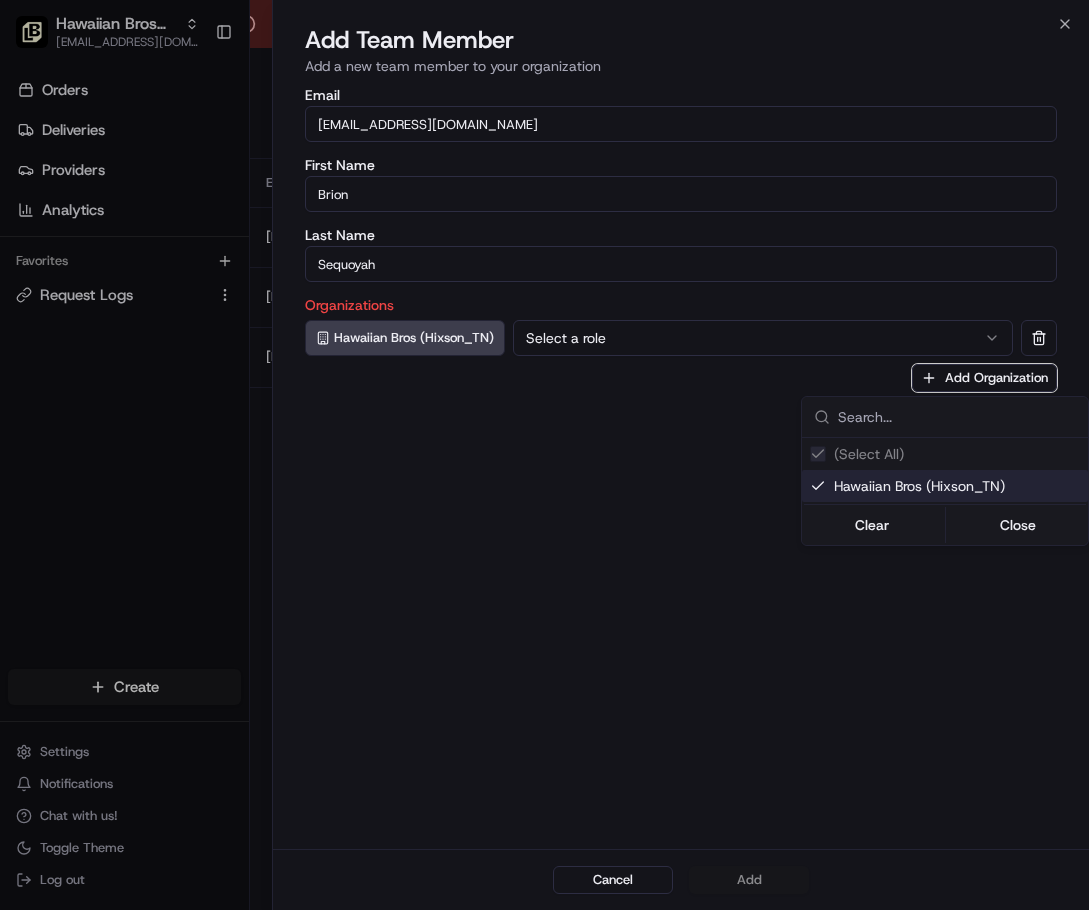 click at bounding box center [544, 455] 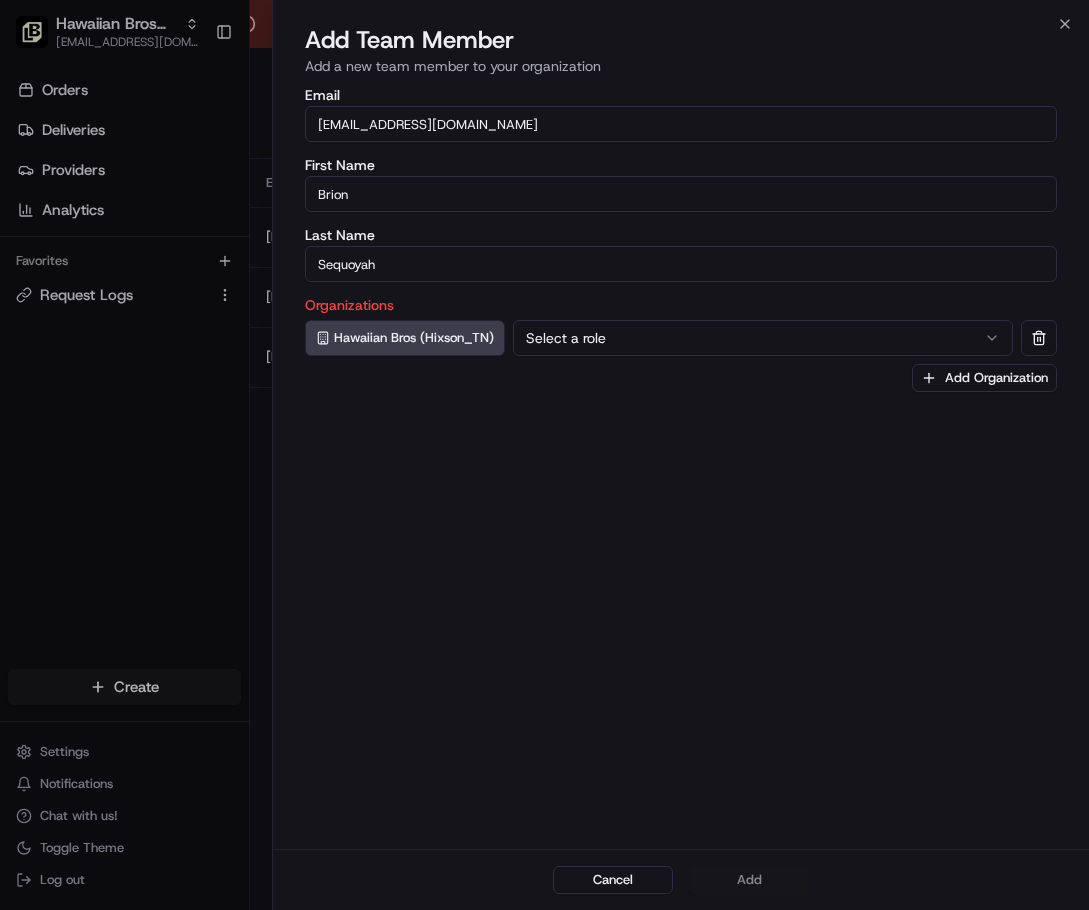 click on "Select a role" at bounding box center [763, 338] 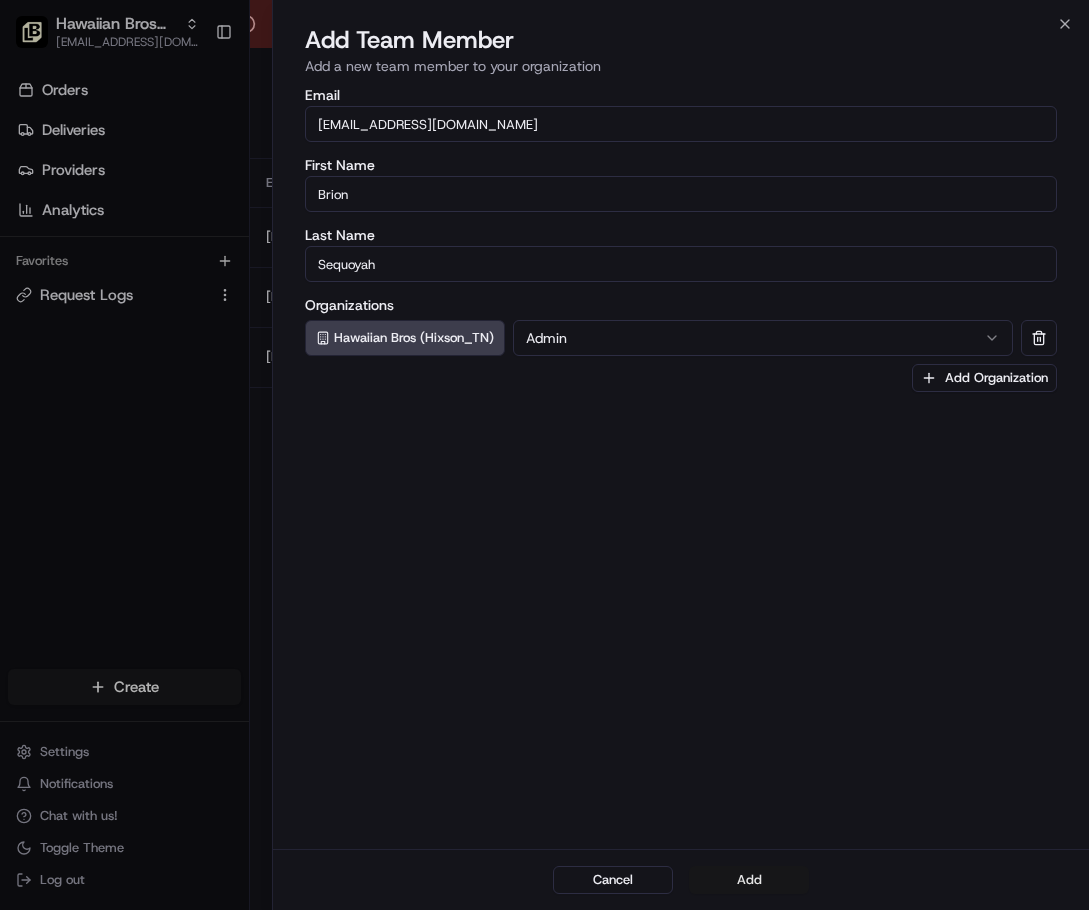 click on "Add" at bounding box center (749, 880) 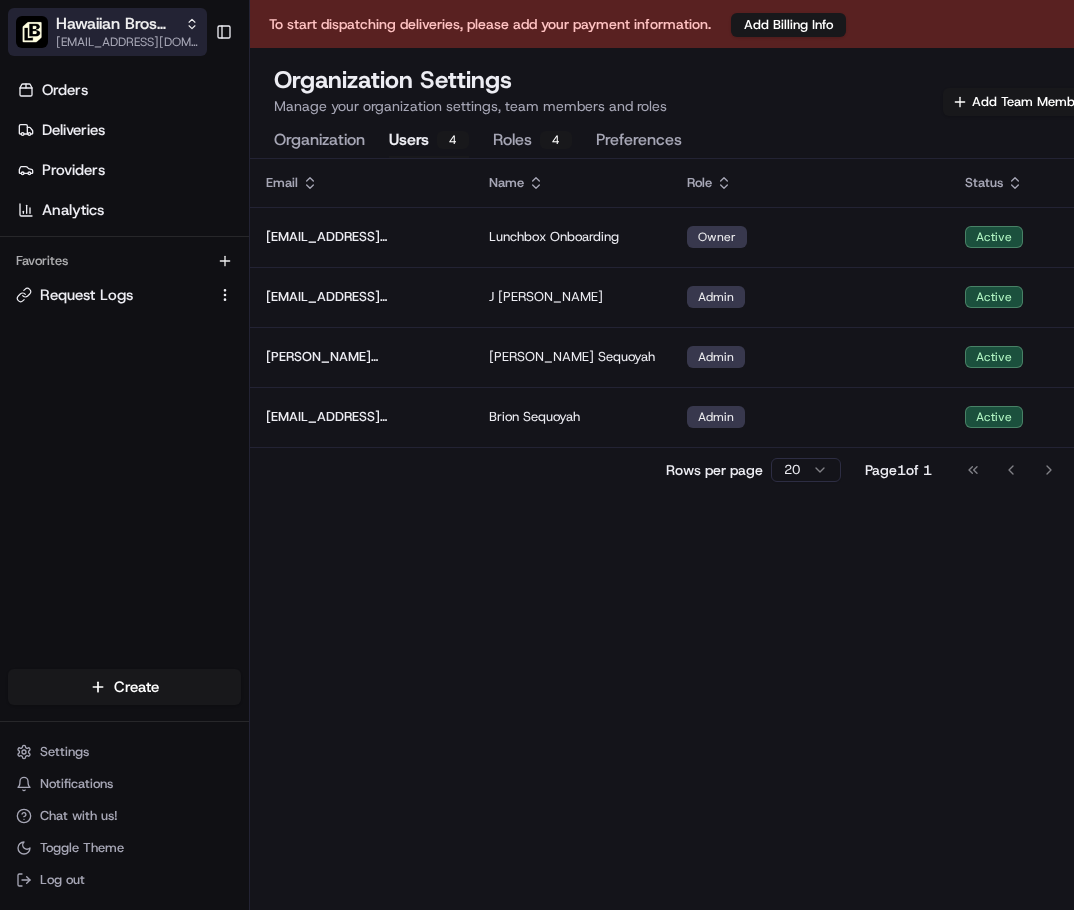 click on "Hawaiian Bros (Hixson_TN)" at bounding box center (116, 24) 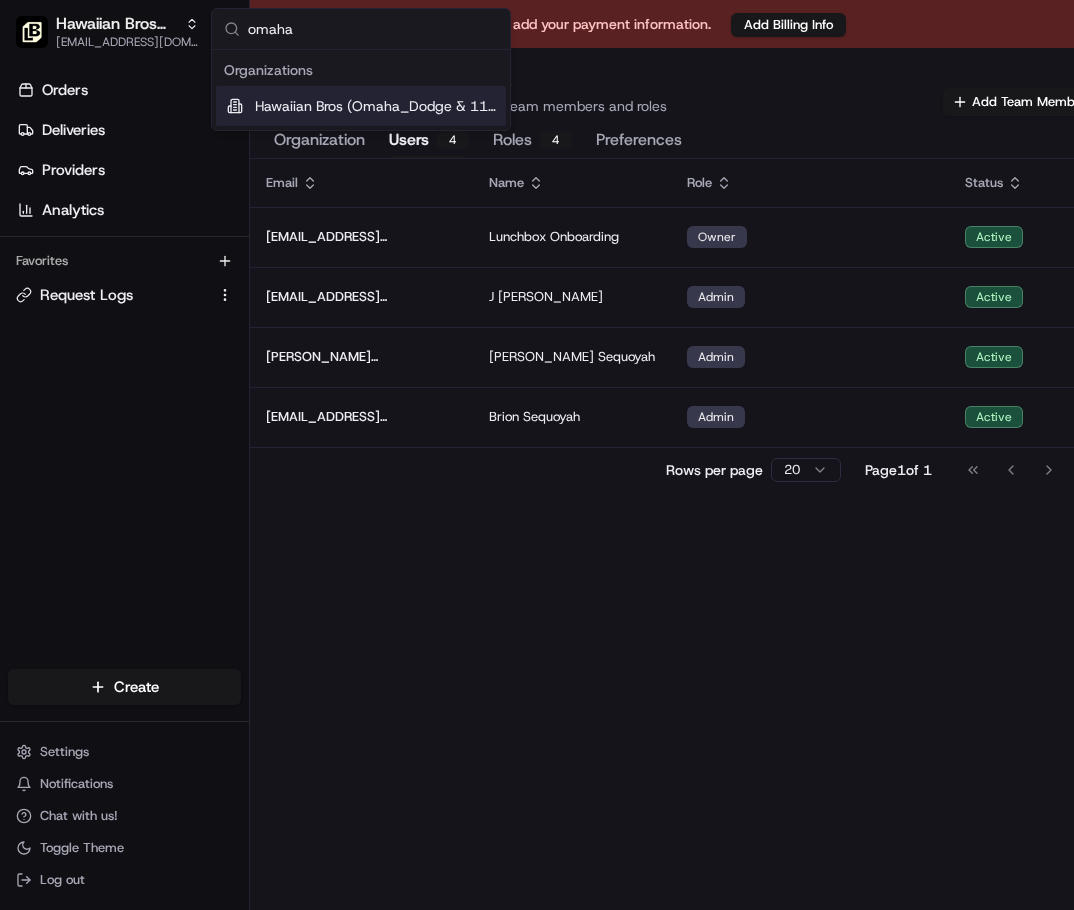type on "omaha" 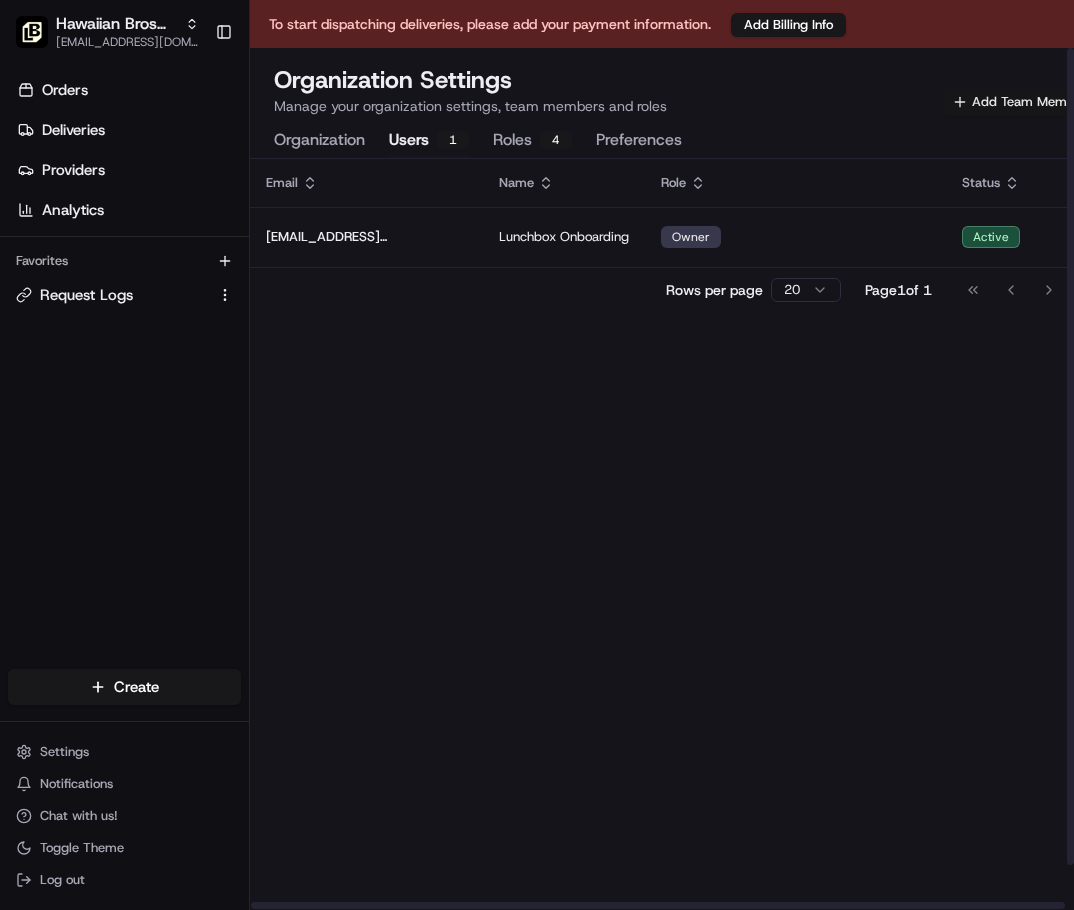 click on "Add Team Member" at bounding box center (1019, 102) 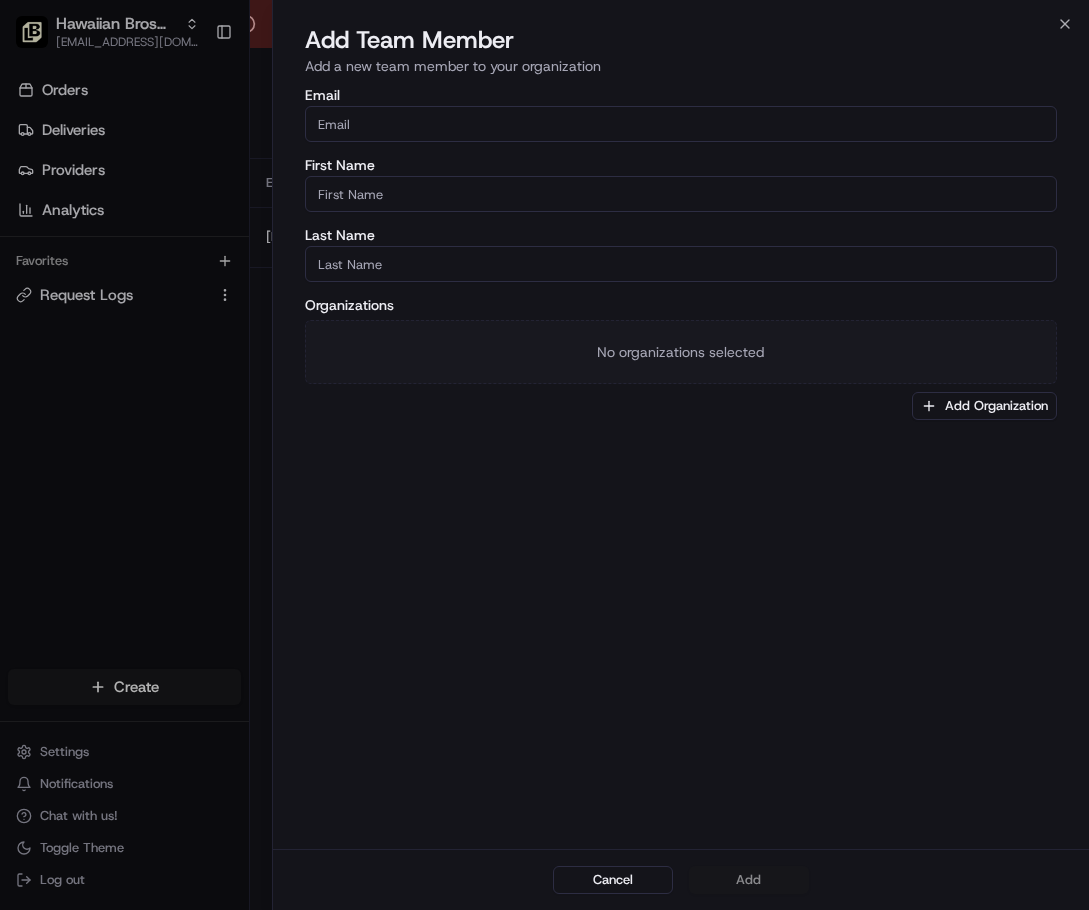 click on "Email" at bounding box center (681, 124) 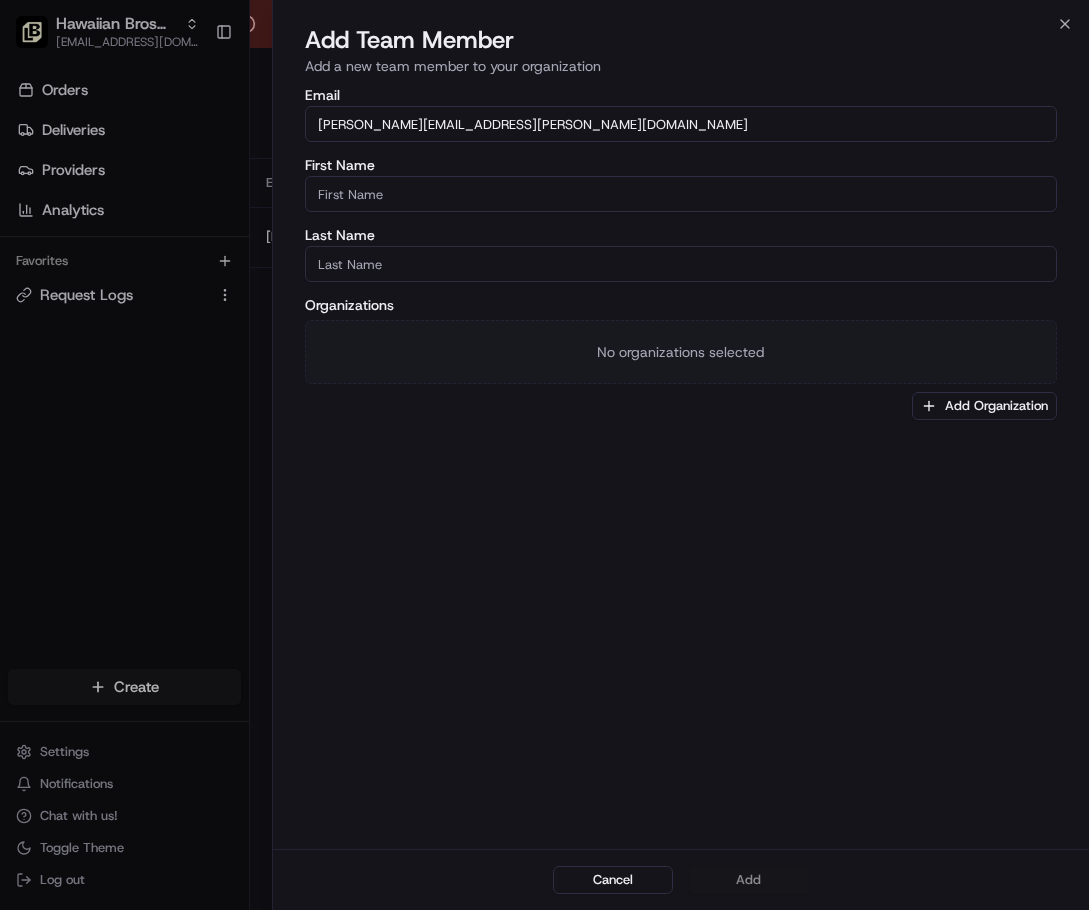 type on "[PERSON_NAME][EMAIL_ADDRESS][PERSON_NAME][DOMAIN_NAME]" 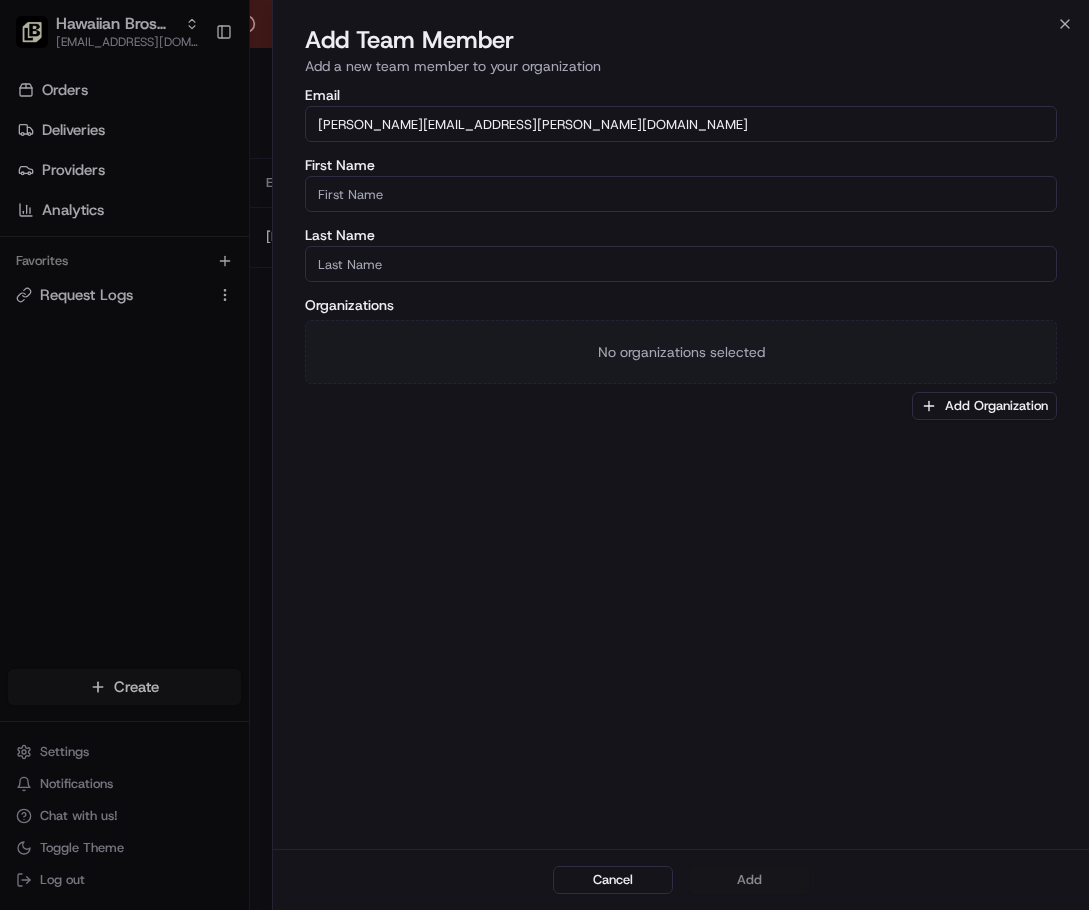 type on "u" 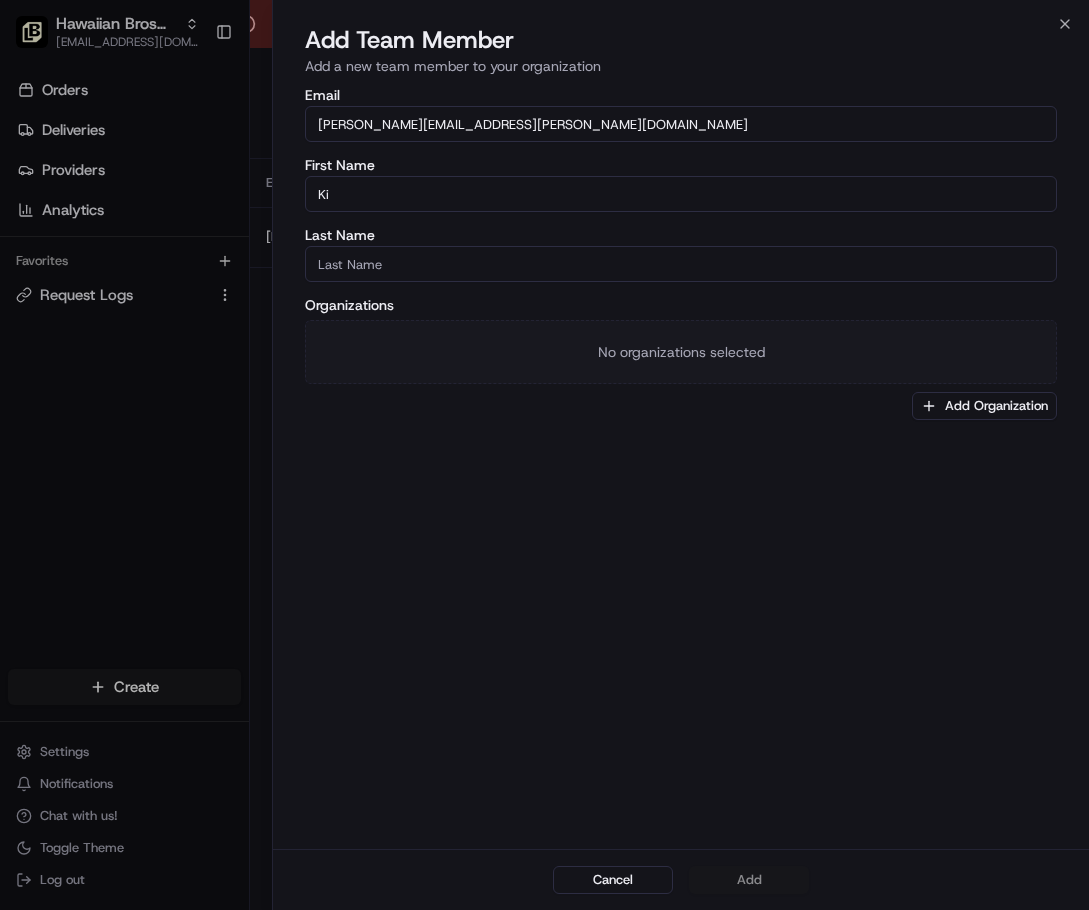 type on "K" 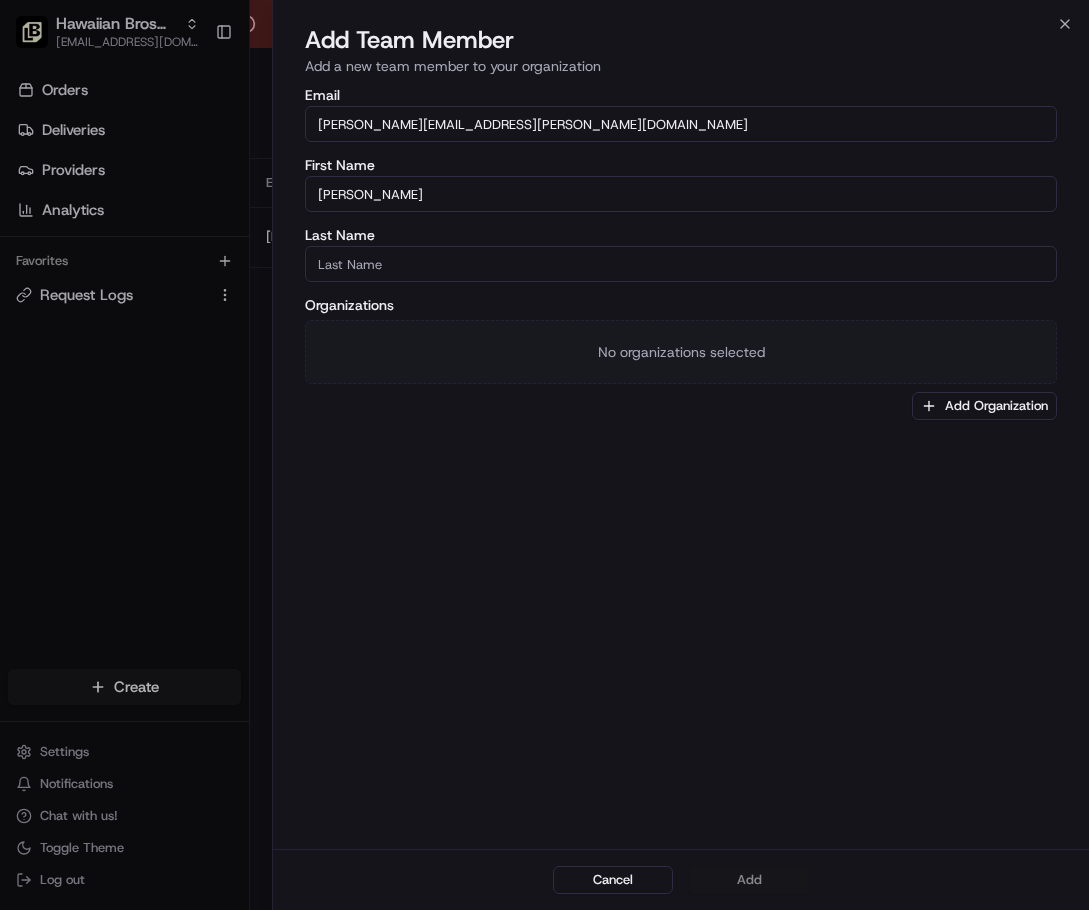 type on "[PERSON_NAME]" 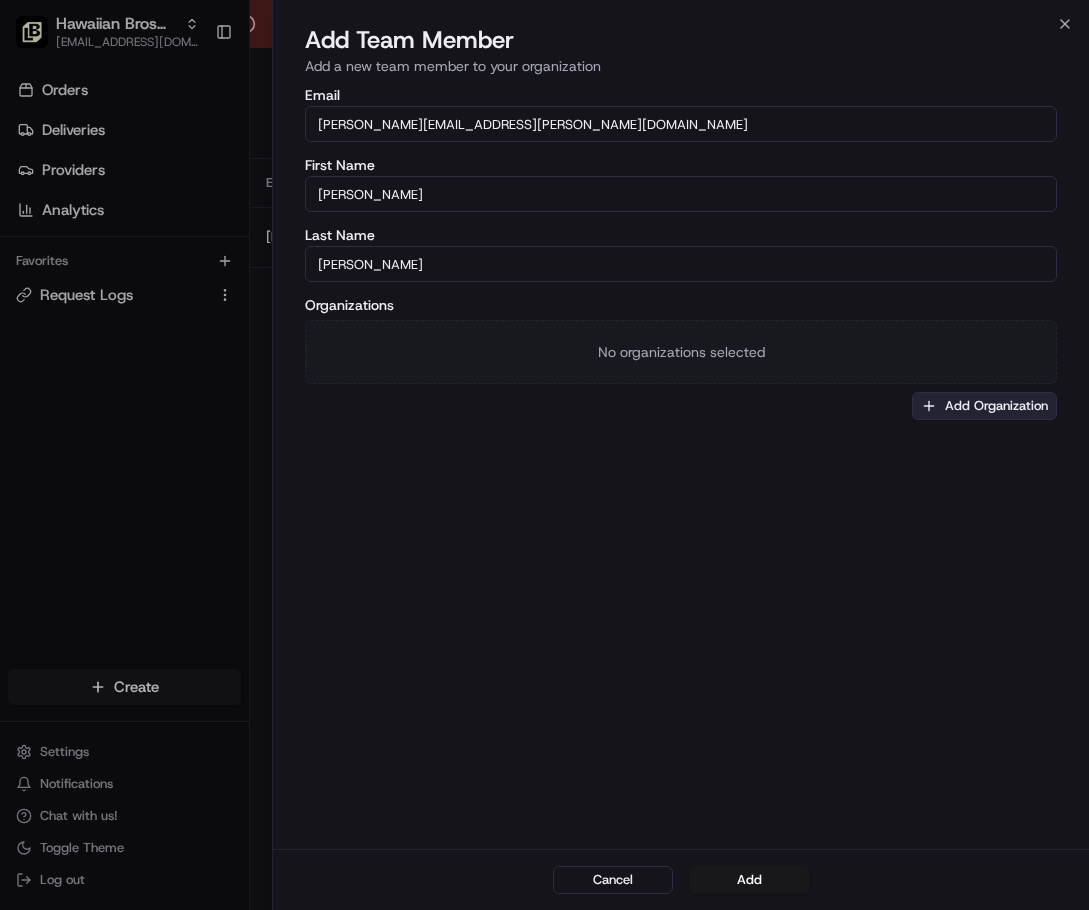 type on "[PERSON_NAME]" 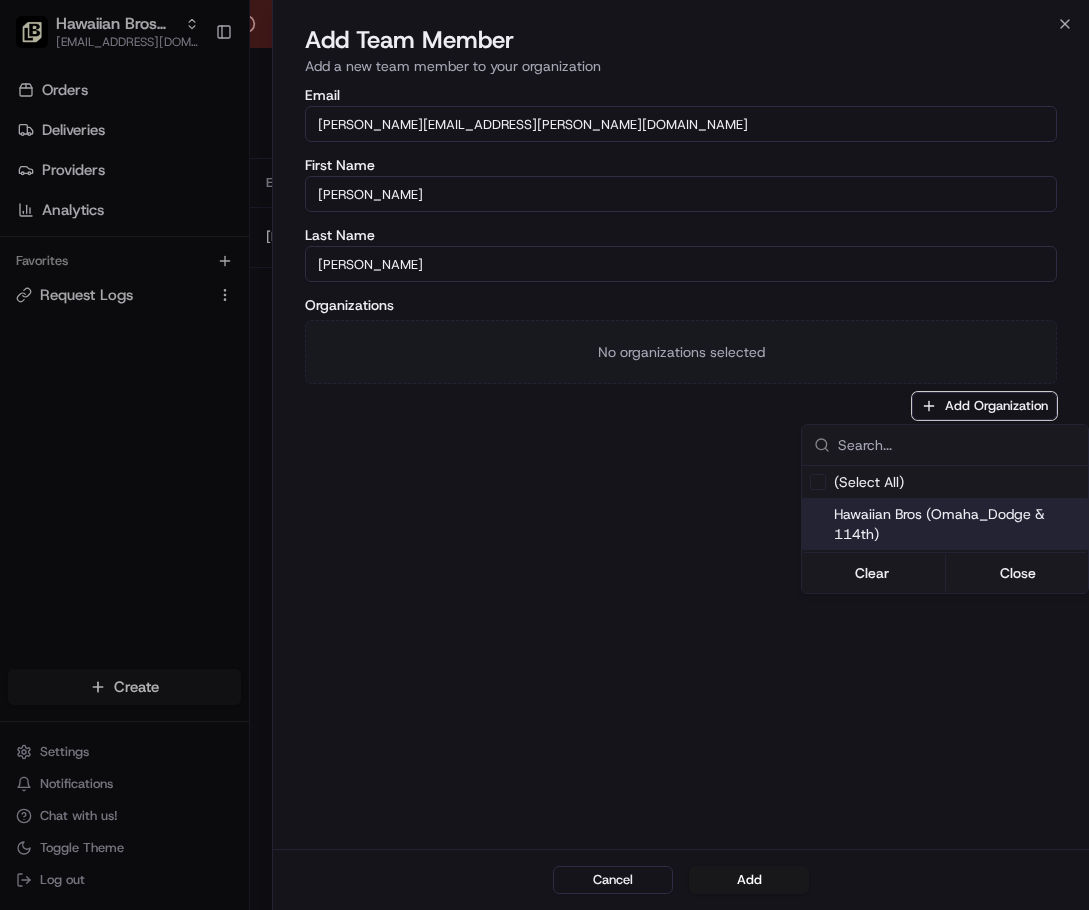 click on "Hawaiian Bros (Omaha_Dodge & 114th)" at bounding box center [957, 524] 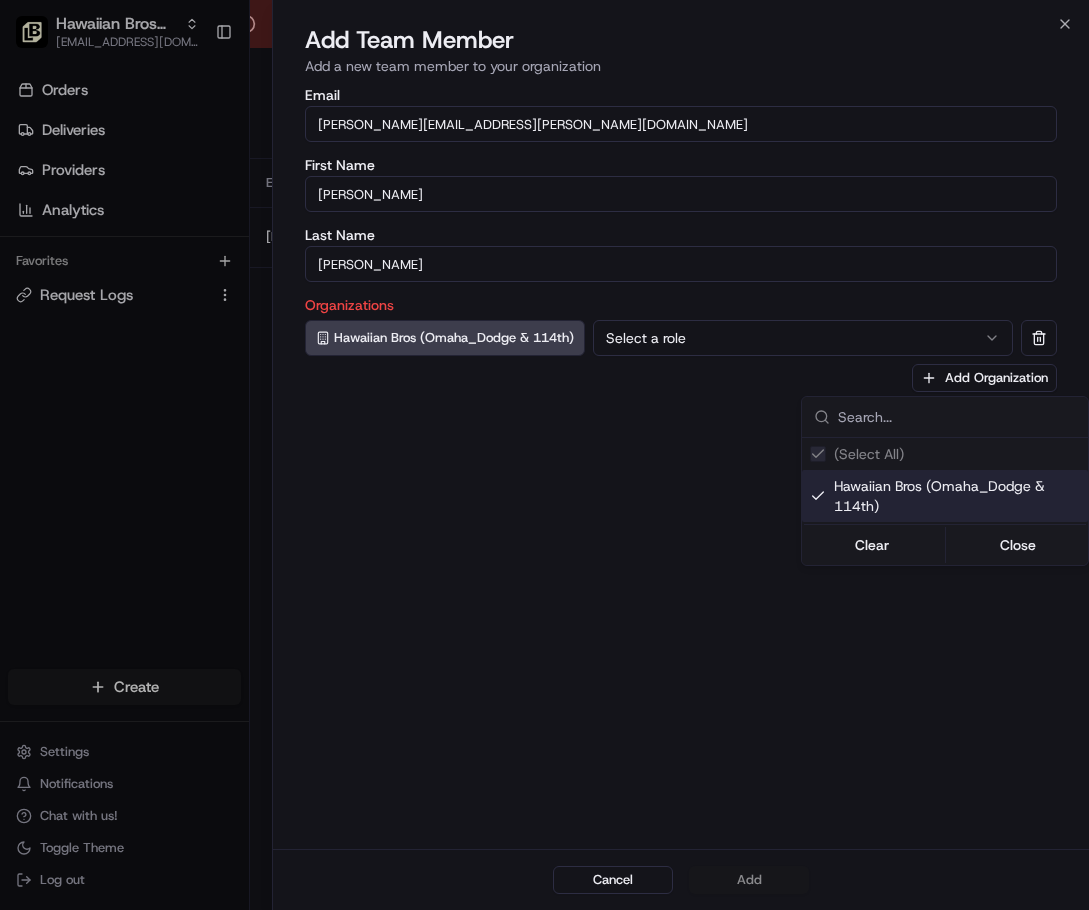 drag, startPoint x: 724, startPoint y: 340, endPoint x: 729, endPoint y: 331, distance: 10.29563 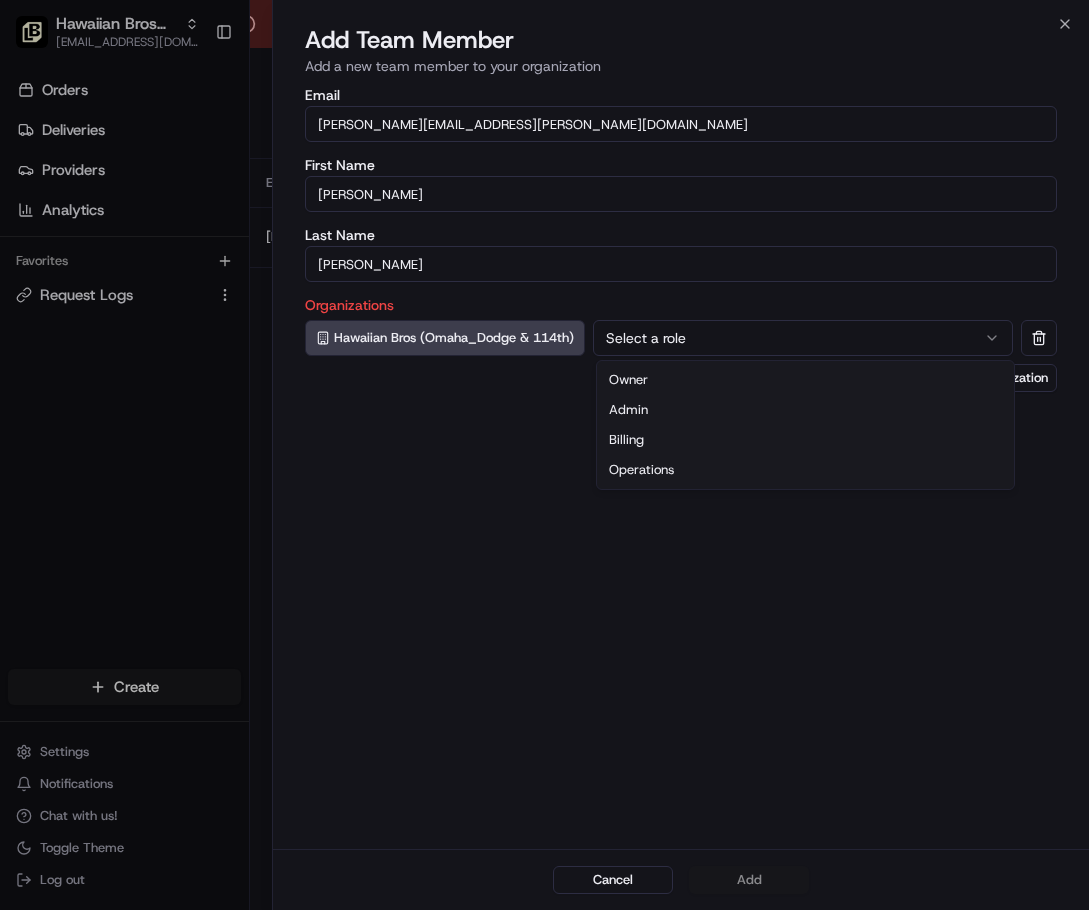 click on "Select a role" at bounding box center [803, 338] 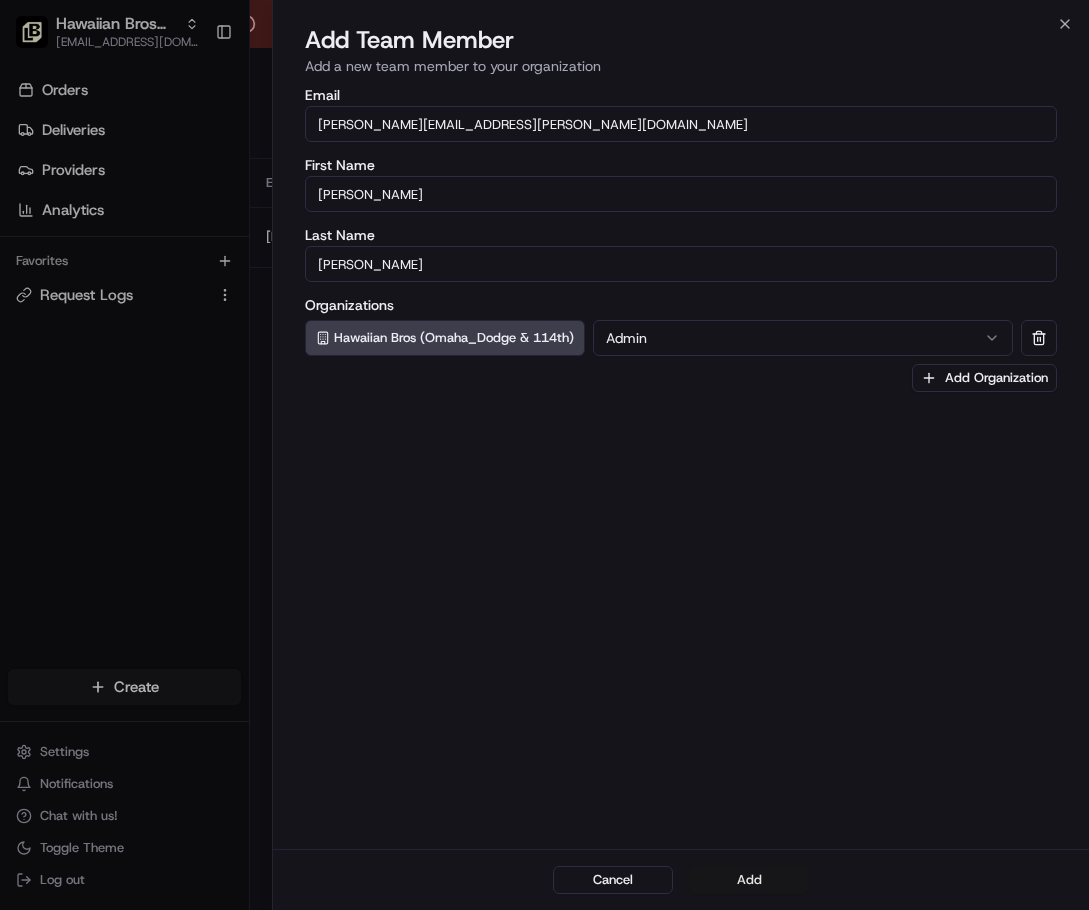 click on "Add" at bounding box center (749, 880) 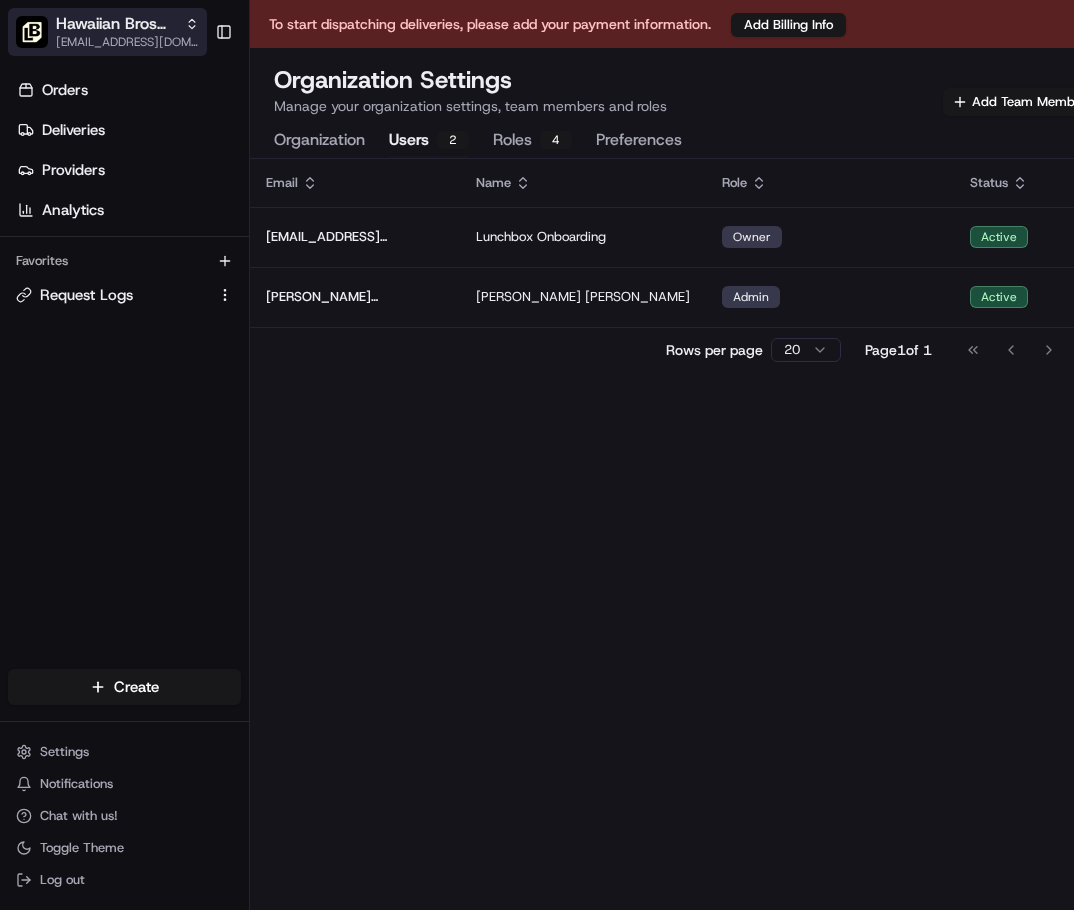 click on "Hawaiian Bros (Omaha_Dodge & 114th)" at bounding box center [116, 24] 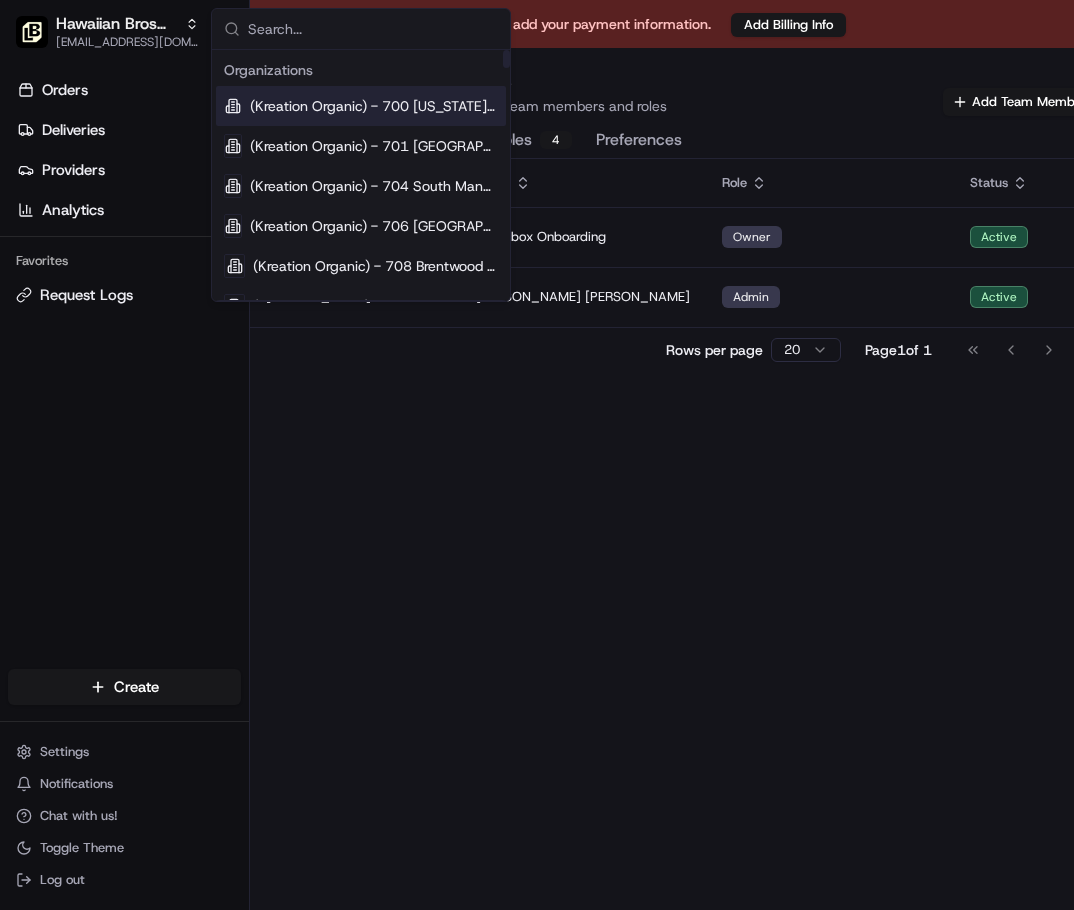 type on "k" 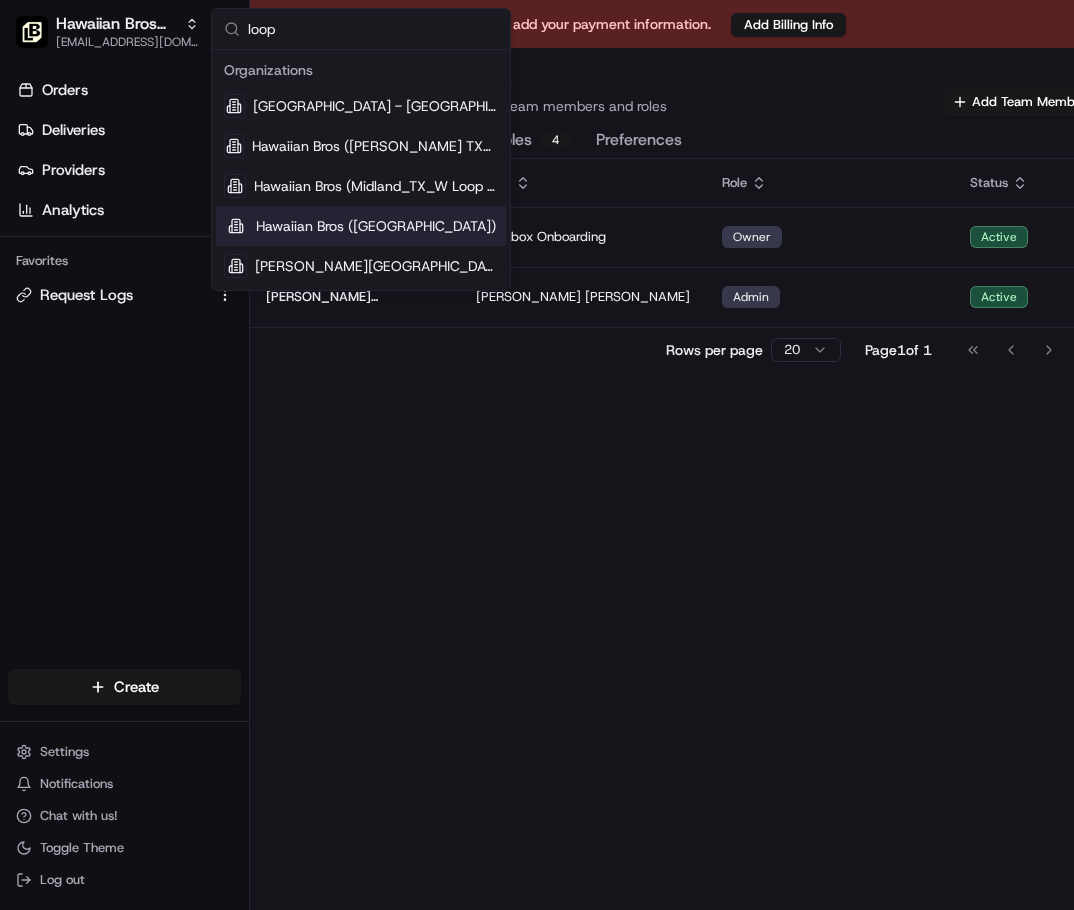 type on "loop" 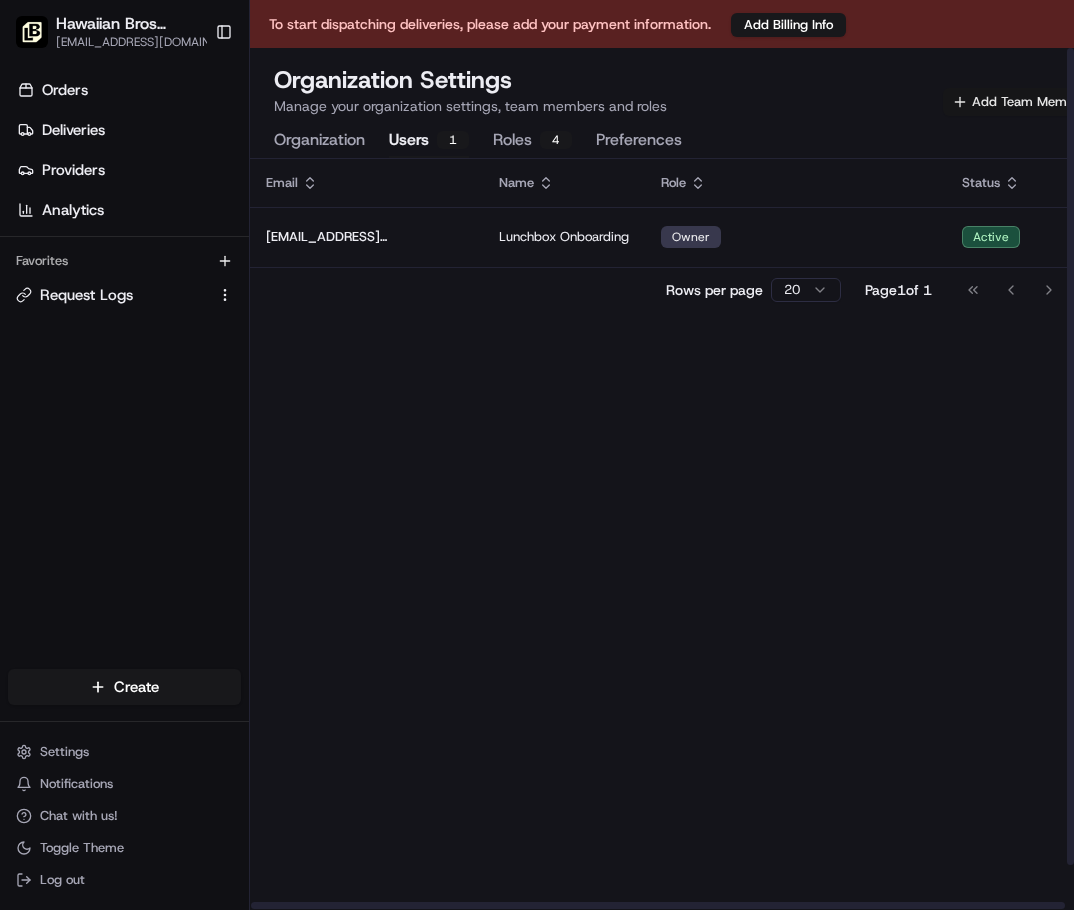 click on "Add Team Member" at bounding box center [1019, 102] 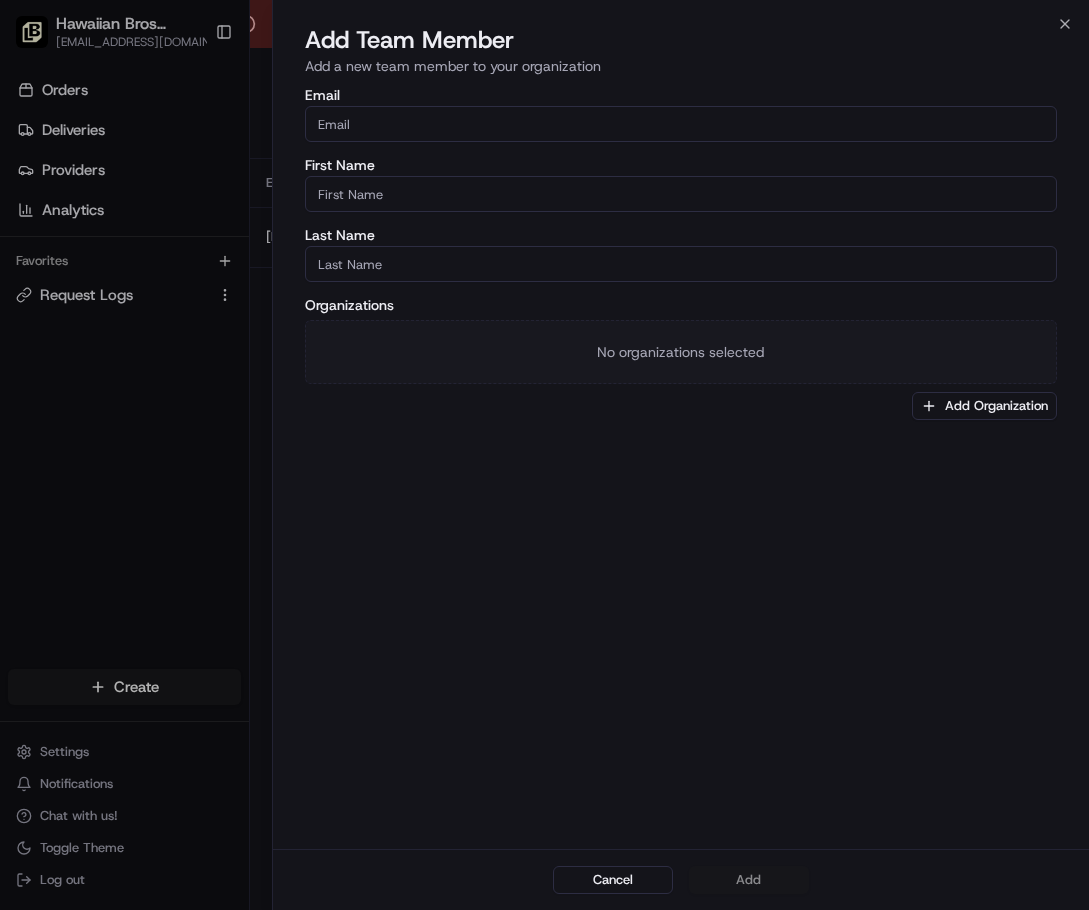 click on "Email" at bounding box center [681, 124] 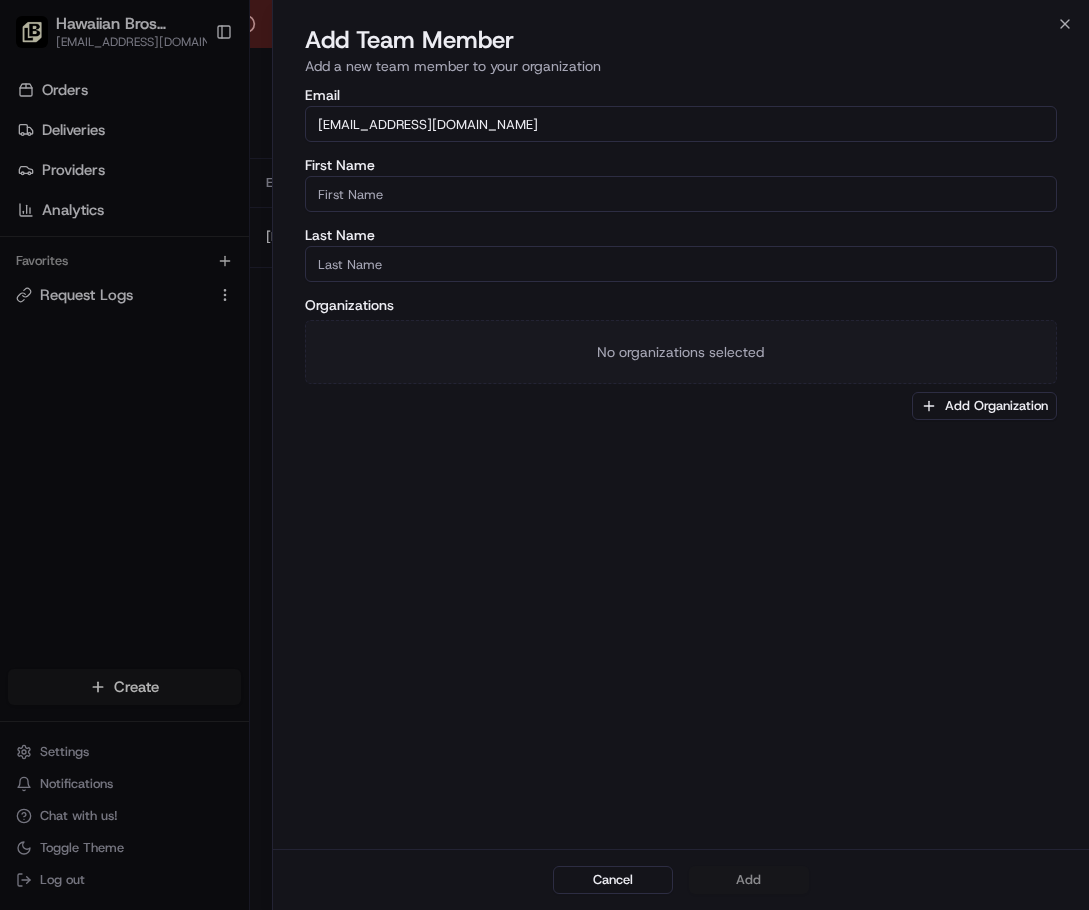 type on "[EMAIL_ADDRESS][DOMAIN_NAME]" 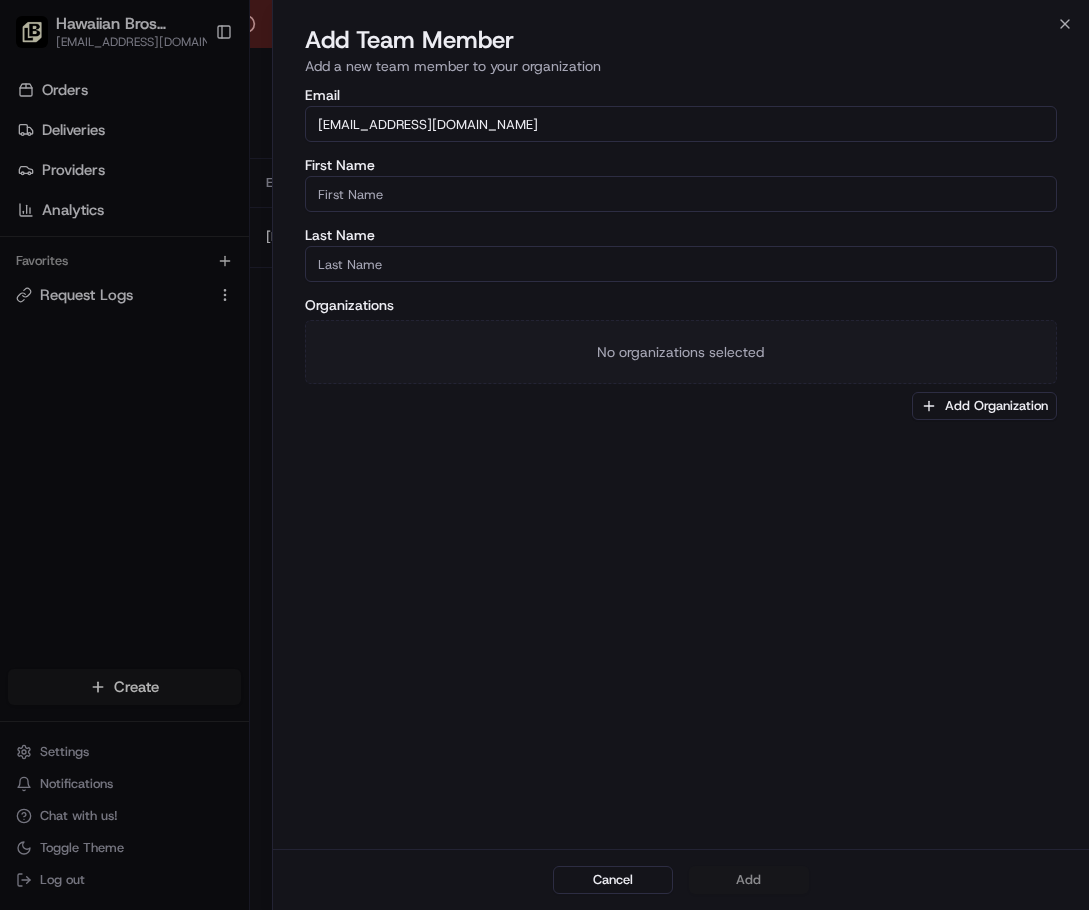 click on "First Name" at bounding box center [681, 194] 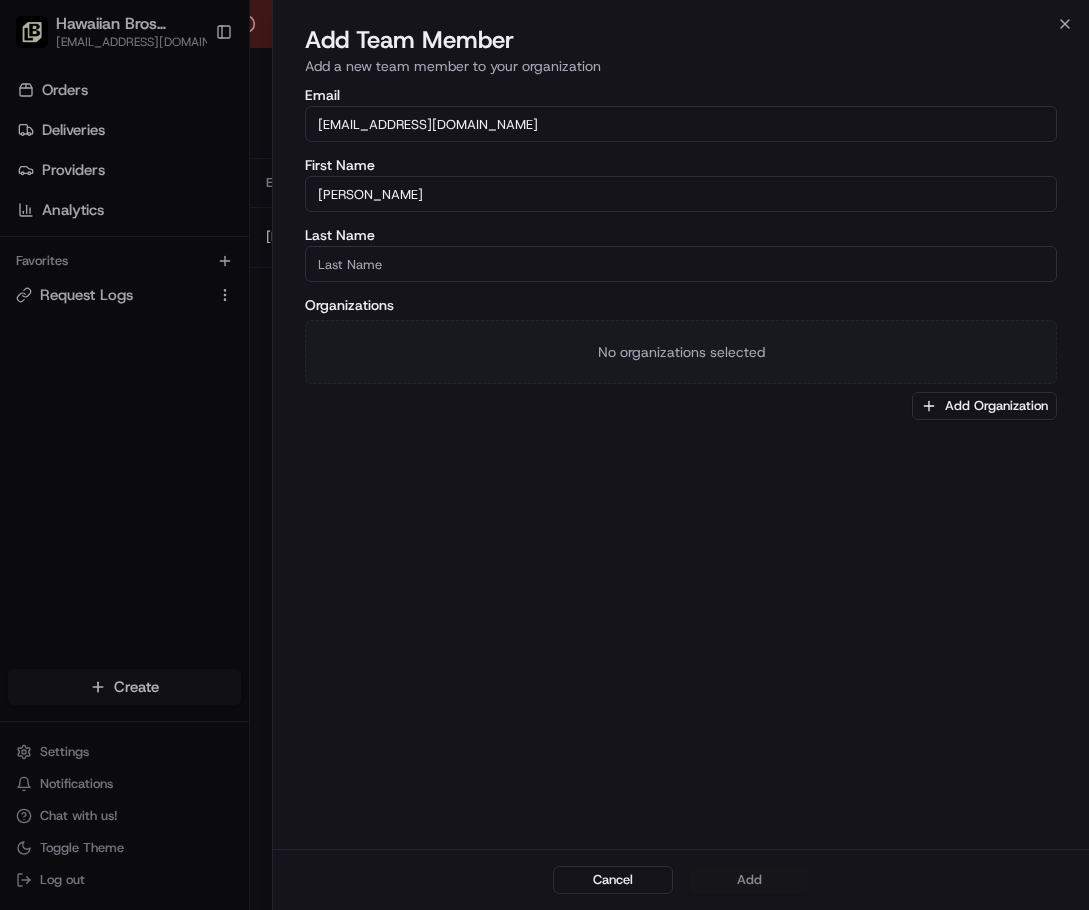 type on "[PERSON_NAME]" 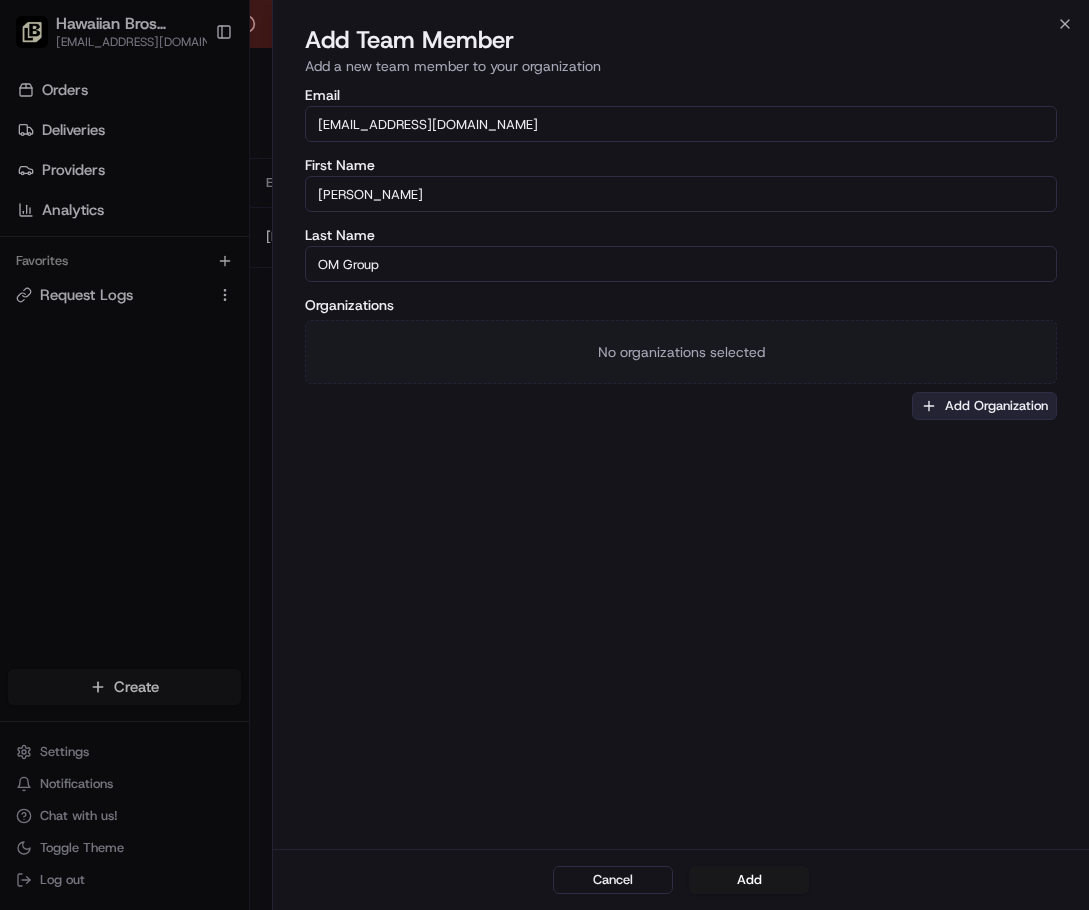 type on "OM Group" 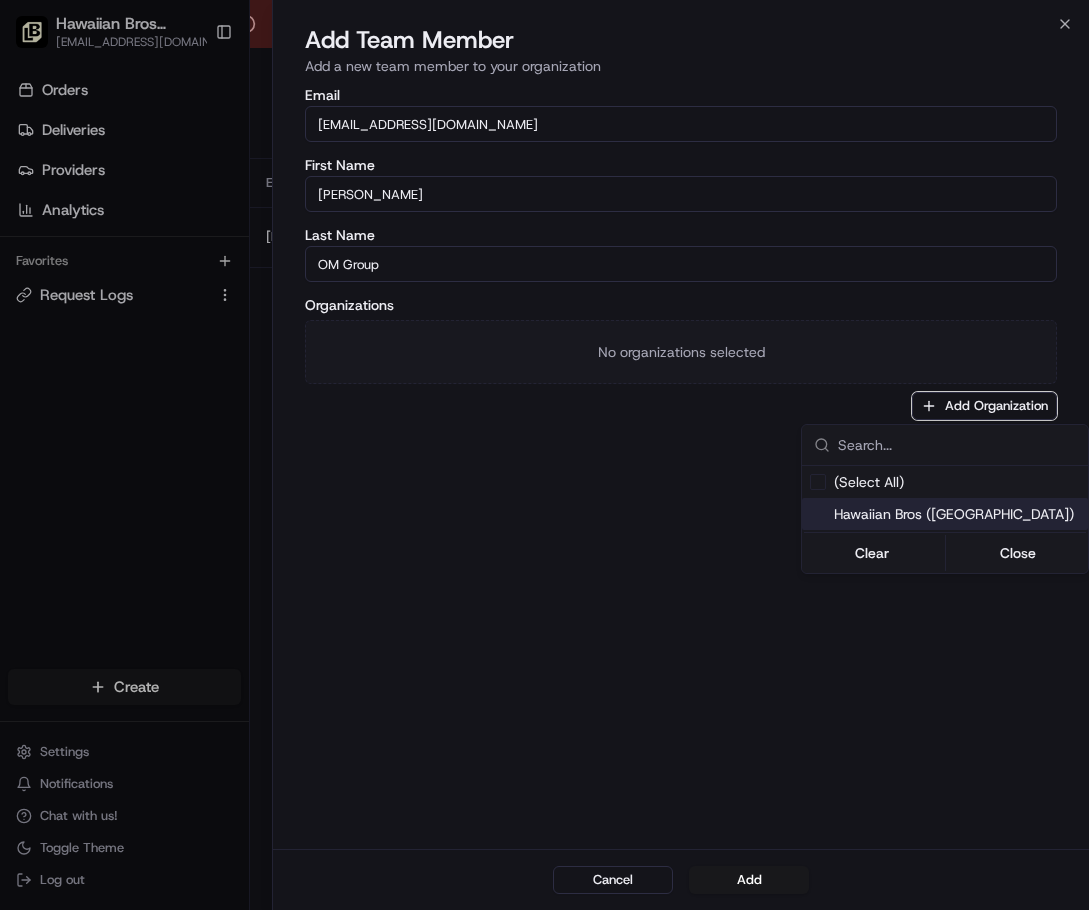 click on "Hawaiian Bros ([GEOGRAPHIC_DATA])" at bounding box center (957, 514) 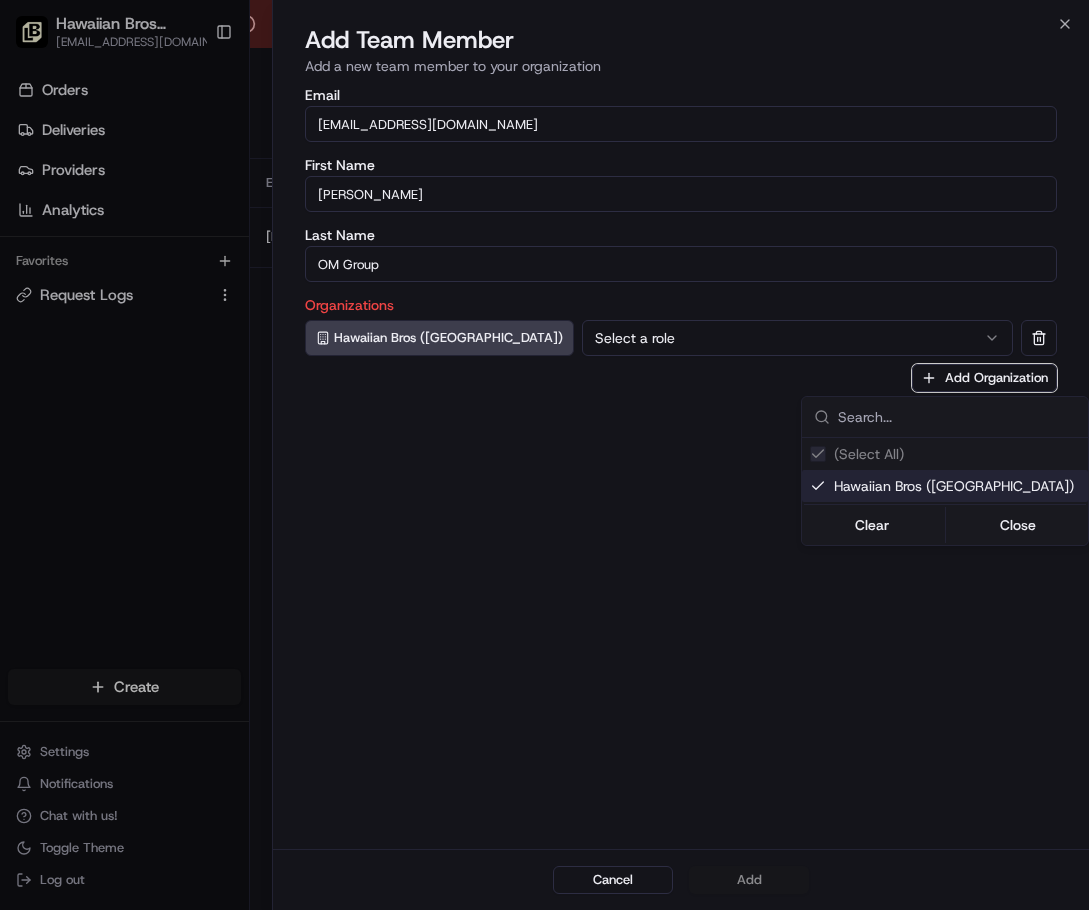 click at bounding box center [544, 455] 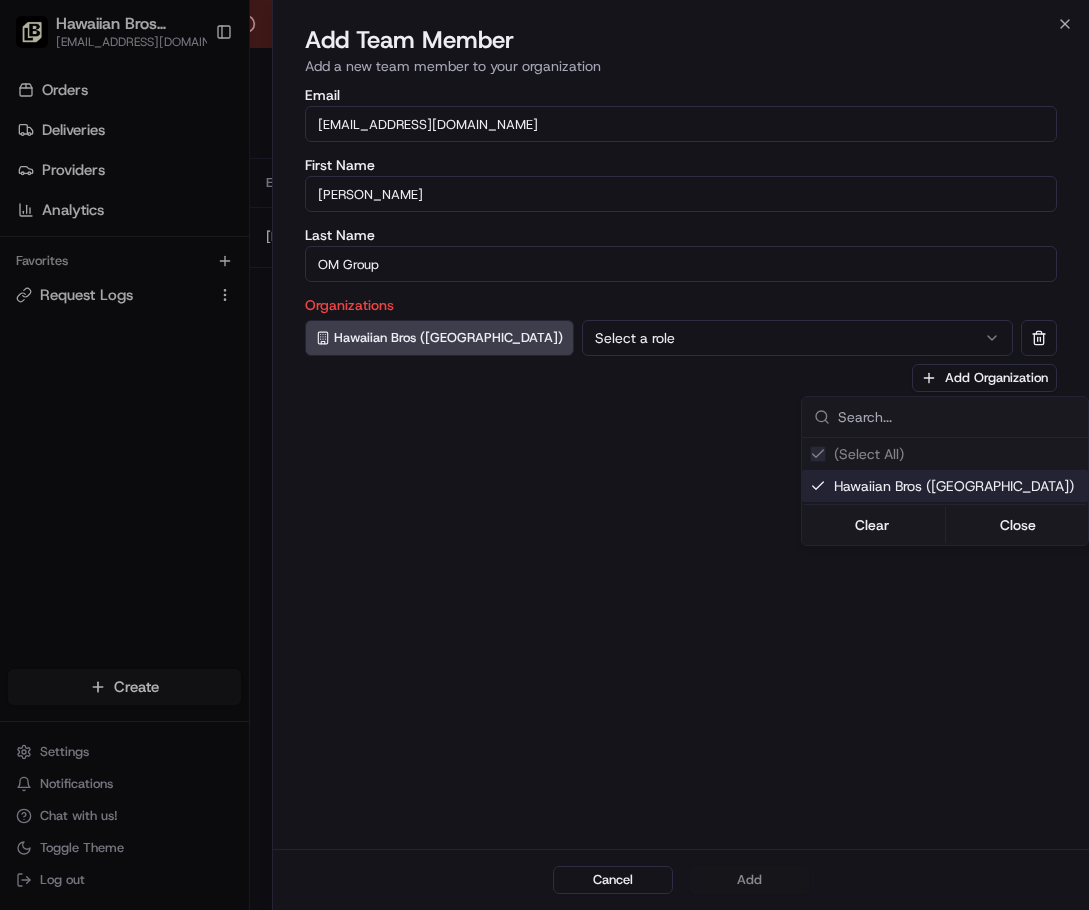 click on "Select a role" at bounding box center [797, 338] 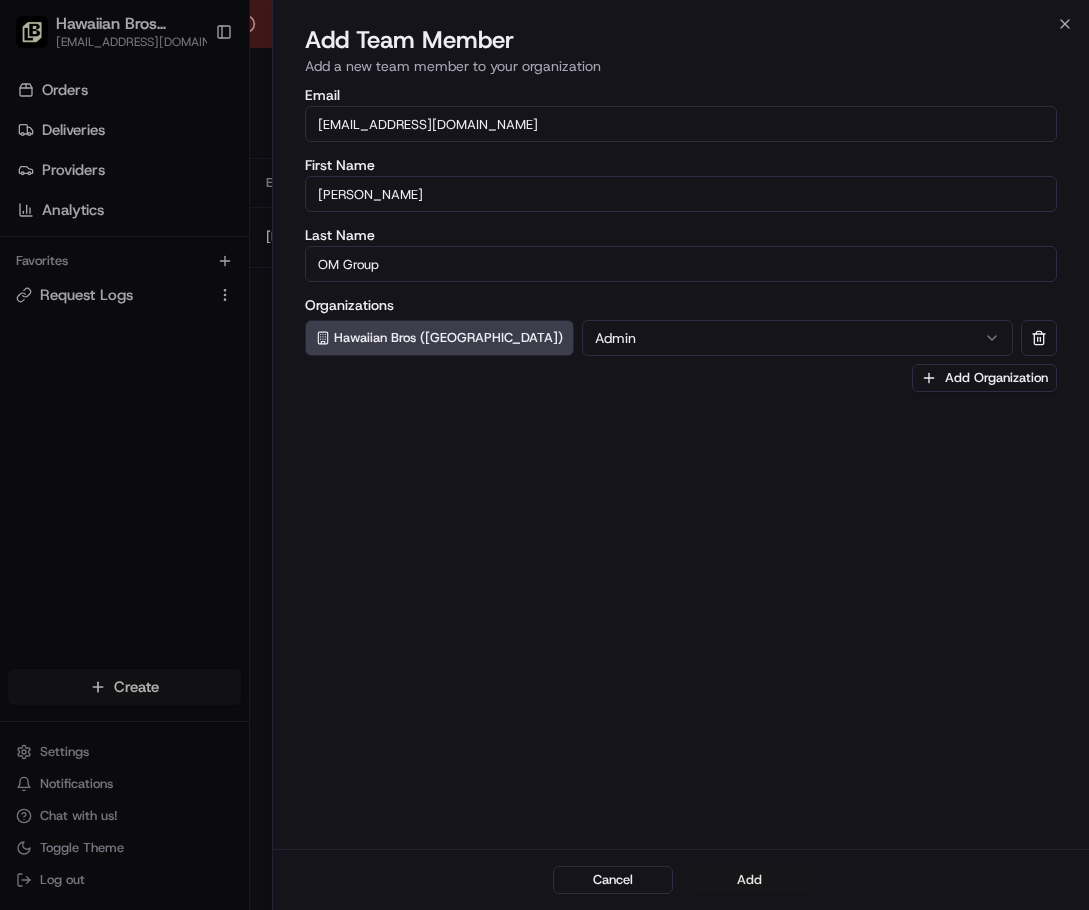 click on "Add" at bounding box center (749, 880) 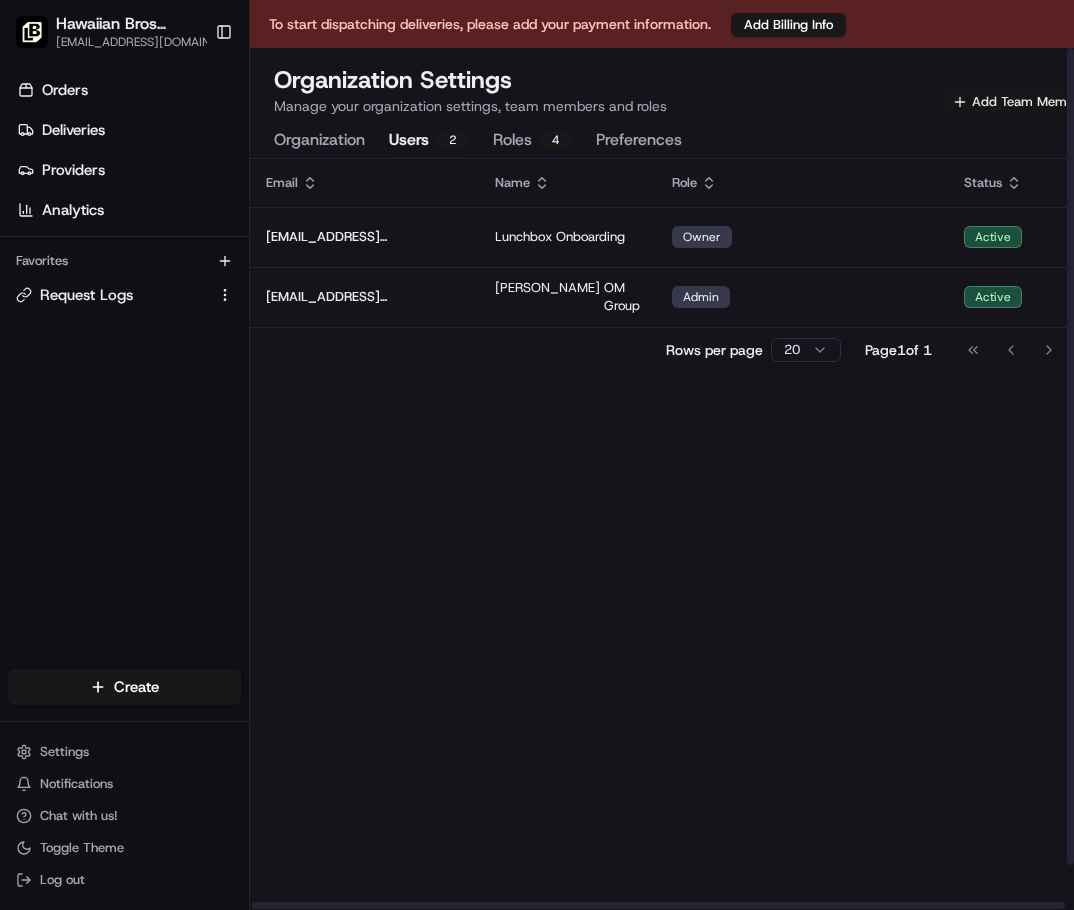 click on "Add Team Member" at bounding box center (1019, 102) 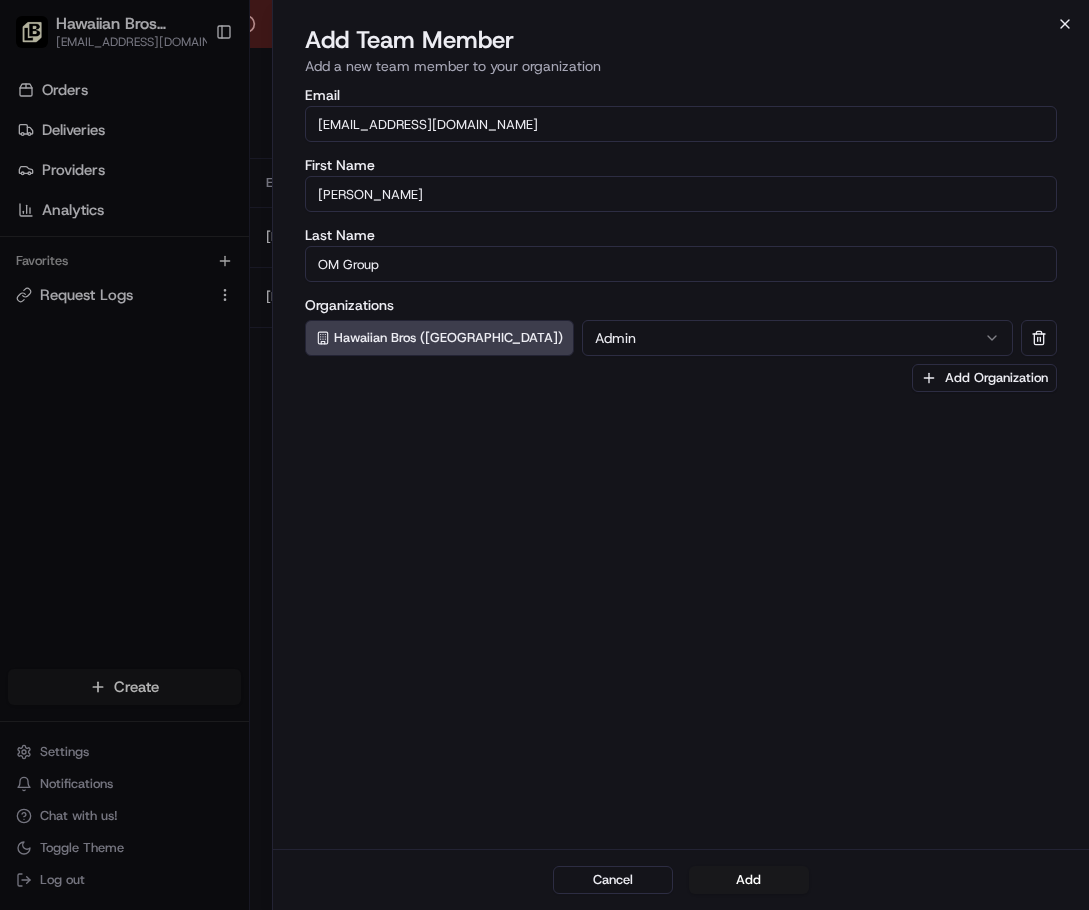 click 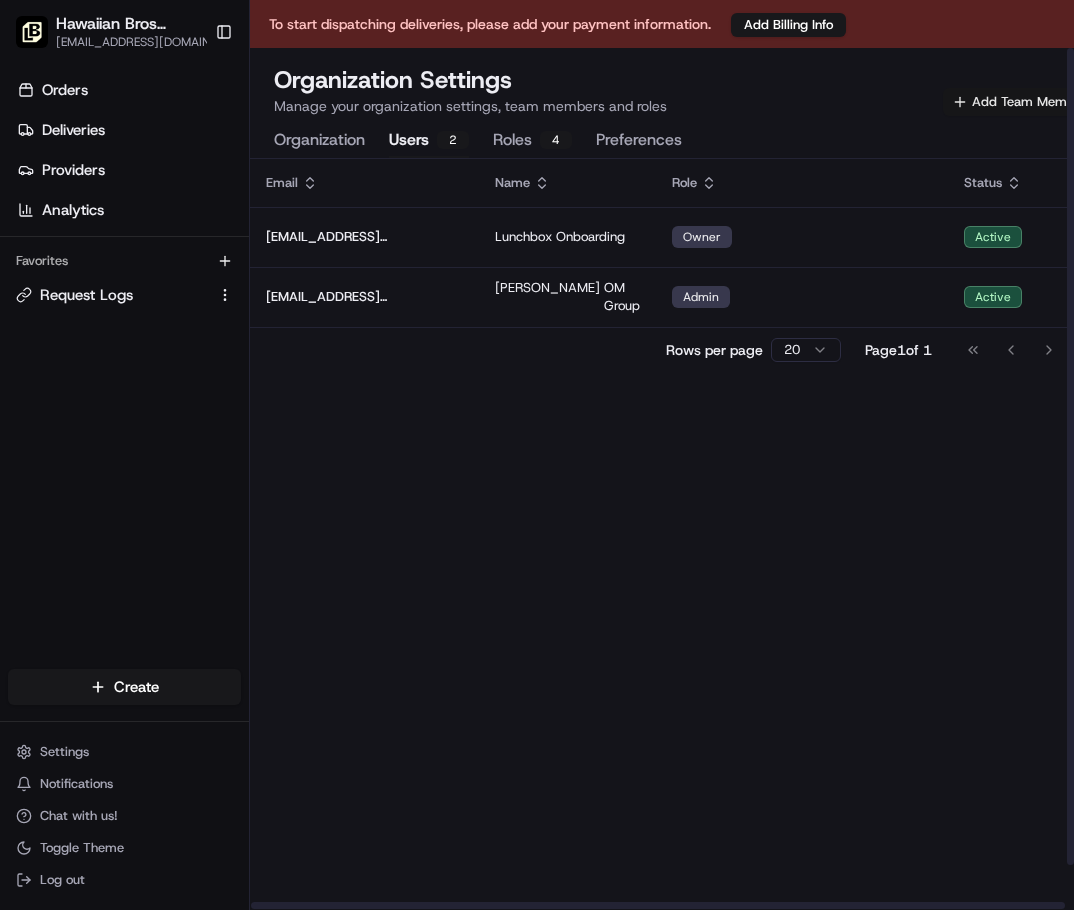 click on "Add Team Member" at bounding box center (1019, 102) 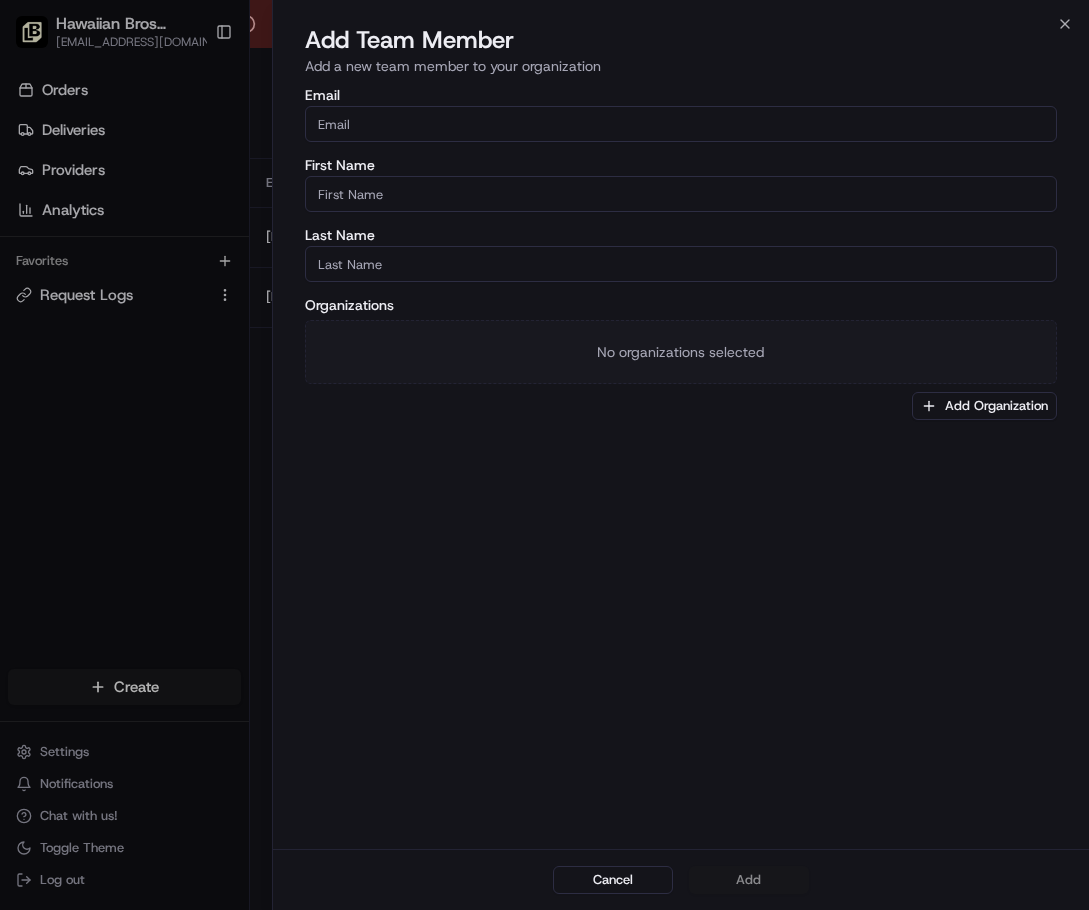 click on "Email" at bounding box center (681, 124) 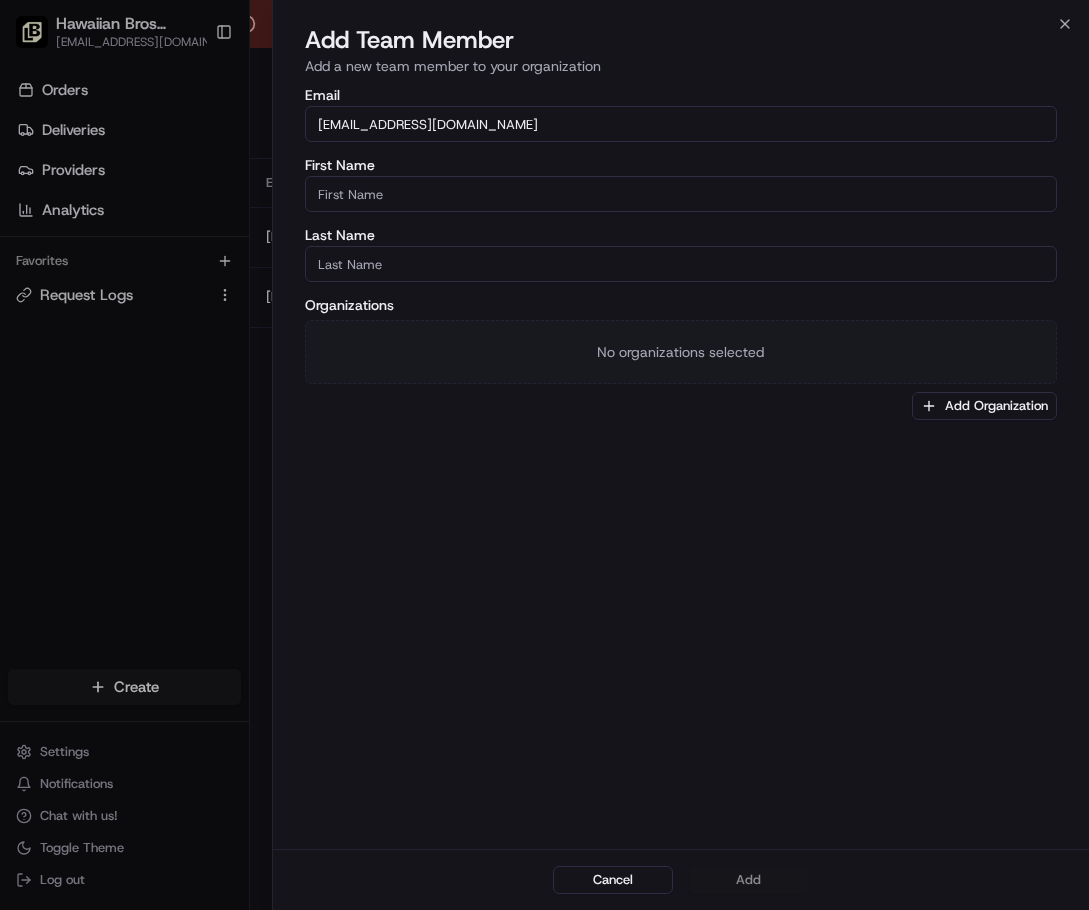 type on "[EMAIL_ADDRESS][DOMAIN_NAME]" 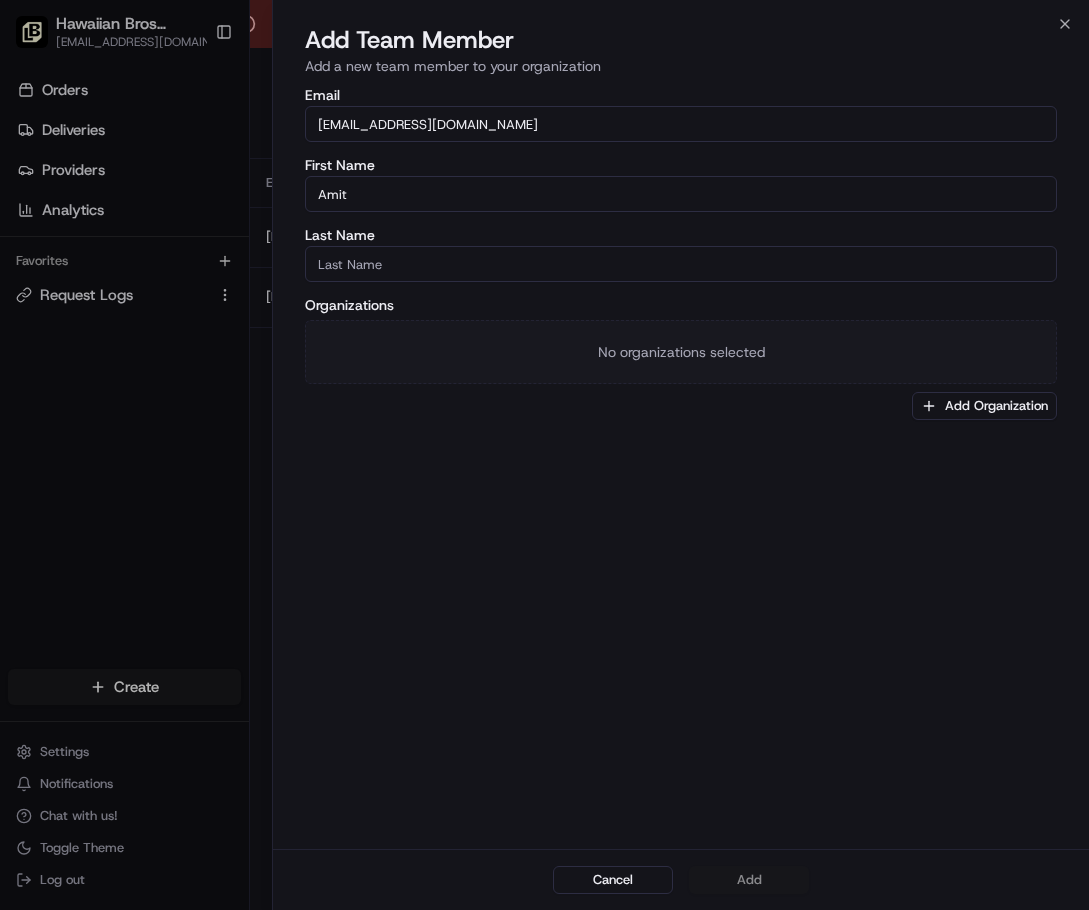 type on "Amit" 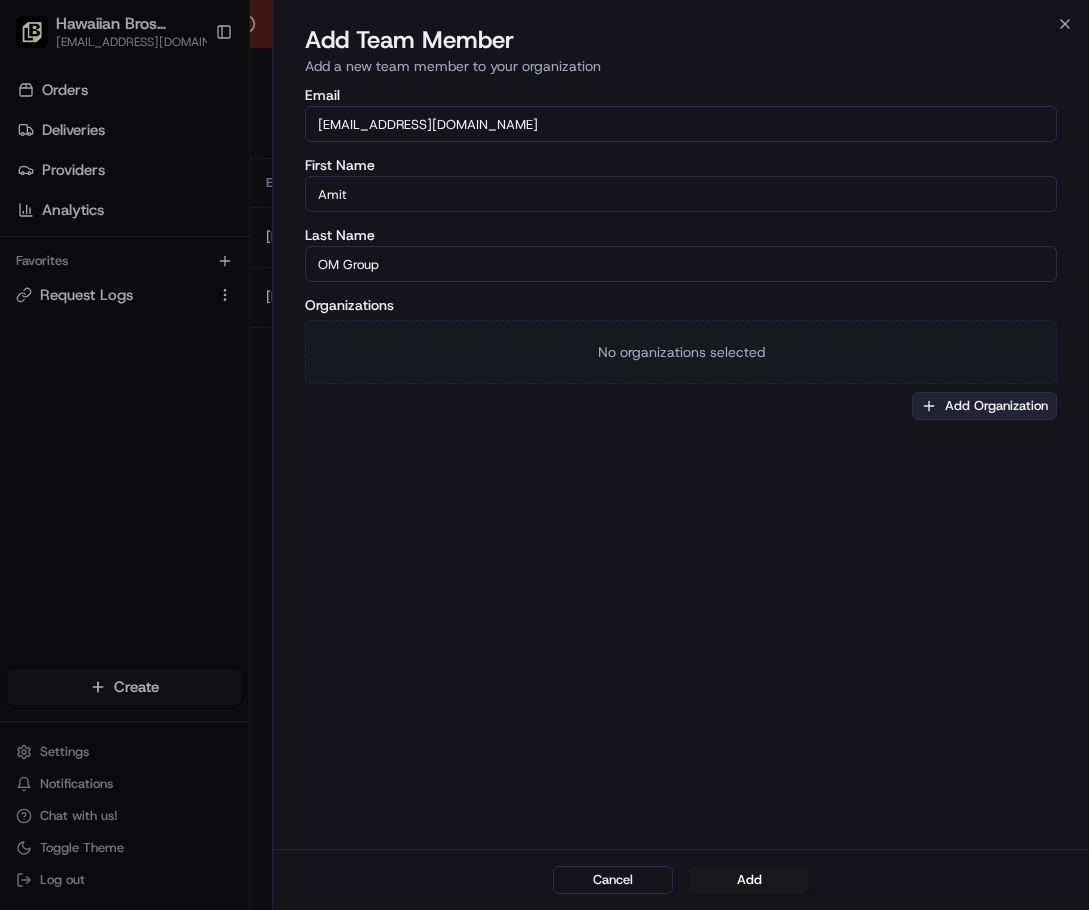 type on "OM Group" 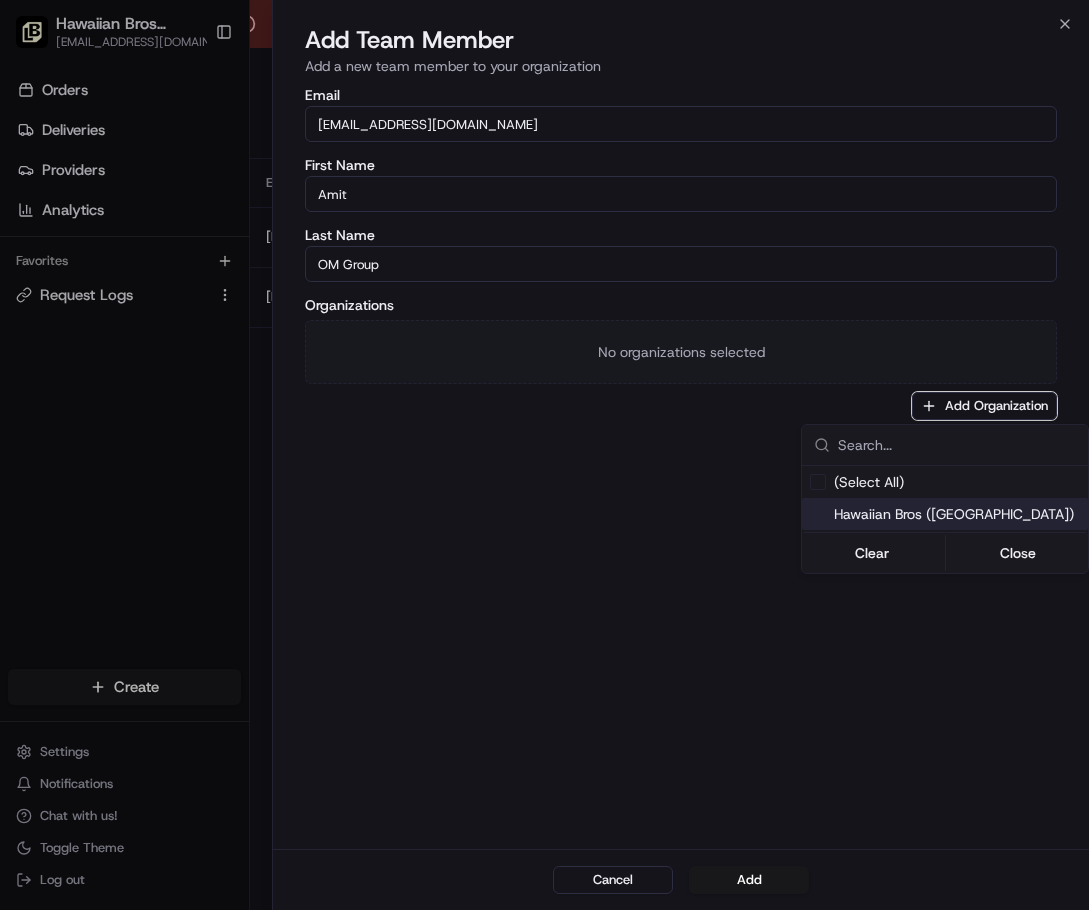 click on "Hawaiian Bros ([GEOGRAPHIC_DATA])" at bounding box center (957, 514) 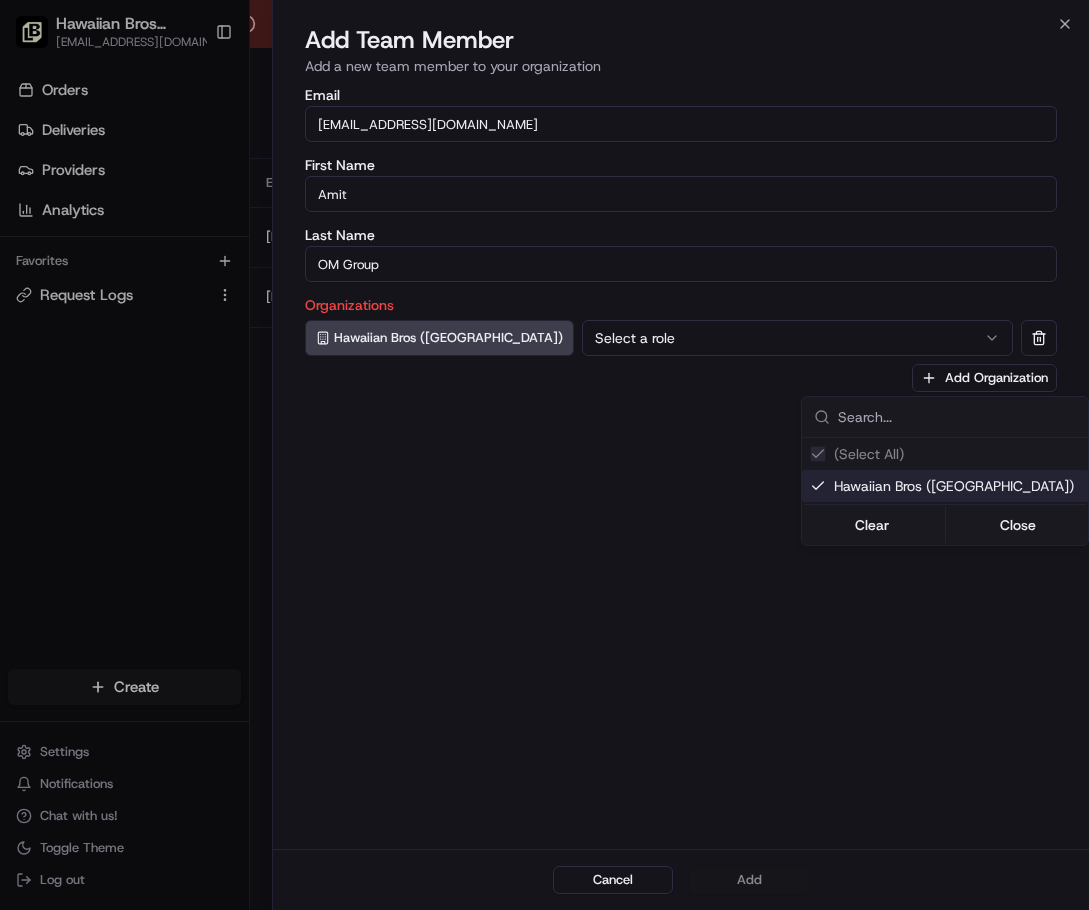 click at bounding box center (544, 455) 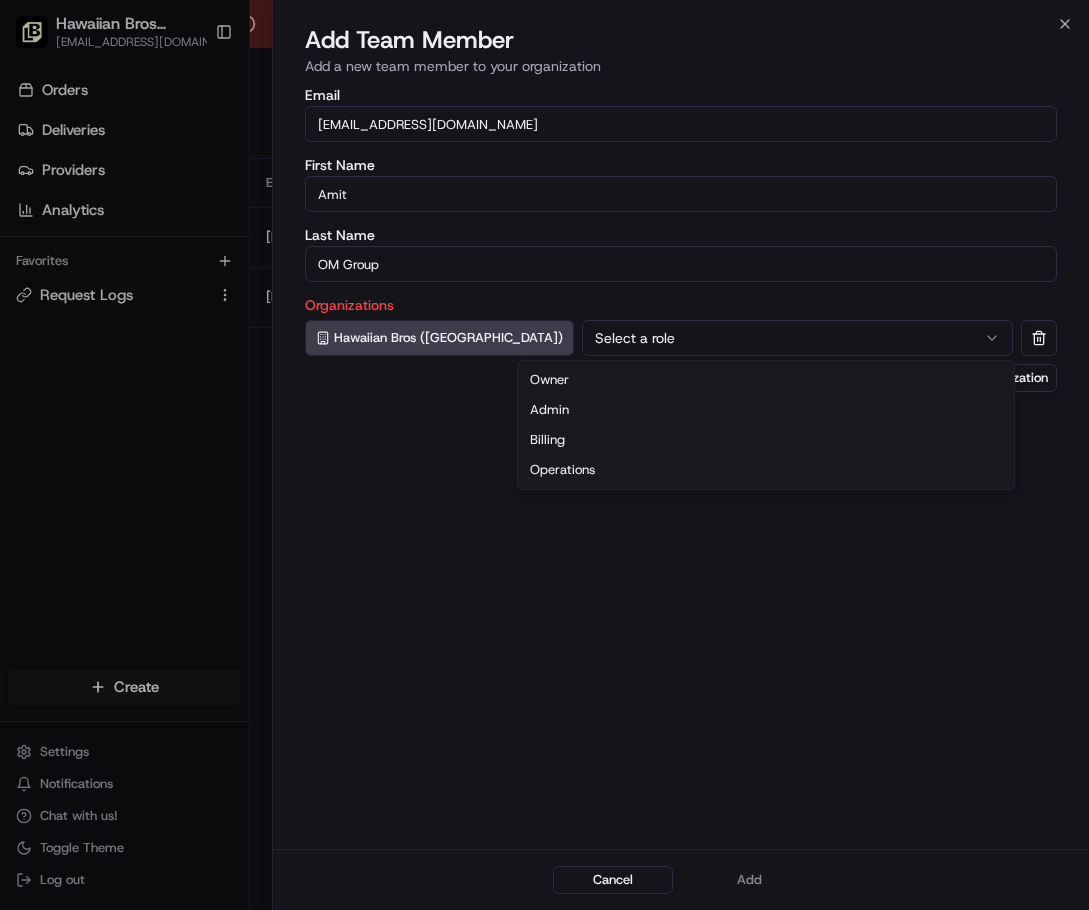 click on "Select a role" at bounding box center [797, 338] 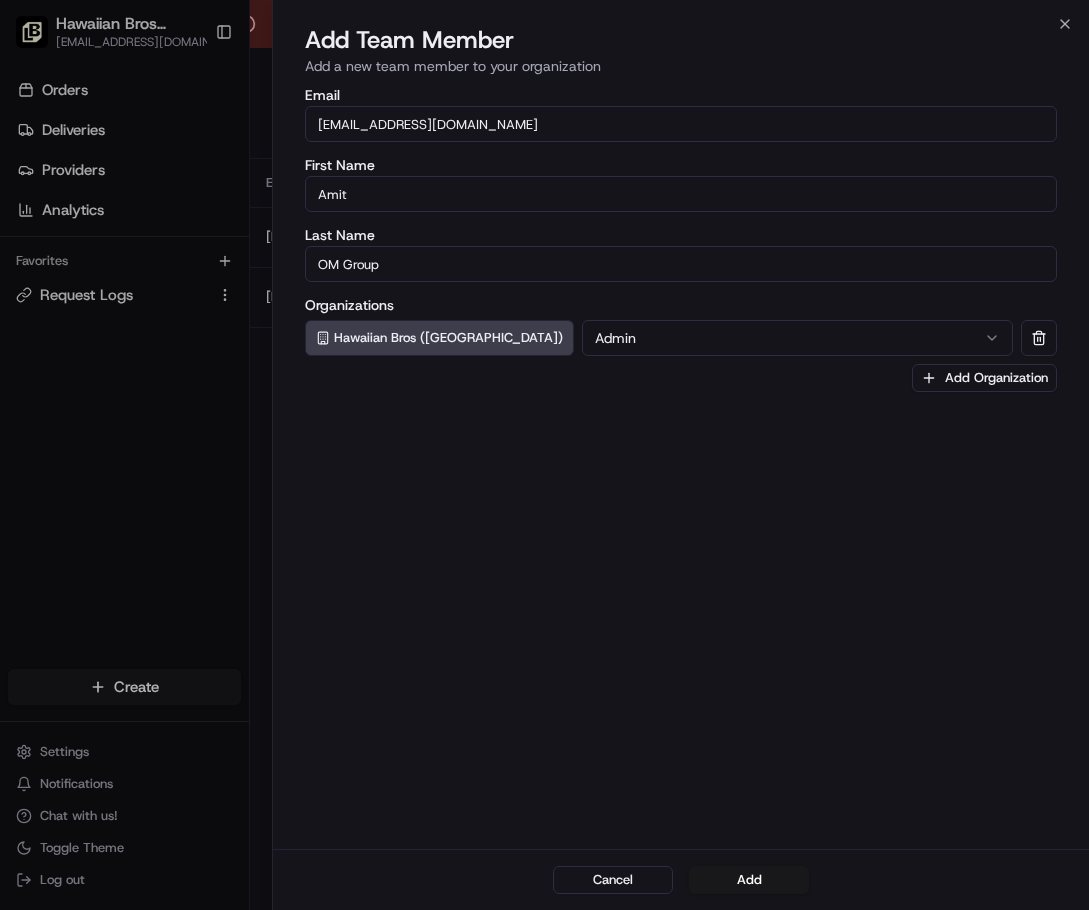 click on "Add" at bounding box center (749, 880) 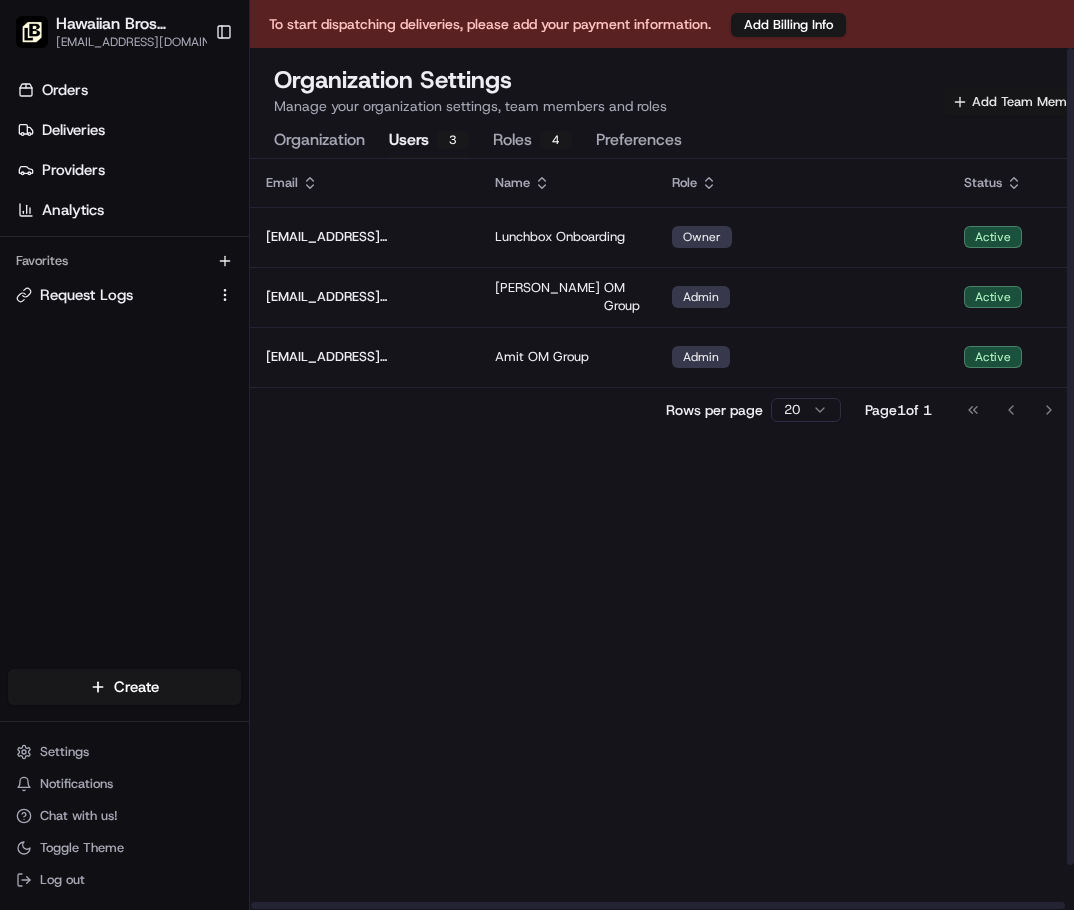 click on "Add Team Member" at bounding box center (1019, 102) 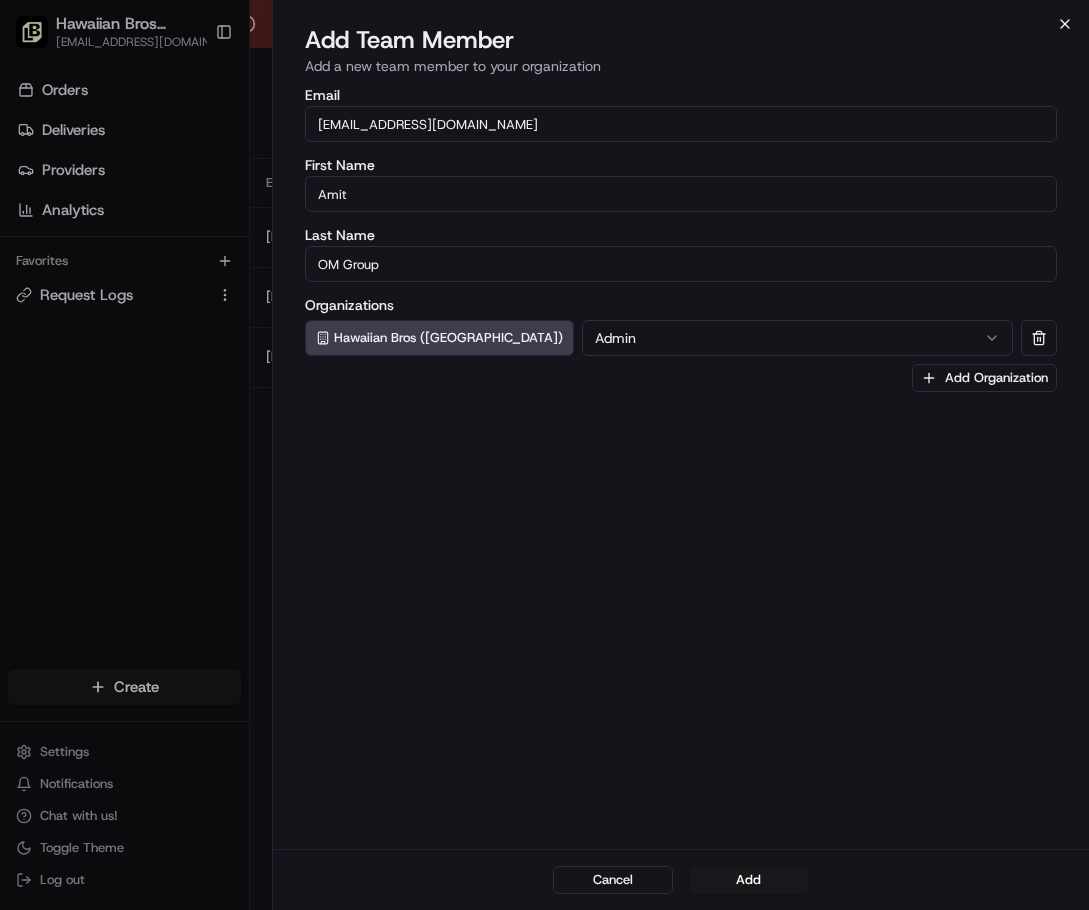 click 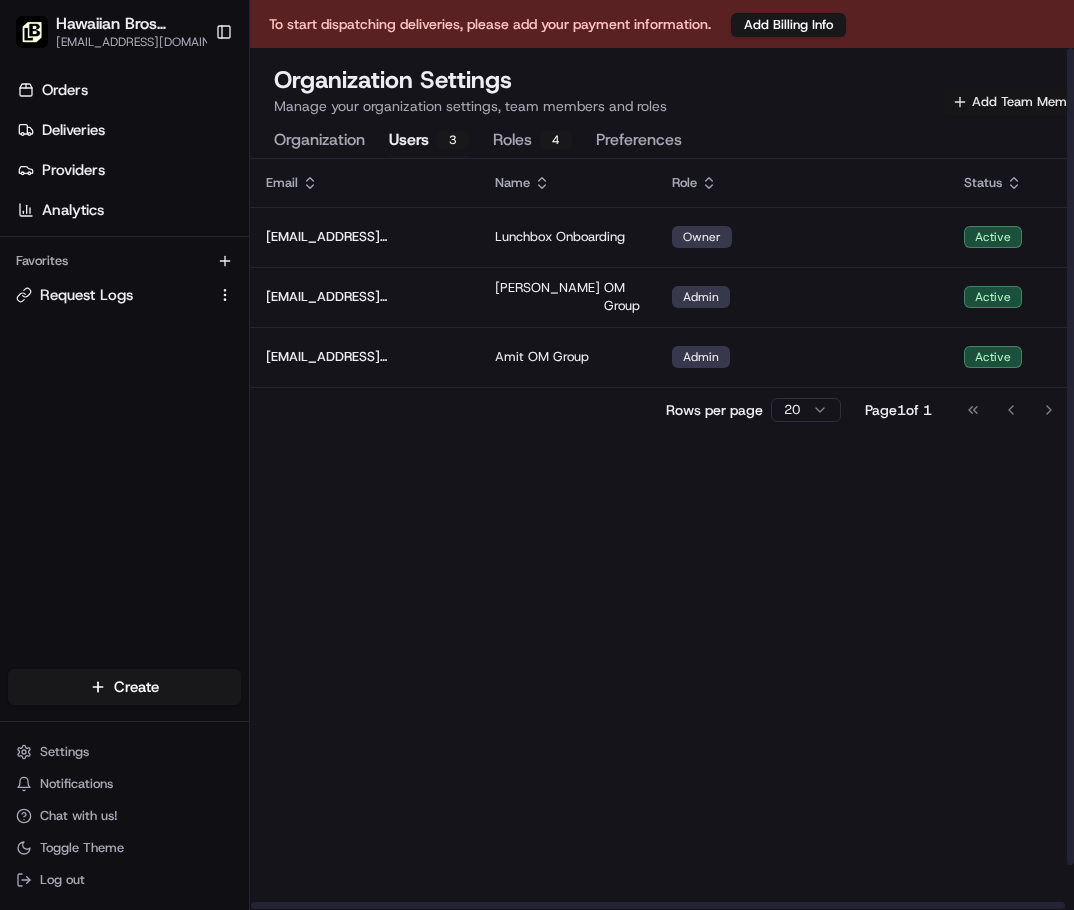 click on "Add Team Member" at bounding box center (1019, 102) 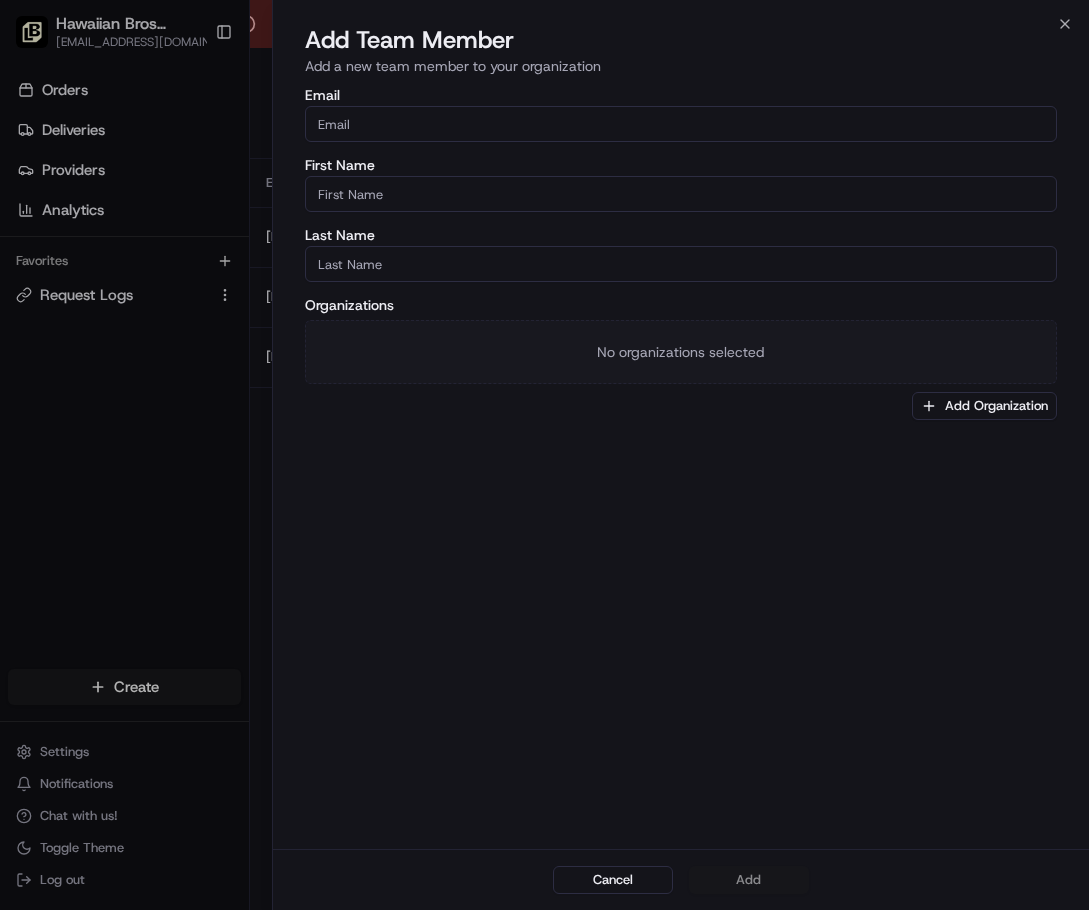click on "Email" at bounding box center [681, 124] 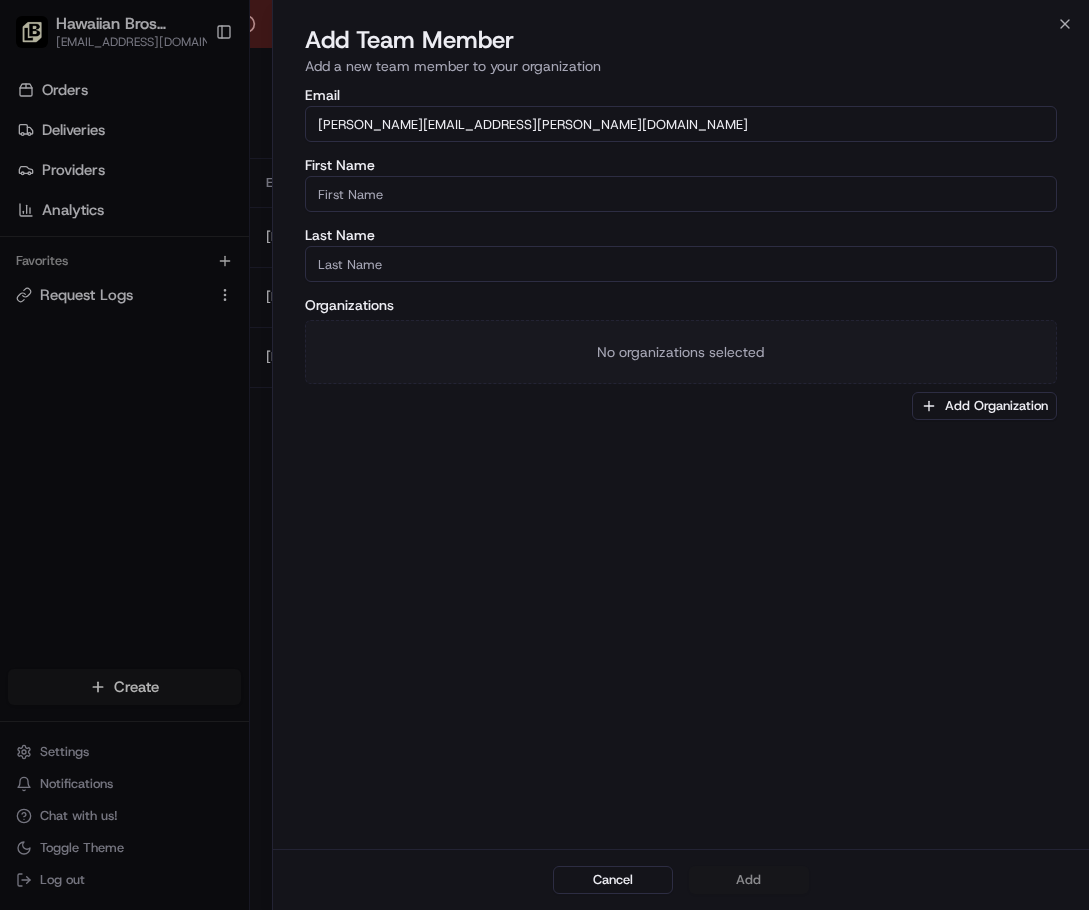 type on "[PERSON_NAME][EMAIL_ADDRESS][PERSON_NAME][DOMAIN_NAME]" 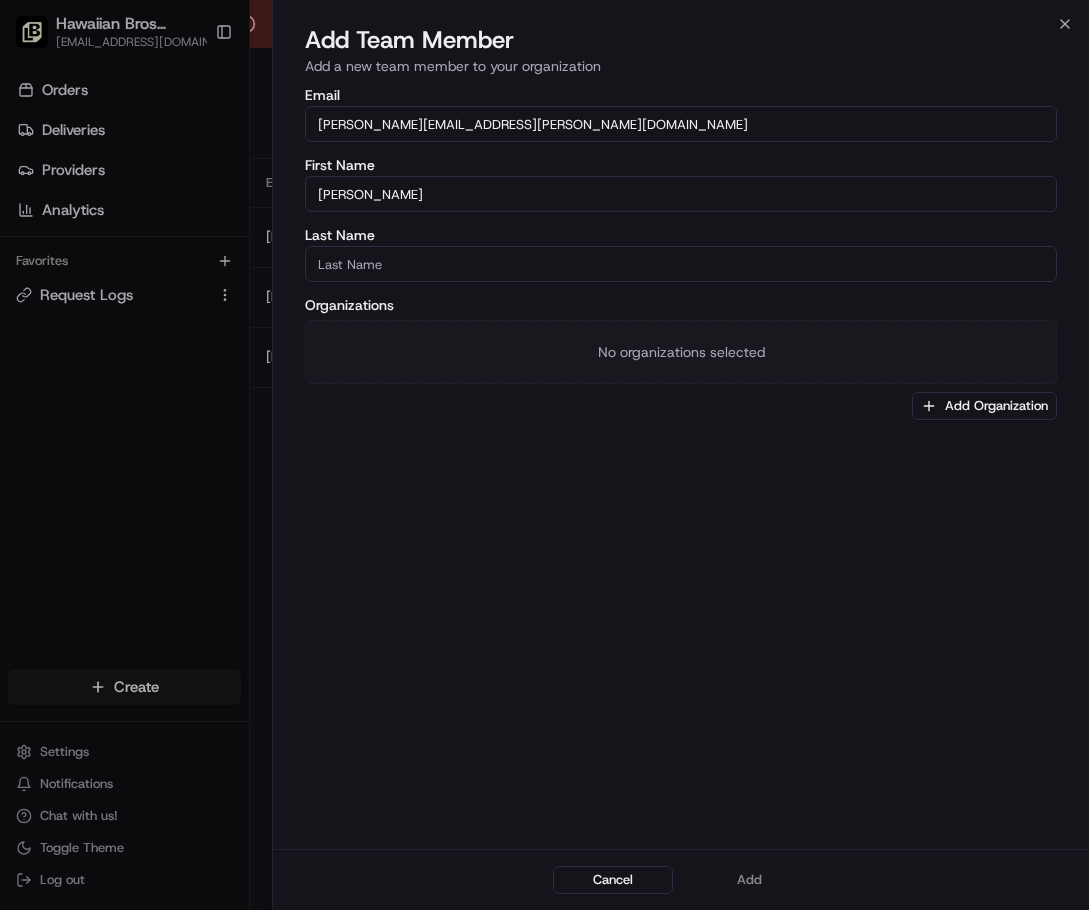 type on "[PERSON_NAME]" 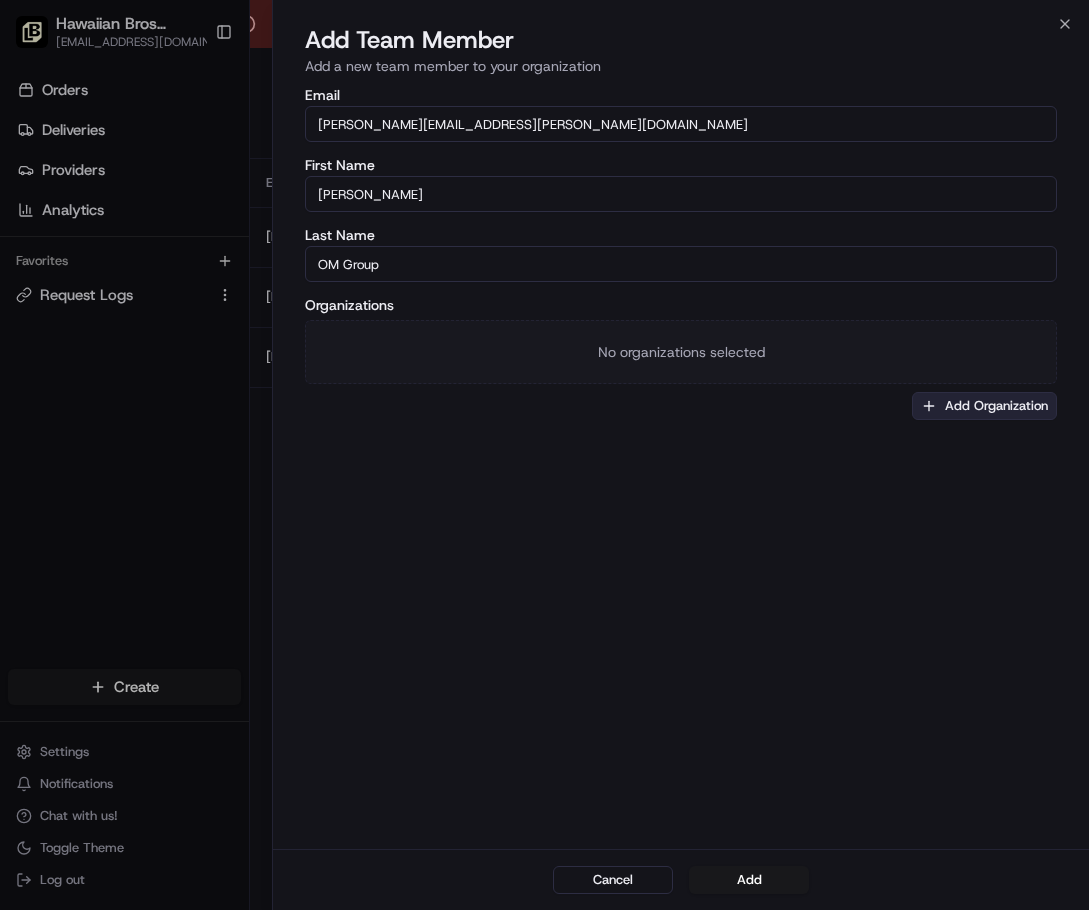 type on "OM Group" 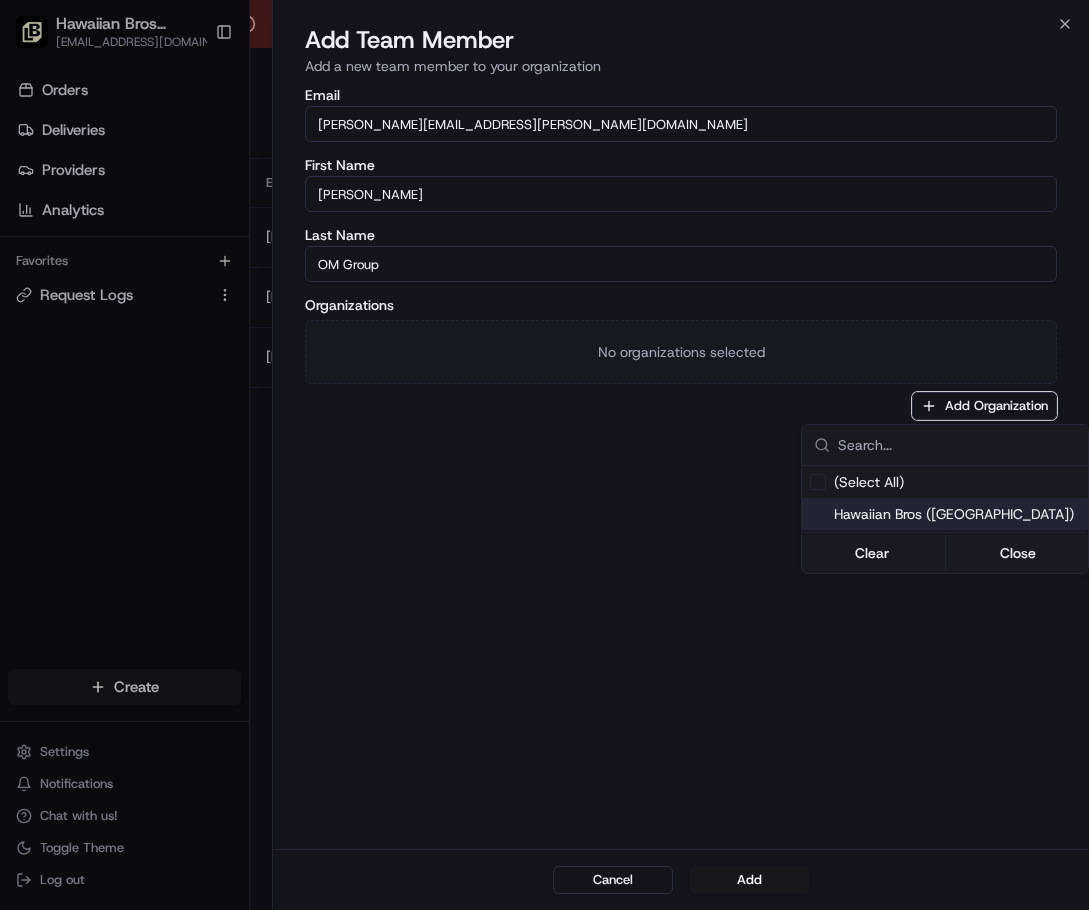 click on "Hawaiian Bros ([GEOGRAPHIC_DATA])" at bounding box center (957, 514) 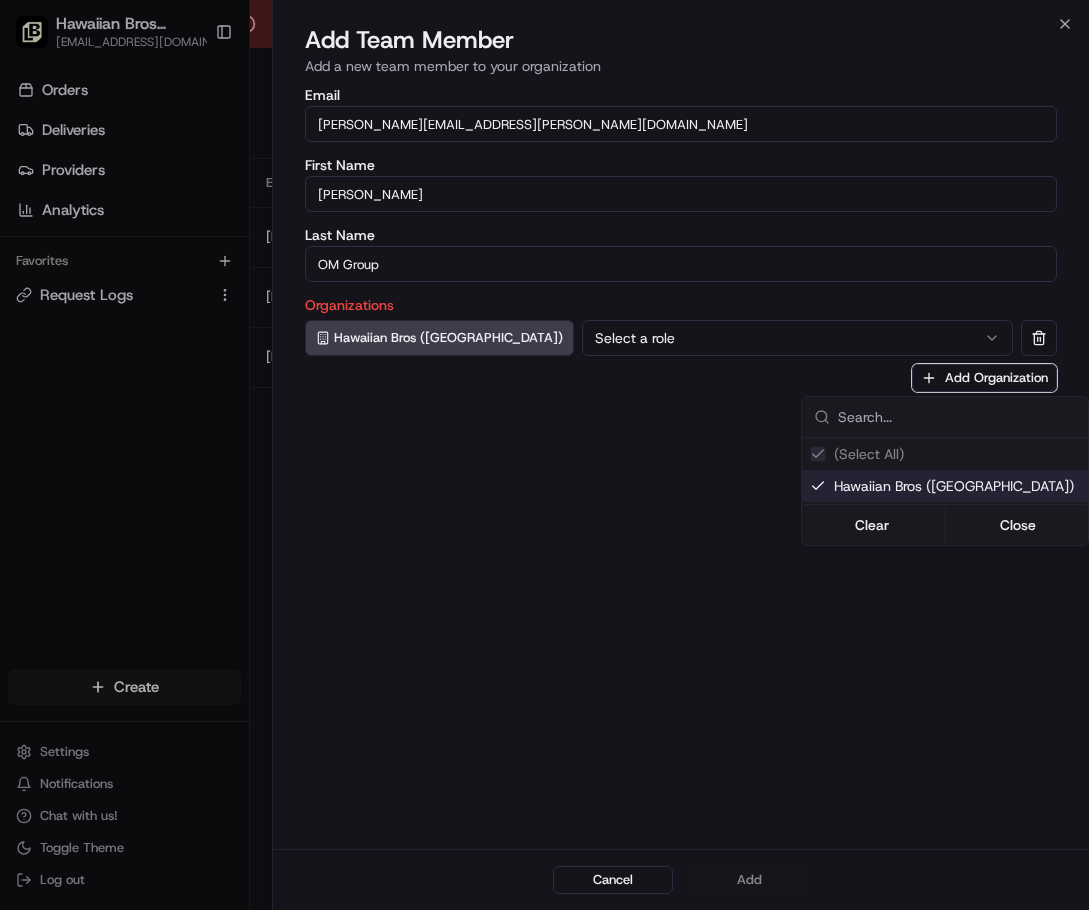 click at bounding box center (544, 455) 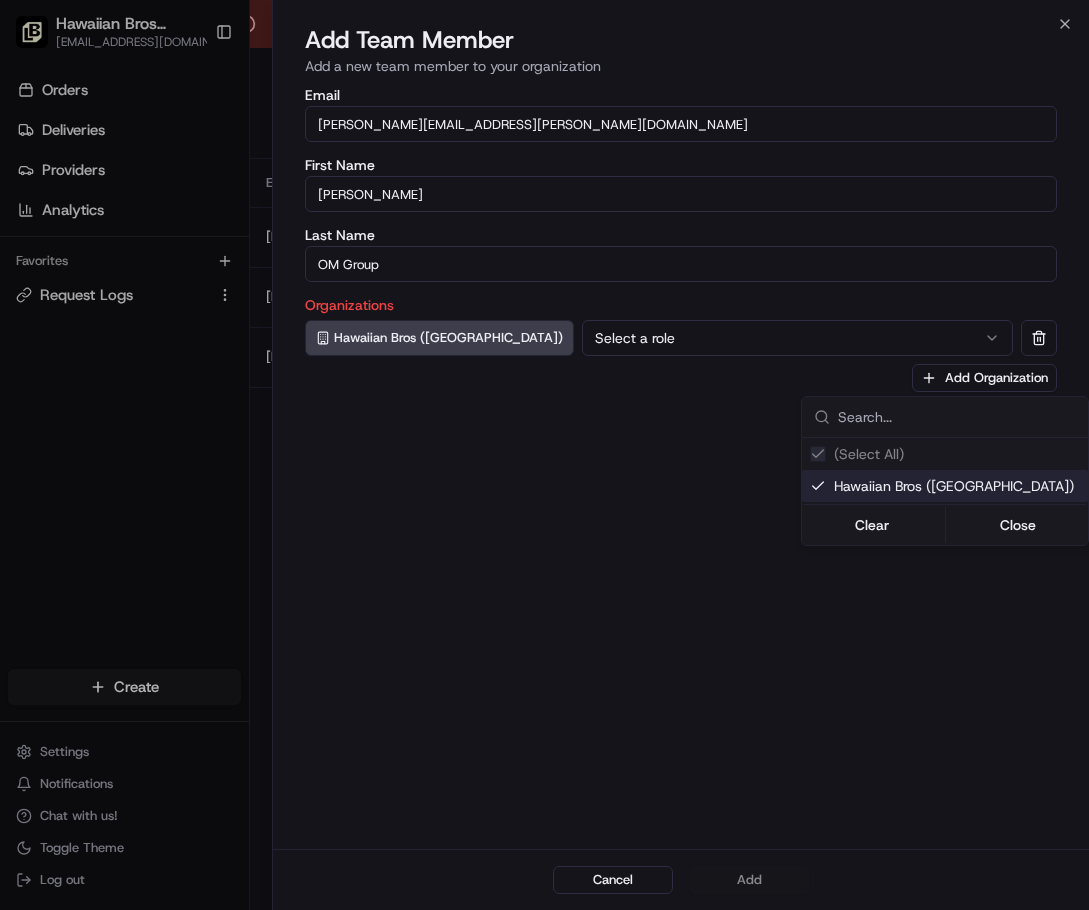 click on "Select a role" at bounding box center (797, 338) 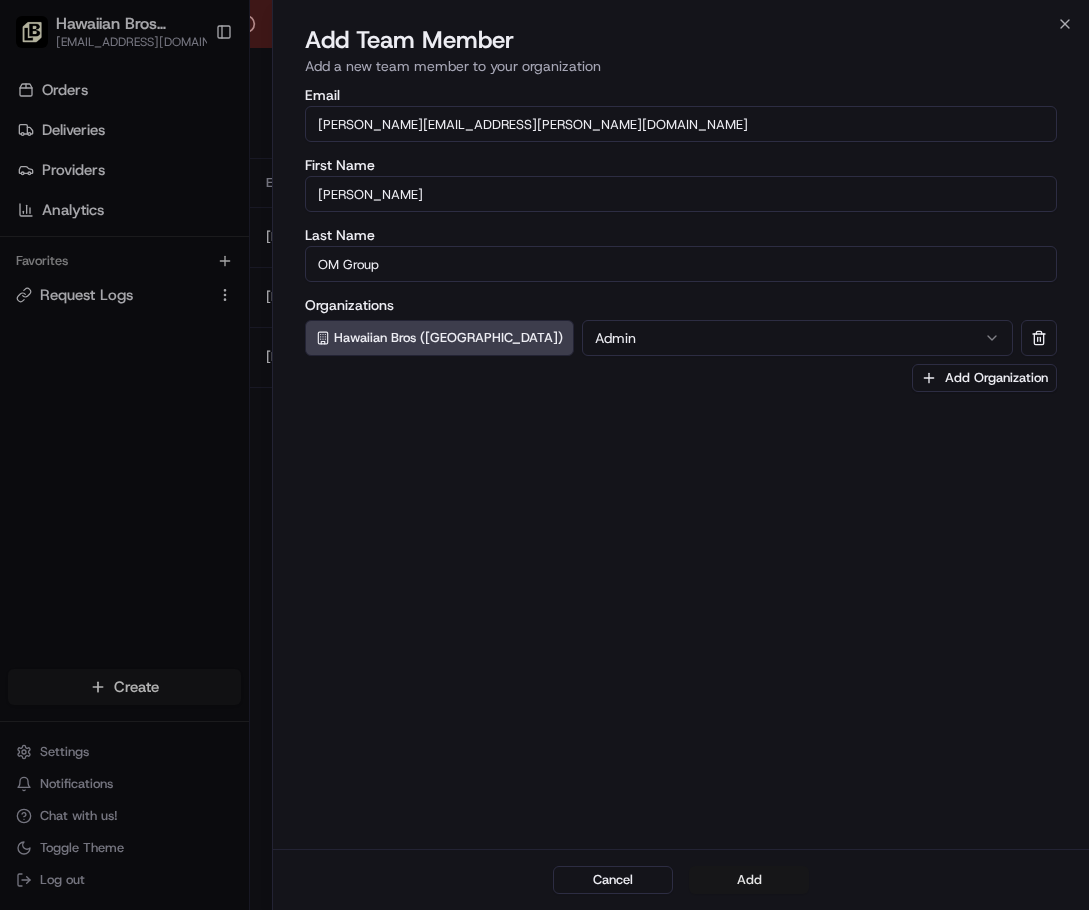 click on "Add" at bounding box center [749, 880] 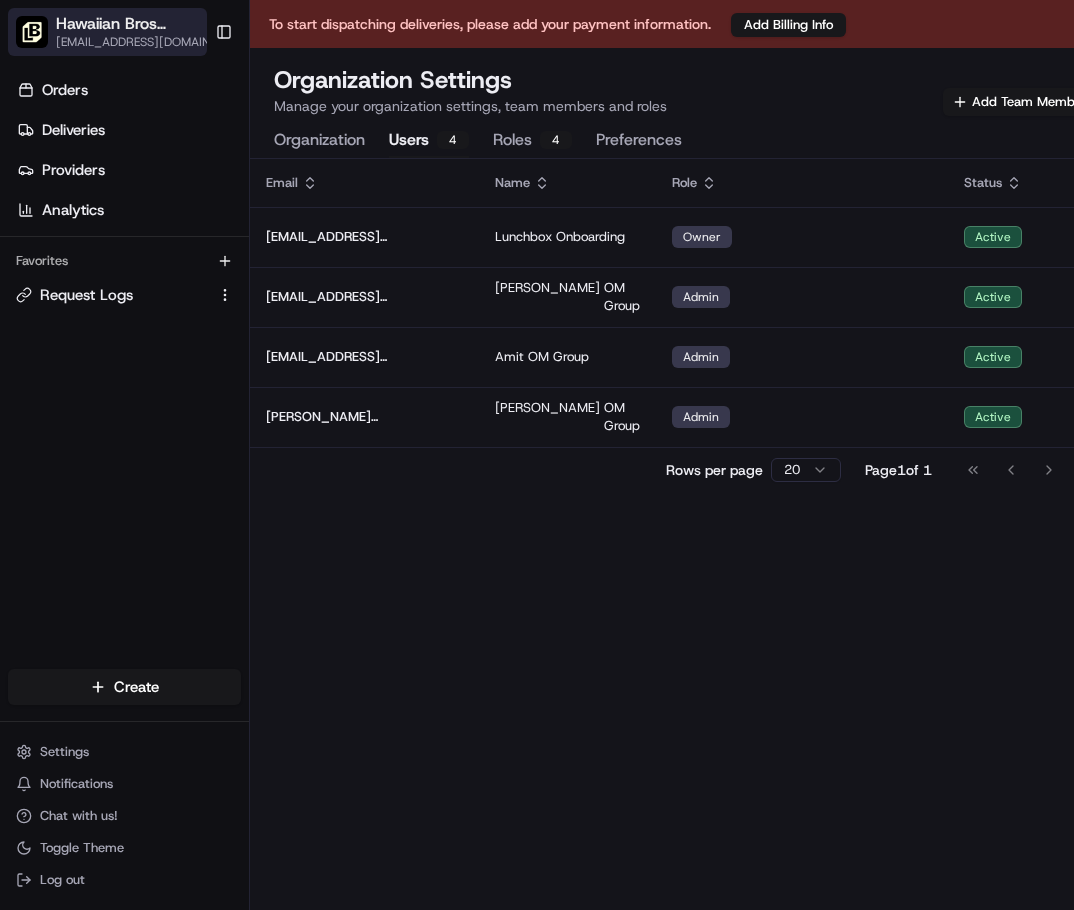 click on "Hawaiian Bros ([GEOGRAPHIC_DATA])" at bounding box center [143, 24] 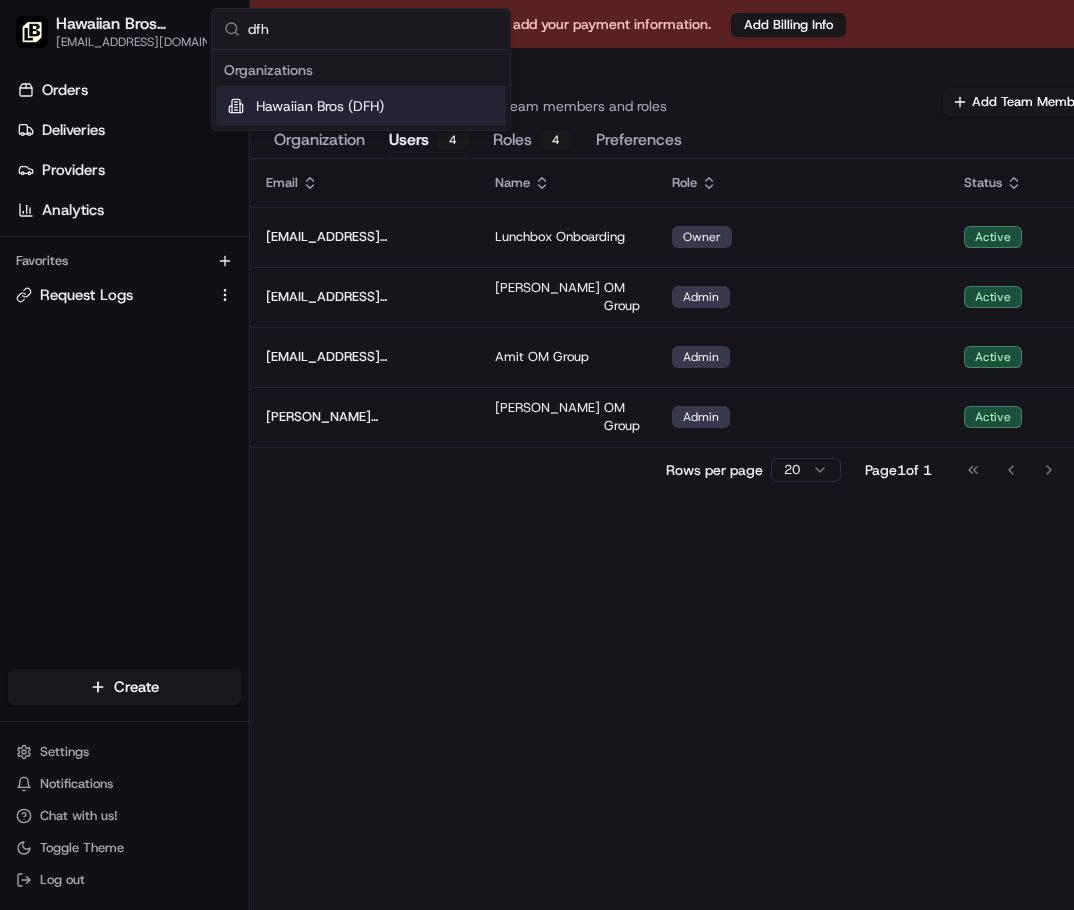 type on "dfh" 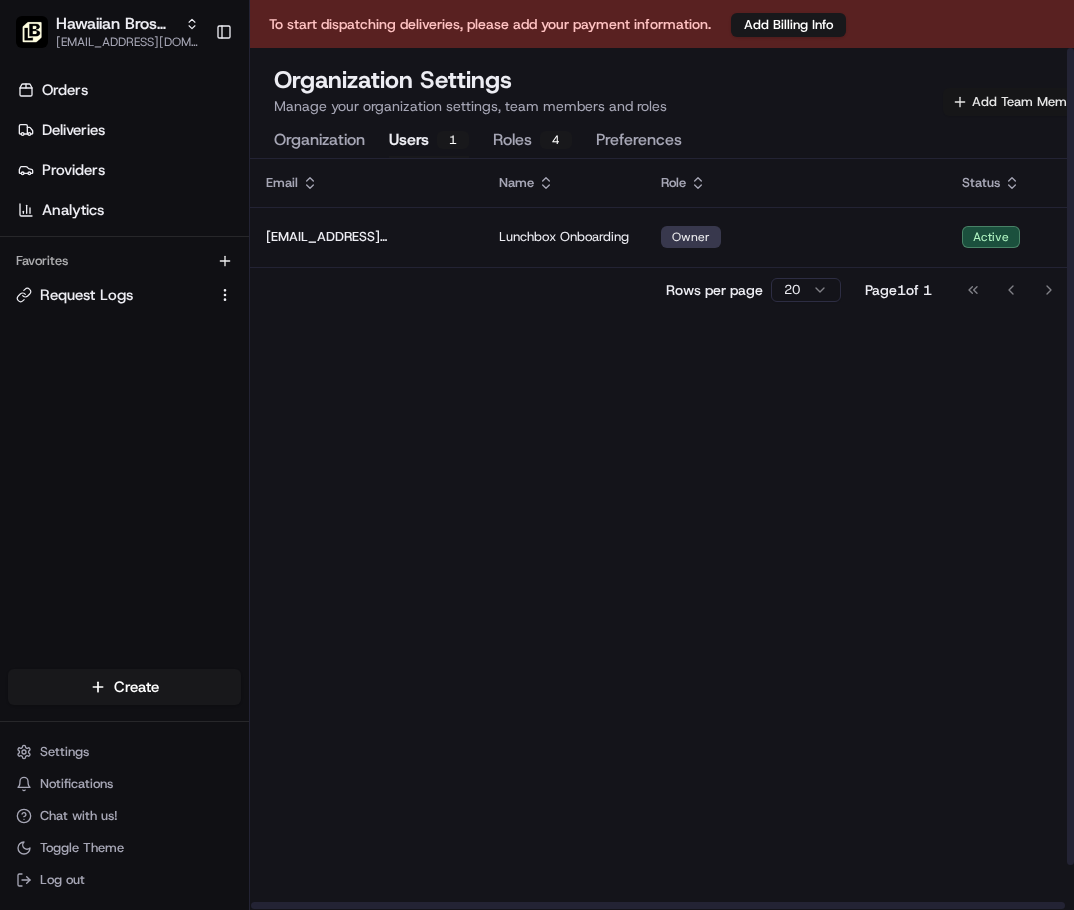 click on "Add Team Member" at bounding box center [1019, 102] 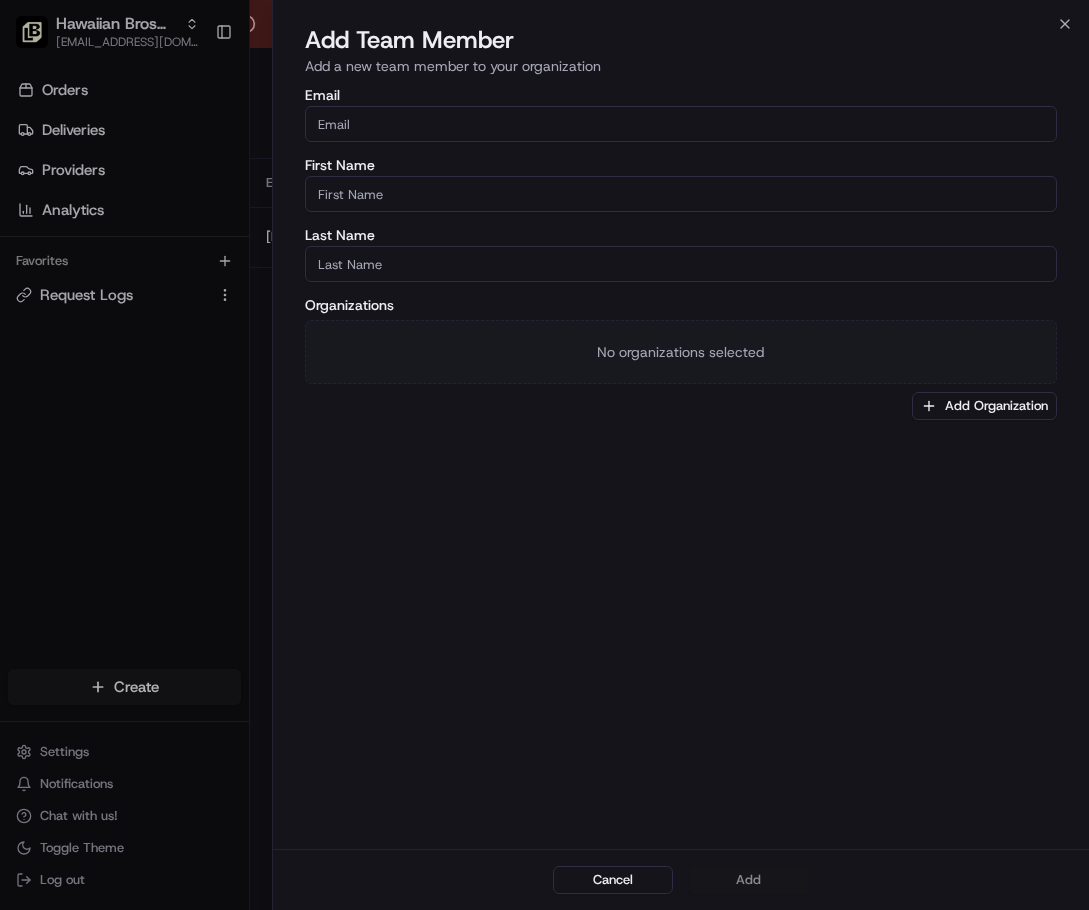 click on "Email" at bounding box center [681, 124] 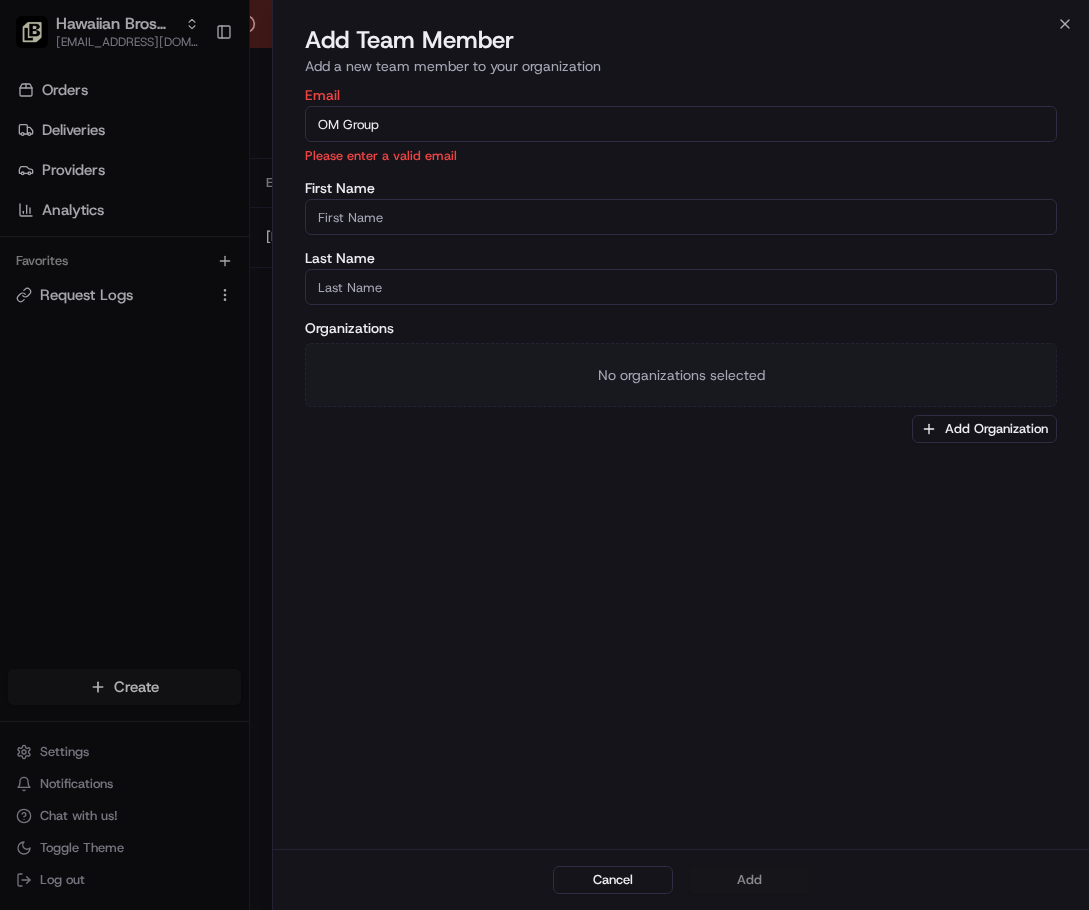 type on "OM Group" 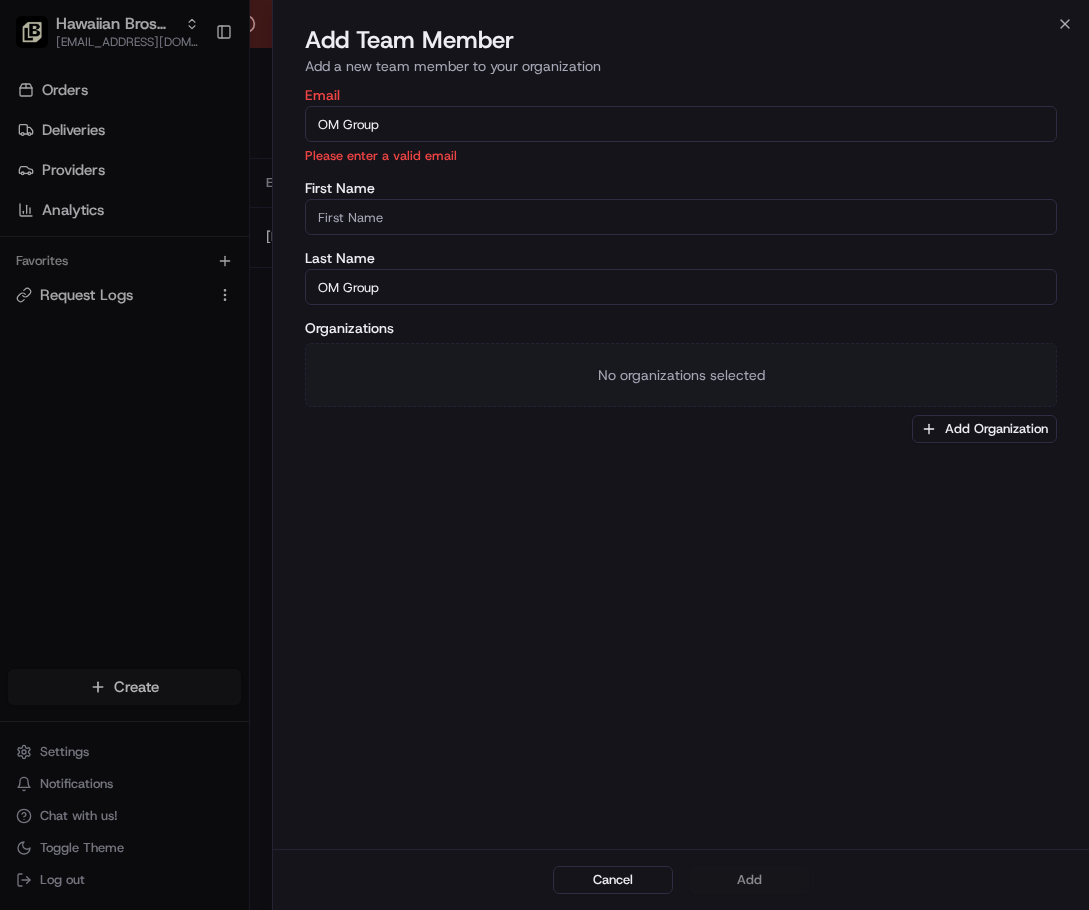 type on "OM Group" 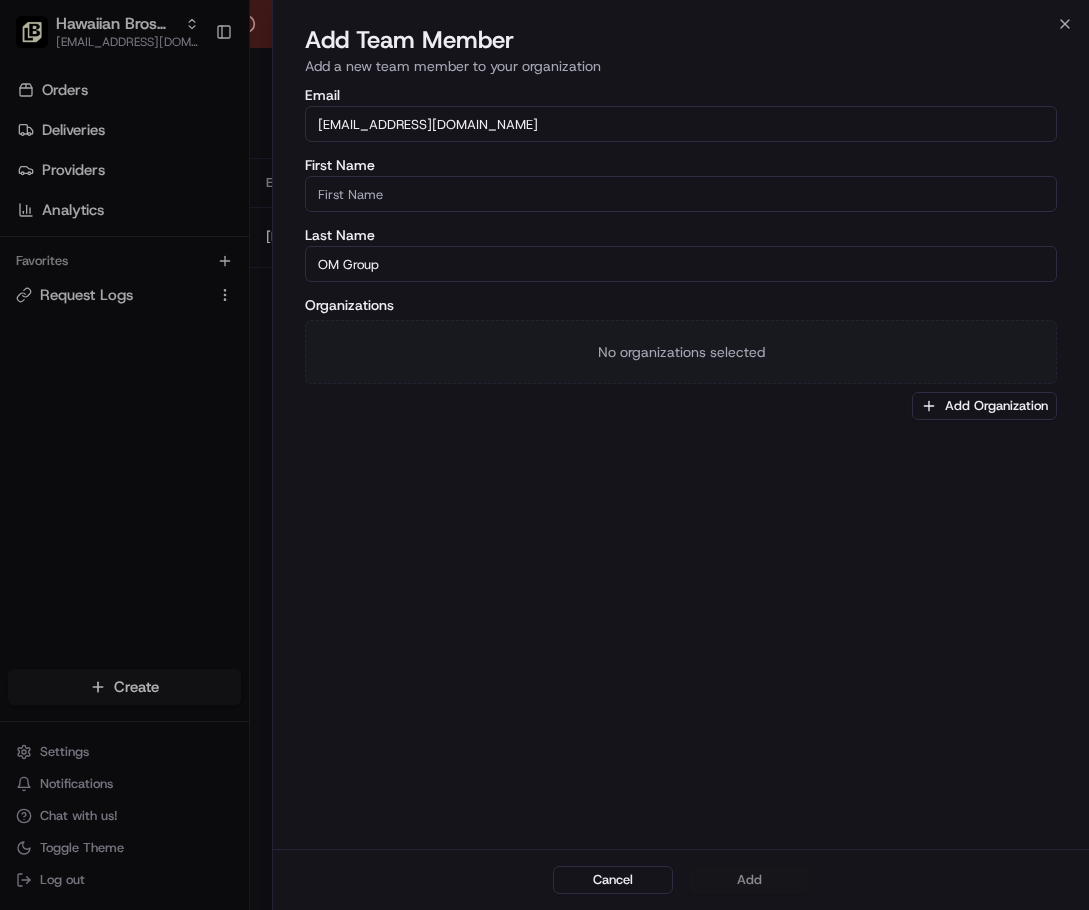 type on "[EMAIL_ADDRESS][DOMAIN_NAME]" 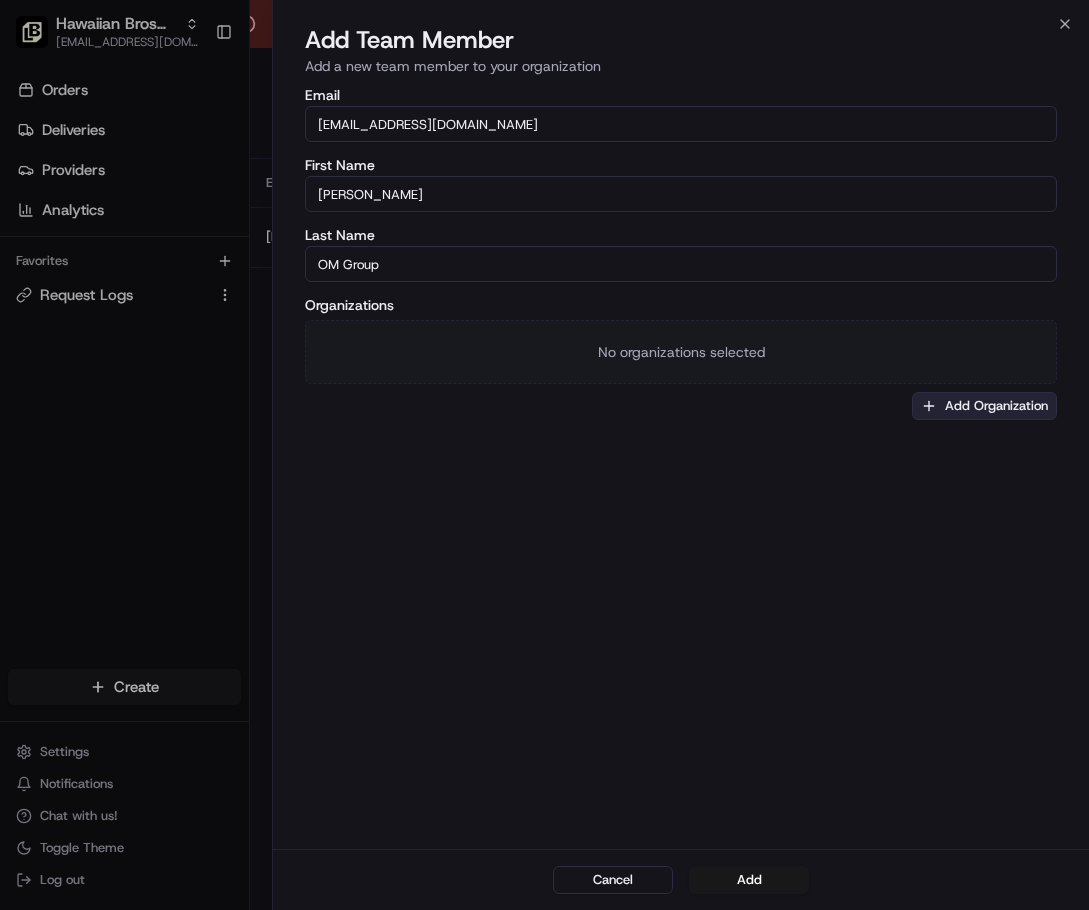 type on "[PERSON_NAME]" 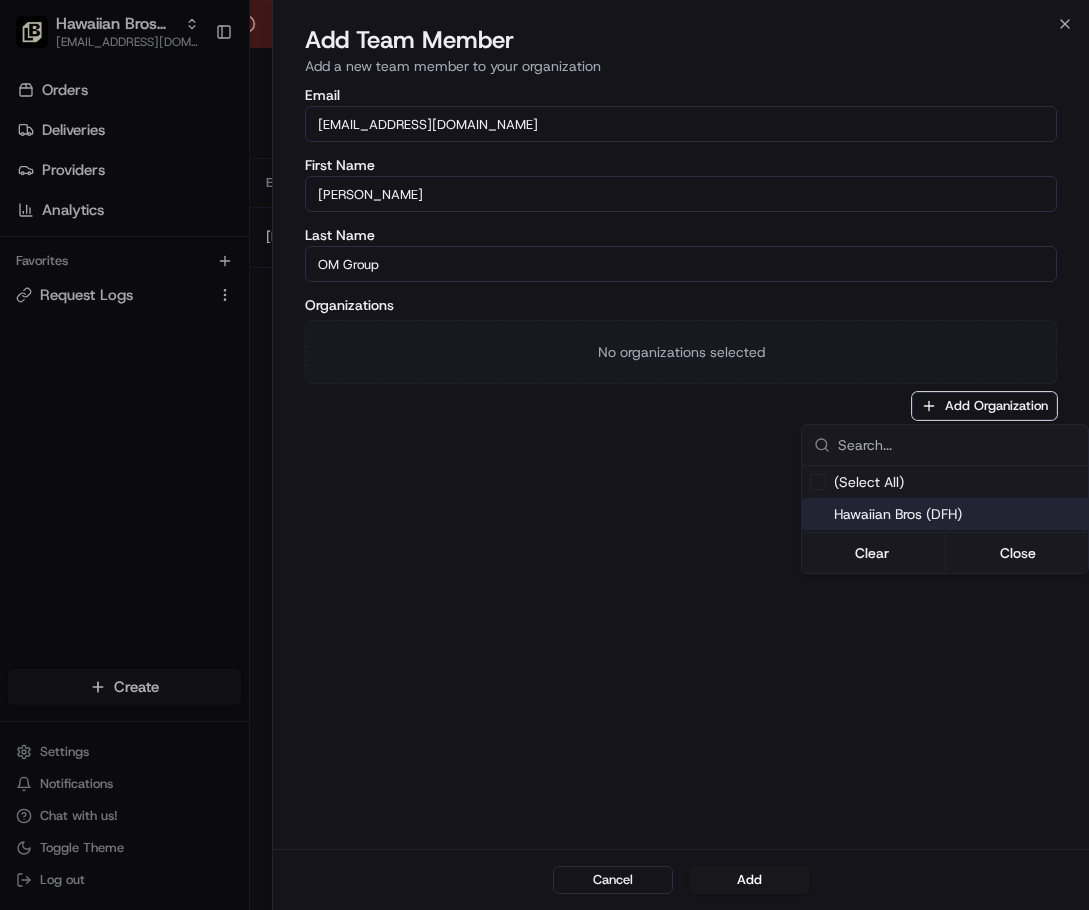 click on "Hawaiian Bros (DFH)" at bounding box center [957, 514] 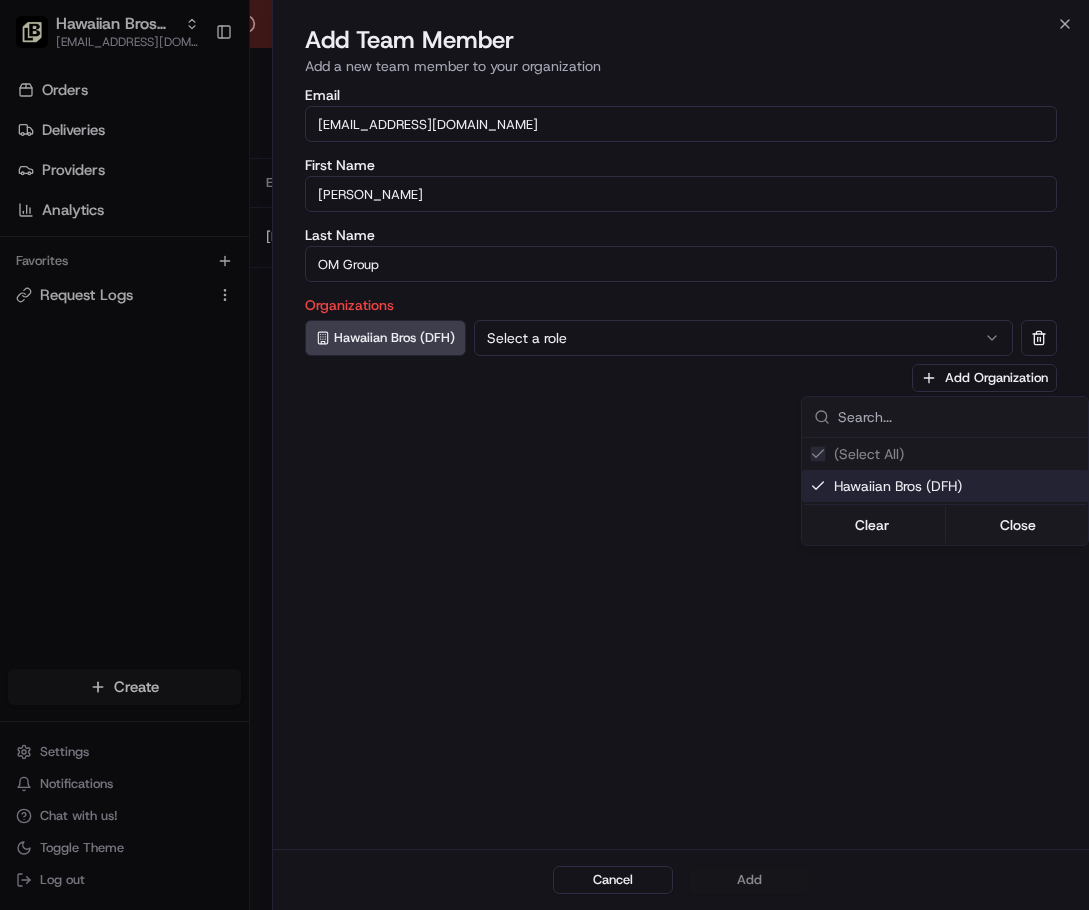 click at bounding box center [544, 455] 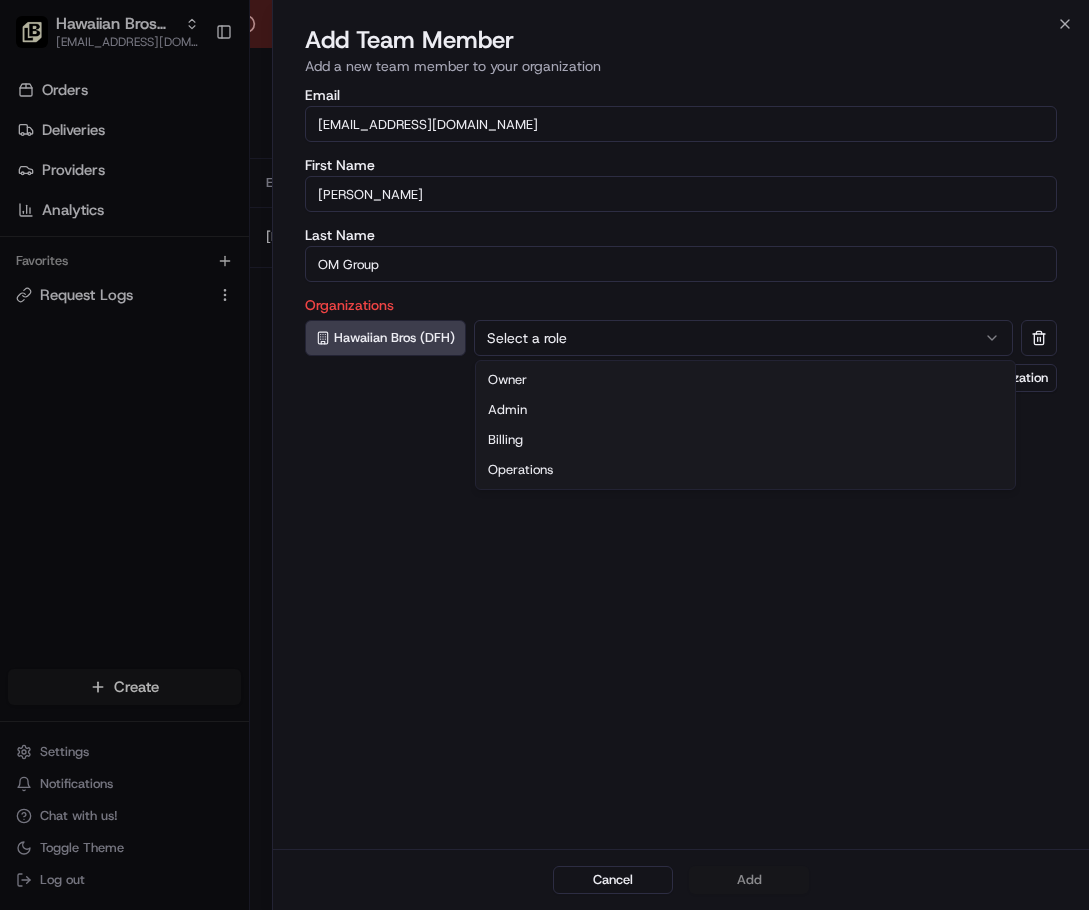 click on "Select a role" at bounding box center (743, 338) 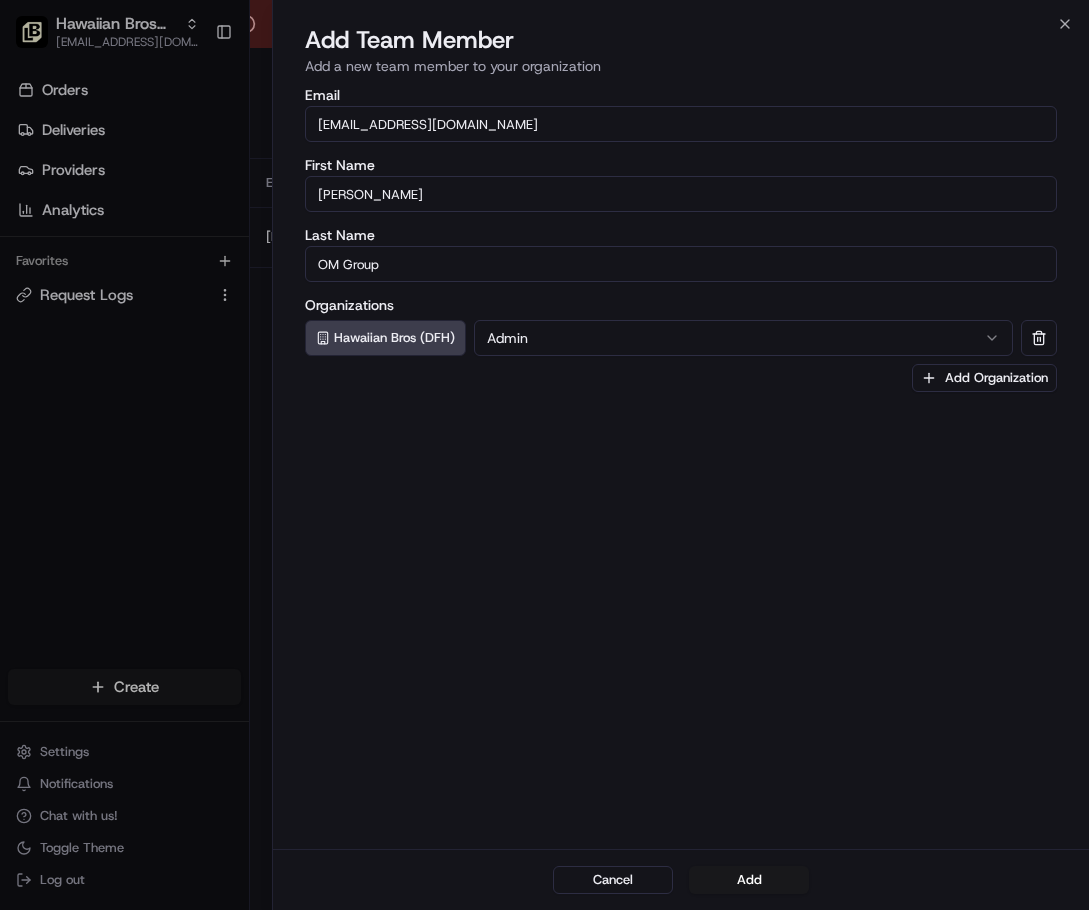 click on "Cancel Add" at bounding box center [681, 879] 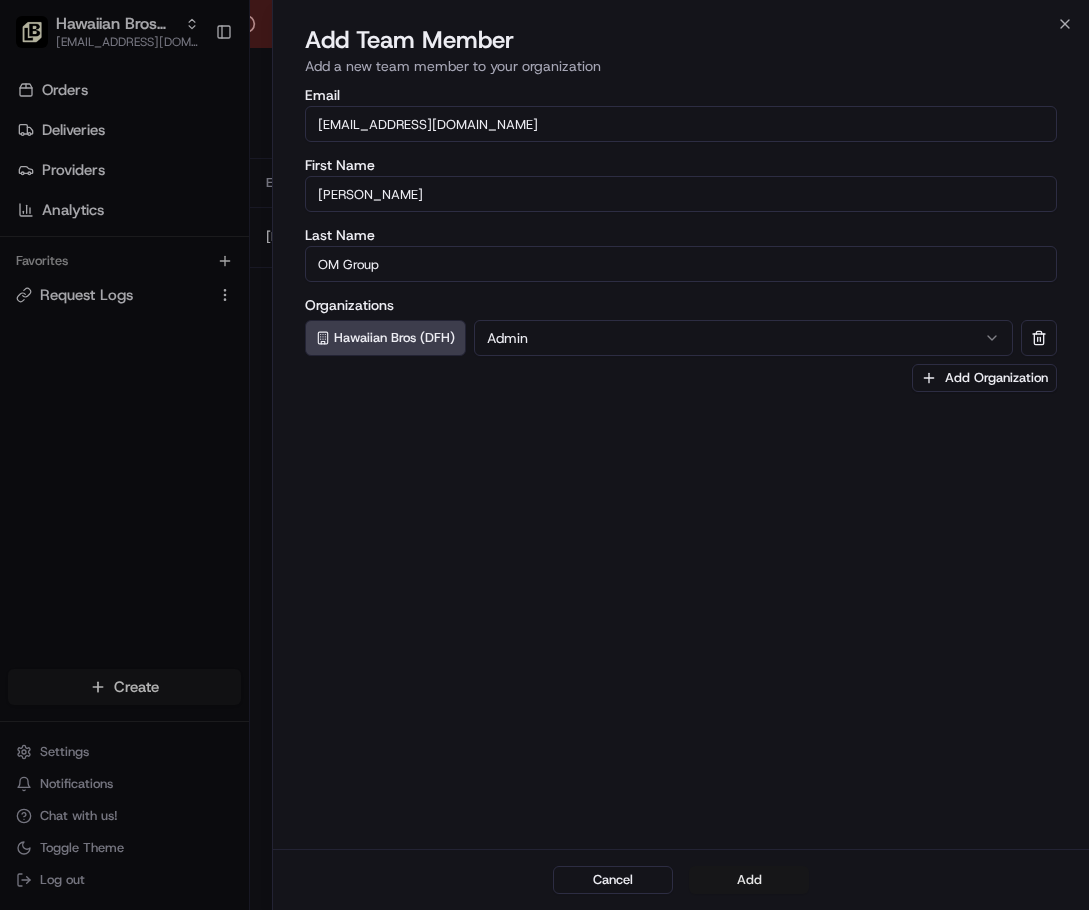 click on "Add" at bounding box center (749, 880) 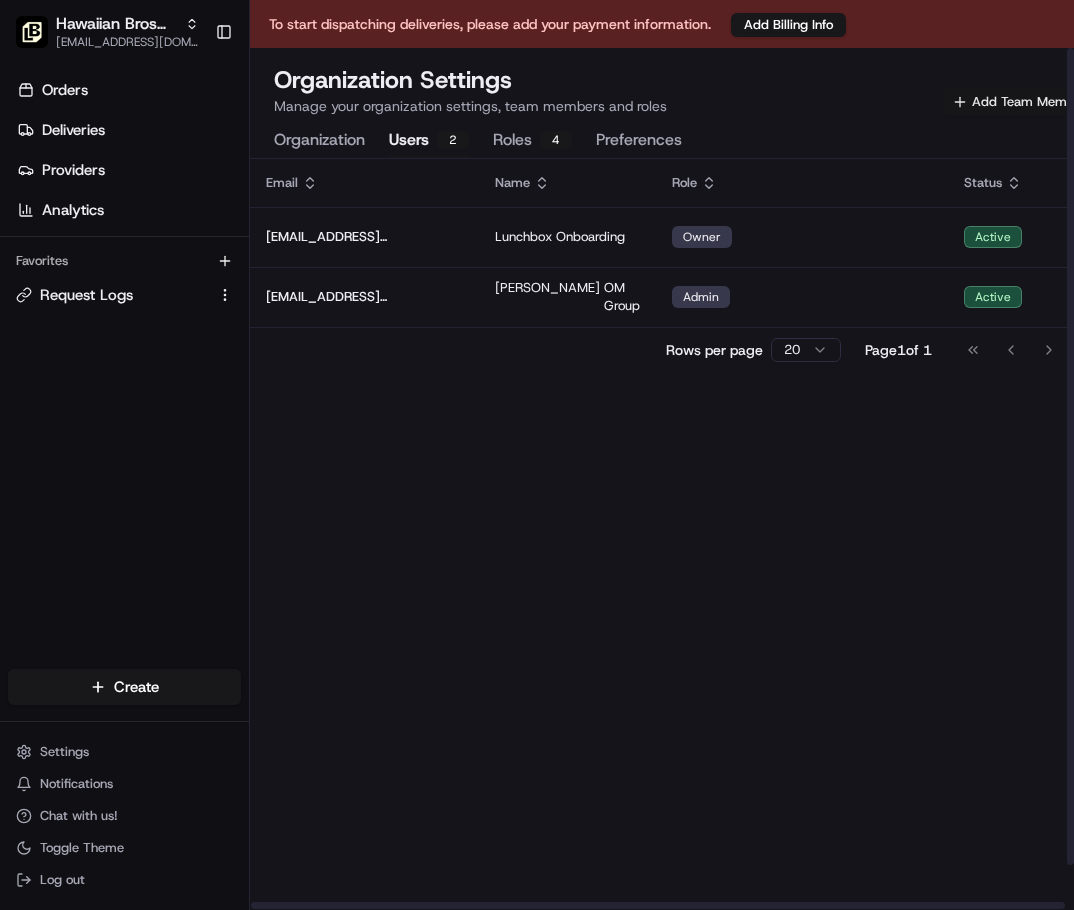 click on "Add Team Member" at bounding box center [1019, 102] 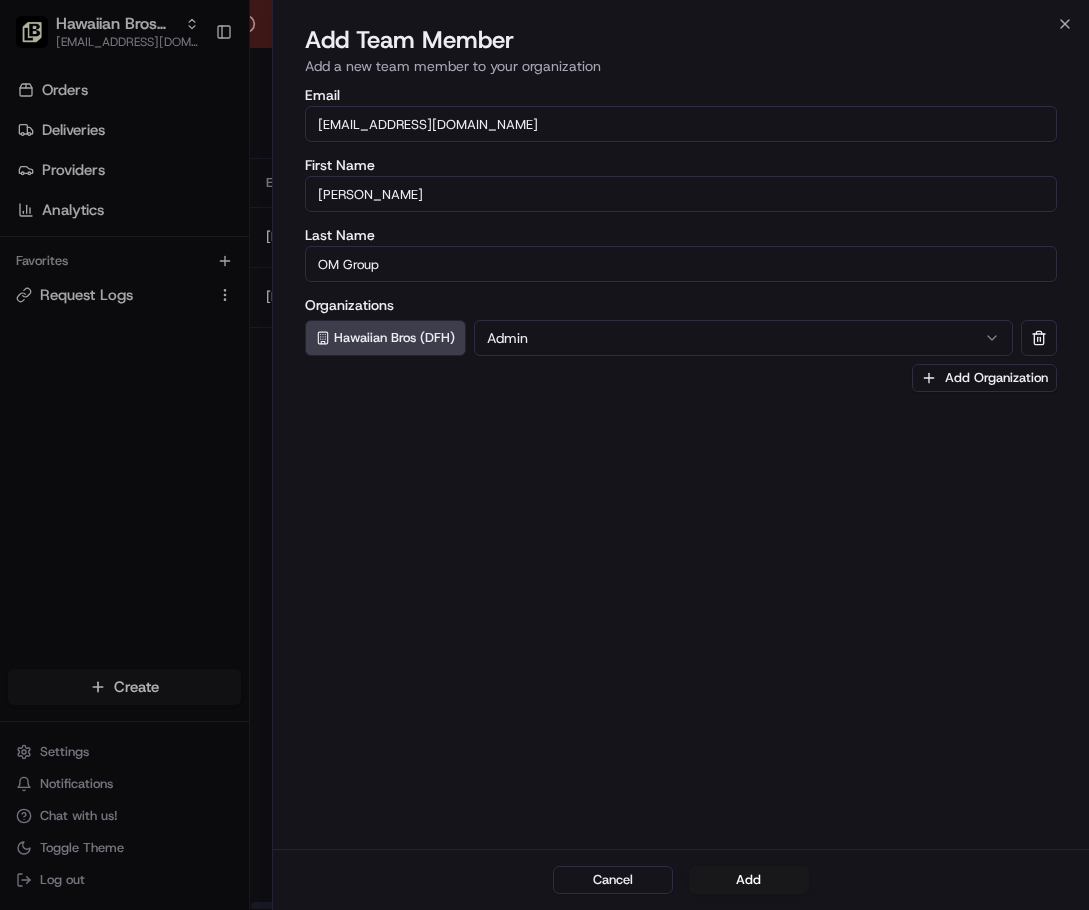 click on "Close Add Team Member Add a new team member to your organization Email [EMAIL_ADDRESS][DOMAIN_NAME] First Name [PERSON_NAME] Last Name OM Group Organizations Hawaiian Bros (DFH) Admin Add Organization Cancel Add" at bounding box center [680, 455] 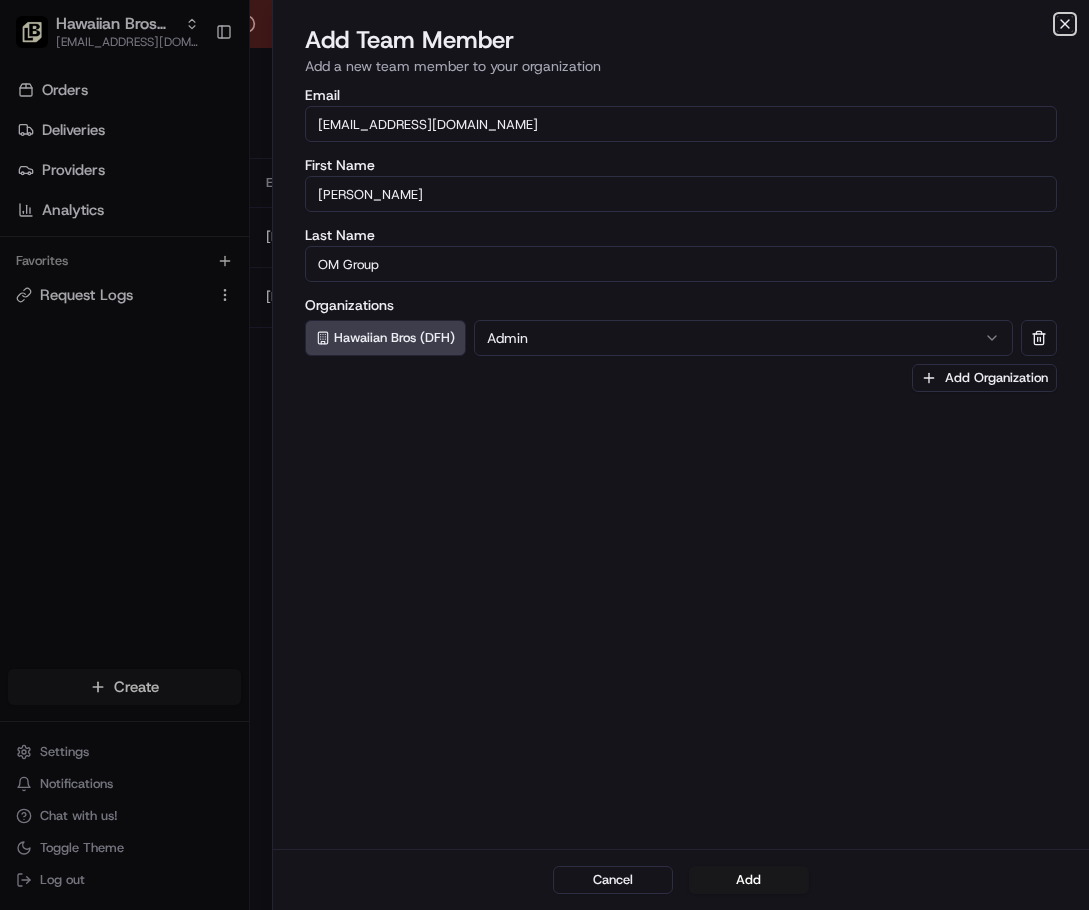 click 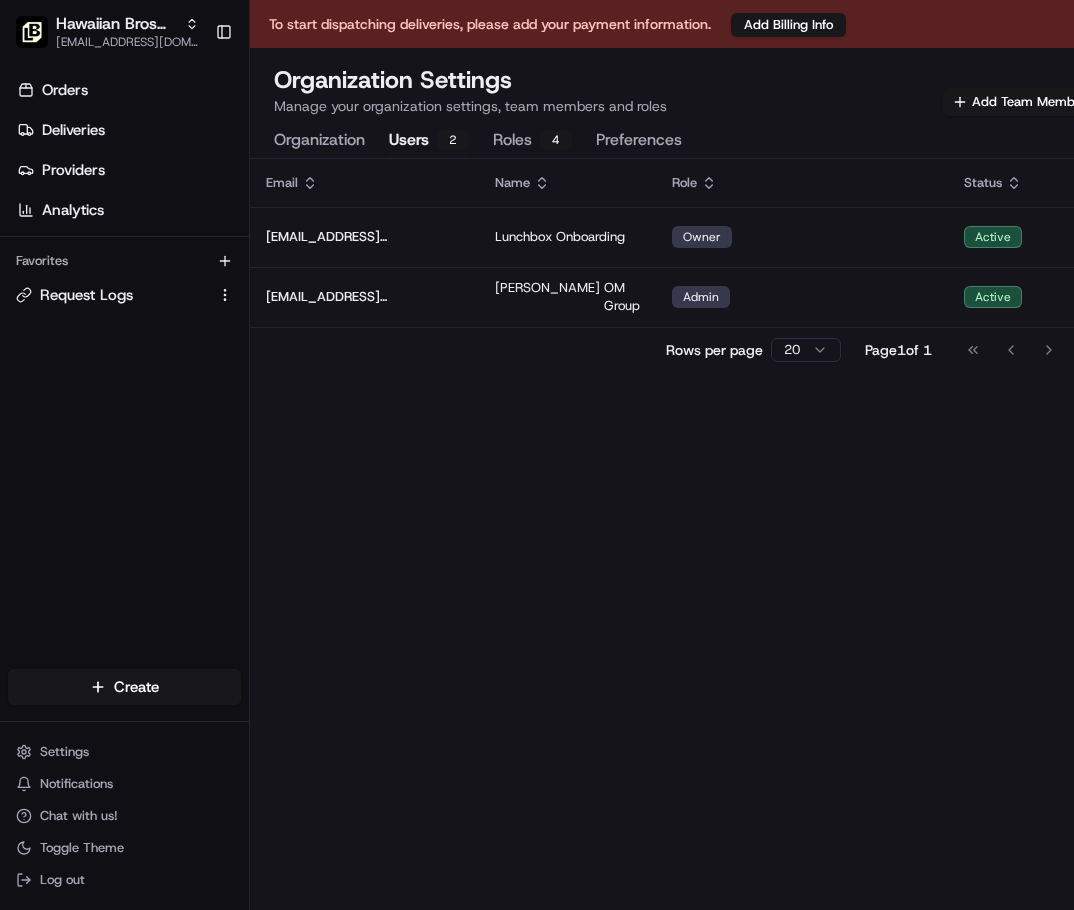 click on "Organization Settings Manage your organization settings, team members and roles Add Team Member" at bounding box center (685, 90) 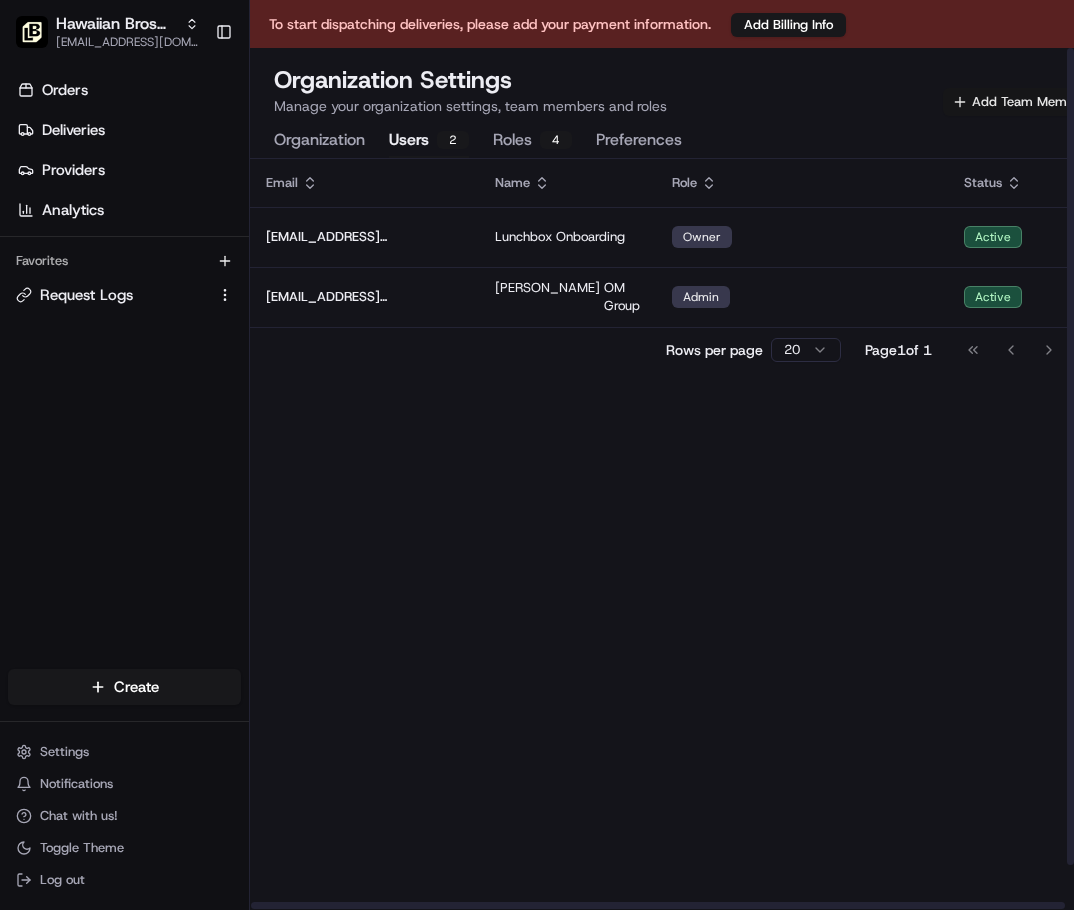 click on "Add Team Member" at bounding box center [1019, 102] 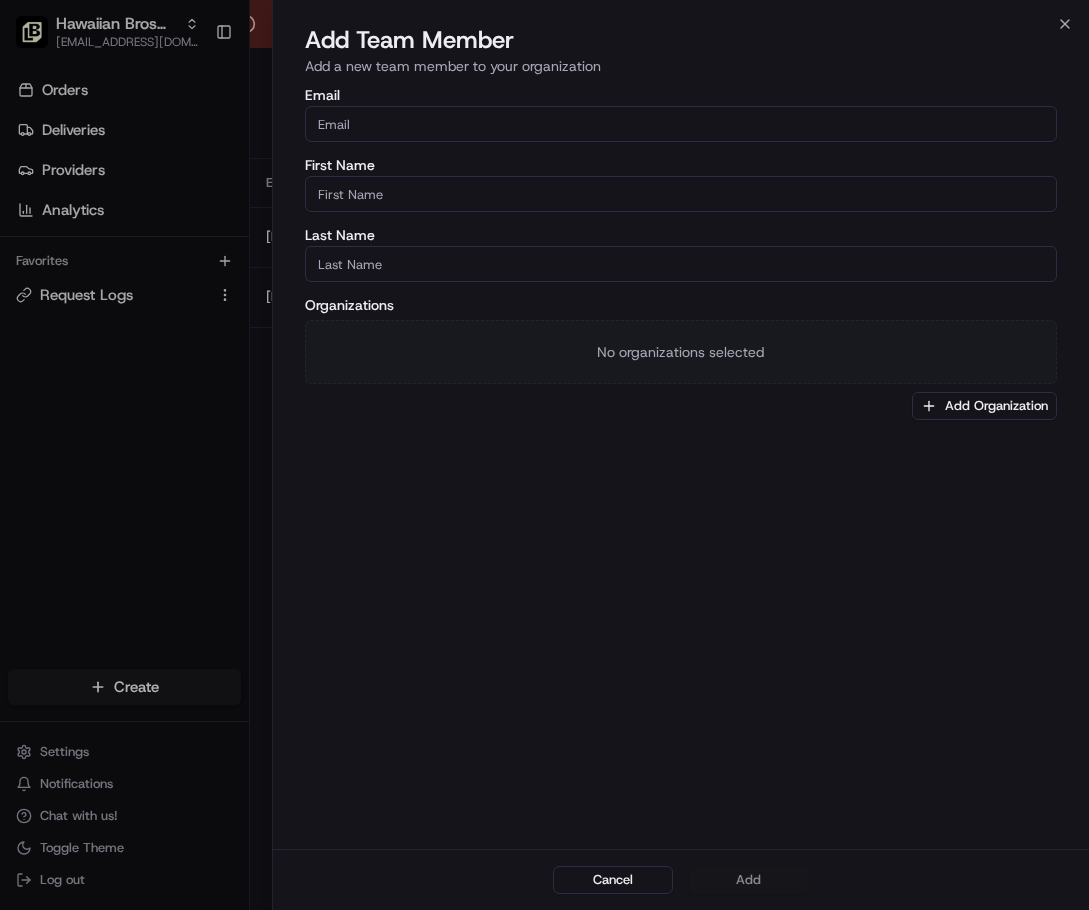 click on "Email" at bounding box center (681, 124) 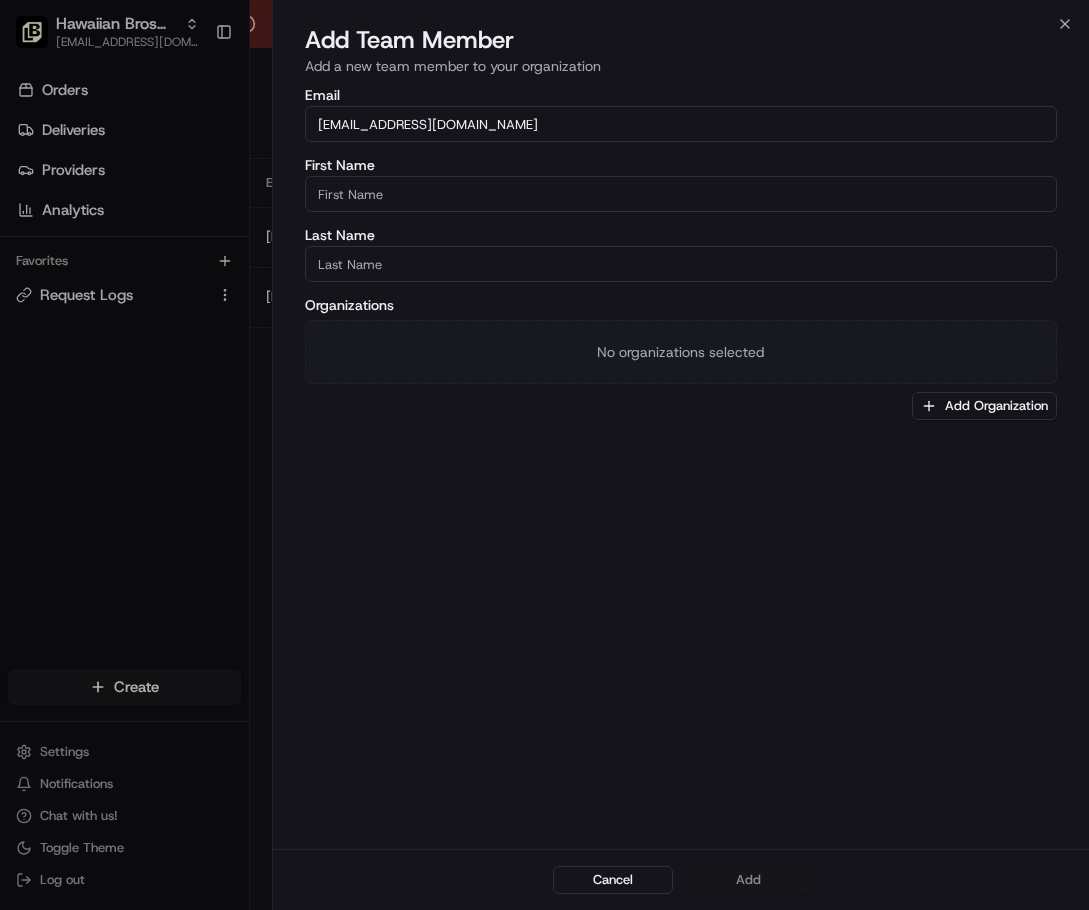 type on "[EMAIL_ADDRESS][DOMAIN_NAME]" 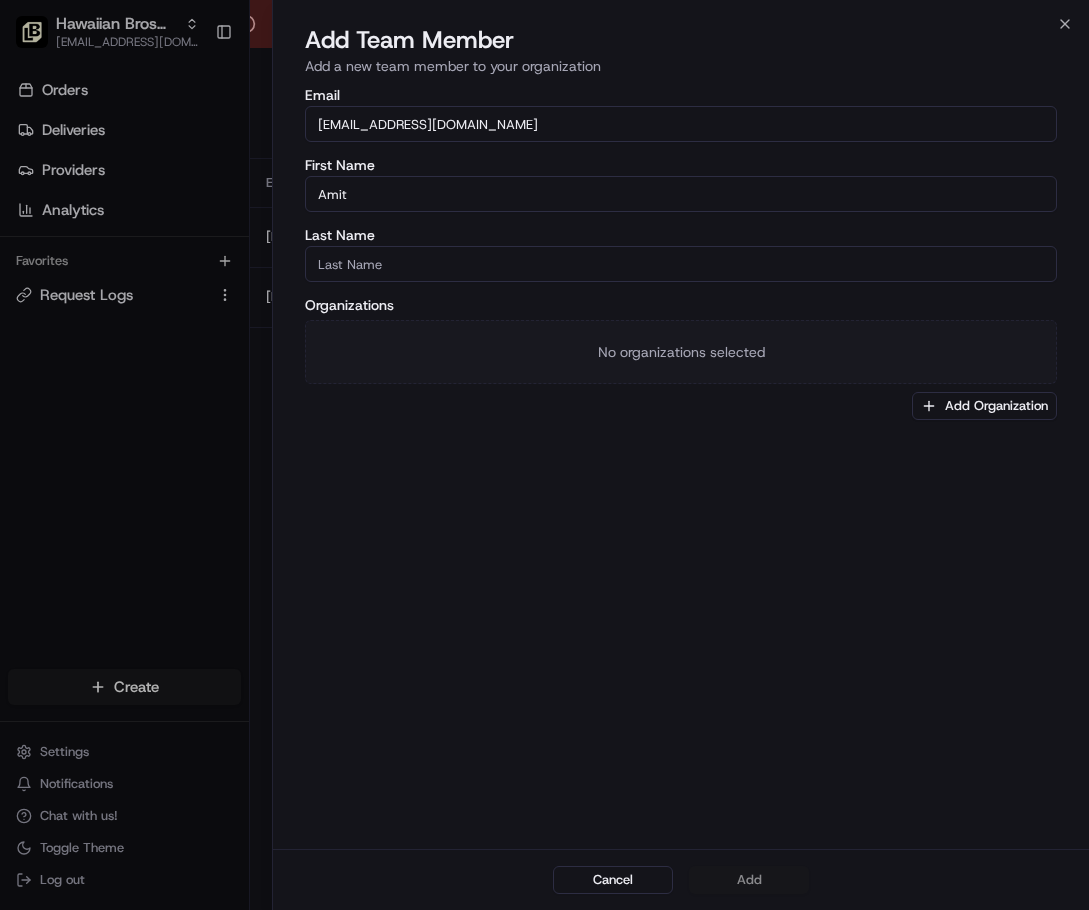 type on "Amit" 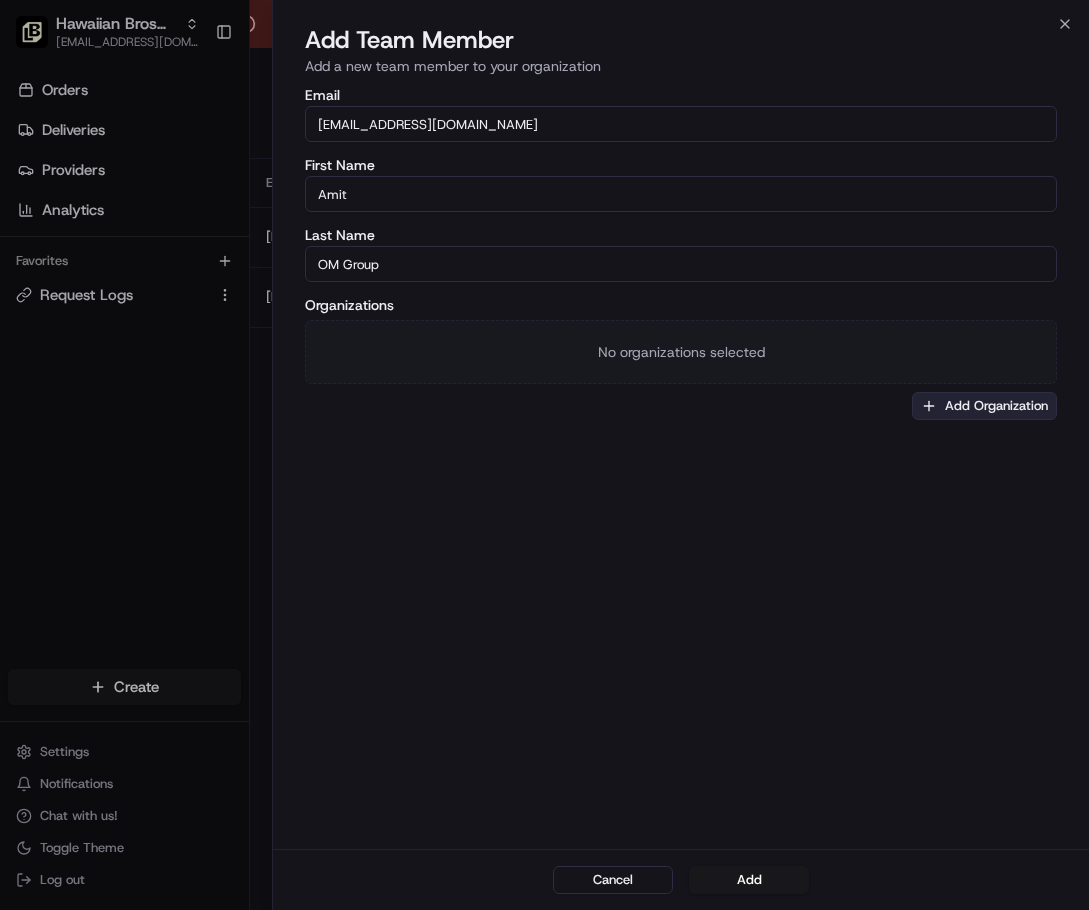 type on "OM Group" 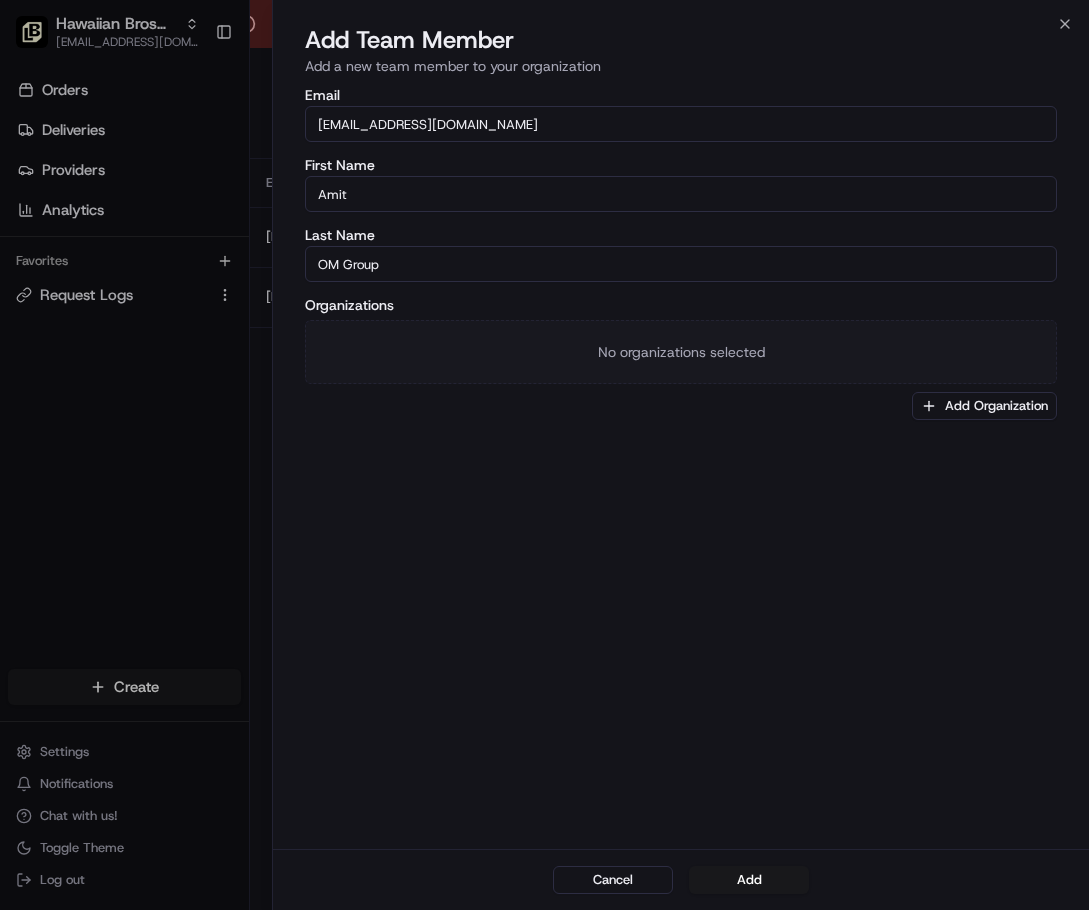click on "Add Organization" at bounding box center [984, 406] 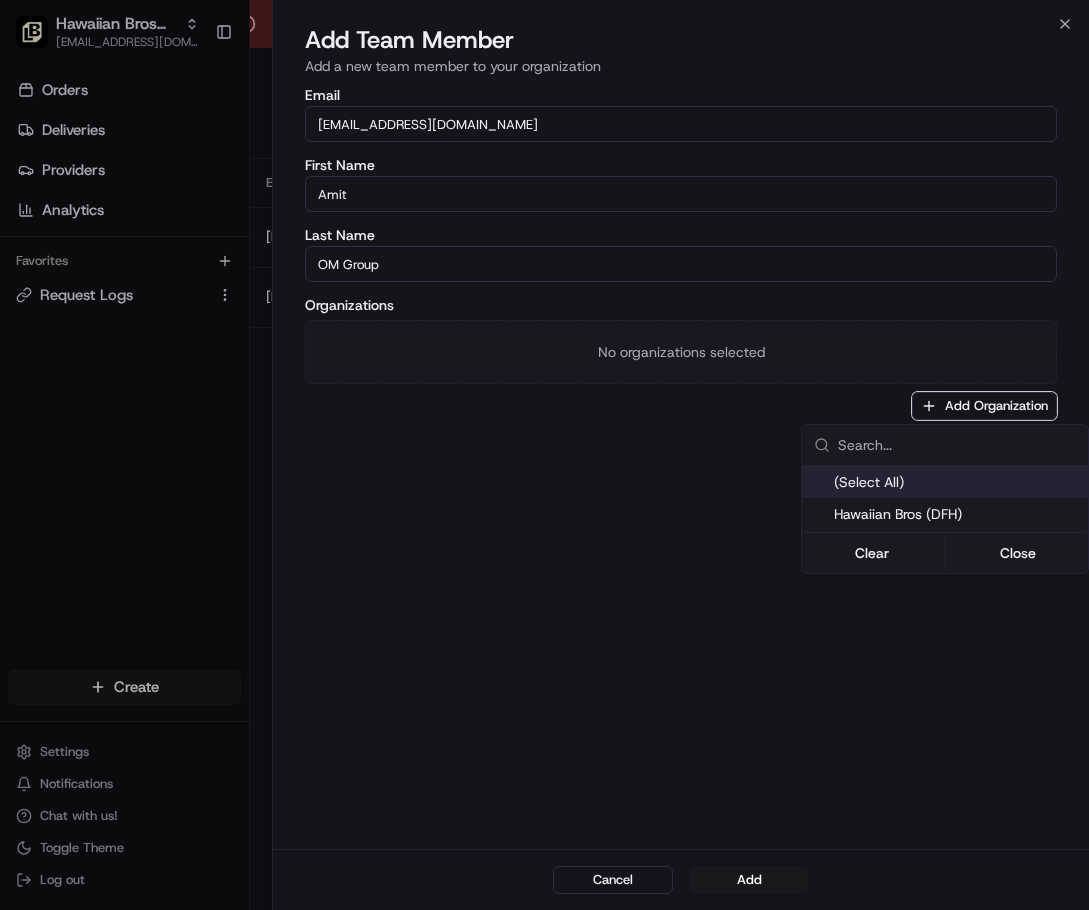 click on "(Select All)" at bounding box center (945, 482) 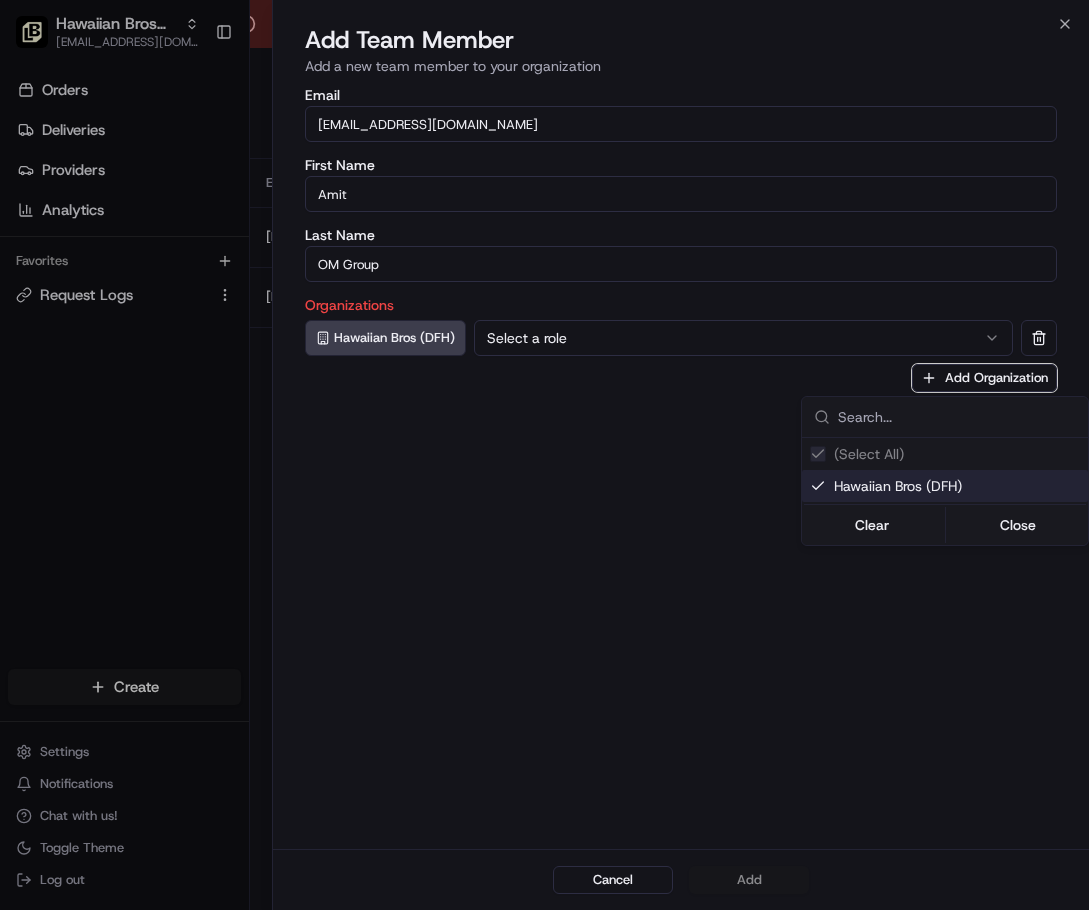 click at bounding box center [544, 455] 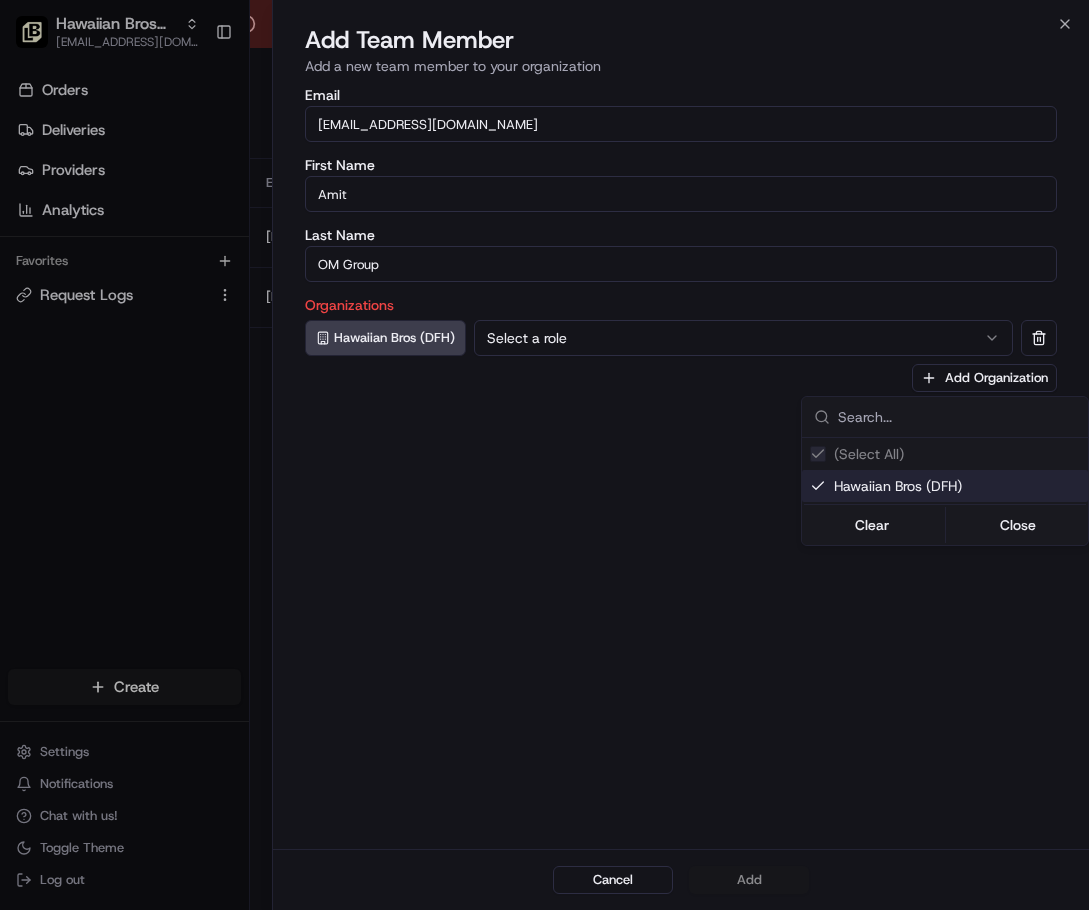 click on "Select a role" at bounding box center (743, 338) 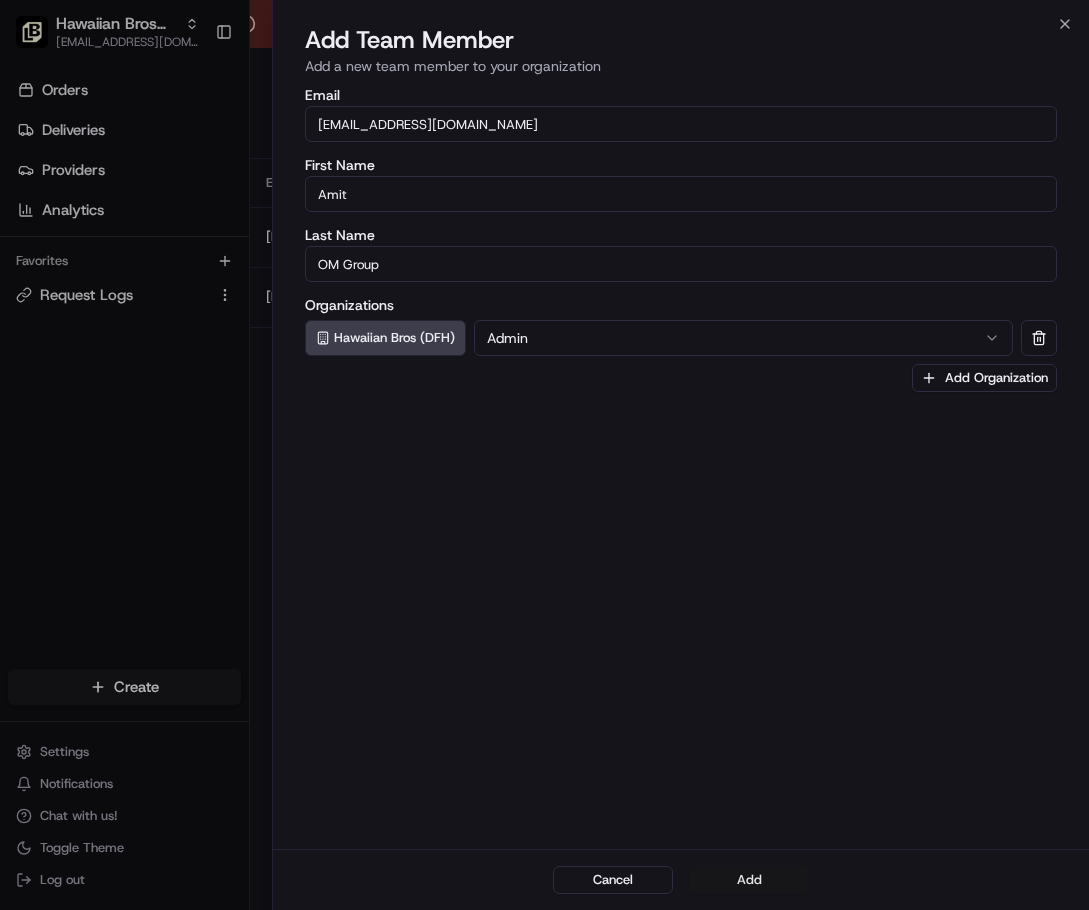 click on "Add" at bounding box center (749, 880) 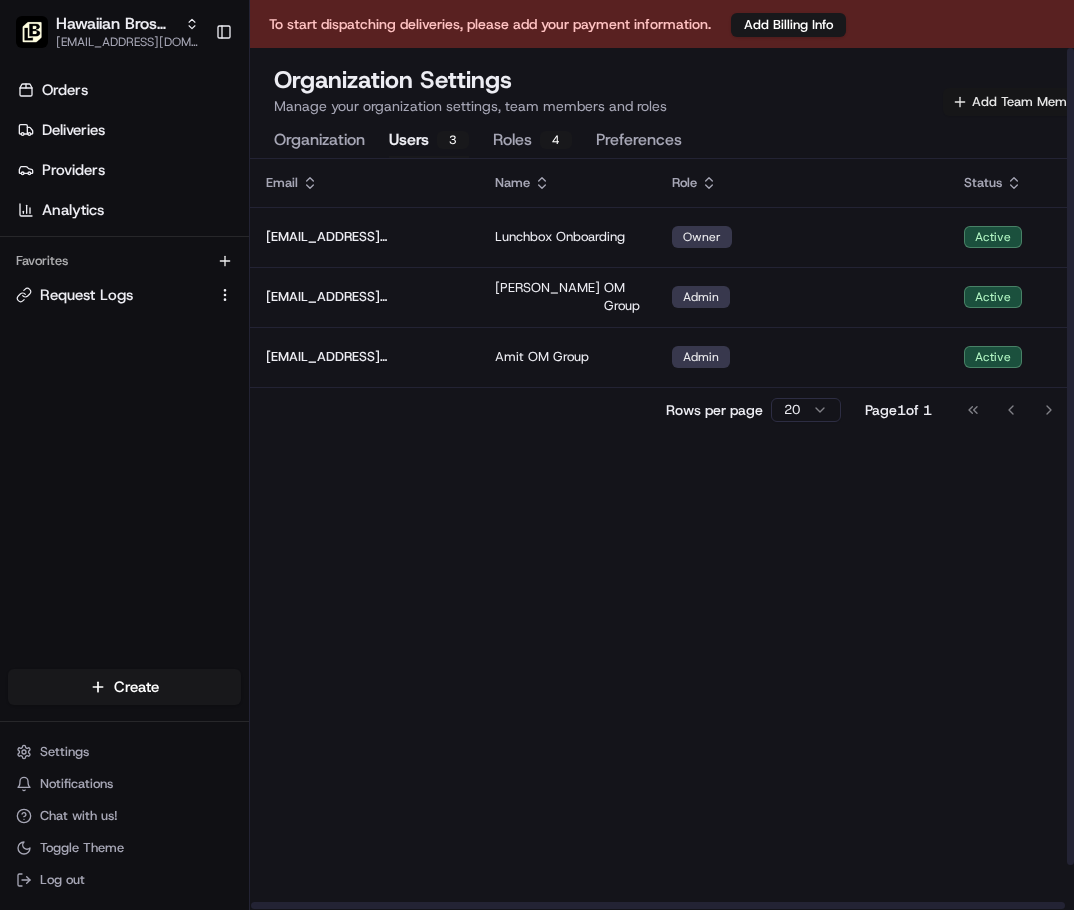 click on "Add Team Member" at bounding box center [1019, 102] 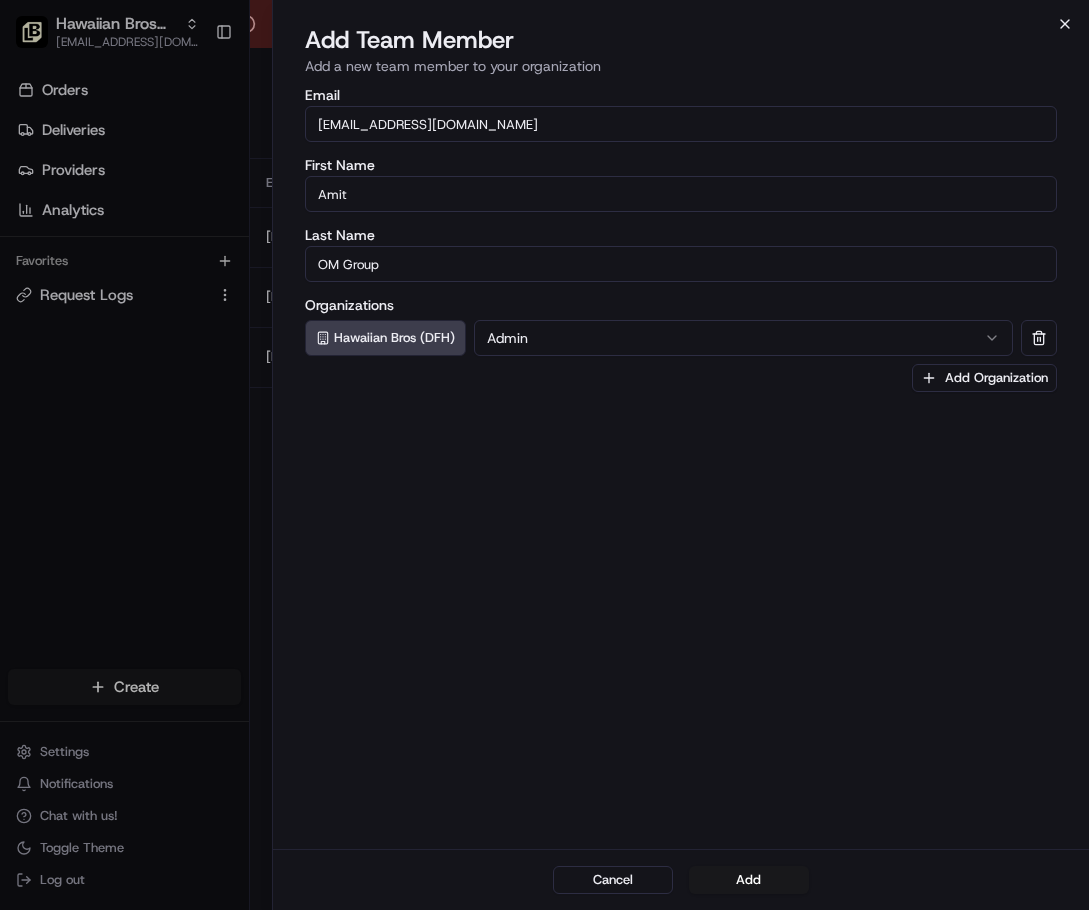 click 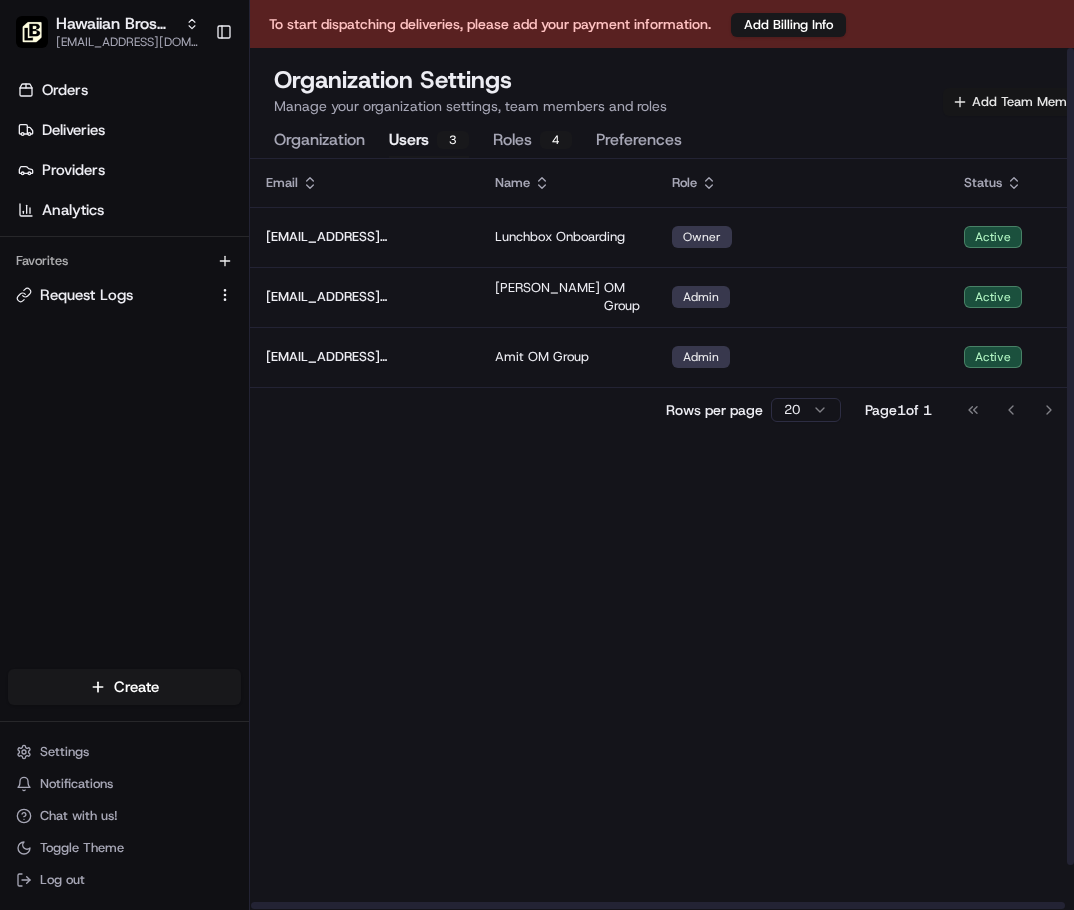 click on "Add Team Member" at bounding box center [1019, 102] 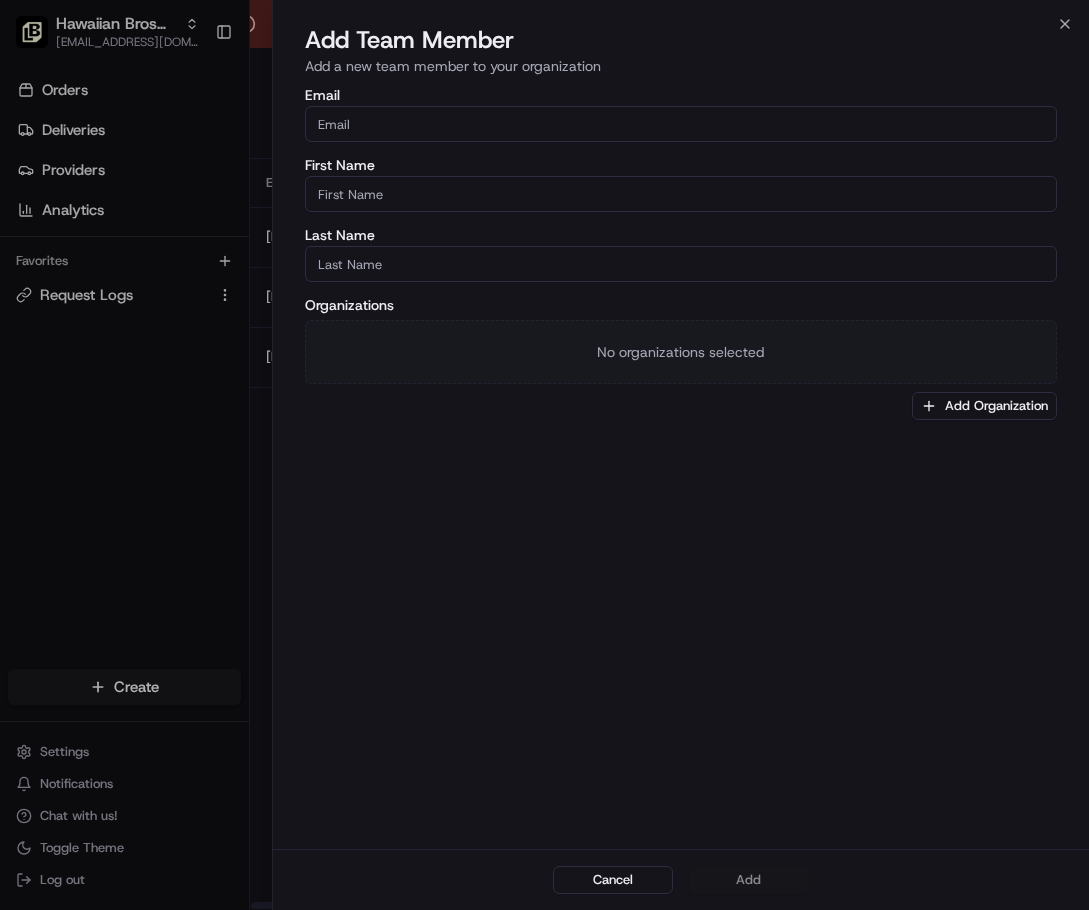 click on "Email" at bounding box center (681, 124) 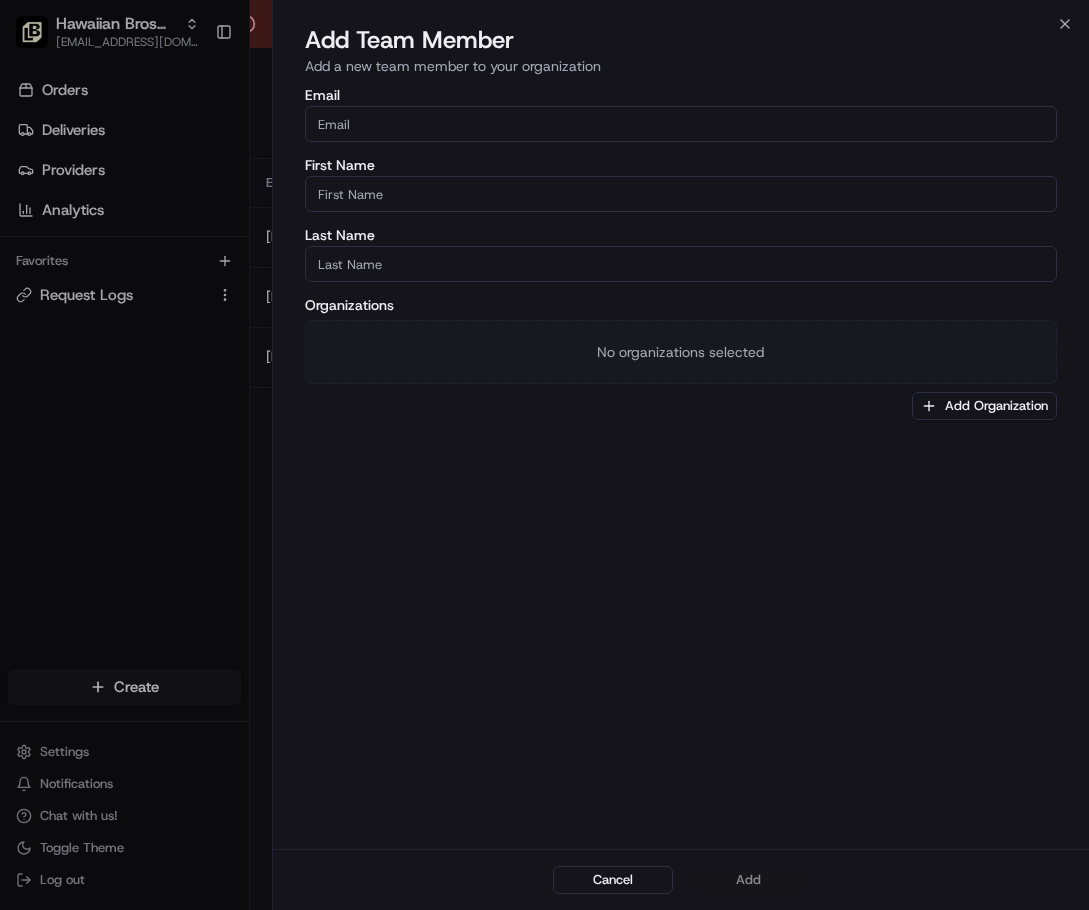 paste on "[PERSON_NAME][EMAIL_ADDRESS][PERSON_NAME][DOMAIN_NAME]" 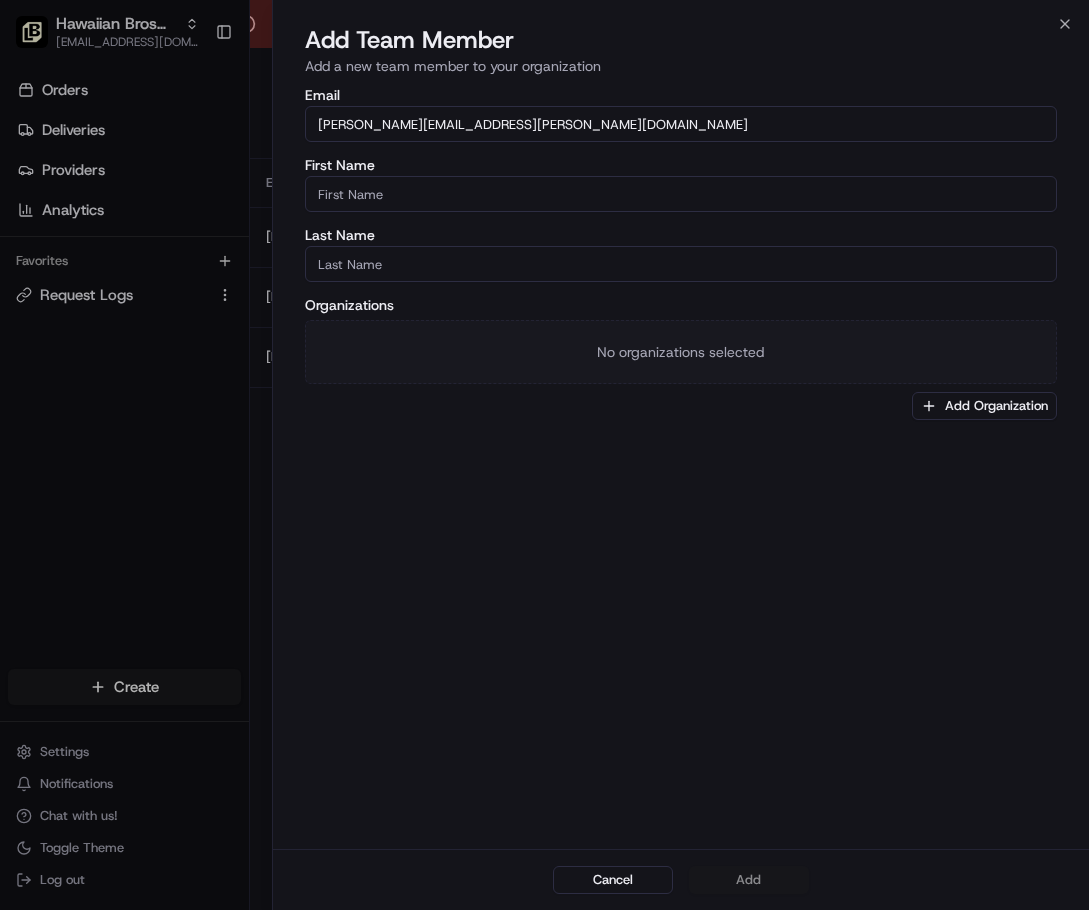 type on "[PERSON_NAME][EMAIL_ADDRESS][PERSON_NAME][DOMAIN_NAME]" 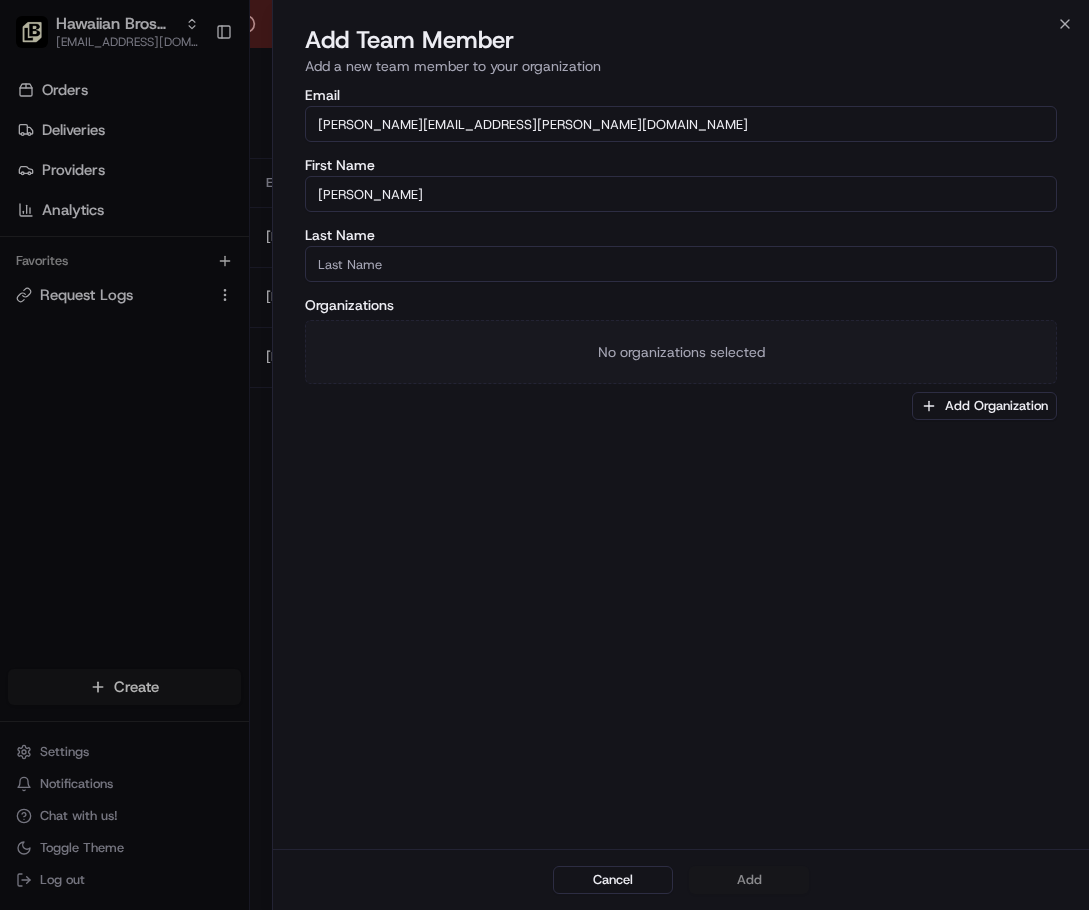 type on "[PERSON_NAME]" 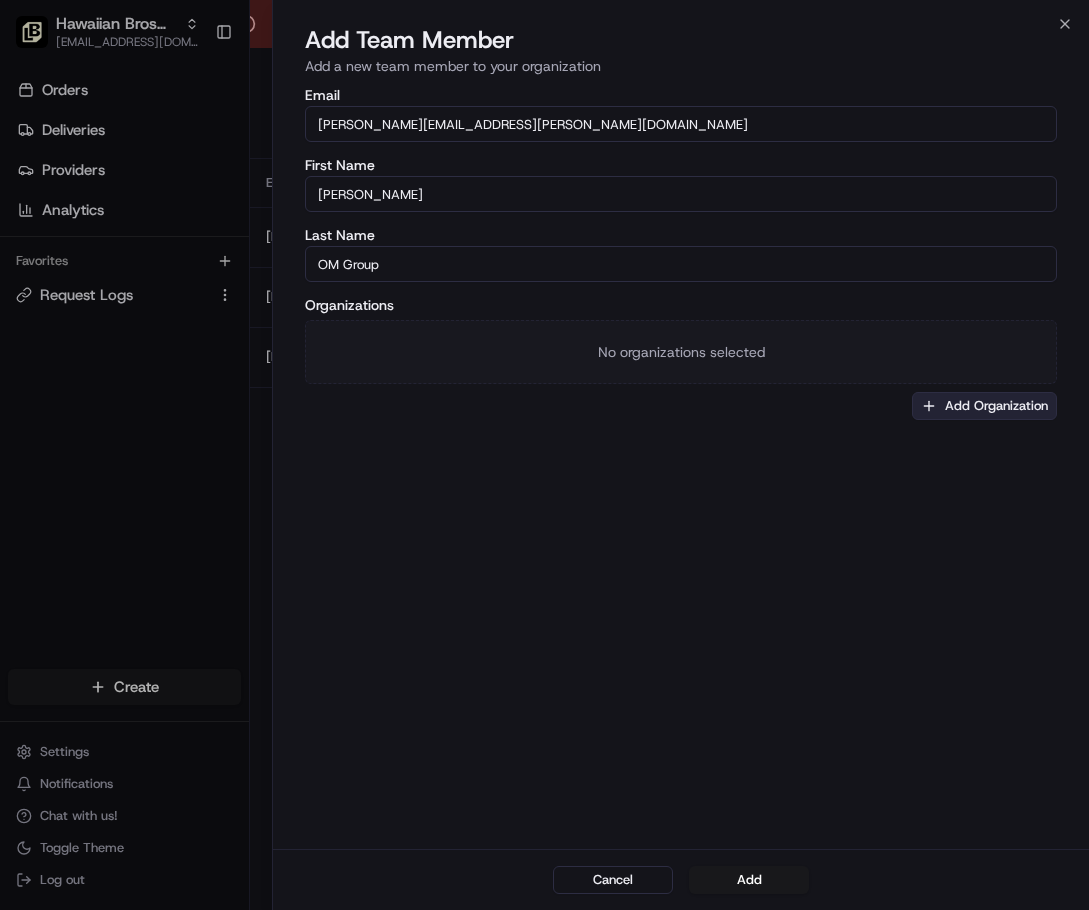 type on "OM Group" 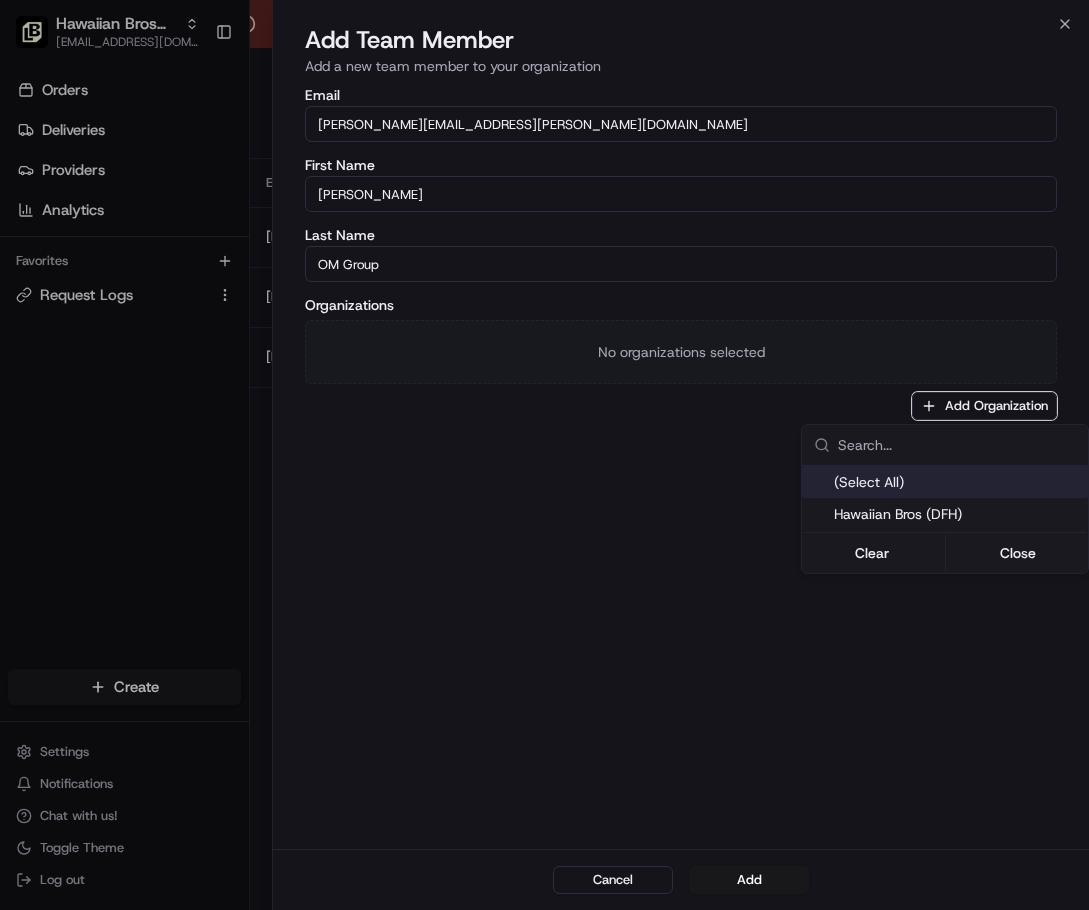click on "Hawaiian Bros (DFH)" at bounding box center (957, 514) 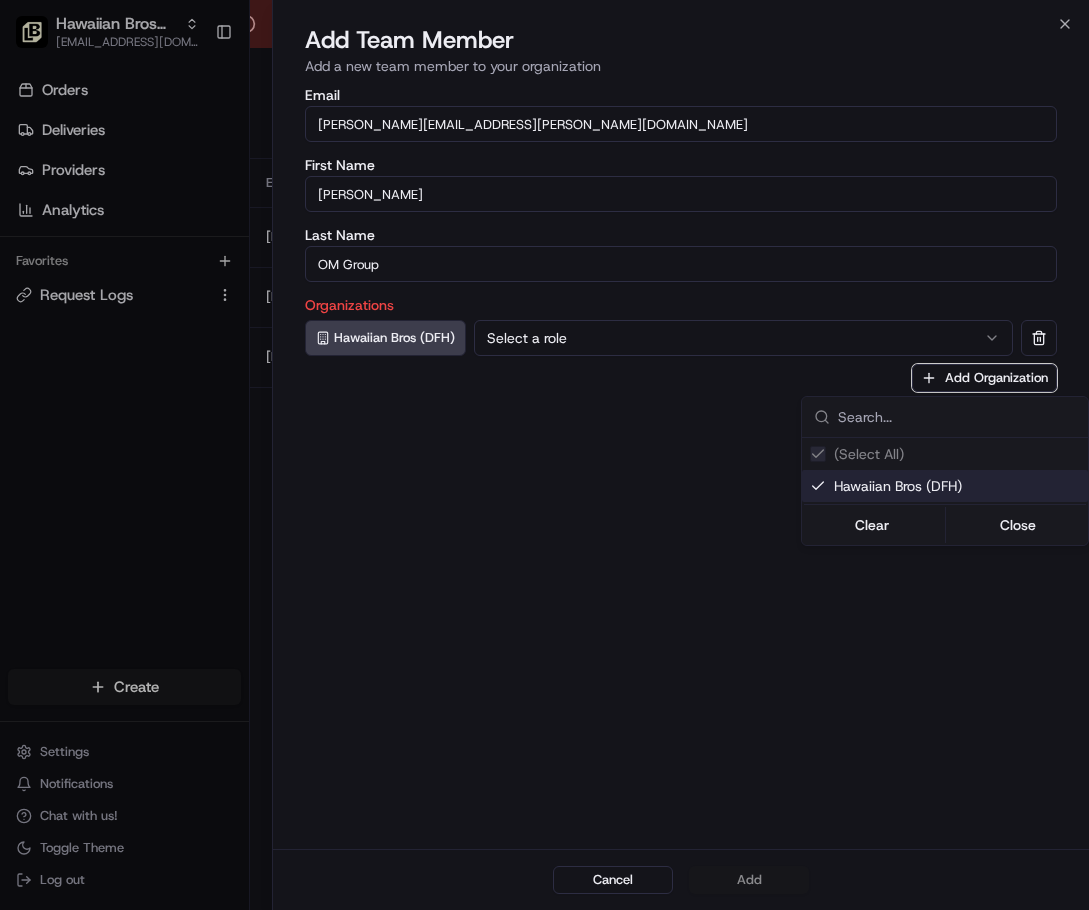 click at bounding box center [544, 455] 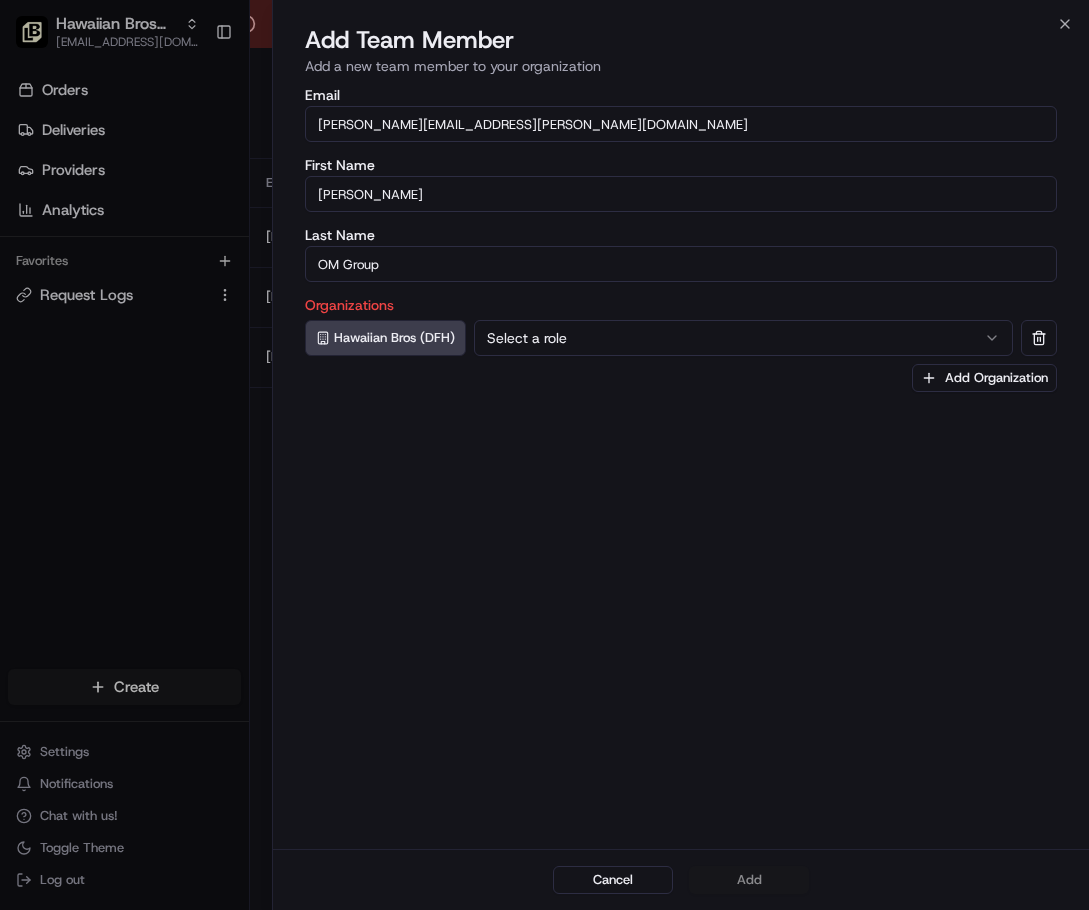 click on "Select a role" at bounding box center (743, 338) 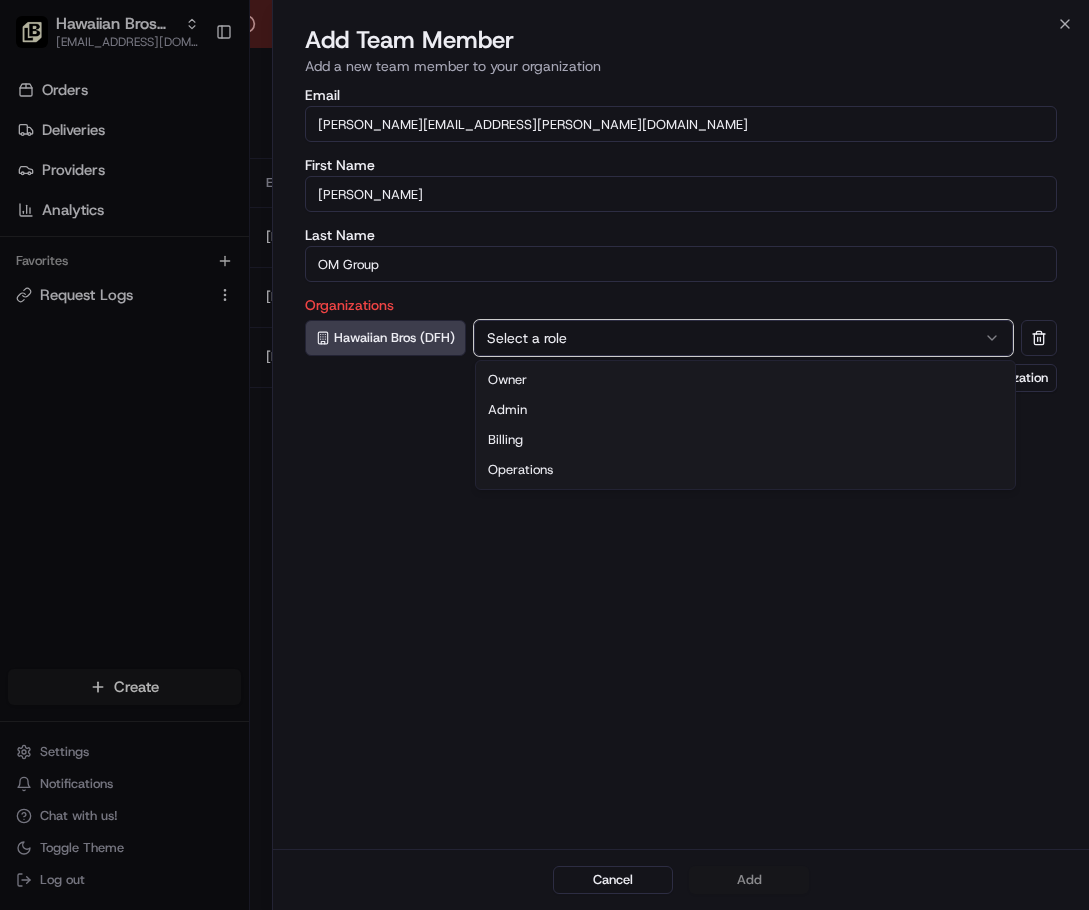 click on "Select a role" at bounding box center [743, 338] 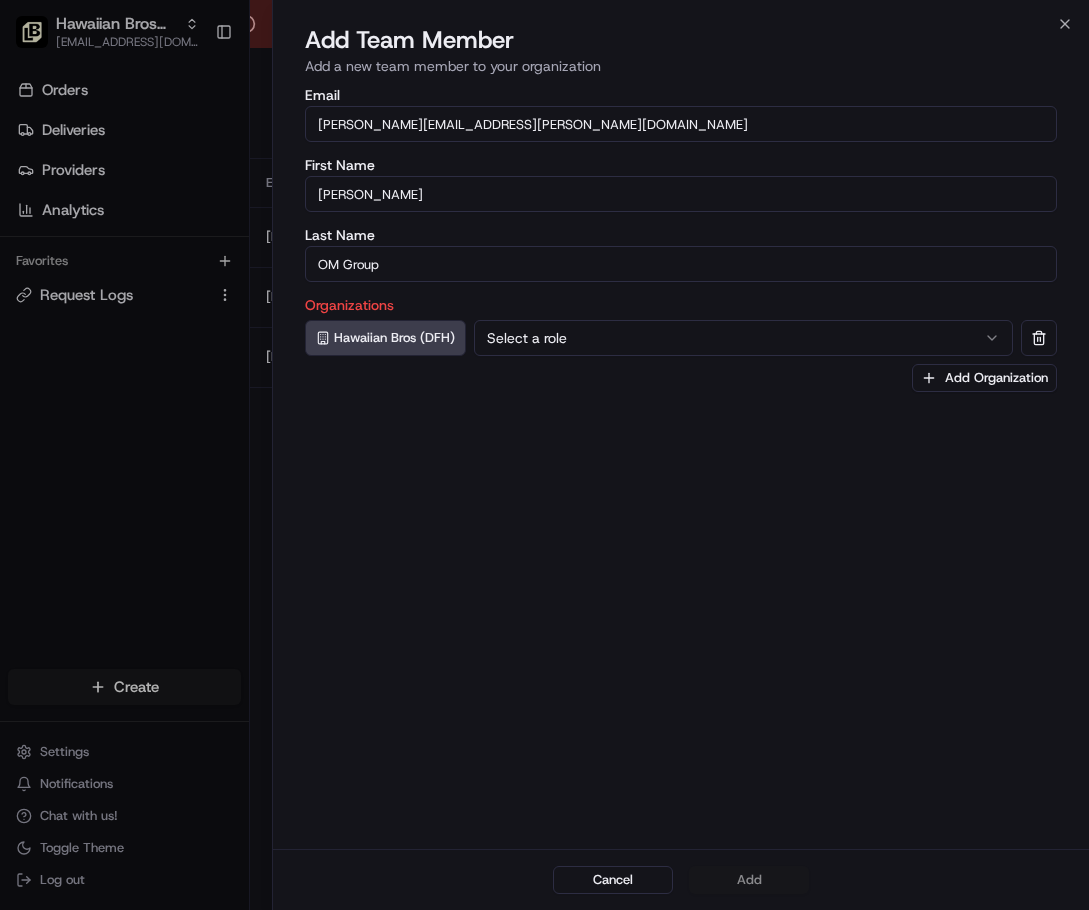 click on "Select a role" at bounding box center (743, 338) 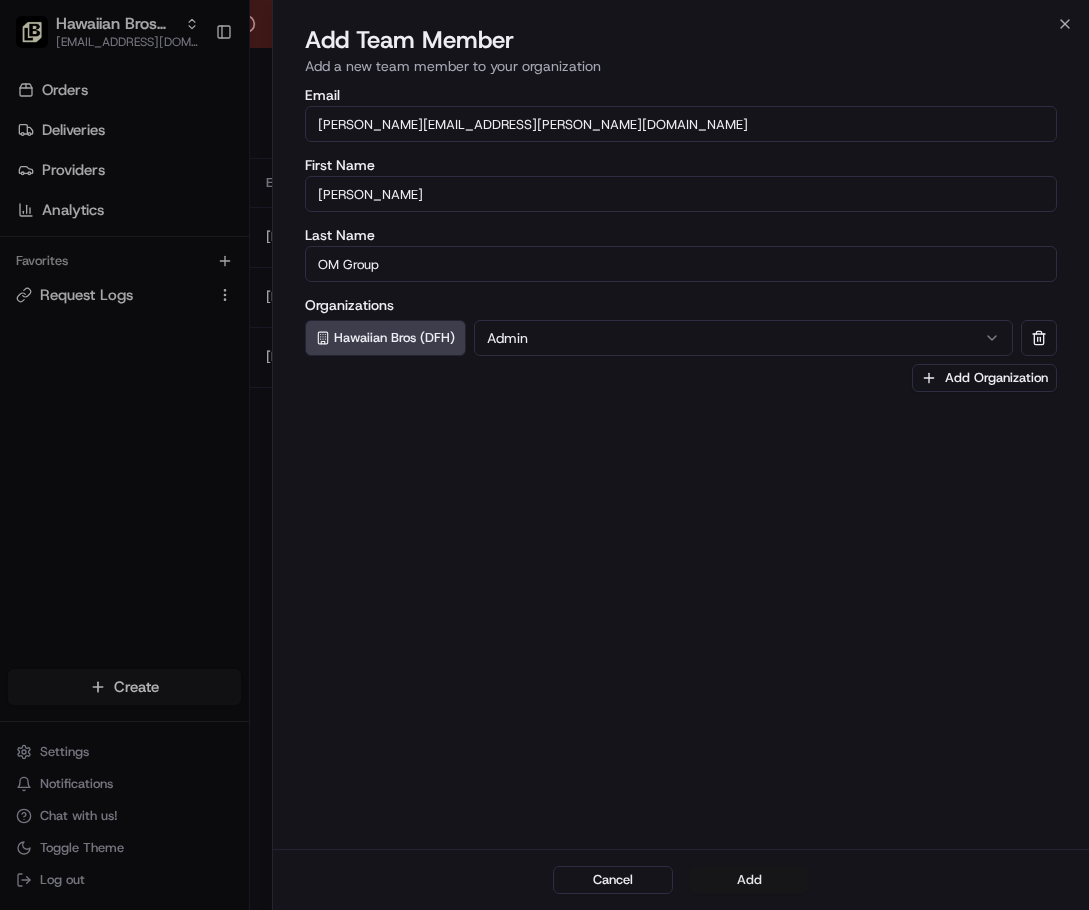 click on "Add" at bounding box center (749, 880) 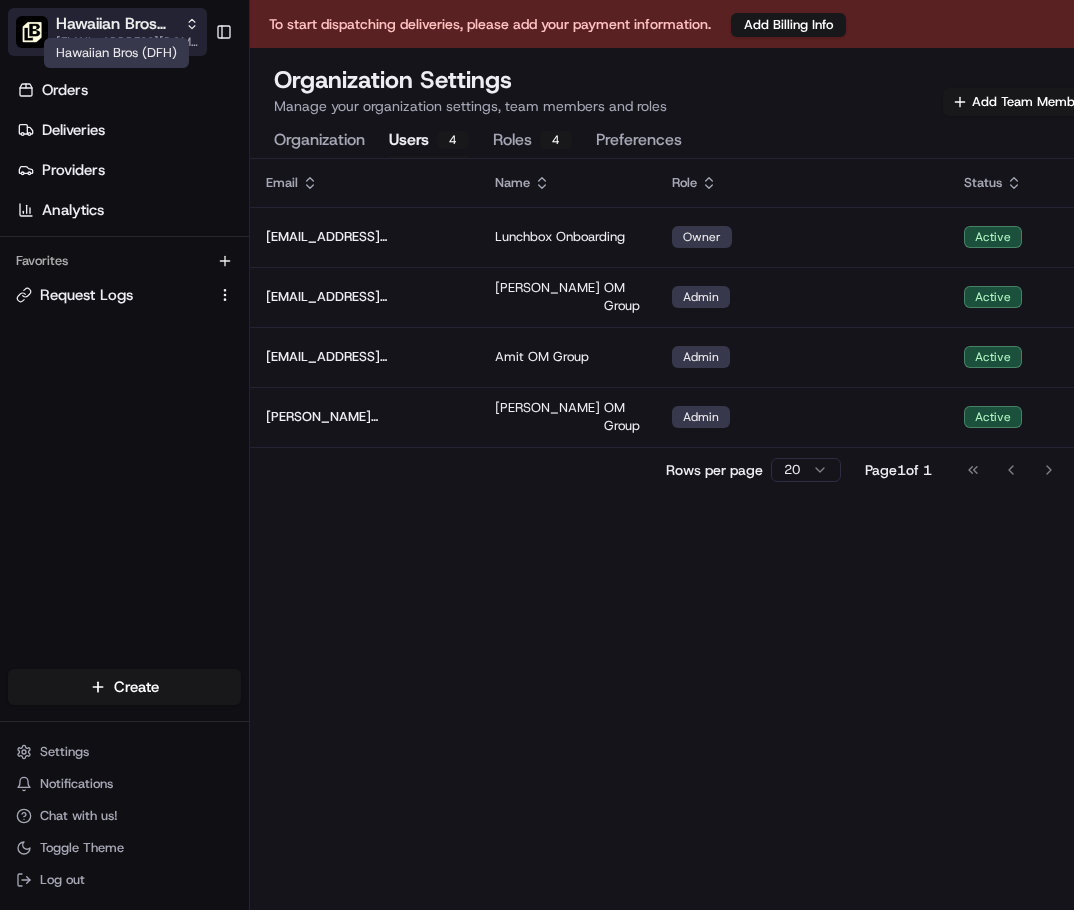 click on "Hawaiian Bros (DFH)" at bounding box center [116, 24] 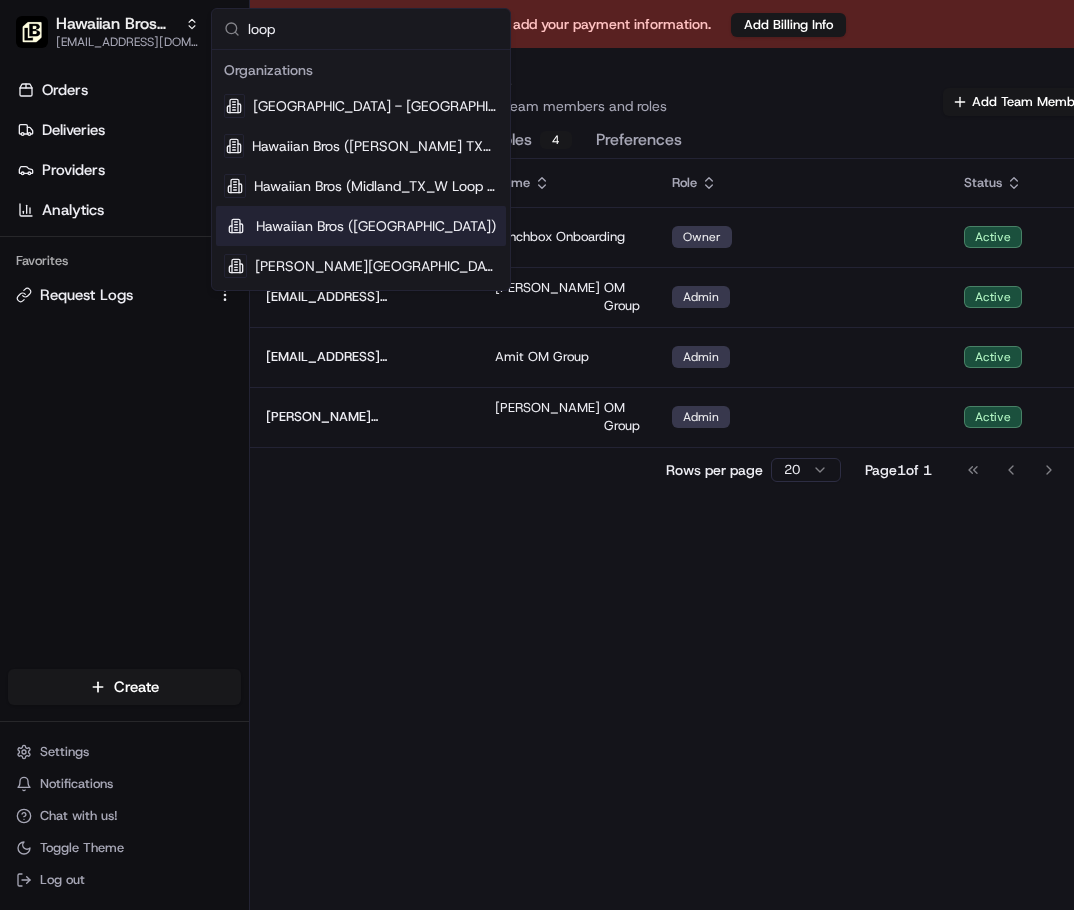 type on "loop" 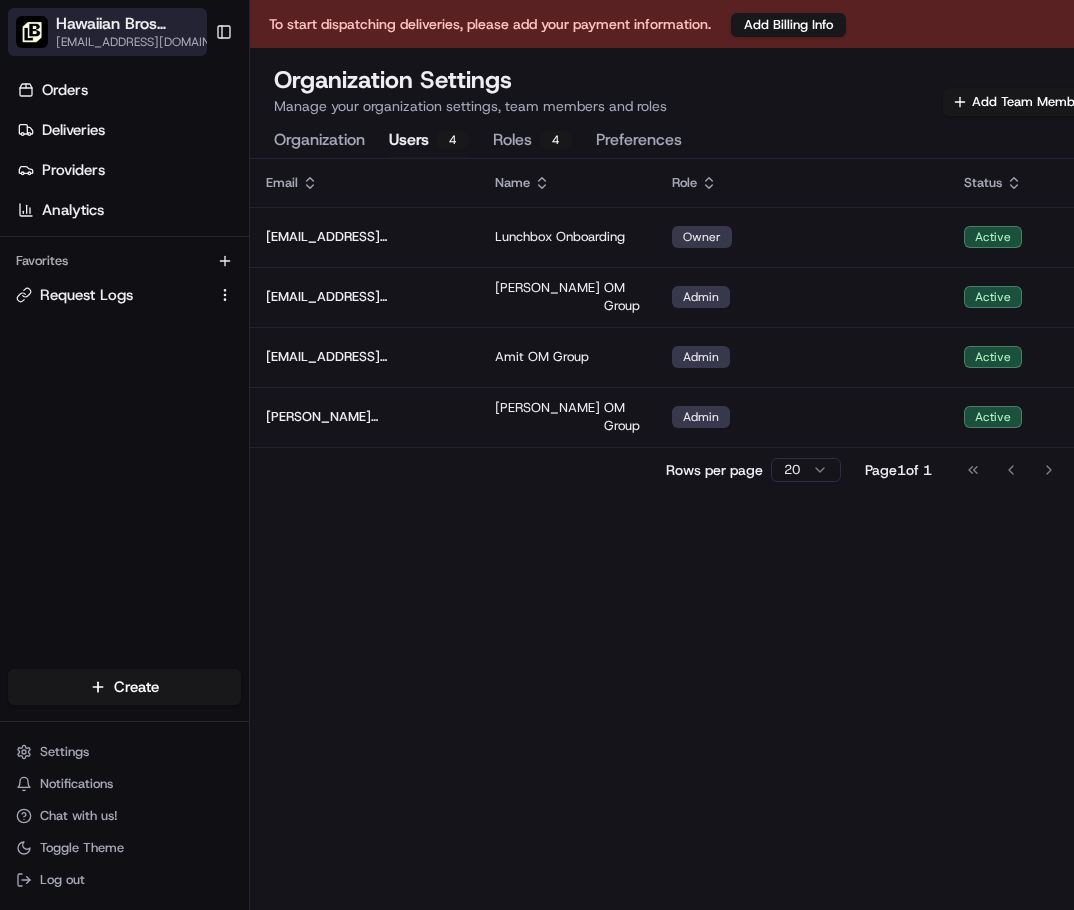 click on "Hawaiian Bros ([GEOGRAPHIC_DATA])" at bounding box center (143, 24) 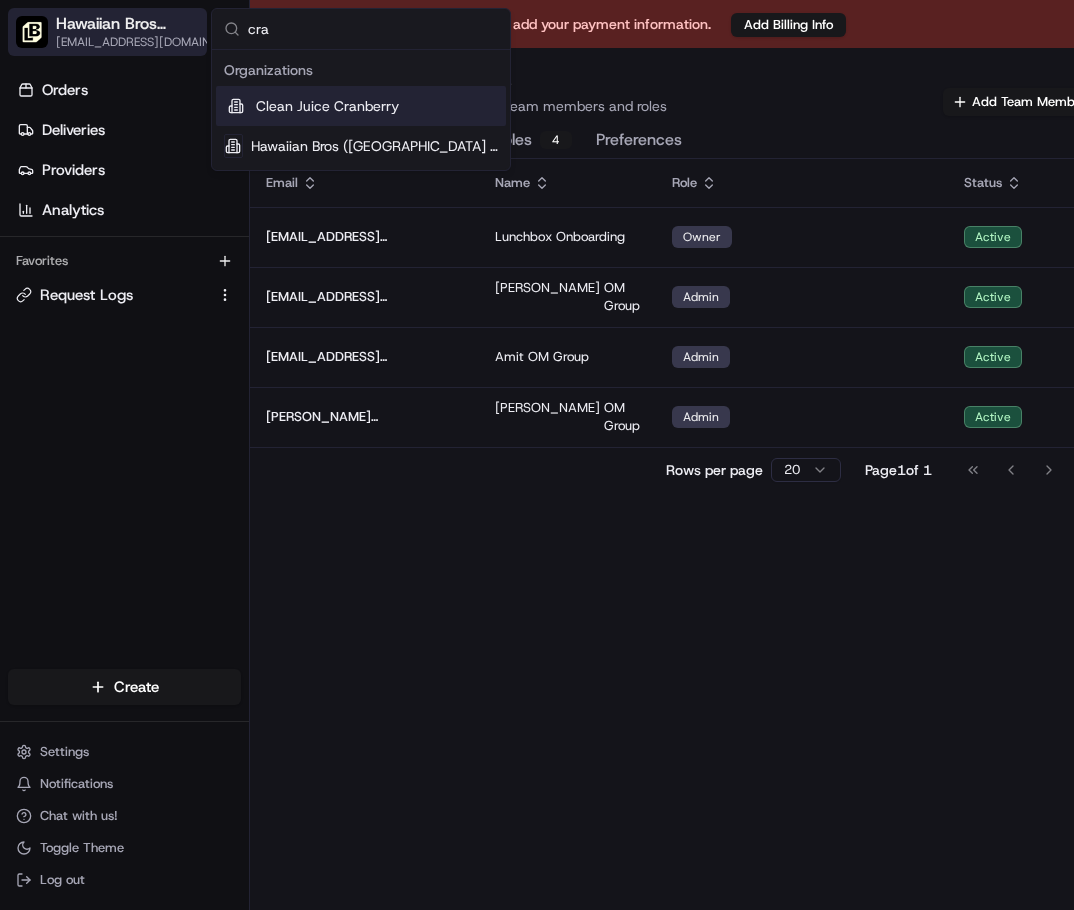 type on "crai" 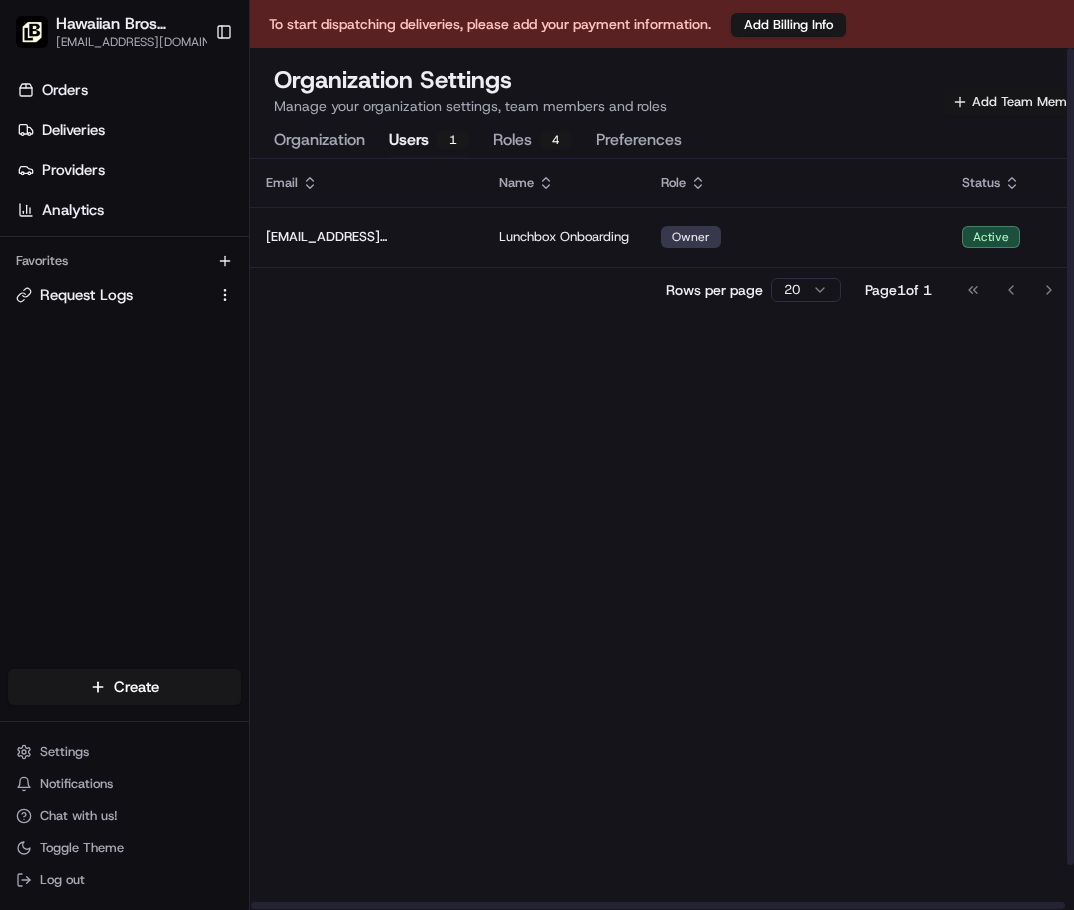 click on "Add Team Member" at bounding box center (1019, 102) 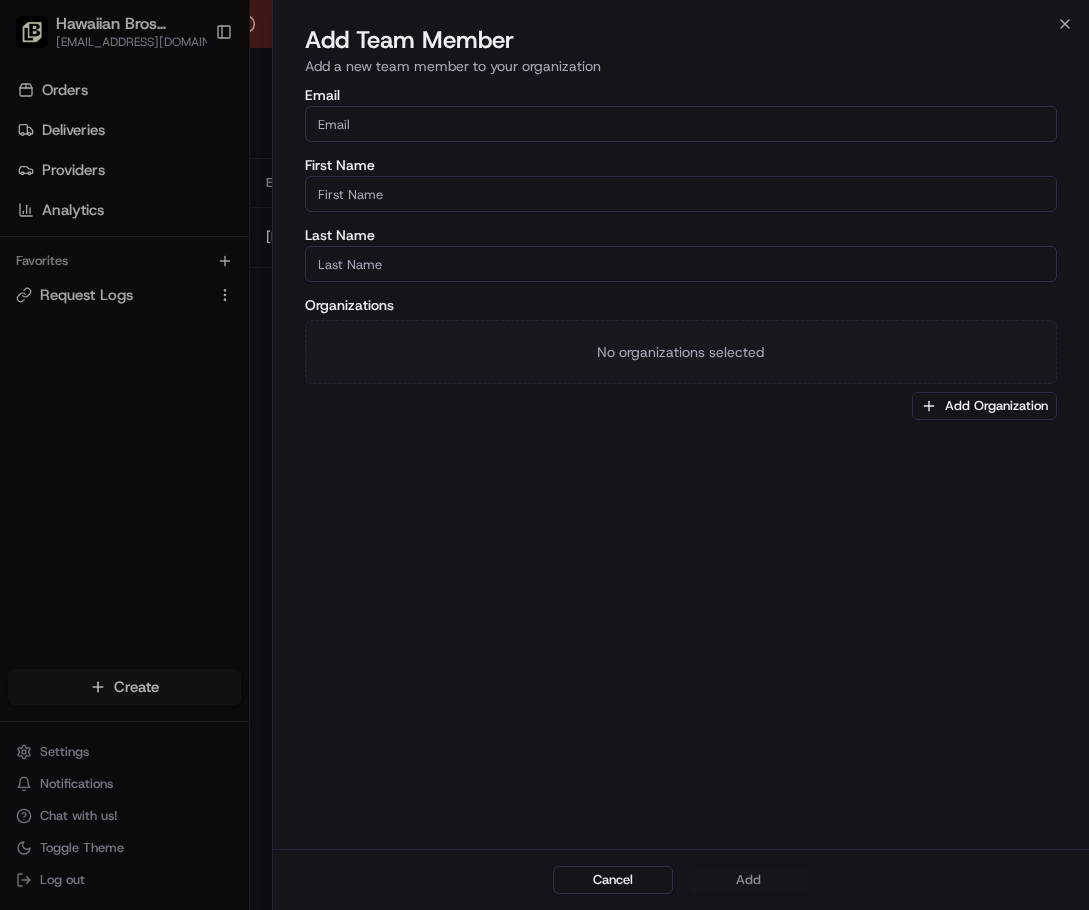 click on "Email" at bounding box center [681, 124] 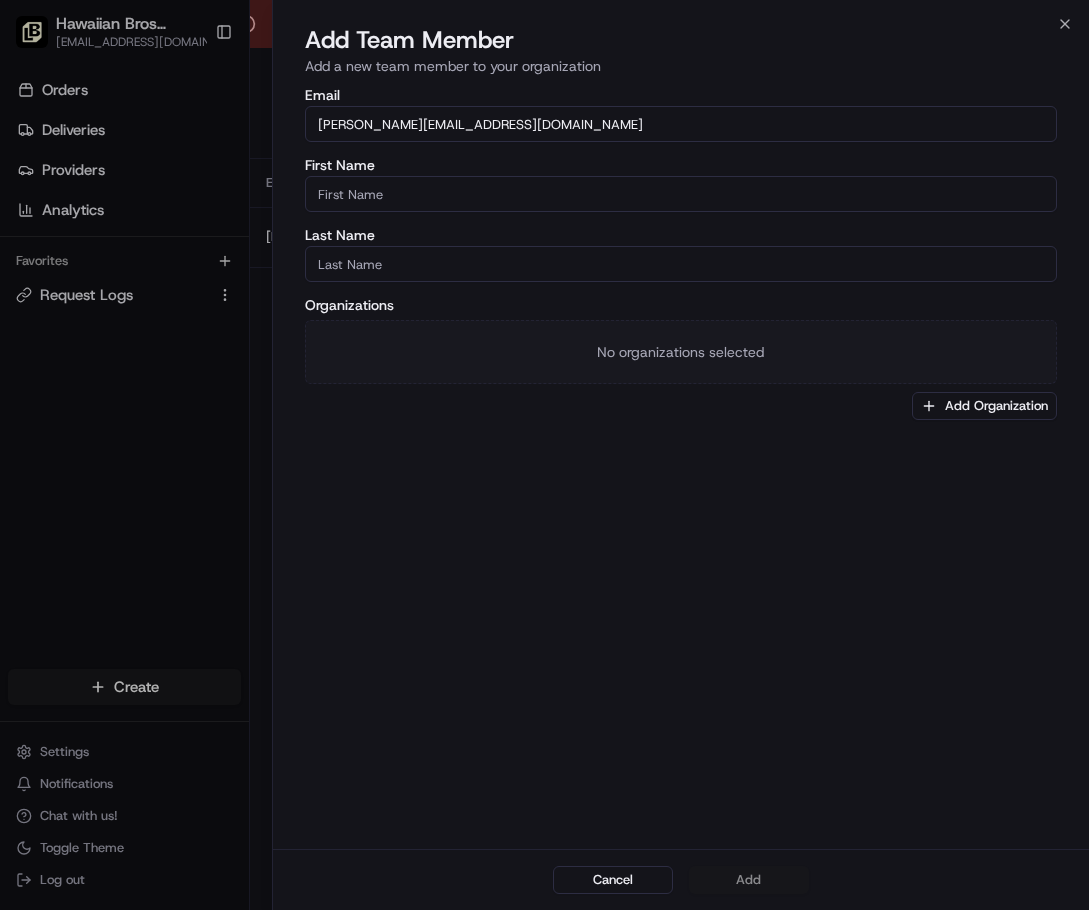 type on "[PERSON_NAME][EMAIL_ADDRESS][DOMAIN_NAME]" 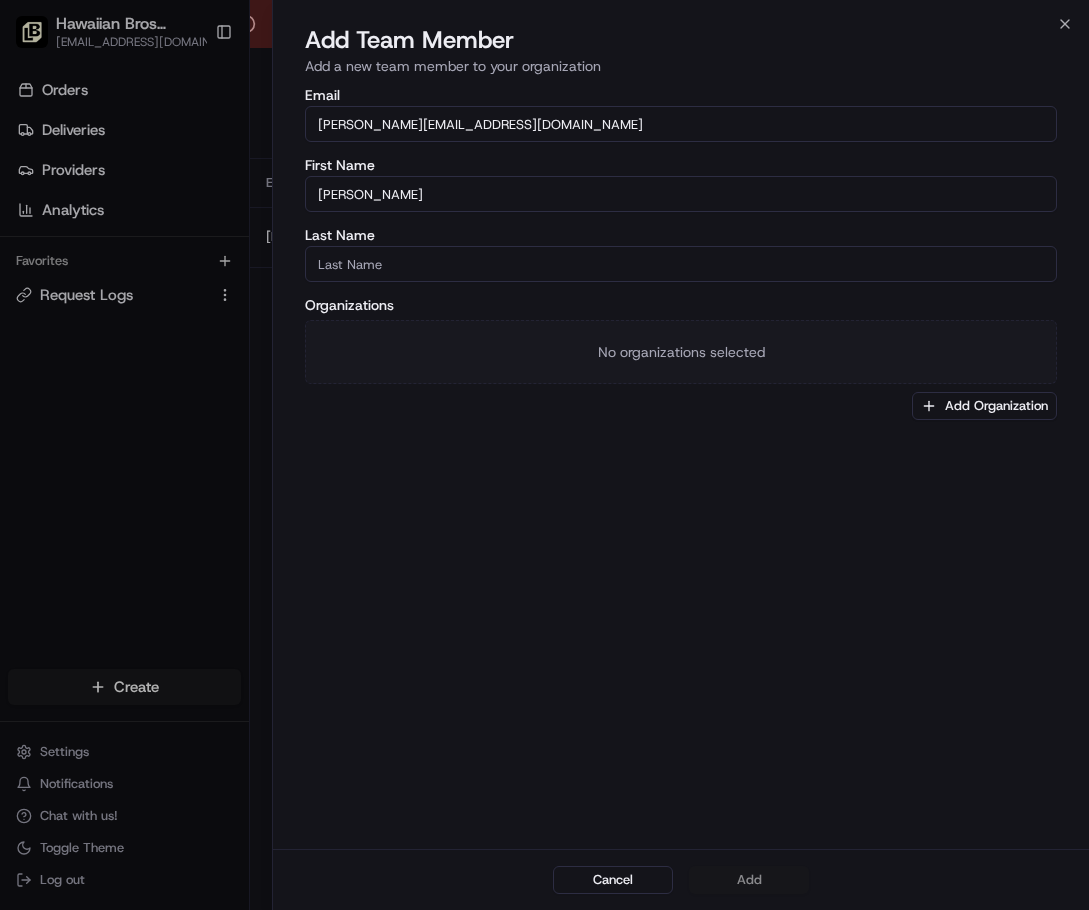 type on "[PERSON_NAME]" 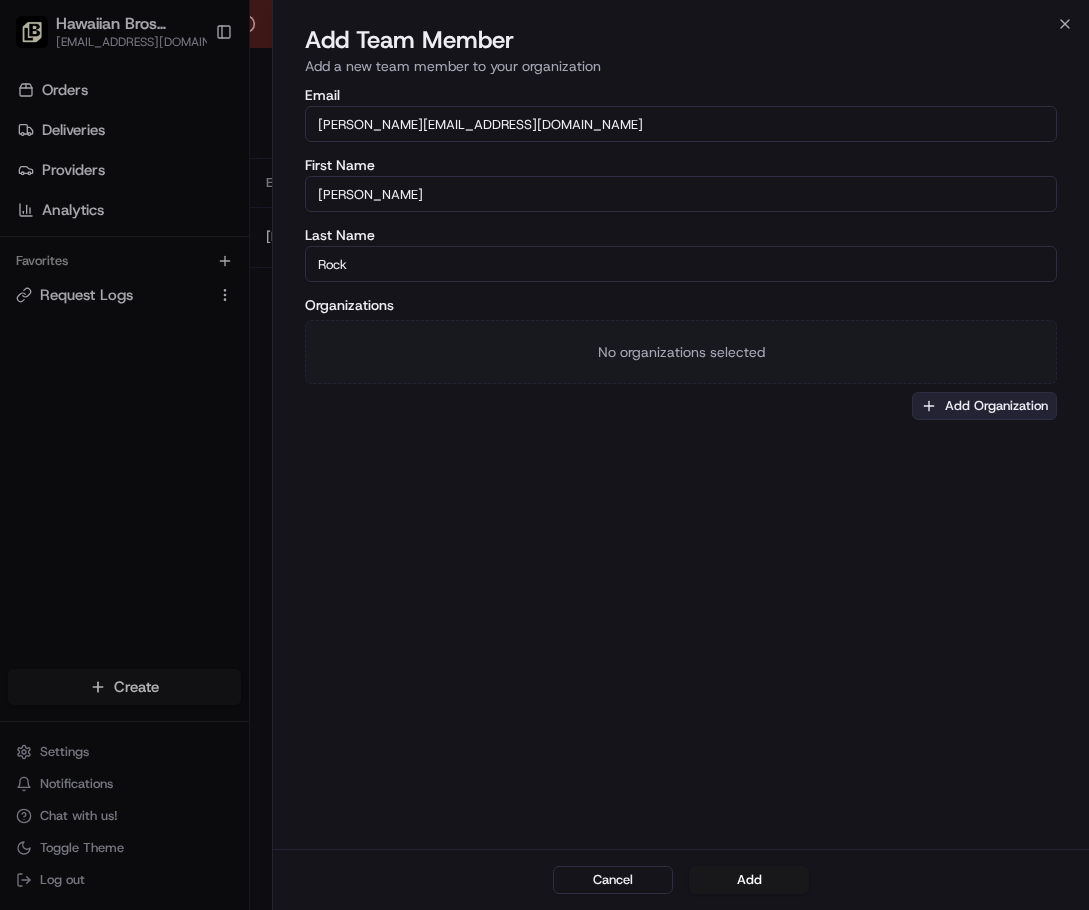 type on "Rock" 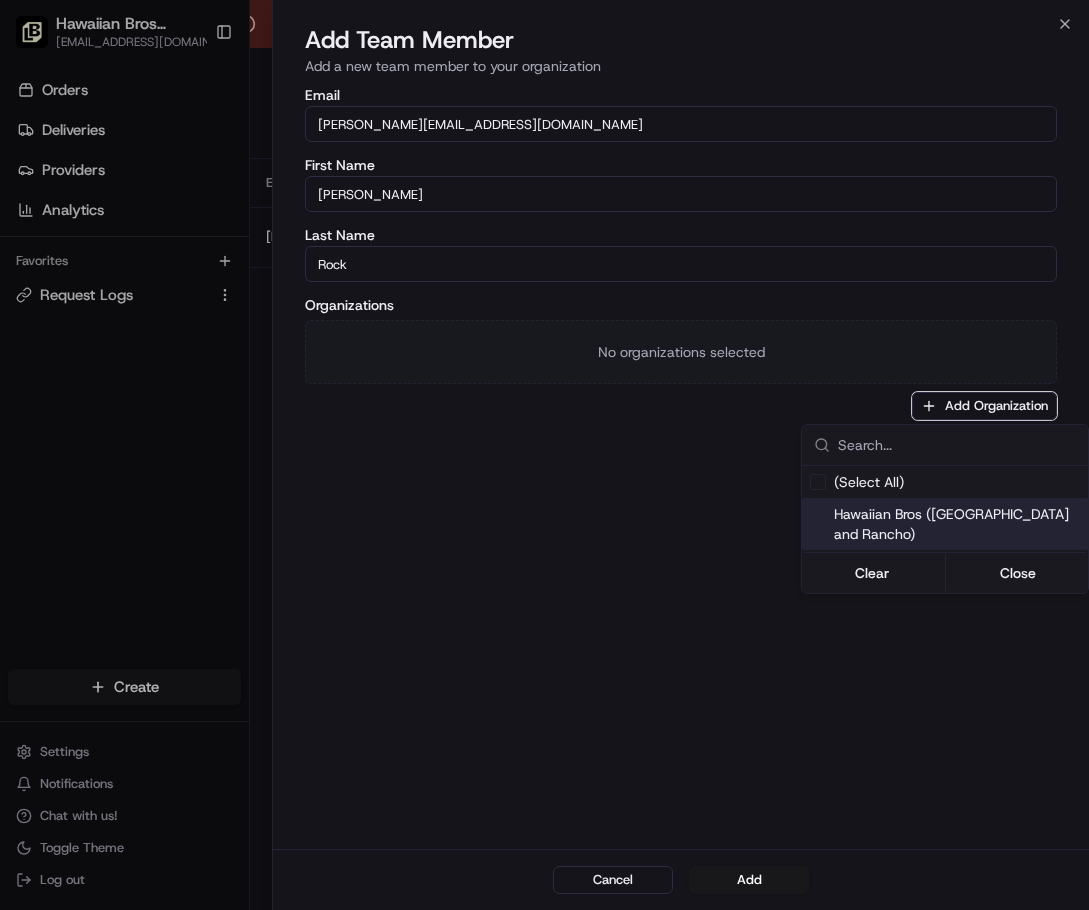 click on "Hawaiian Bros ([GEOGRAPHIC_DATA] and Rancho)" at bounding box center (957, 524) 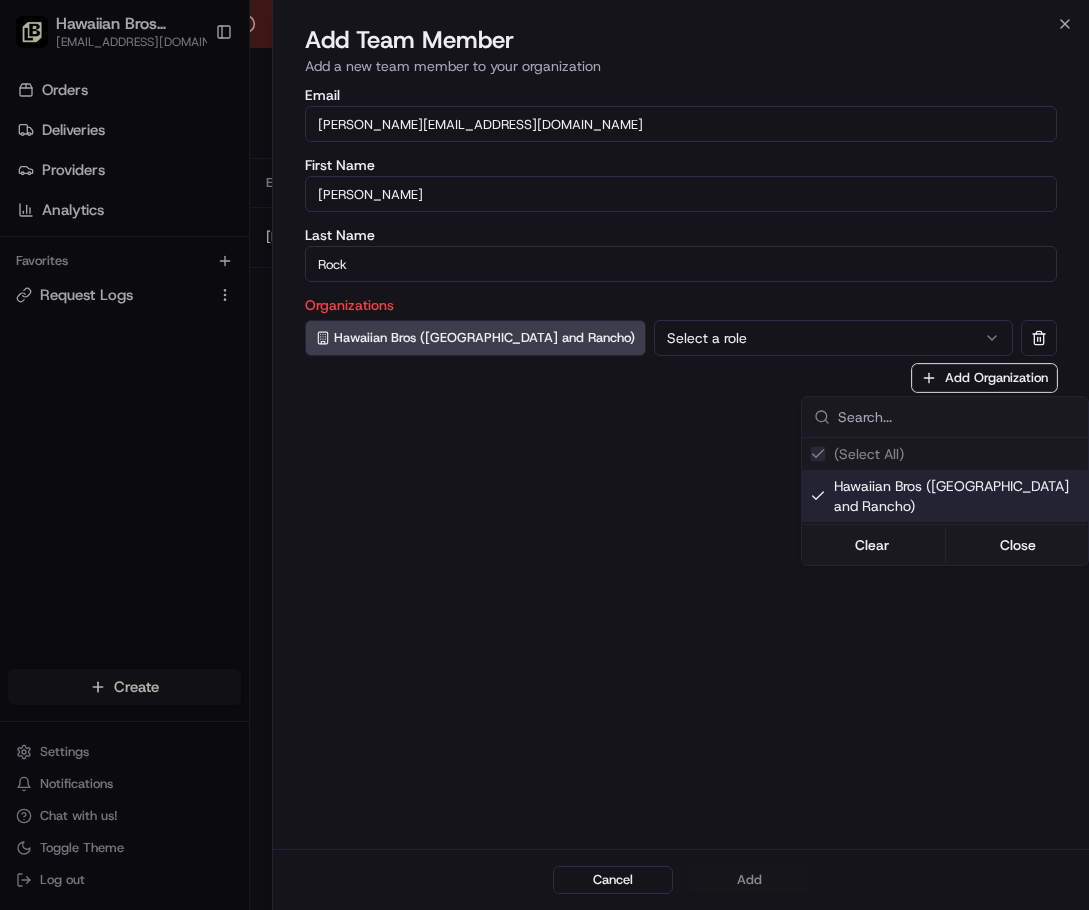 click at bounding box center [544, 455] 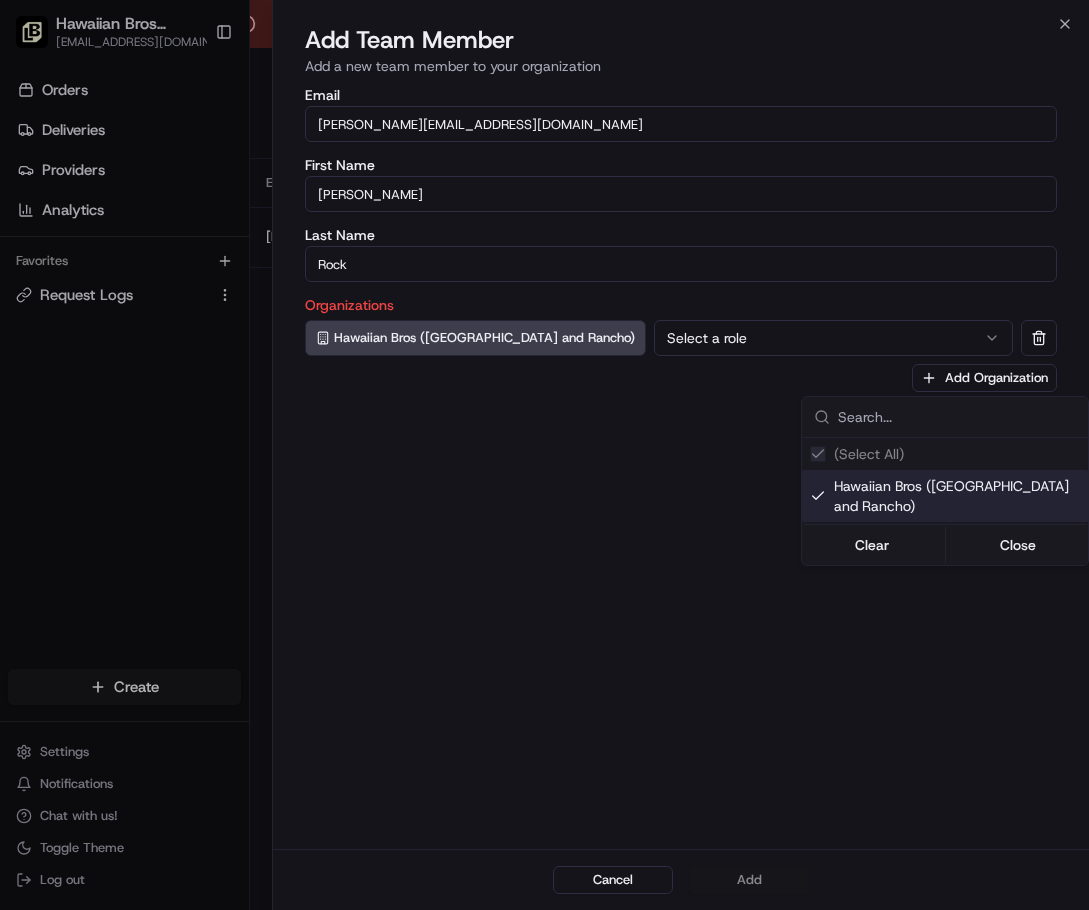click on "To start dispatching deliveries, please add your payment information. Add Billing Info Hawaiian Bros ([GEOGRAPHIC_DATA] and Rancho) [EMAIL_ADDRESS][DOMAIN_NAME] Toggle Sidebar Orders Deliveries Providers Analytics Favorites Request Logs Main Menu Members & Organization Organization Users Roles Preferences Customization Tracking Orchestration Automations Dispatch Strategy Locations Pickup Locations Dropoff Locations Billing Billing Refund Requests Integrations Notification Triggers Webhooks API Keys Request Logs Create Settings Notifications Chat with us! Toggle Theme Log out Organization Settings Manage your organization settings, team members and roles Add Team Member Organization Users 1 Roles 4 Preferences Email Name Role Status [EMAIL_ADDRESS][DOMAIN_NAME] Lunchbox Onboarding Owner Active Rows per page 20 Page  1  of   1 Go to first page Go to previous page Go to next page Go to last page
Close Add Team Member Email [PERSON_NAME][EMAIL_ADDRESS][DOMAIN_NAME]" at bounding box center [544, 455] 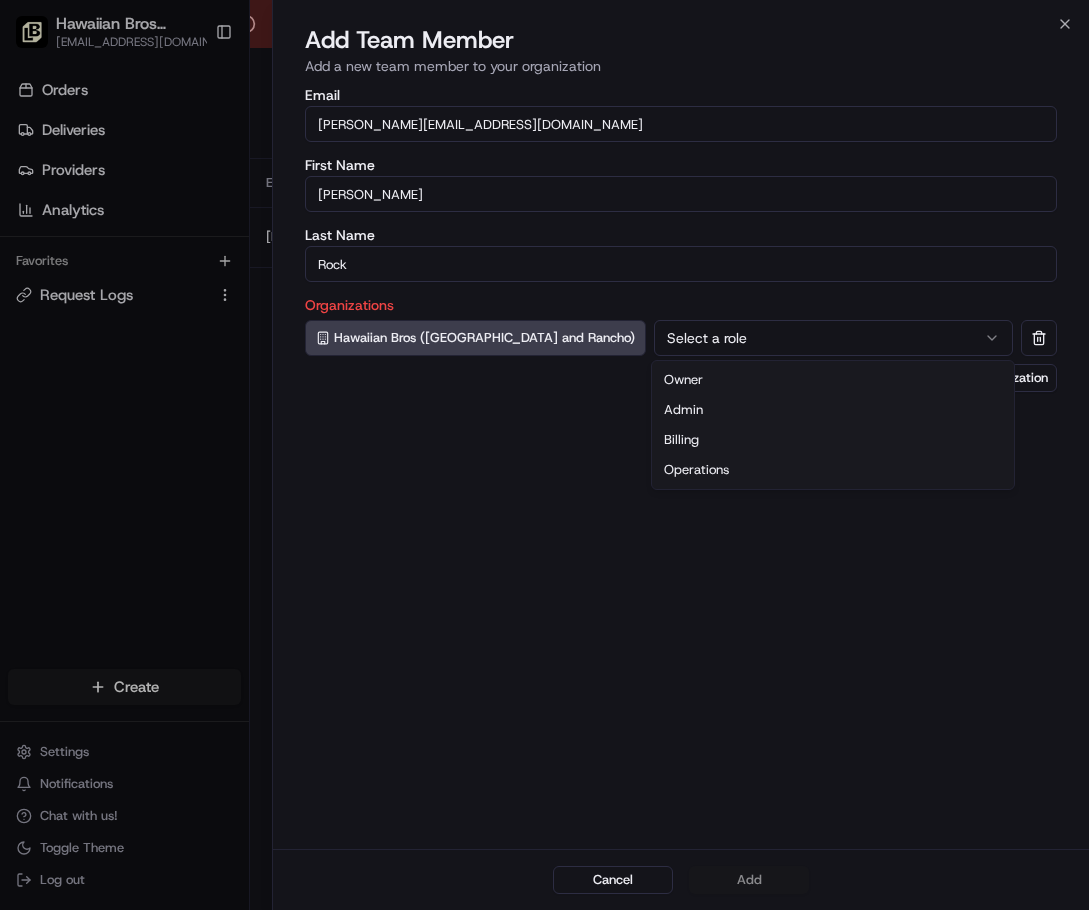 click on "Select a role" at bounding box center [833, 338] 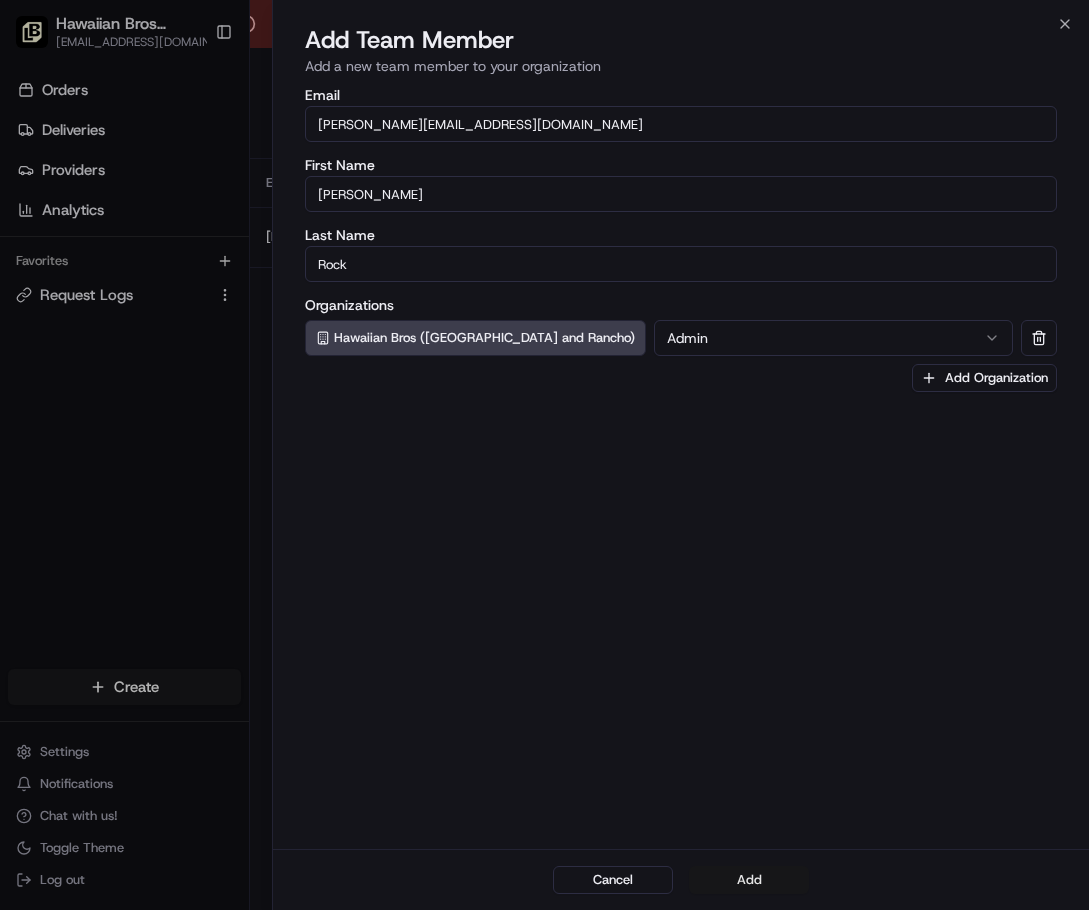 click on "Add" at bounding box center [749, 880] 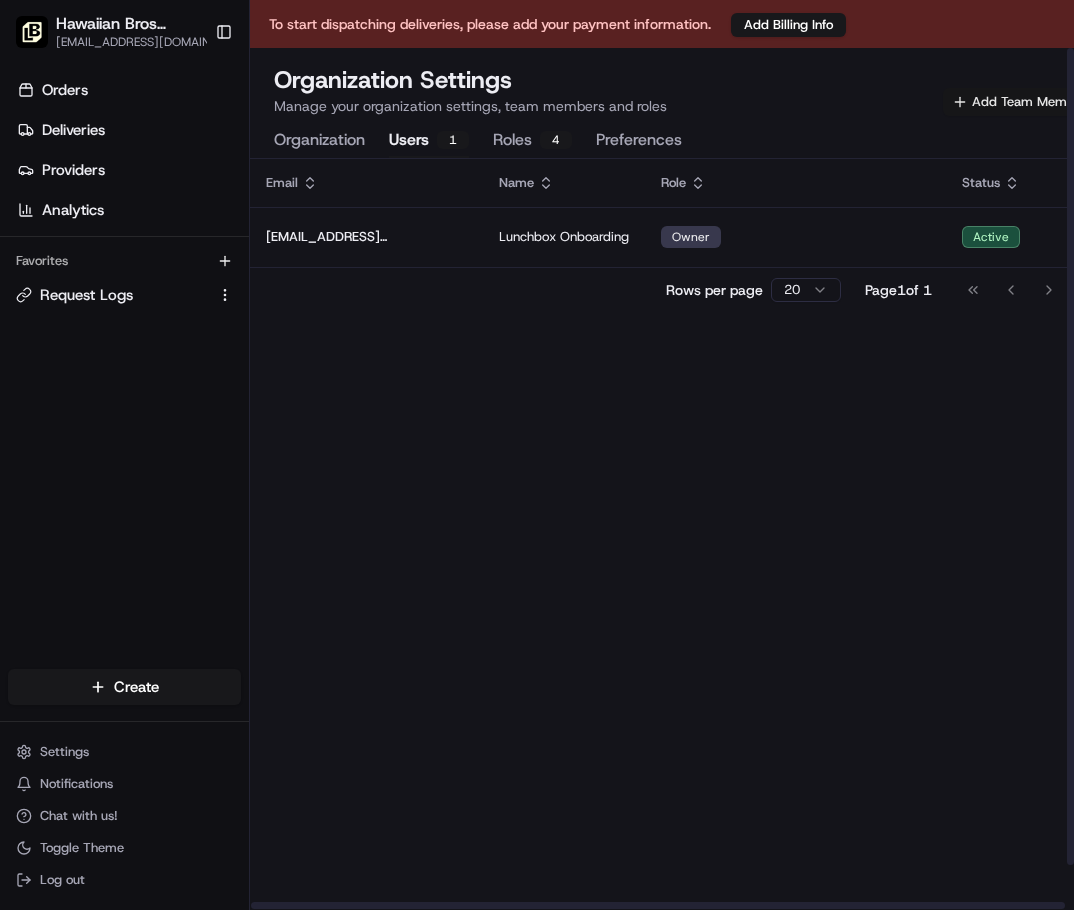 click on "Add Team Member" at bounding box center (1019, 102) 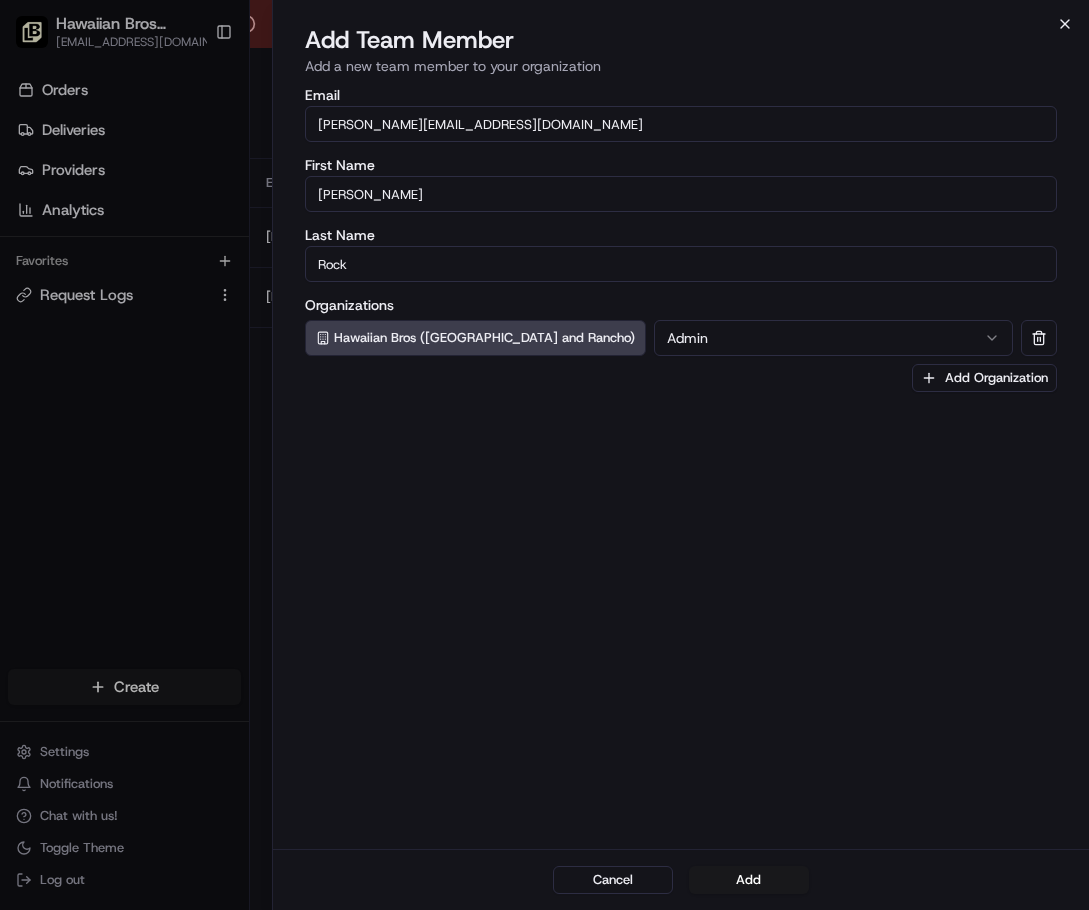 click 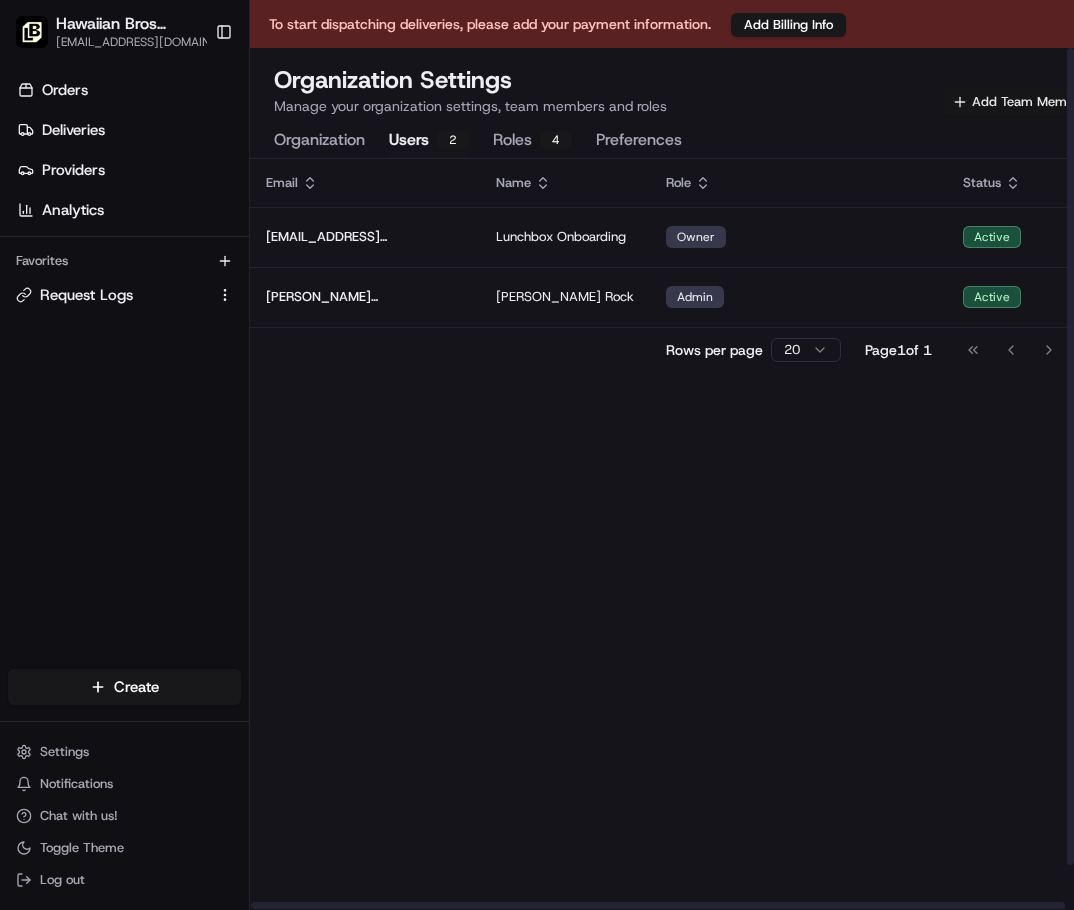 click on "Add Team Member" at bounding box center [1019, 102] 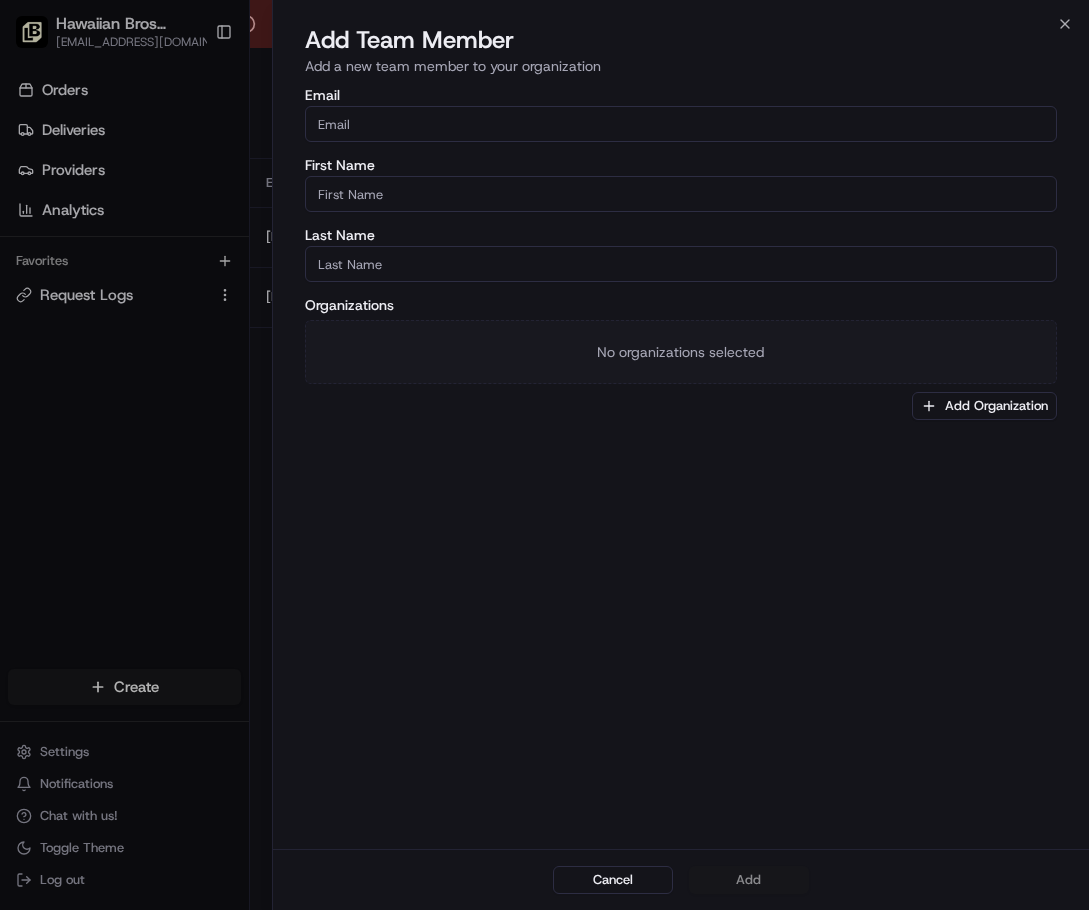 click on "Email" at bounding box center [681, 124] 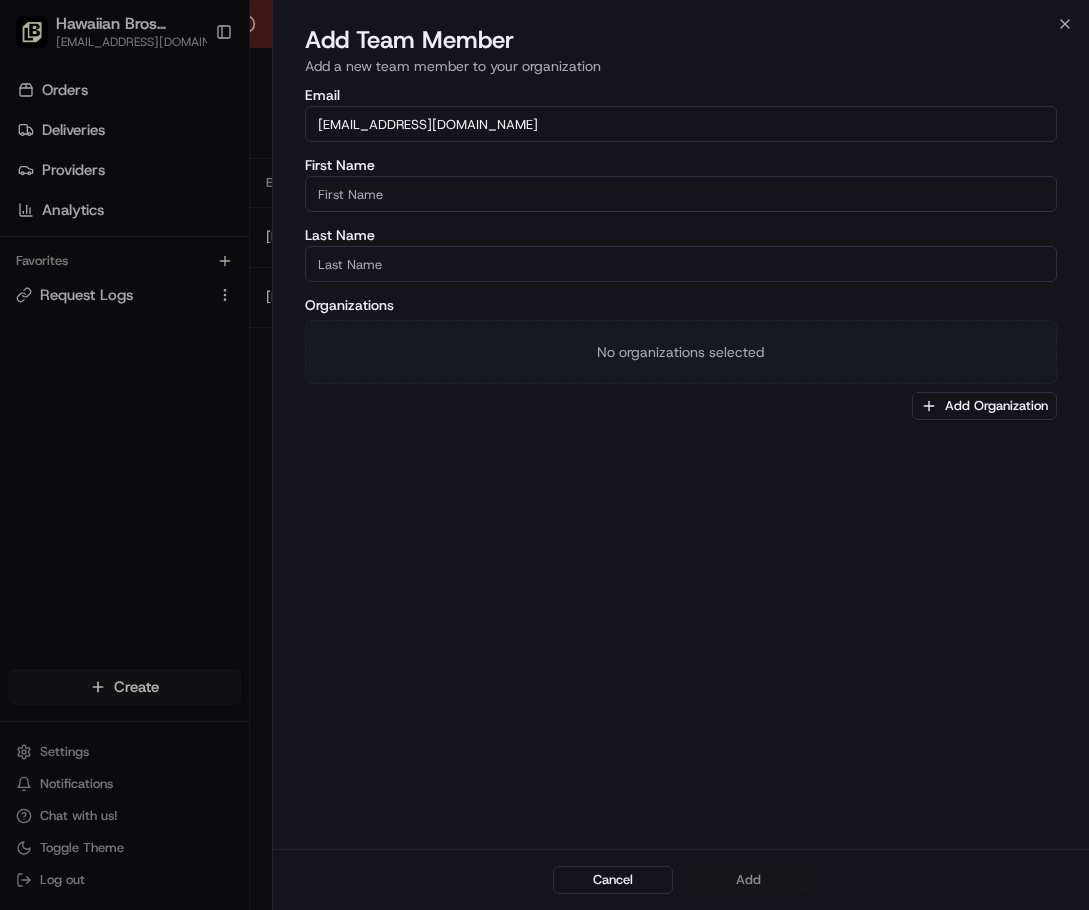 type on "[EMAIL_ADDRESS][DOMAIN_NAME]" 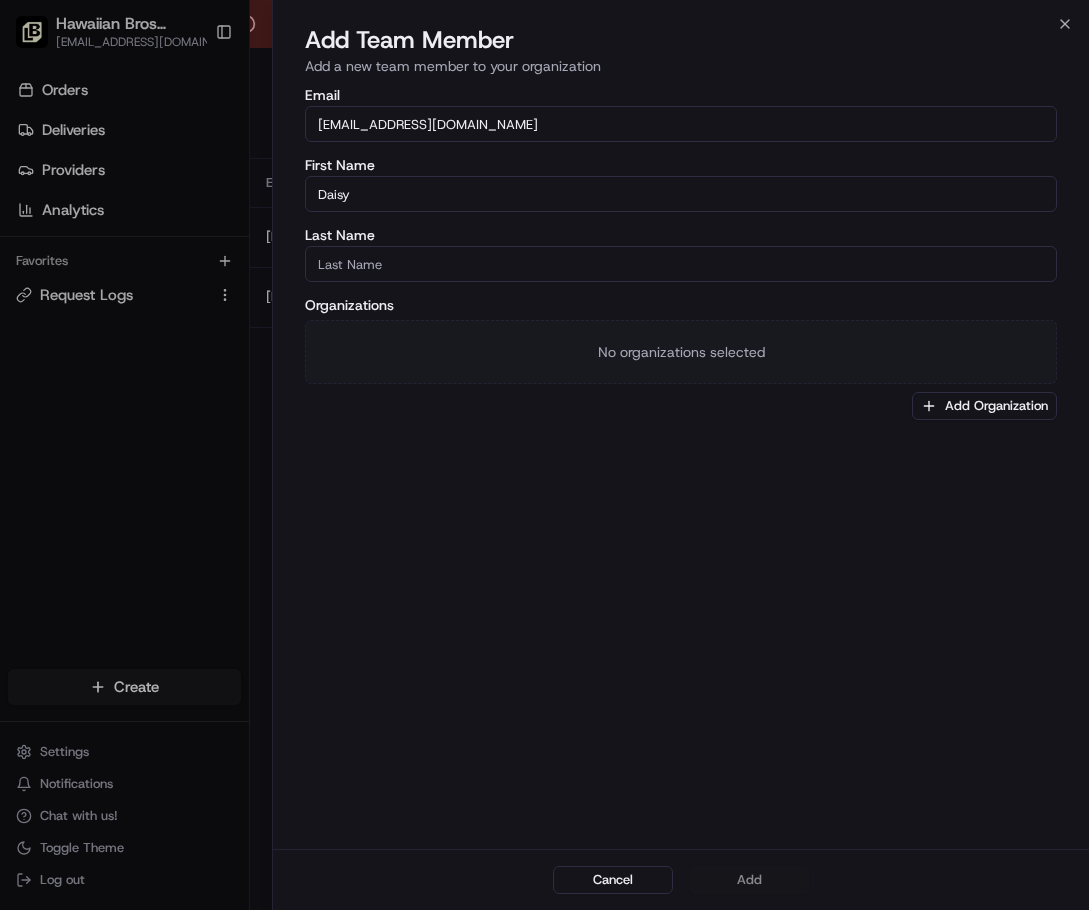 type on "Daisy" 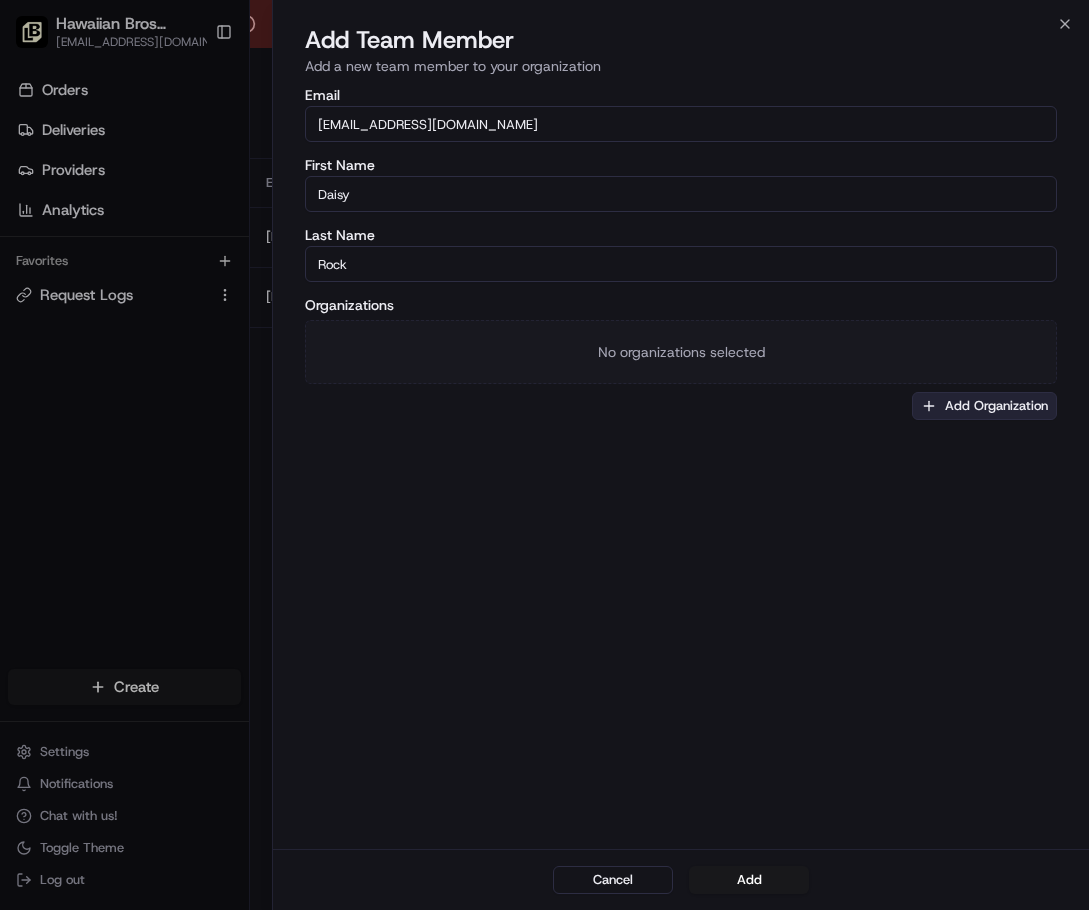 type on "Rock" 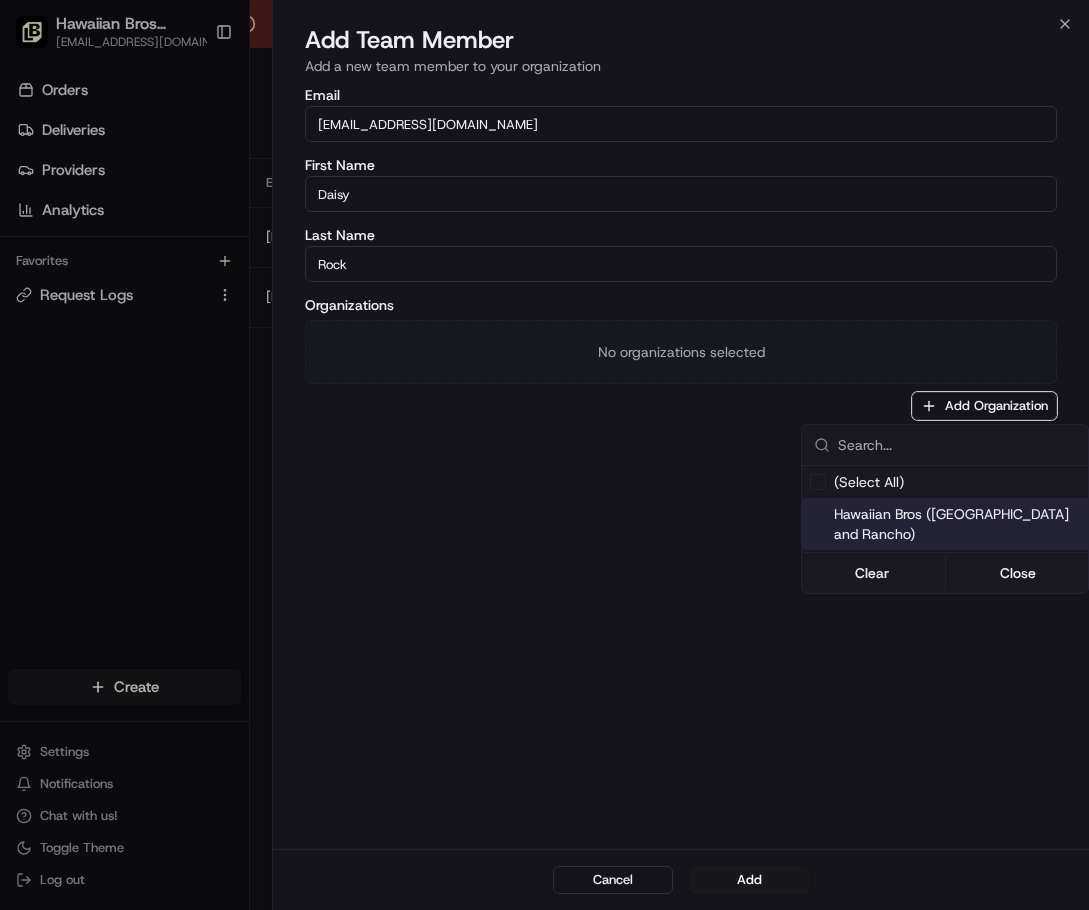click on "Hawaiian Bros ([GEOGRAPHIC_DATA] and Rancho)" at bounding box center (957, 524) 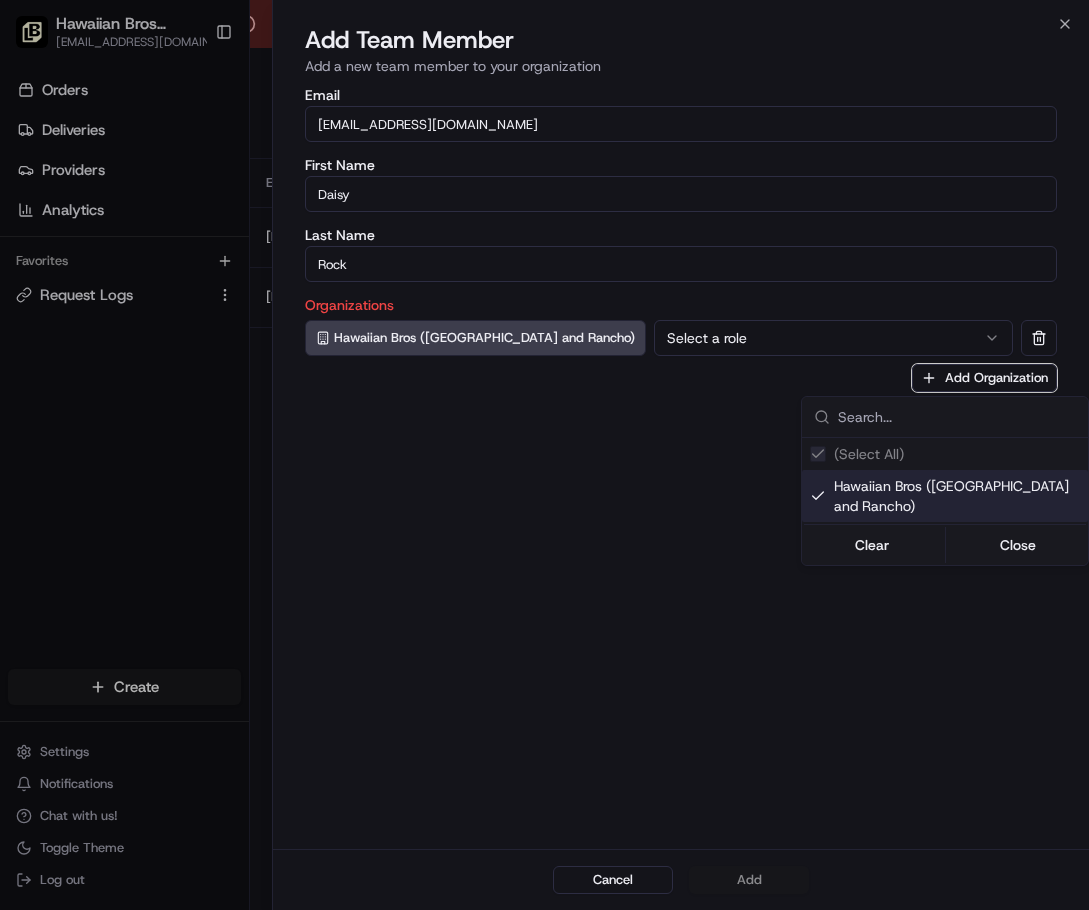 click at bounding box center [544, 455] 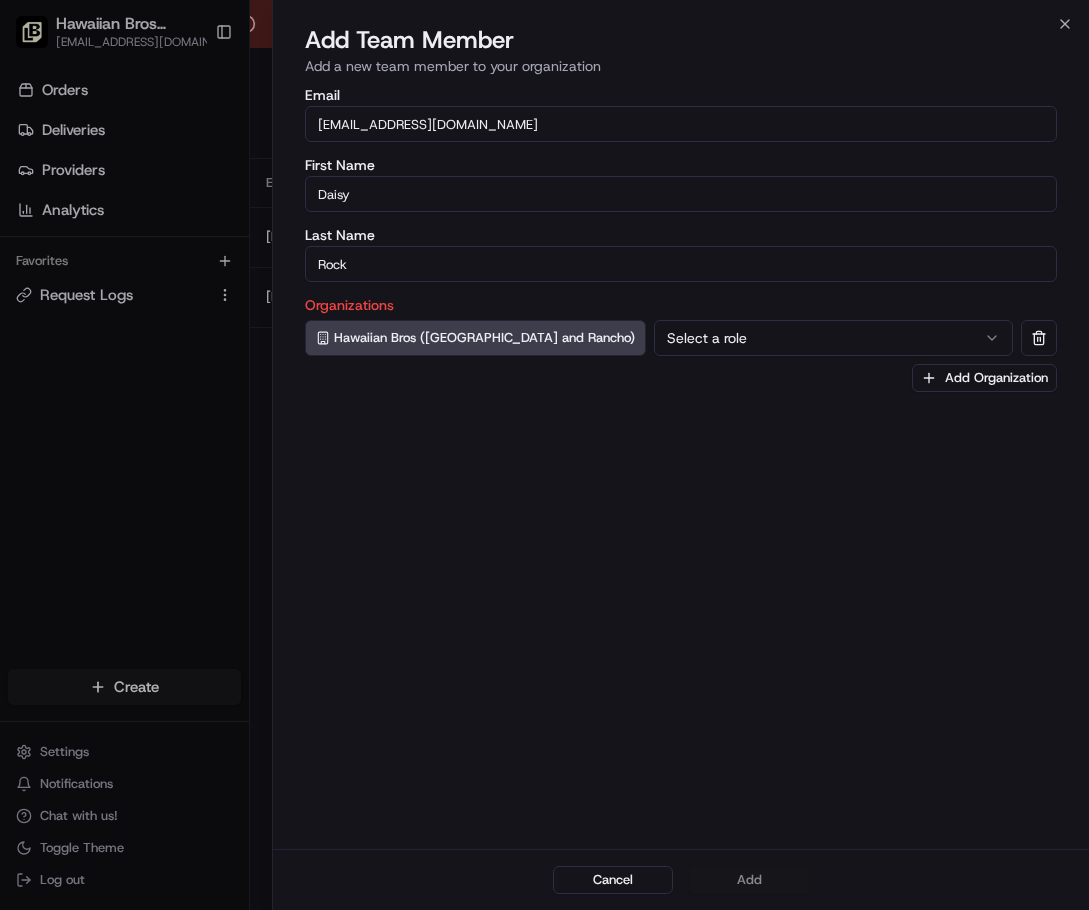 click on "Select a role" at bounding box center [833, 338] 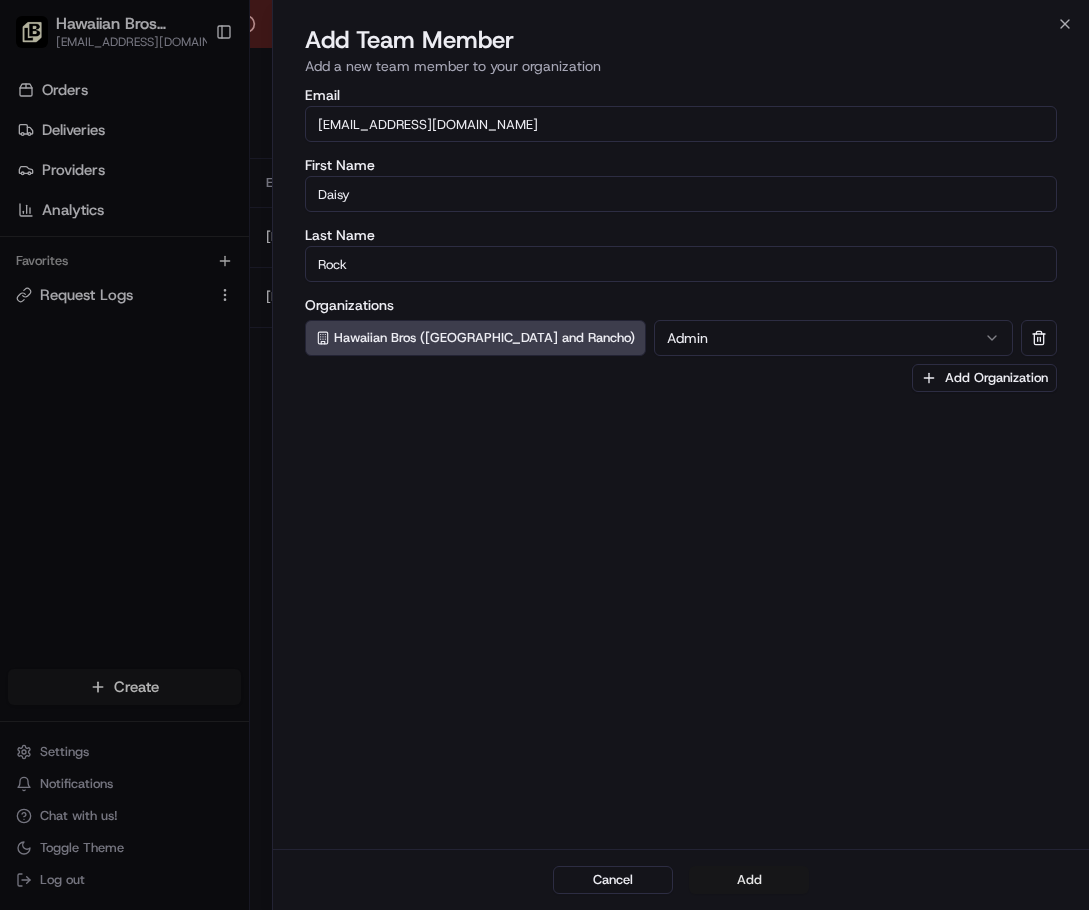 click on "Add" at bounding box center (749, 880) 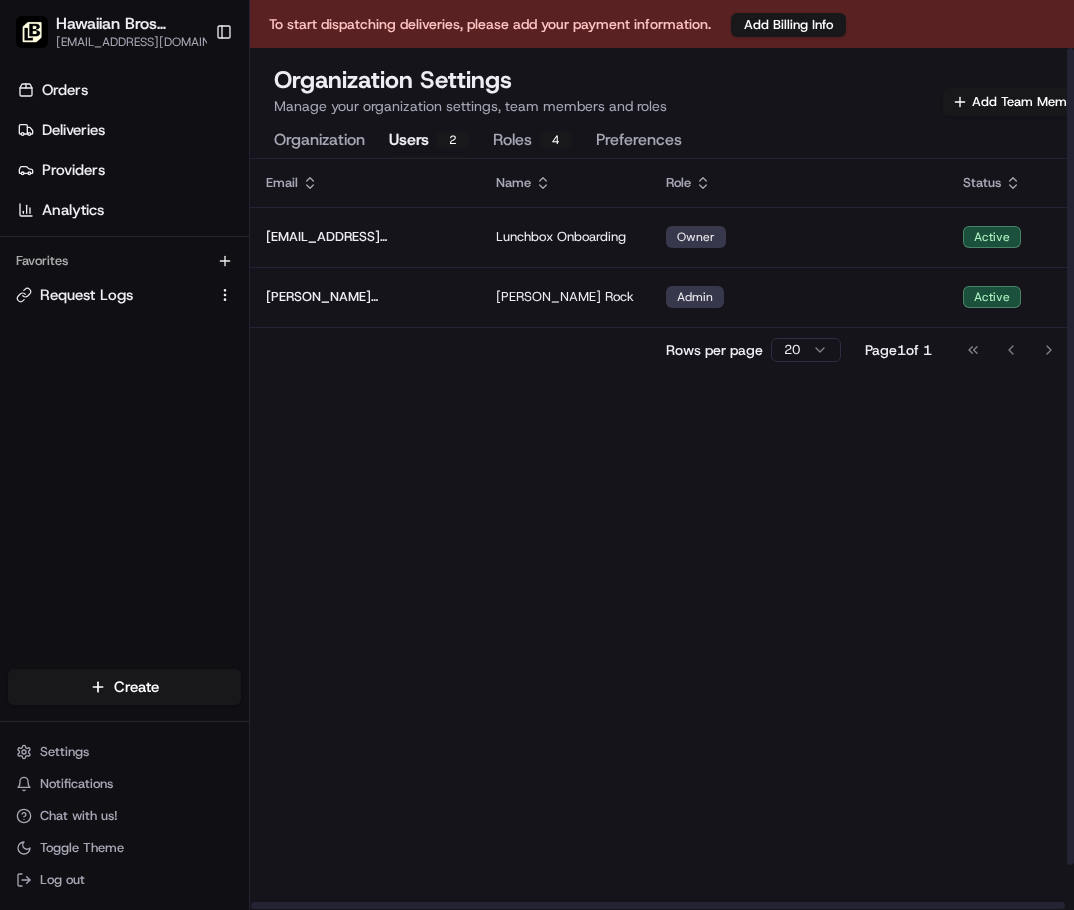 click on "Email Name Role Status [EMAIL_ADDRESS][DOMAIN_NAME] Lunchbox Onboarding Owner Active [PERSON_NAME][EMAIL_ADDRESS][DOMAIN_NAME] [PERSON_NAME] Admin Active Rows per page 20 Page  1  of   1 Go to first page Go to previous page Go to next page Go to last page" at bounding box center (685, 558) 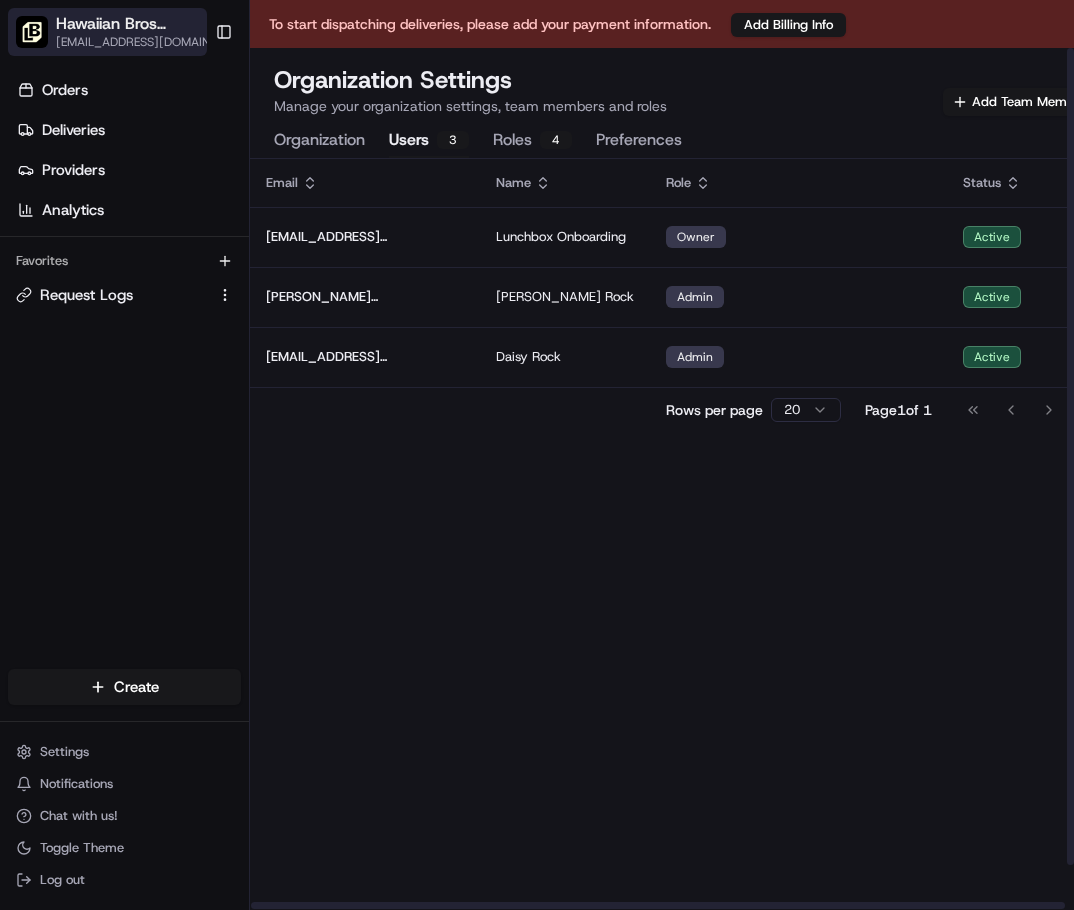 click on "Hawaiian Bros ([GEOGRAPHIC_DATA] and Rancho)" at bounding box center (140, 24) 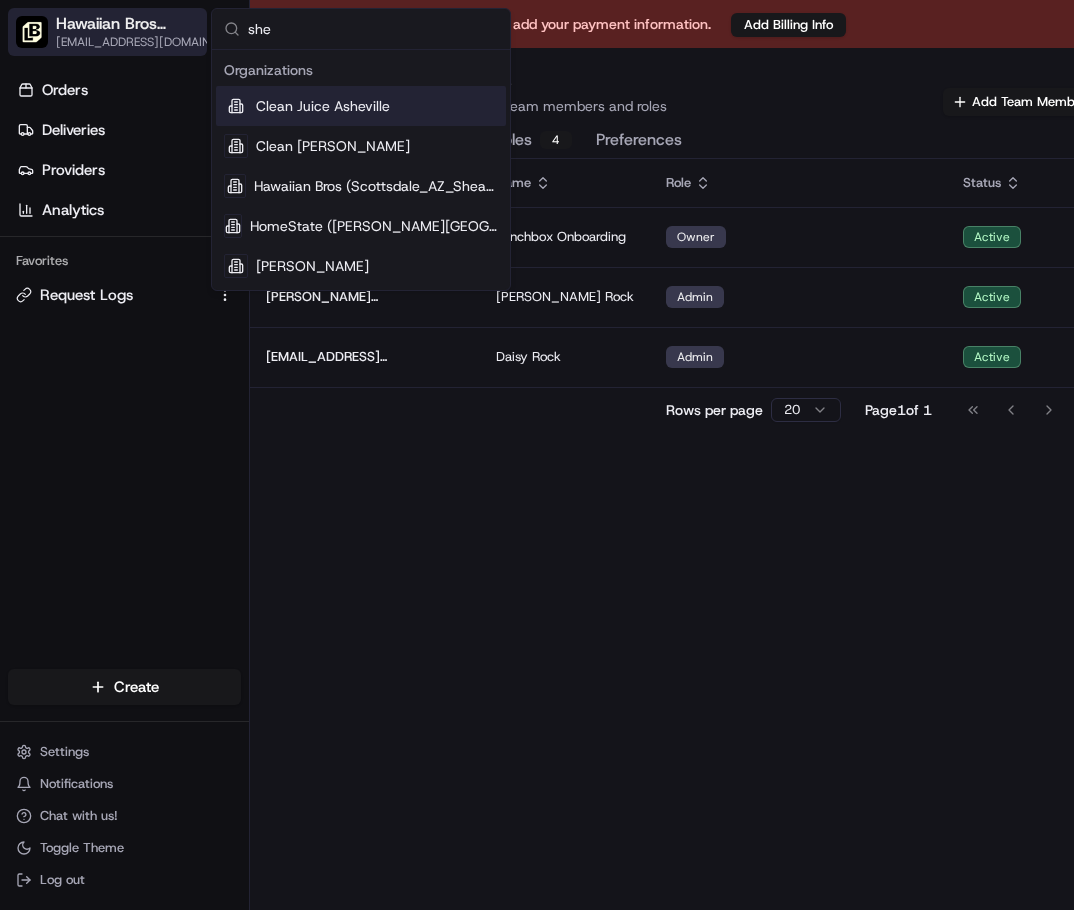 type on "[PERSON_NAME]" 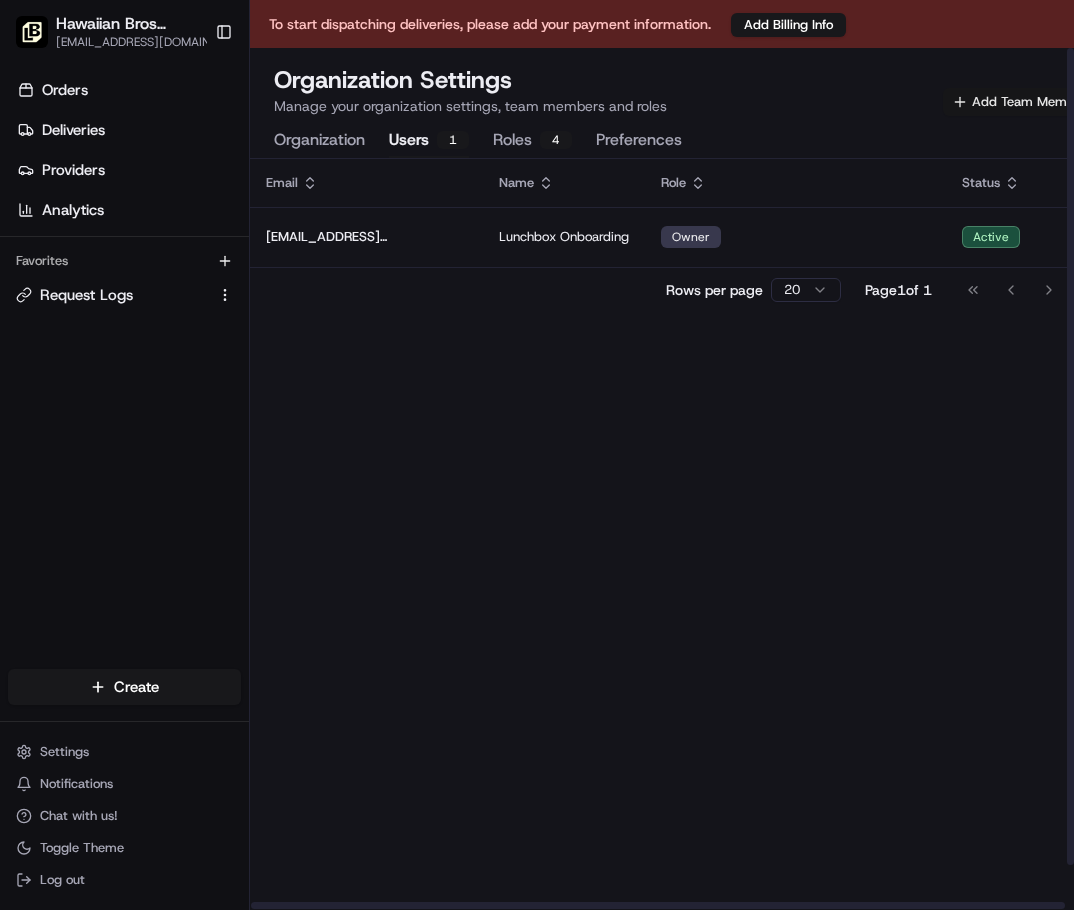 click on "Add Team Member" at bounding box center [1019, 102] 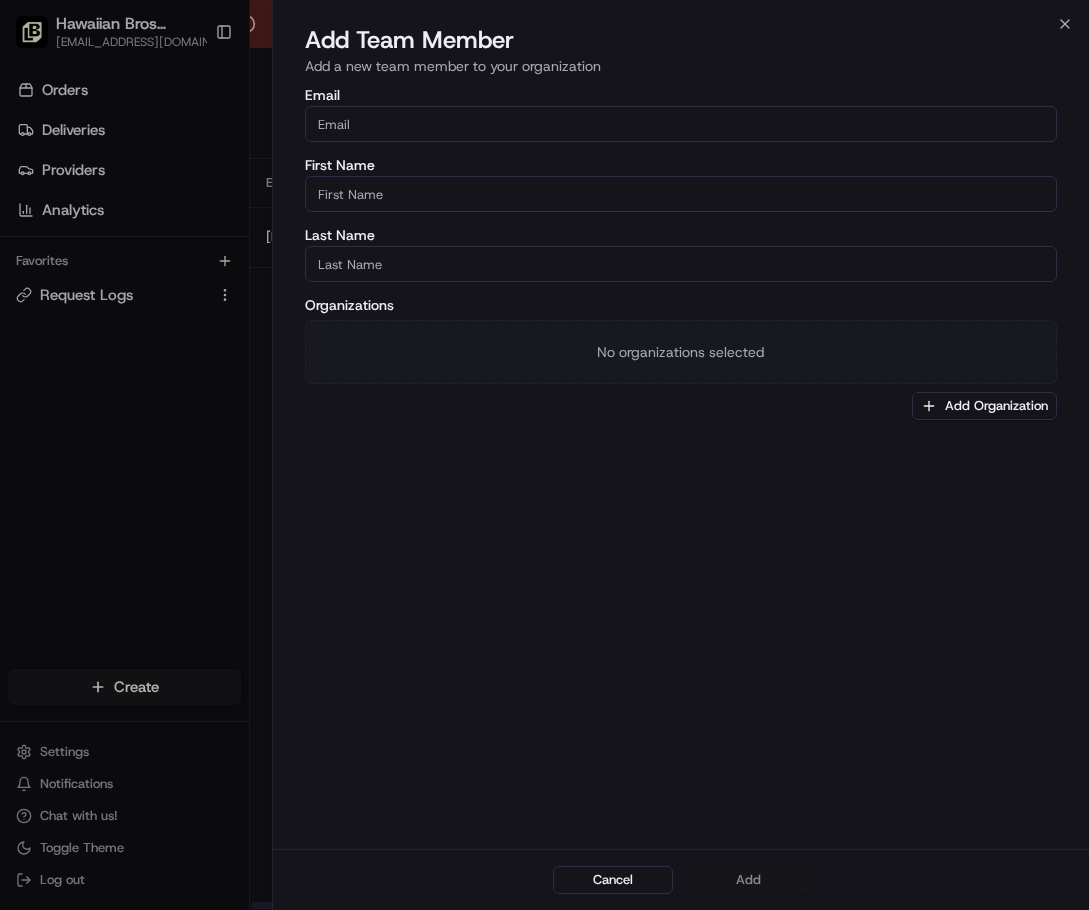 click on "Email" at bounding box center [681, 124] 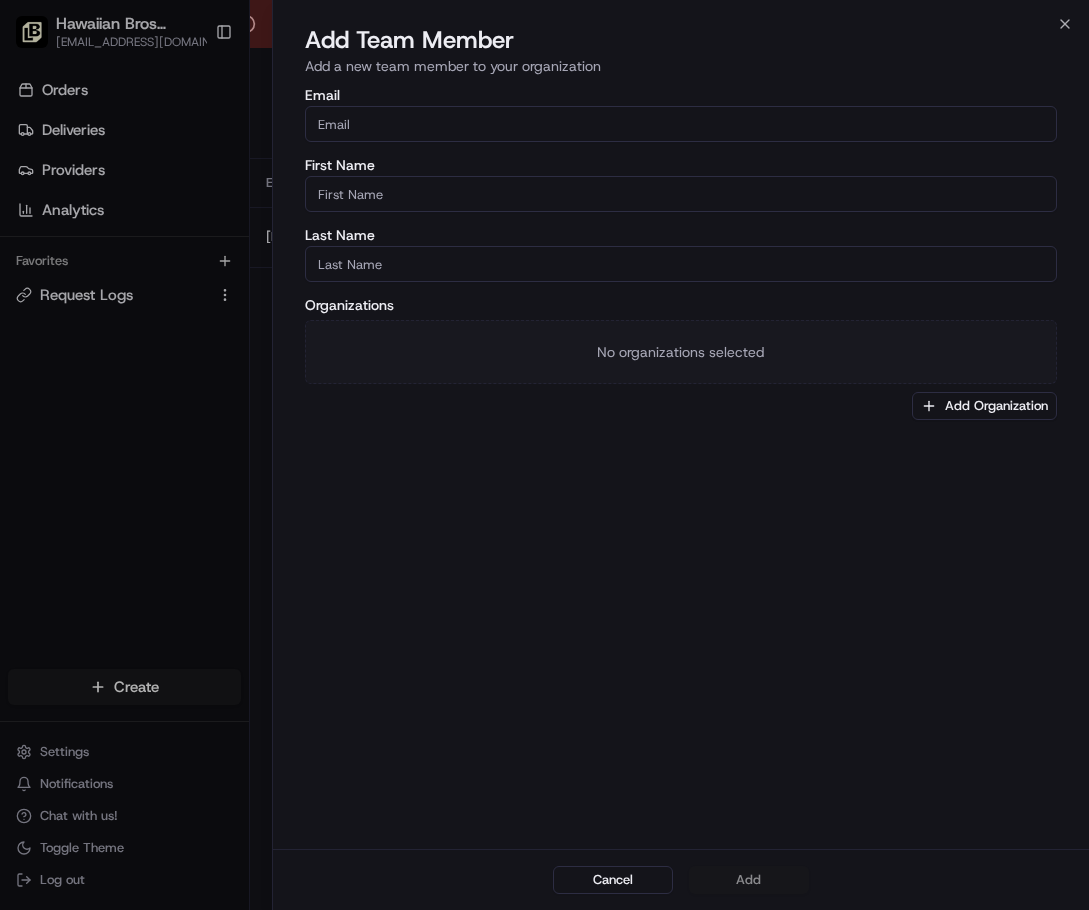 paste on "[PERSON_NAME][EMAIL_ADDRESS][DOMAIN_NAME]" 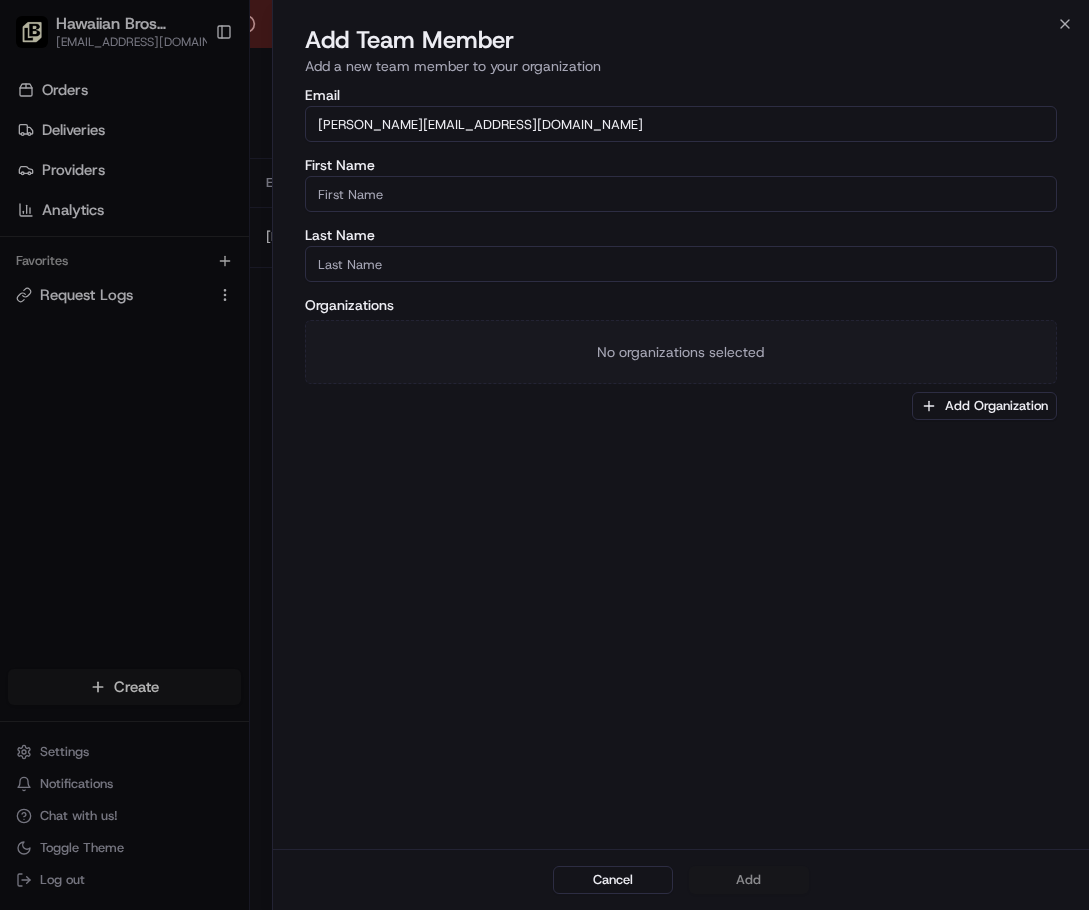 type on "[PERSON_NAME][EMAIL_ADDRESS][DOMAIN_NAME]" 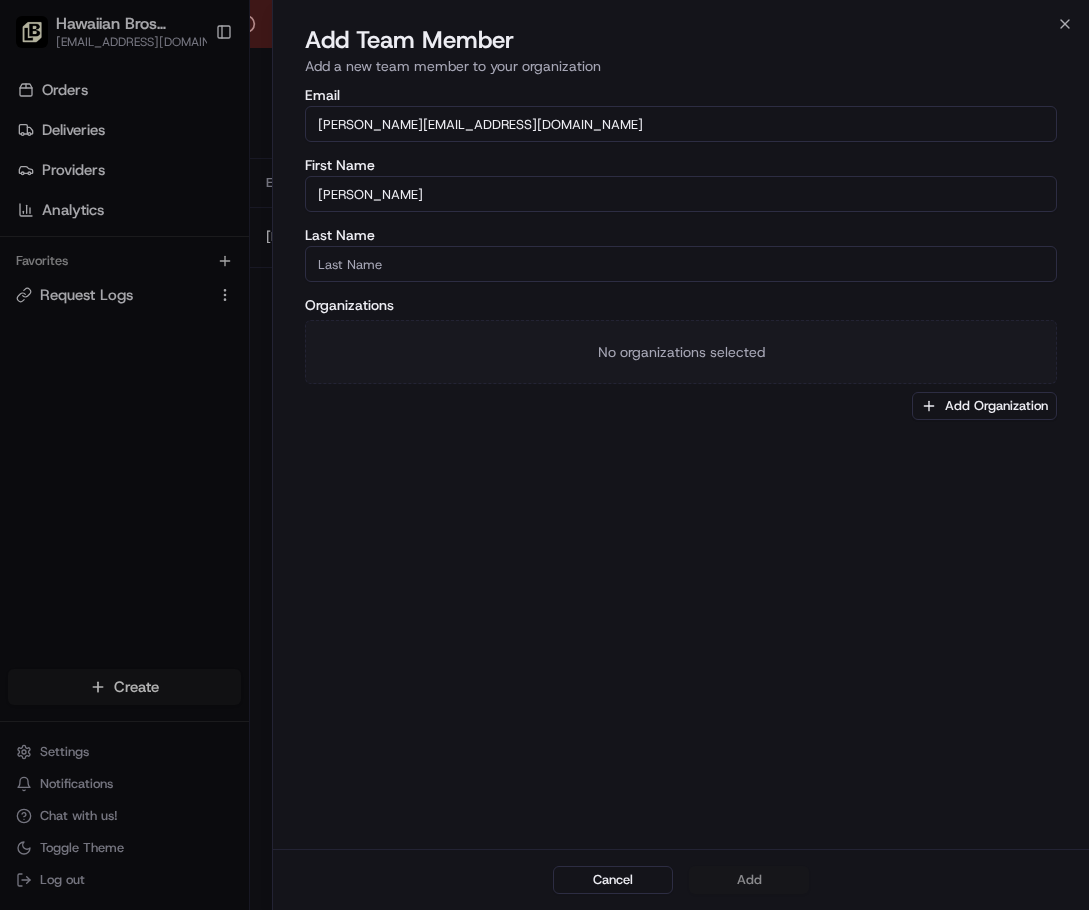 type on "[PERSON_NAME]" 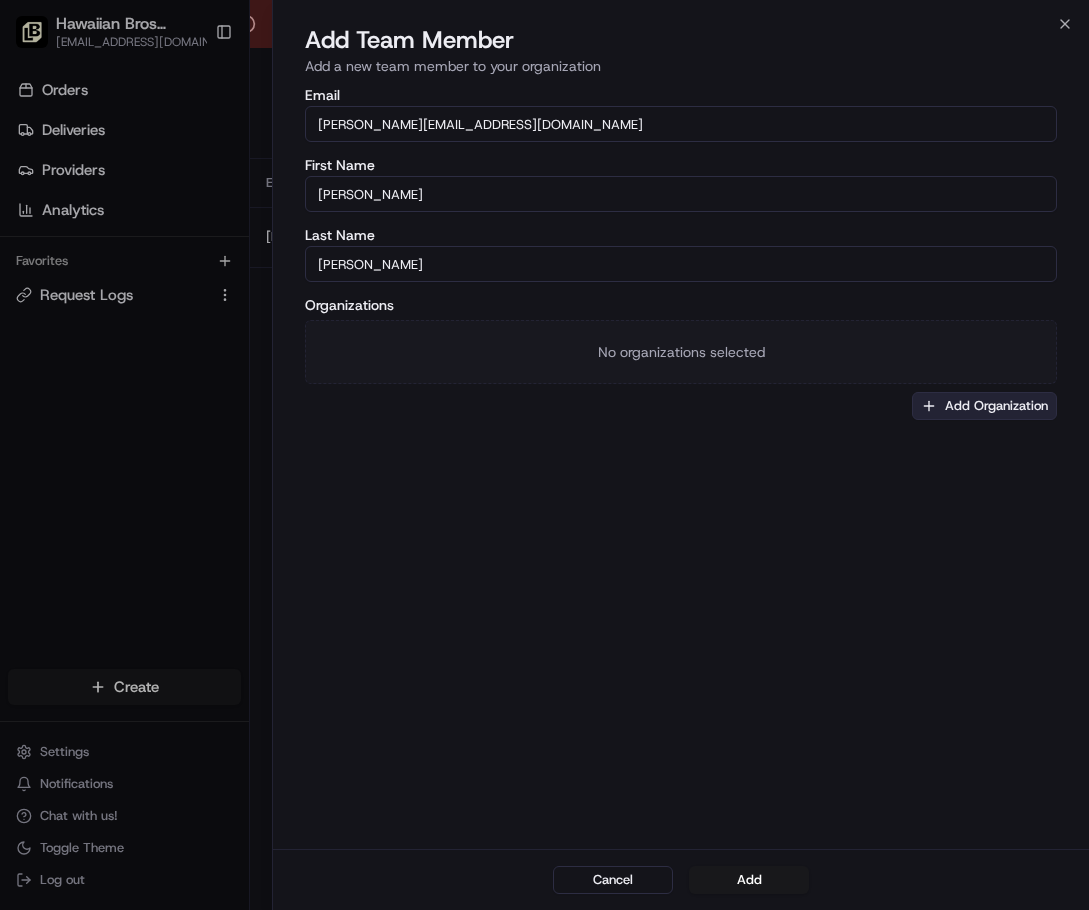 type on "[PERSON_NAME]" 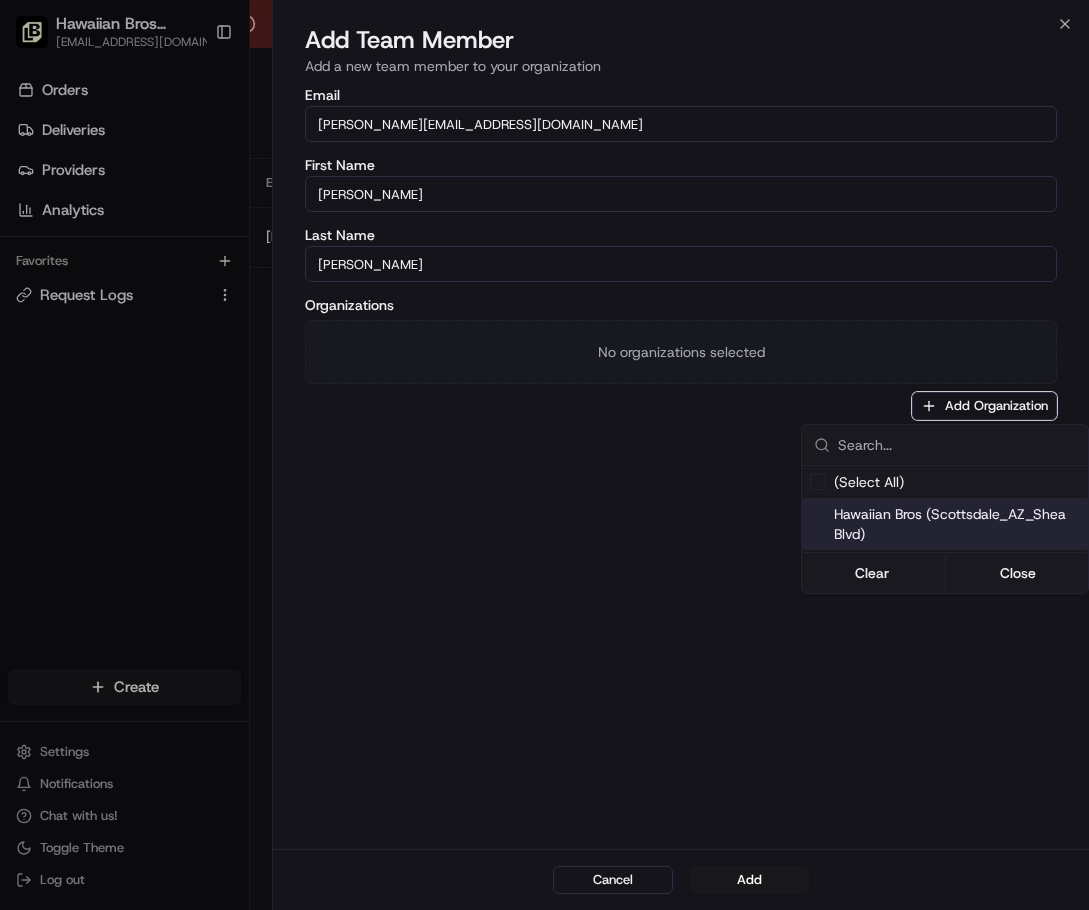 click on "Hawaiian Bros (Scottsdale_AZ_Shea Blvd)" at bounding box center (957, 524) 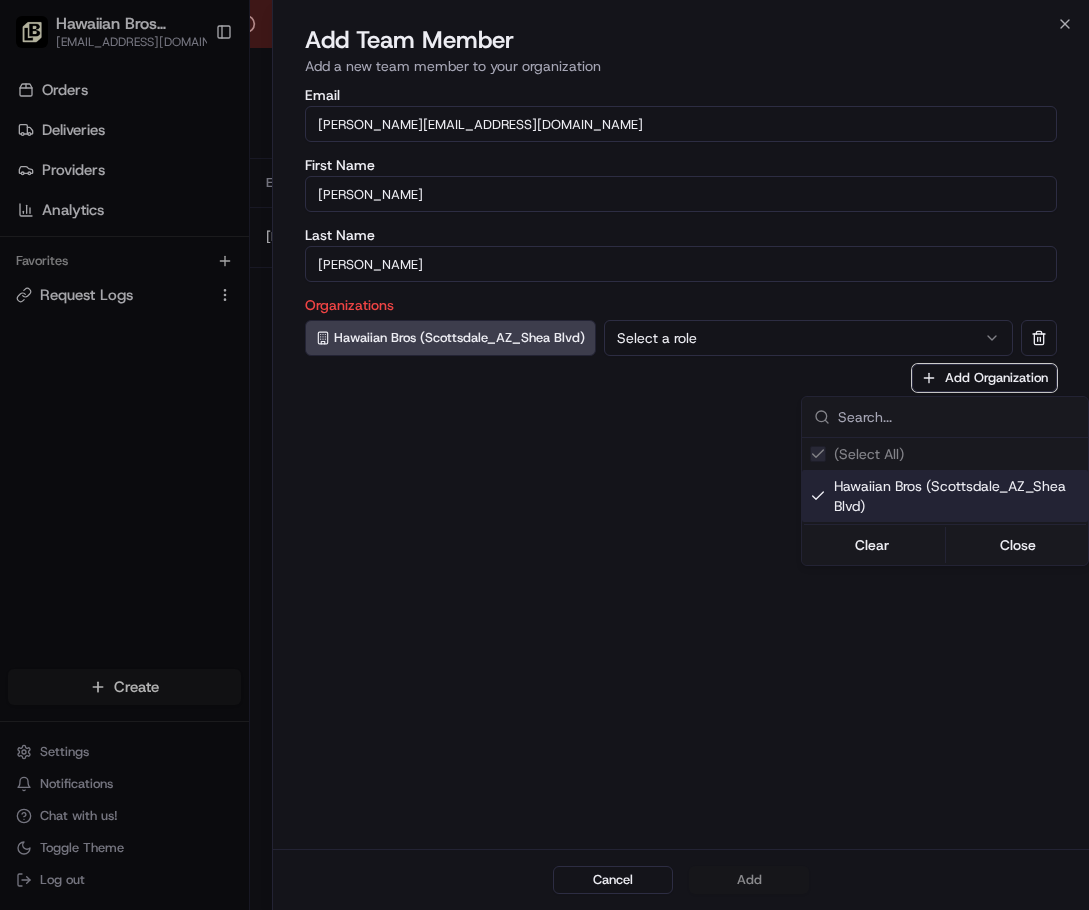 click at bounding box center (544, 455) 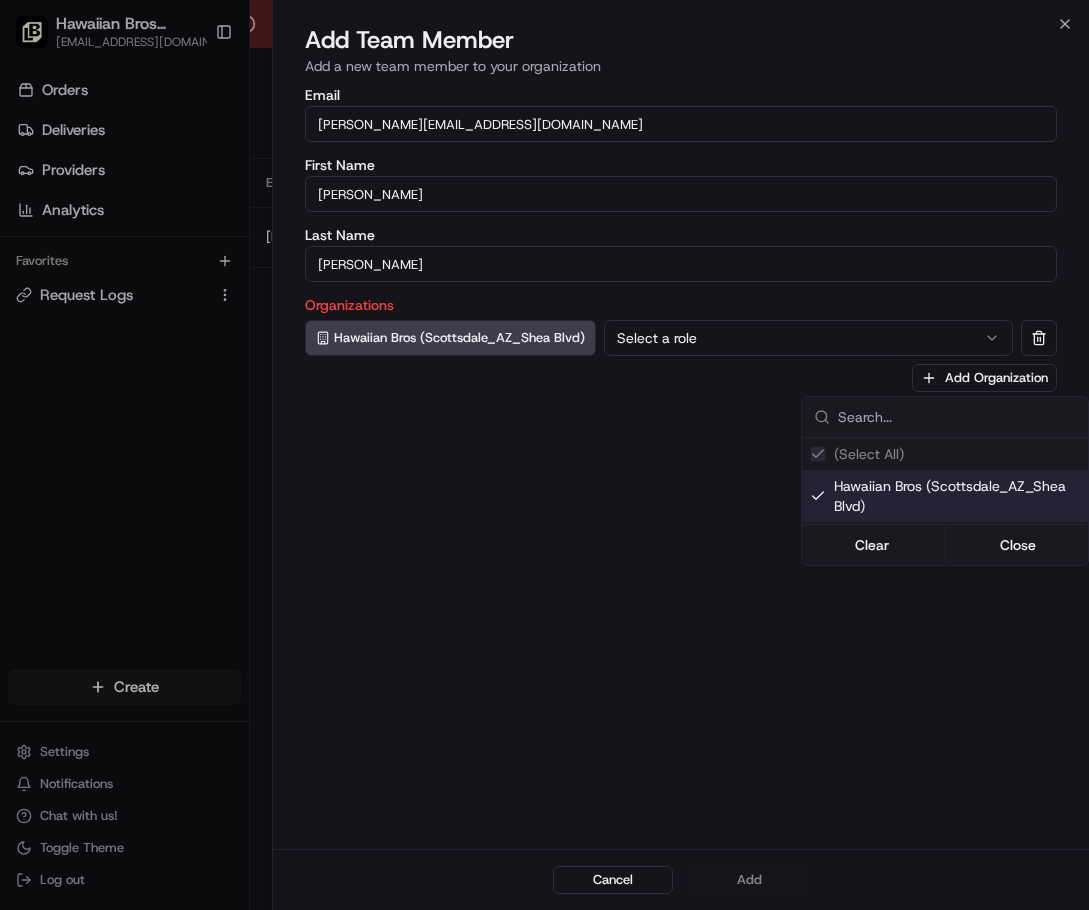 click on "Select a role" at bounding box center [808, 338] 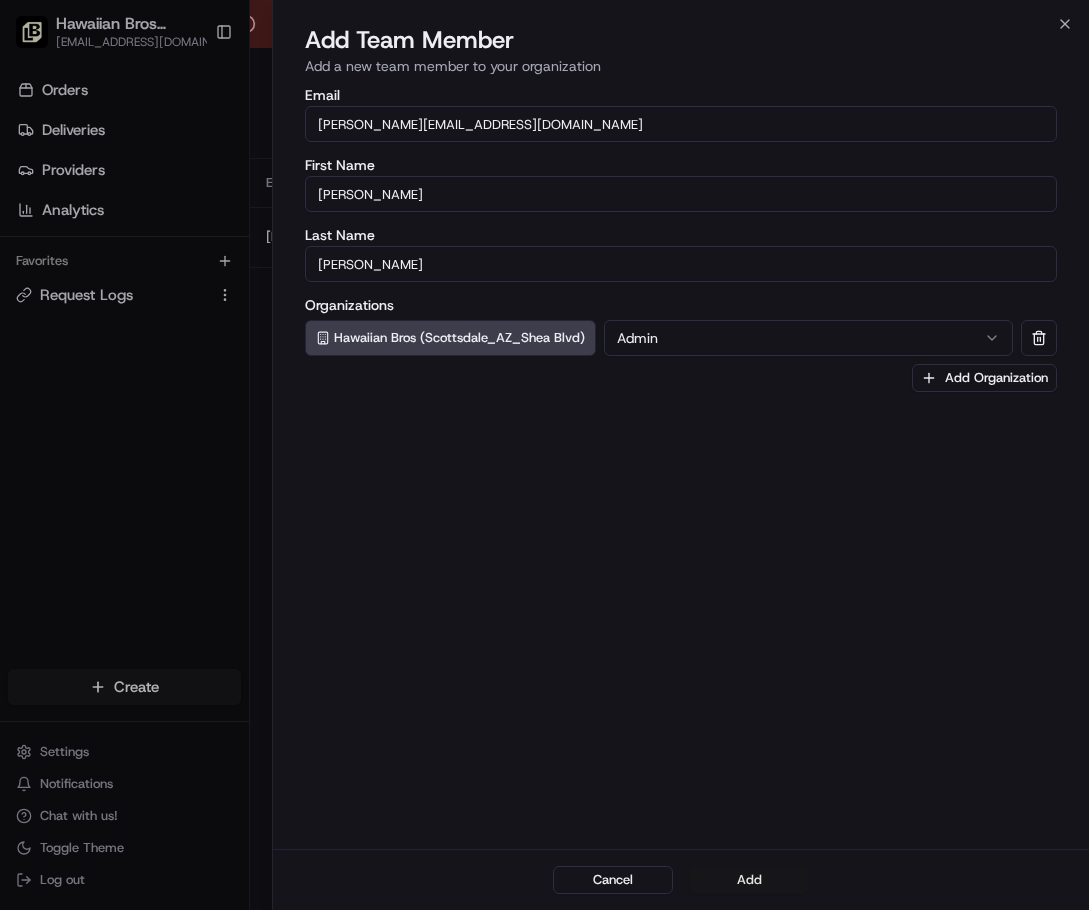 click on "Add" at bounding box center (749, 880) 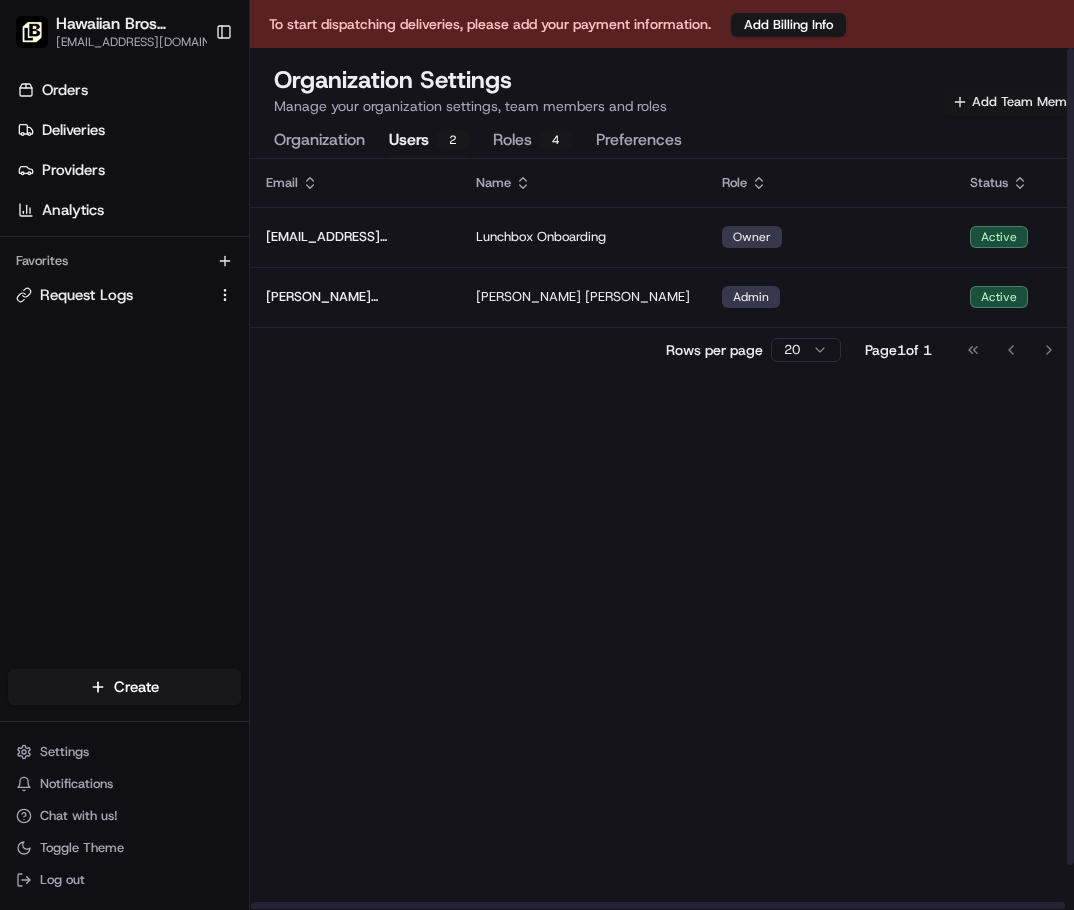 click on "Add Team Member" at bounding box center (1019, 102) 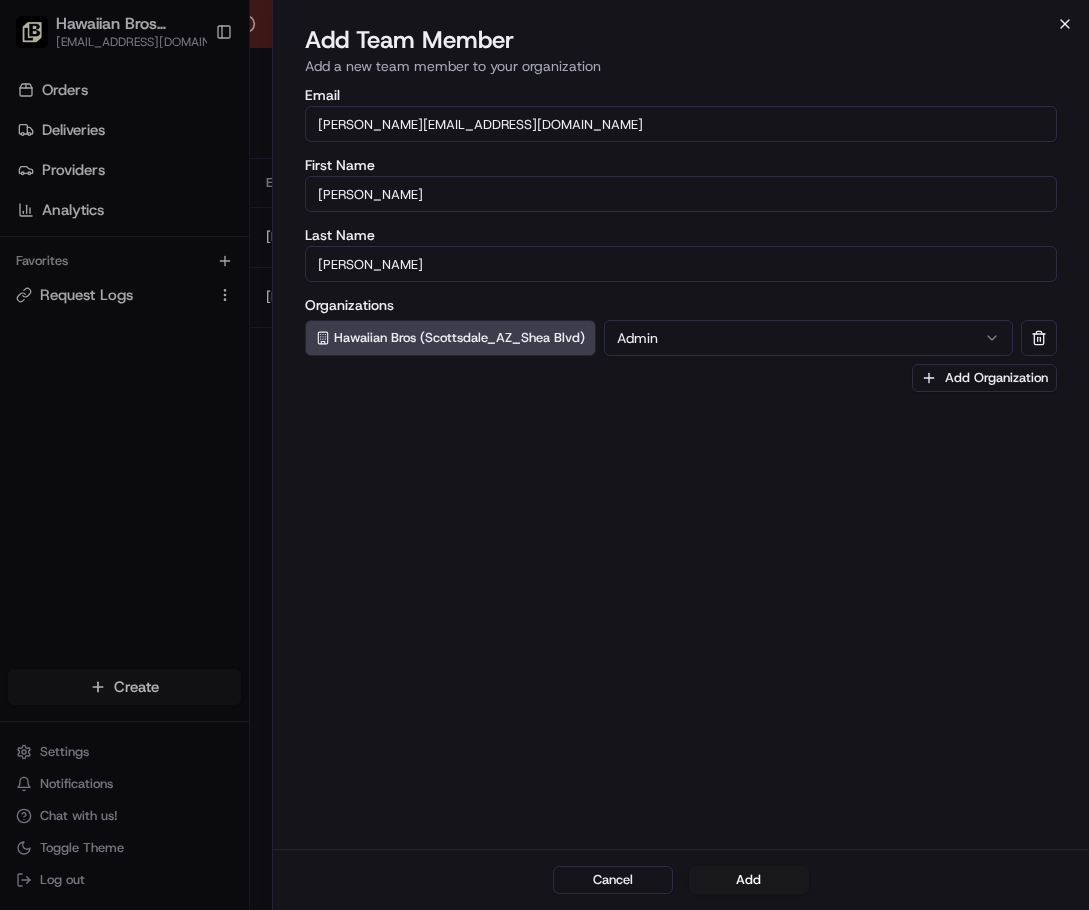 click 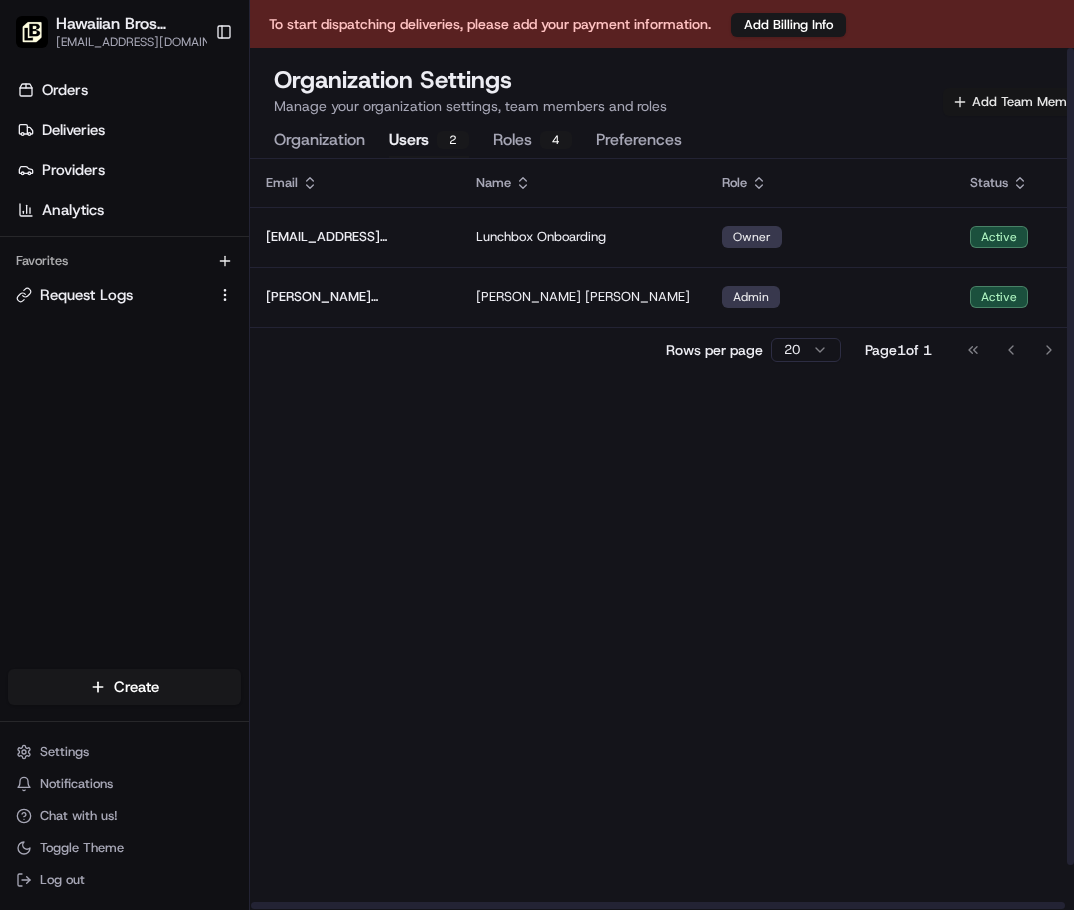 click on "Add Team Member" at bounding box center (1019, 102) 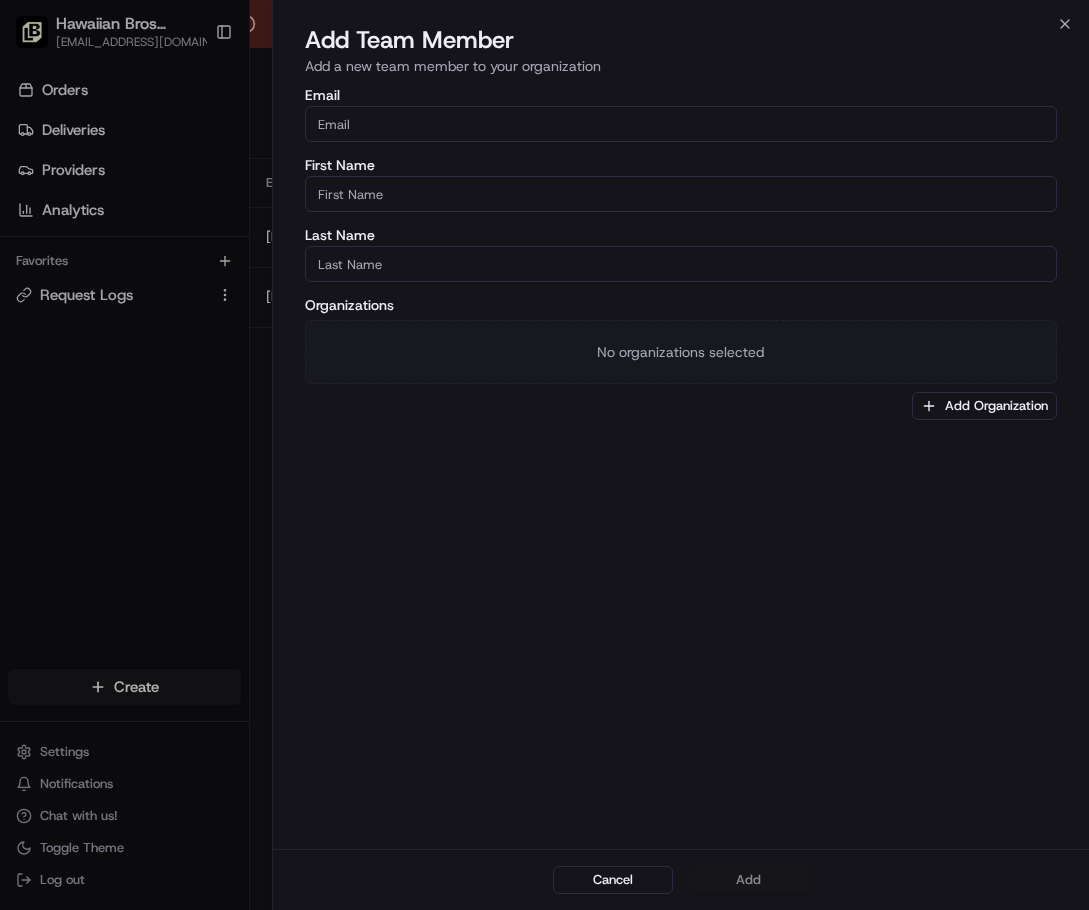 click on "Email" at bounding box center (681, 124) 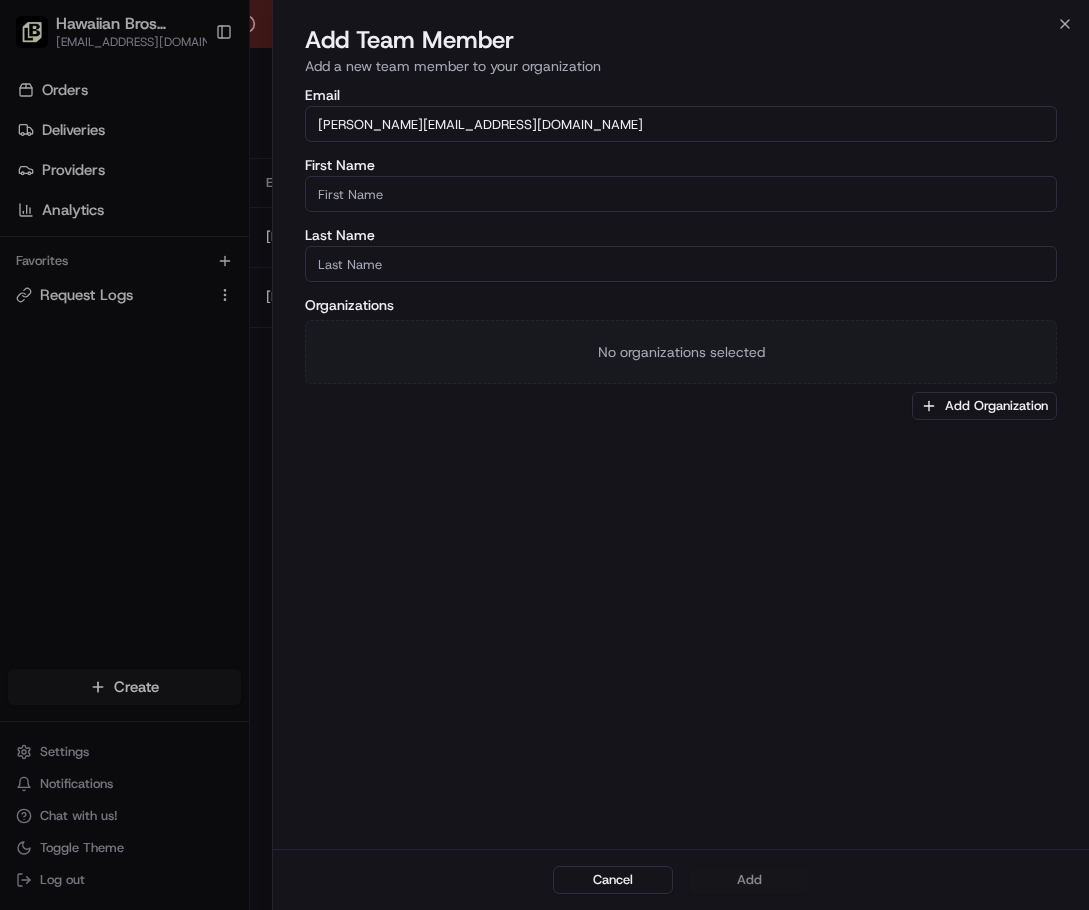 type on "[PERSON_NAME][EMAIL_ADDRESS][DOMAIN_NAME]" 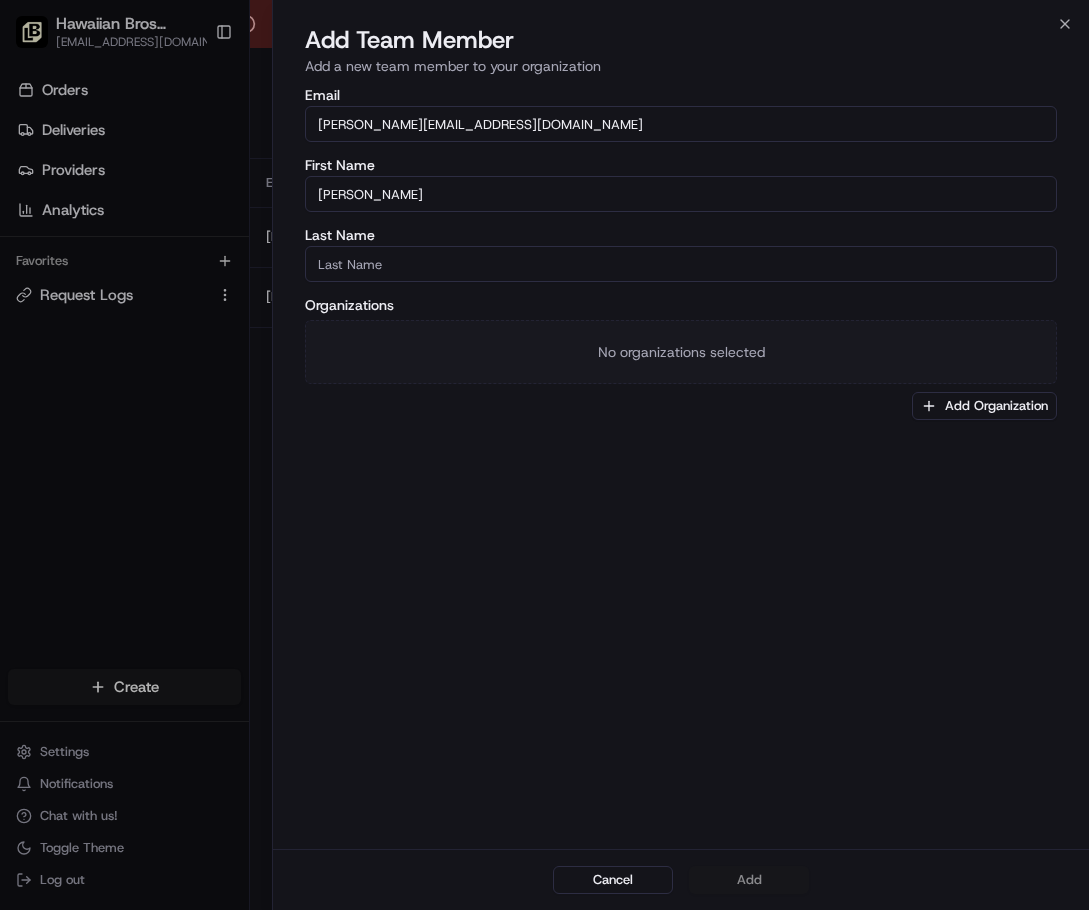 type on "[PERSON_NAME]" 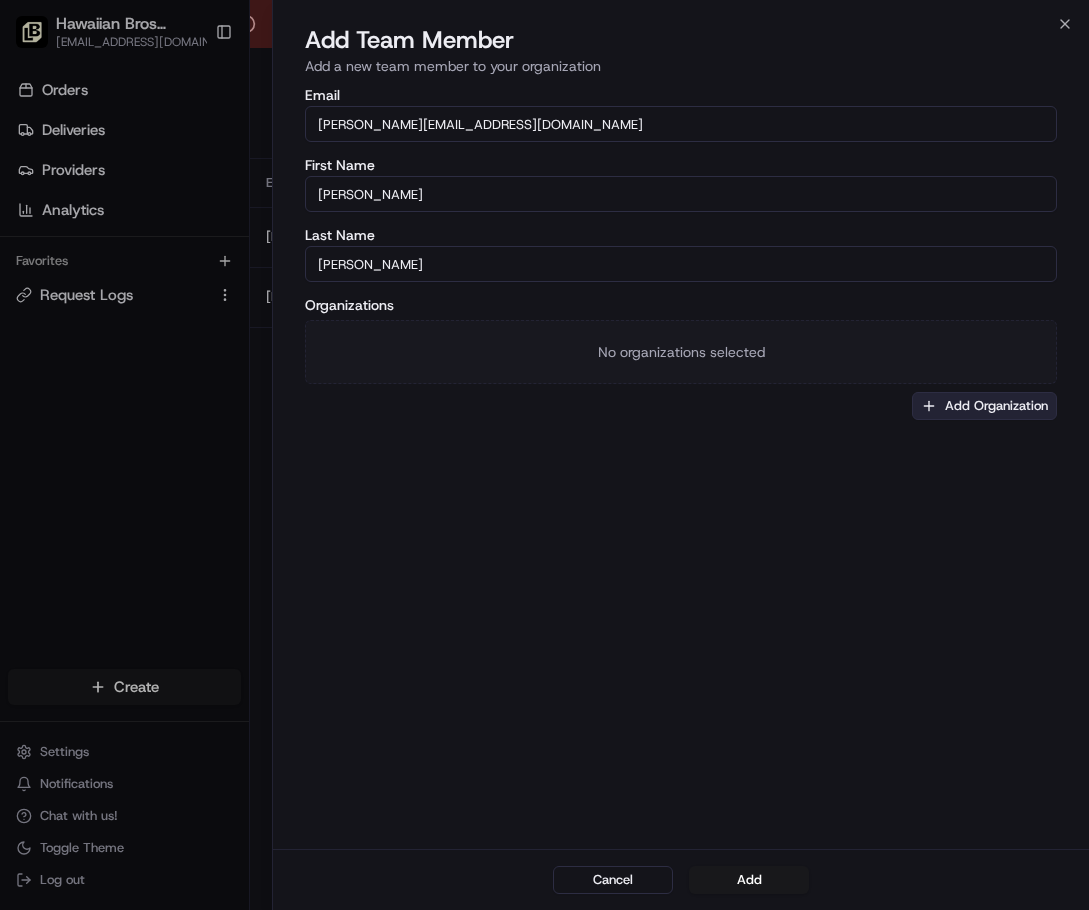 type on "[PERSON_NAME]" 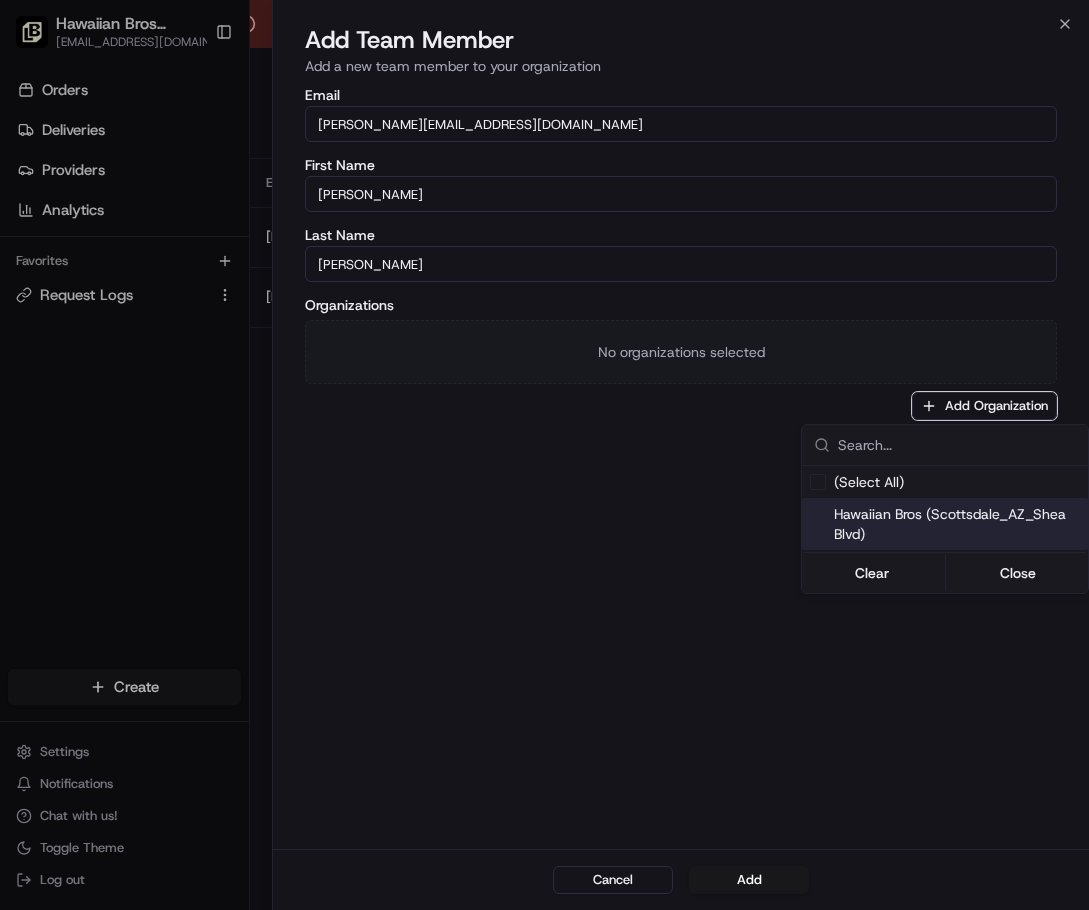 click on "Hawaiian Bros (Scottsdale_AZ_Shea Blvd)" at bounding box center (957, 524) 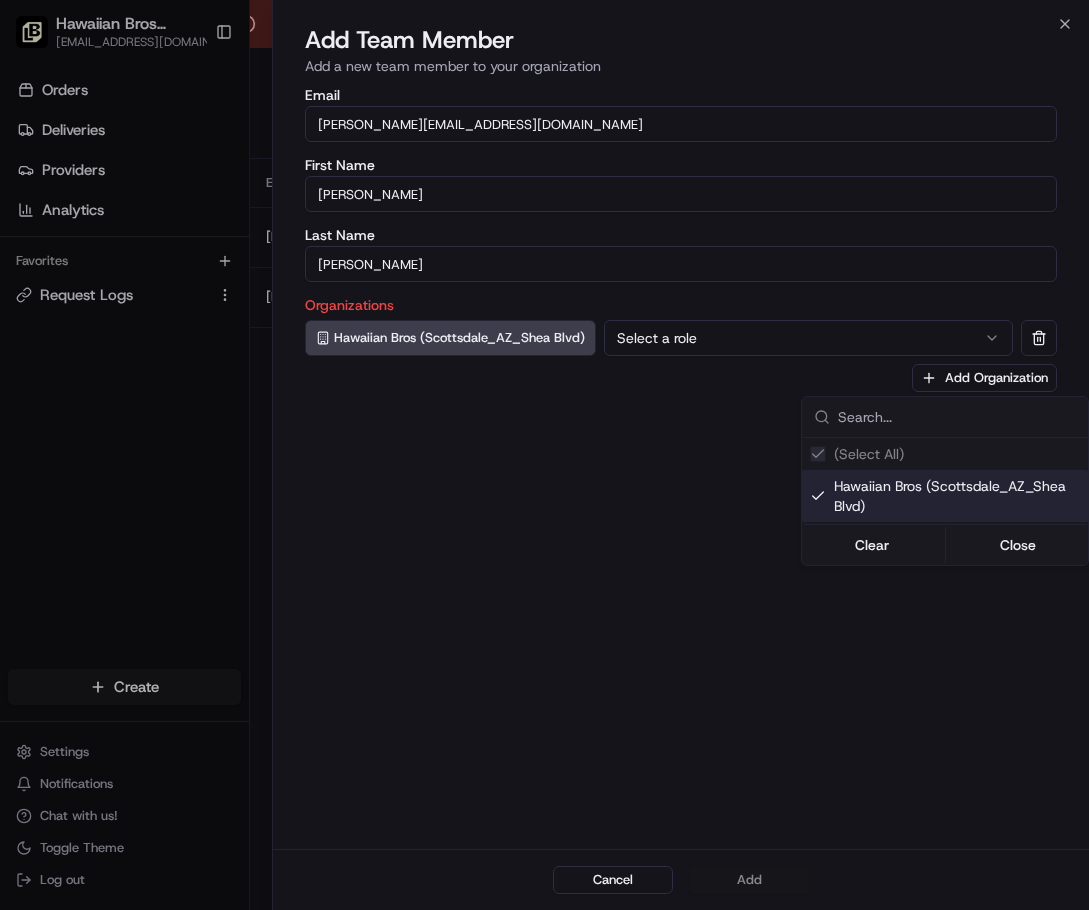 click at bounding box center (544, 455) 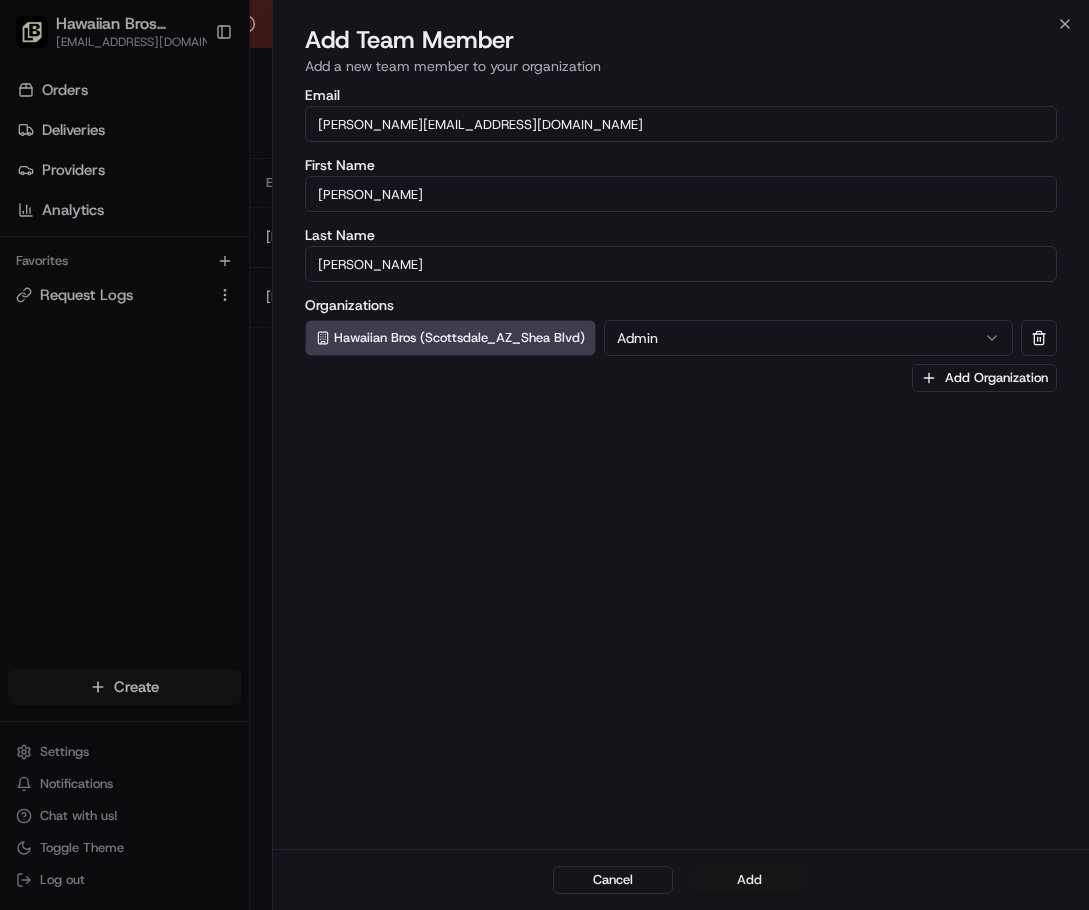 click on "Add" at bounding box center (749, 880) 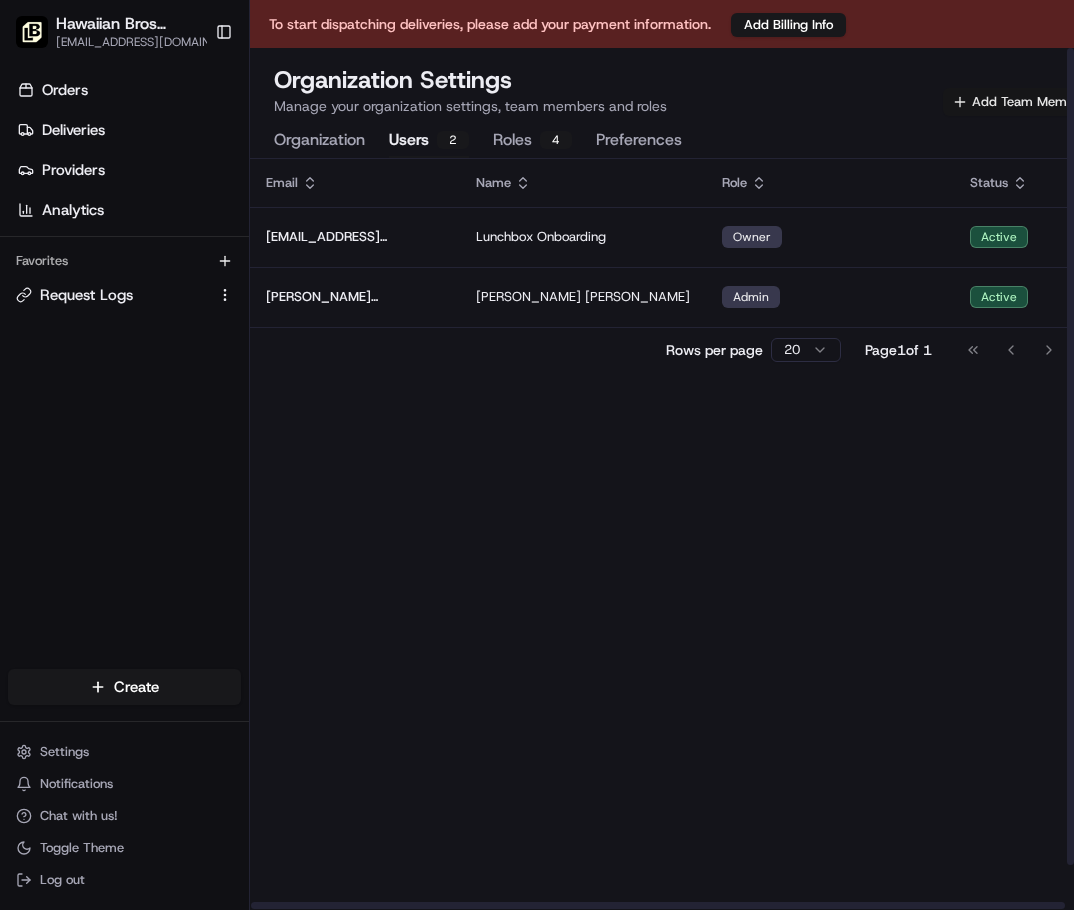 click on "Add Team Member" at bounding box center (1019, 102) 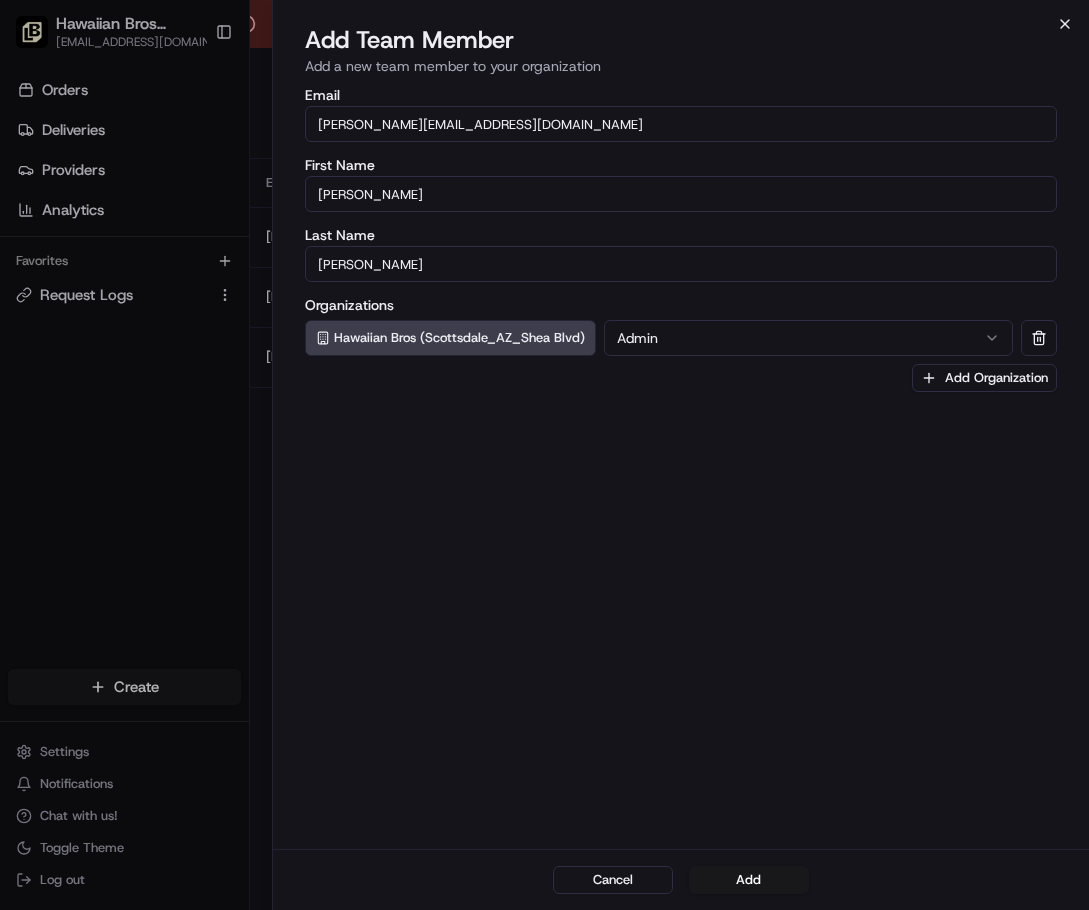 click 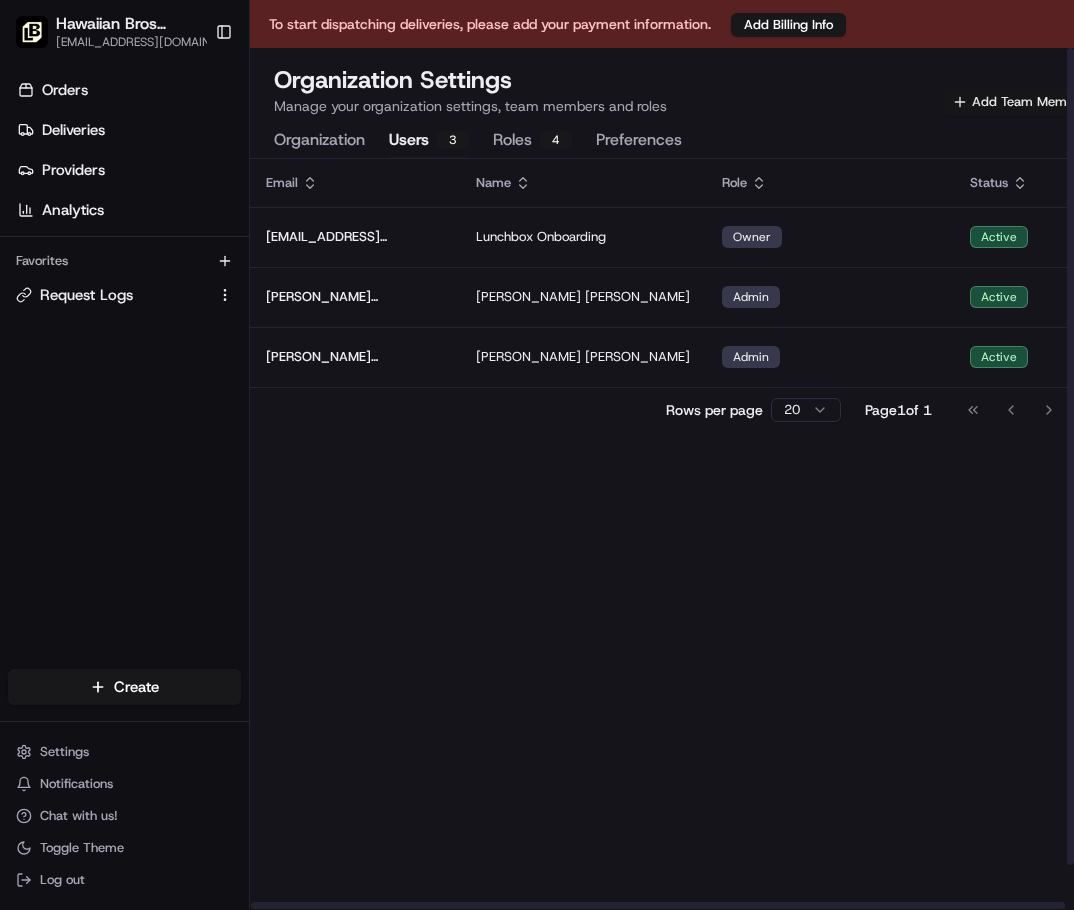 click on "Add Team Member" at bounding box center [1019, 102] 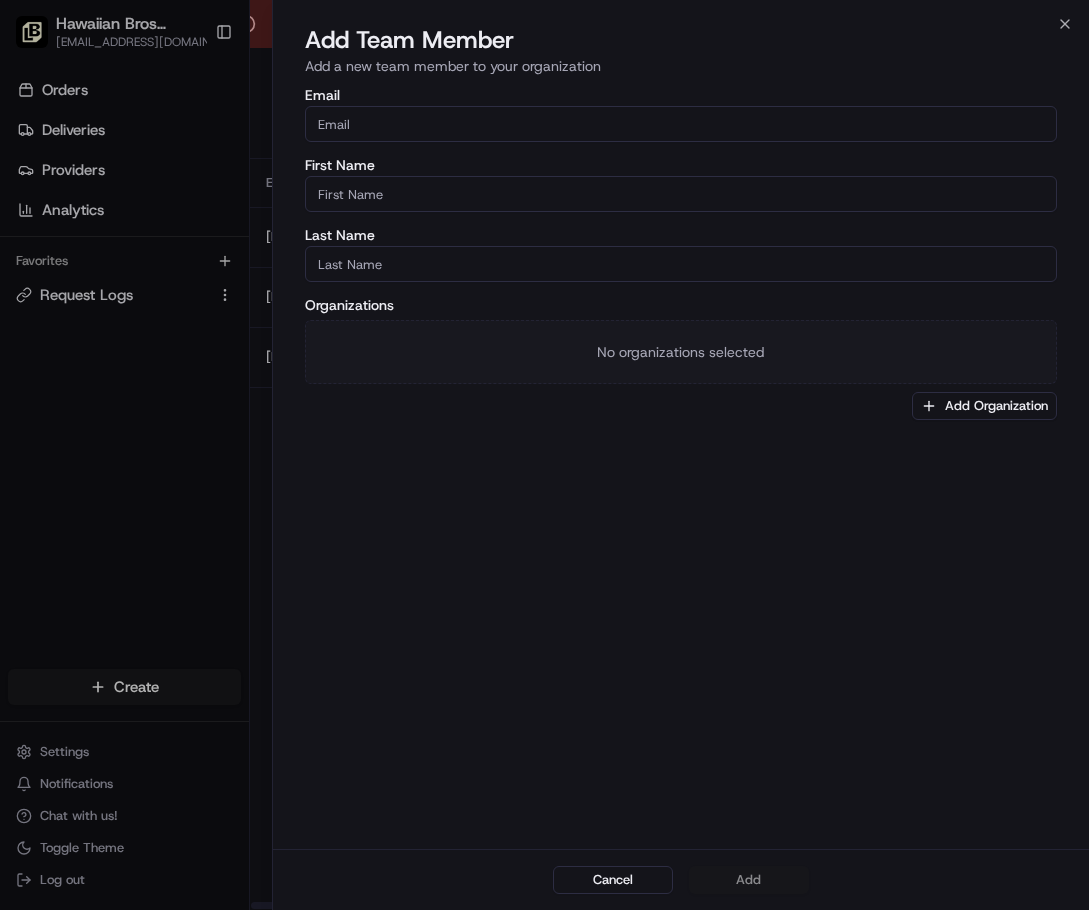 click on "Email" at bounding box center (681, 124) 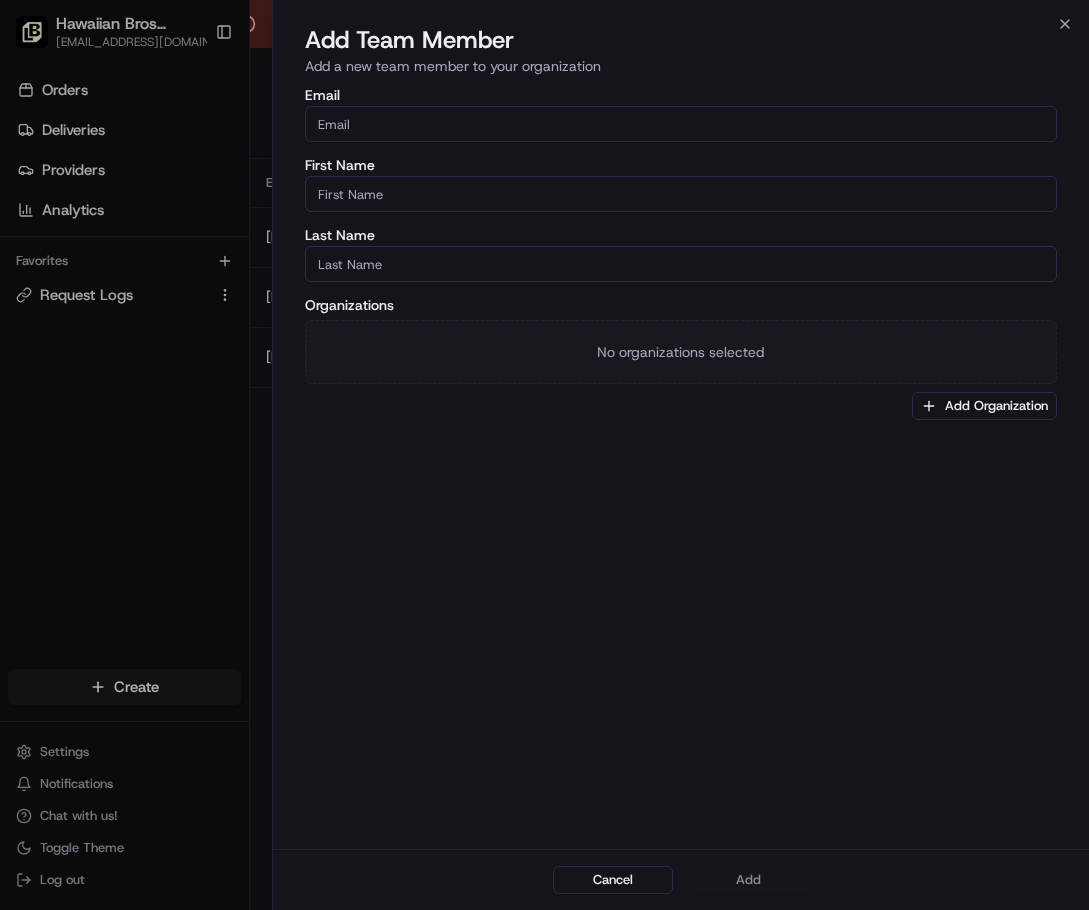 paste on "[PERSON_NAME][EMAIL_ADDRESS][DOMAIN_NAME]" 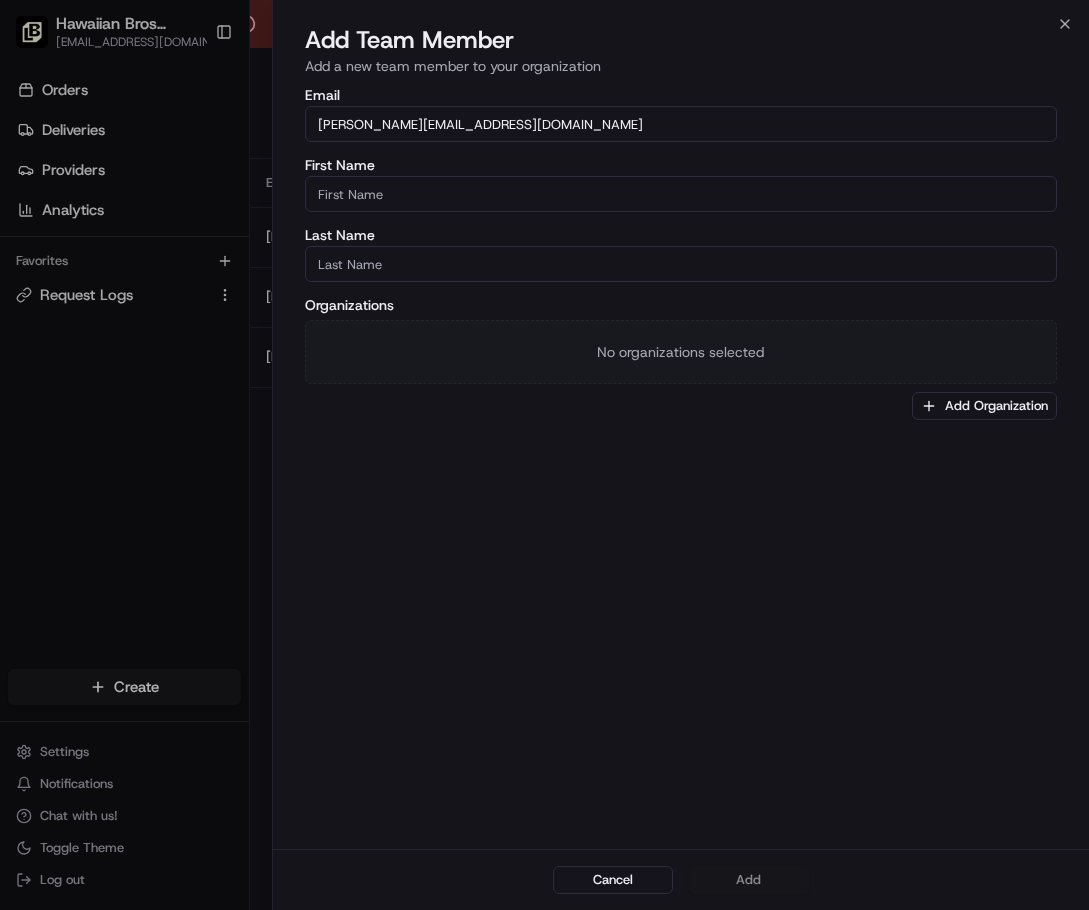 type on "[PERSON_NAME][EMAIL_ADDRESS][DOMAIN_NAME]" 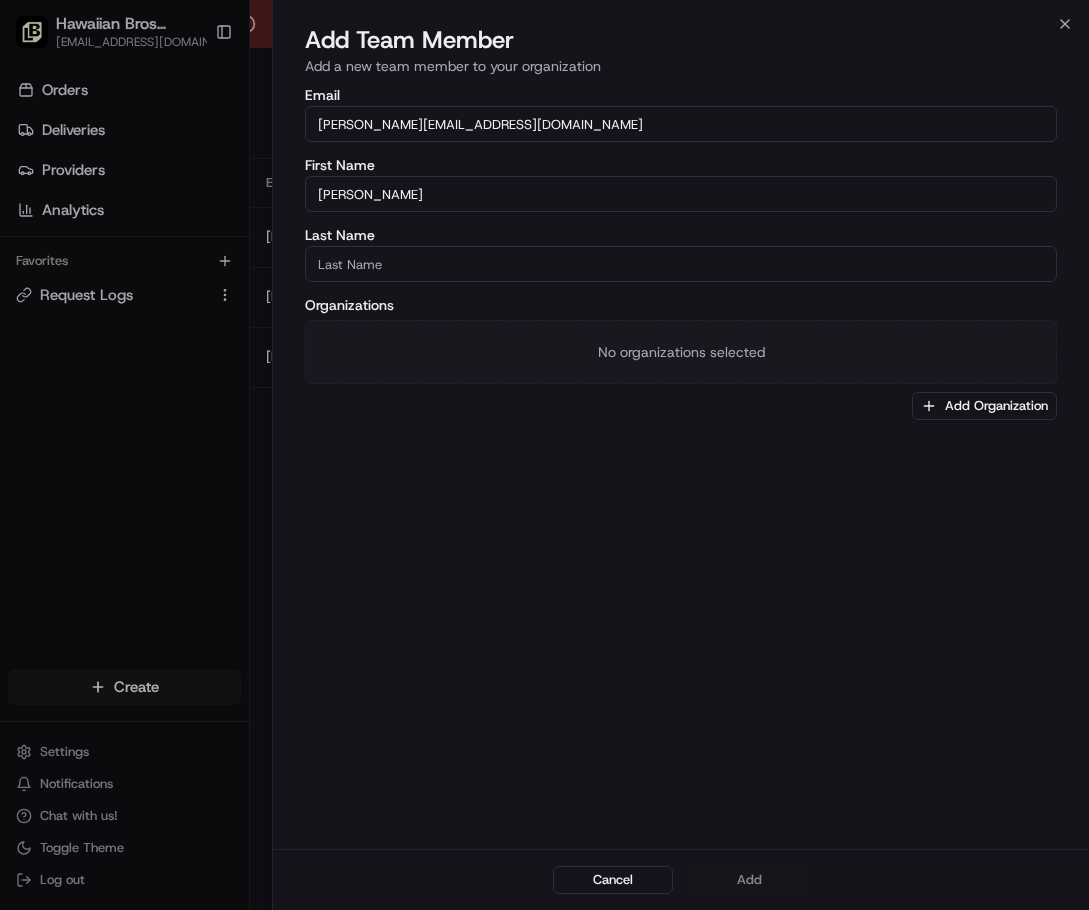 type on "[PERSON_NAME]" 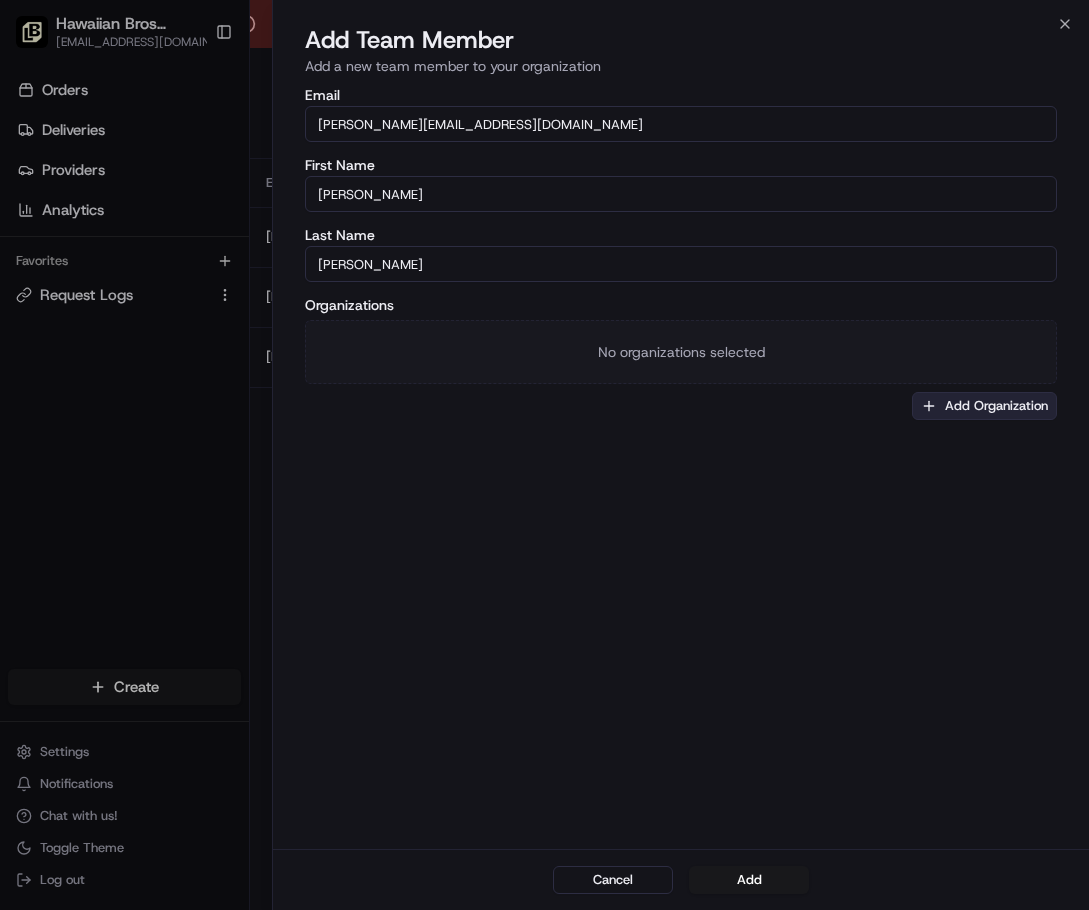 type on "[PERSON_NAME]" 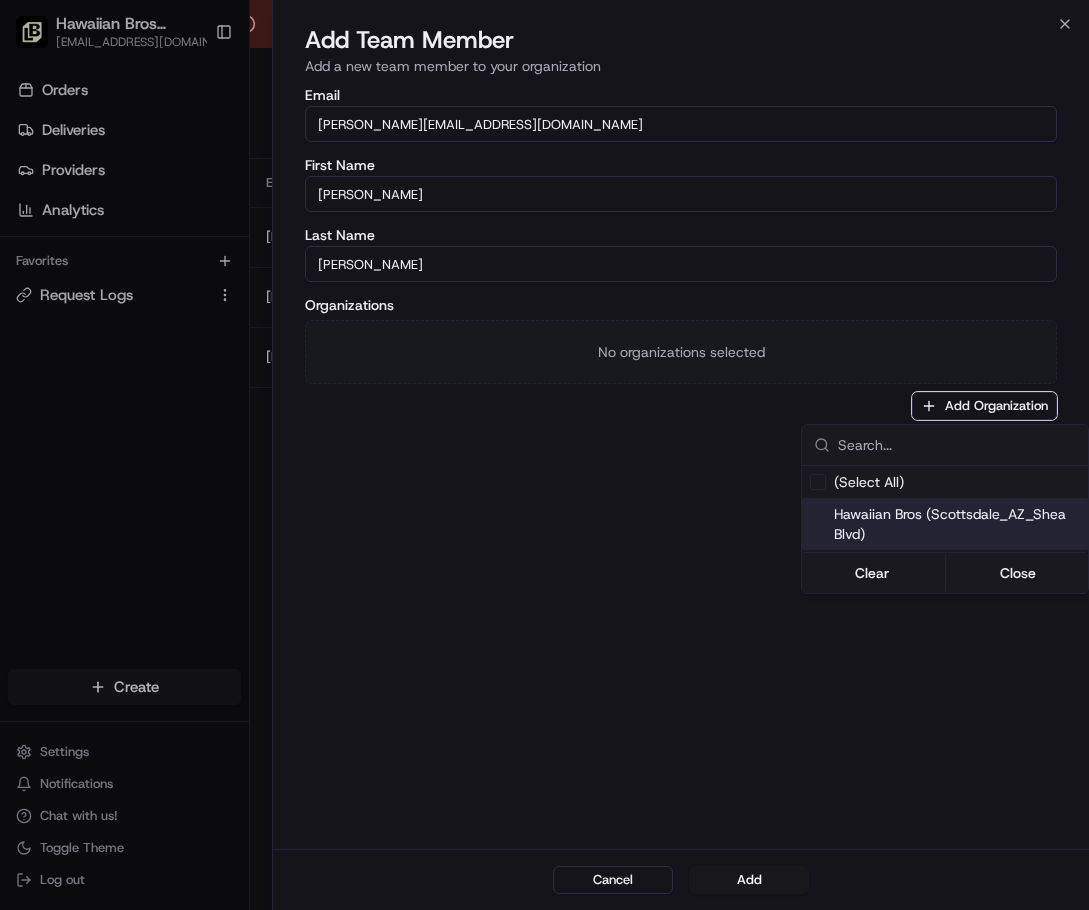 click on "Hawaiian Bros (Scottsdale_AZ_Shea Blvd)" at bounding box center [957, 524] 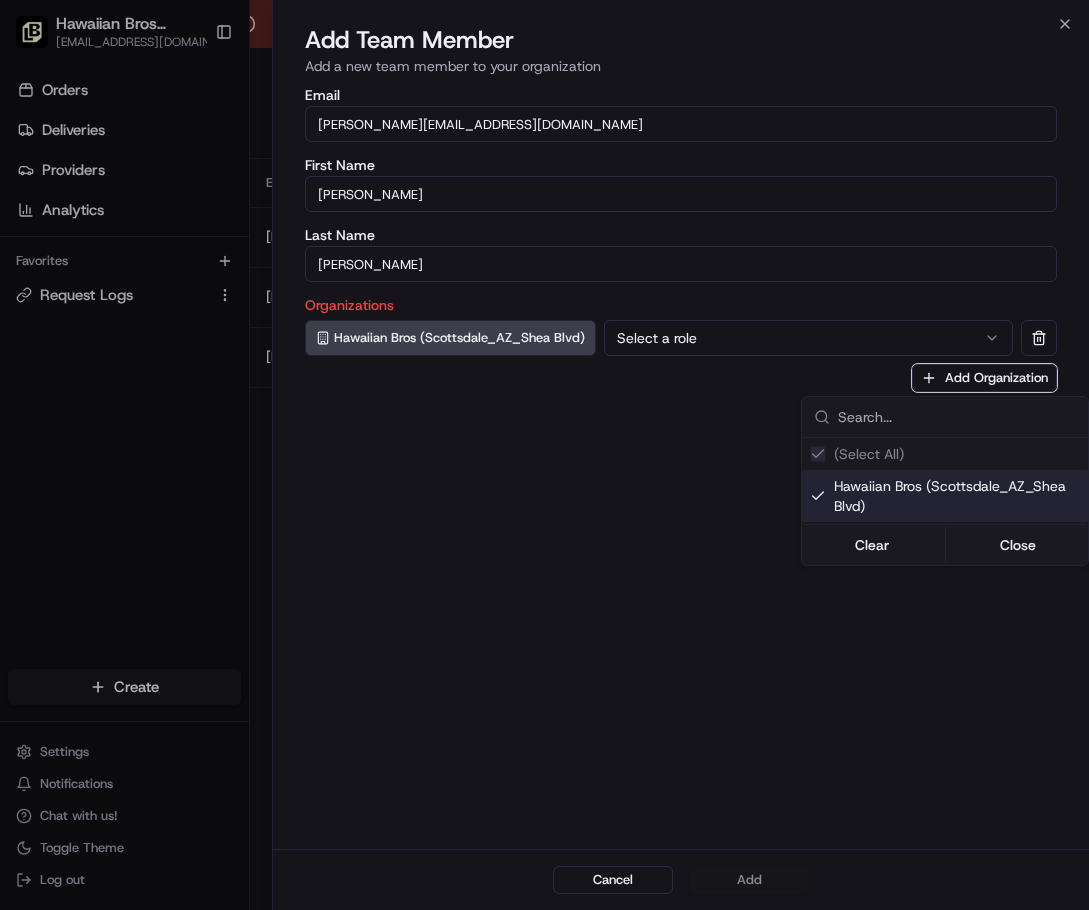 click at bounding box center (544, 455) 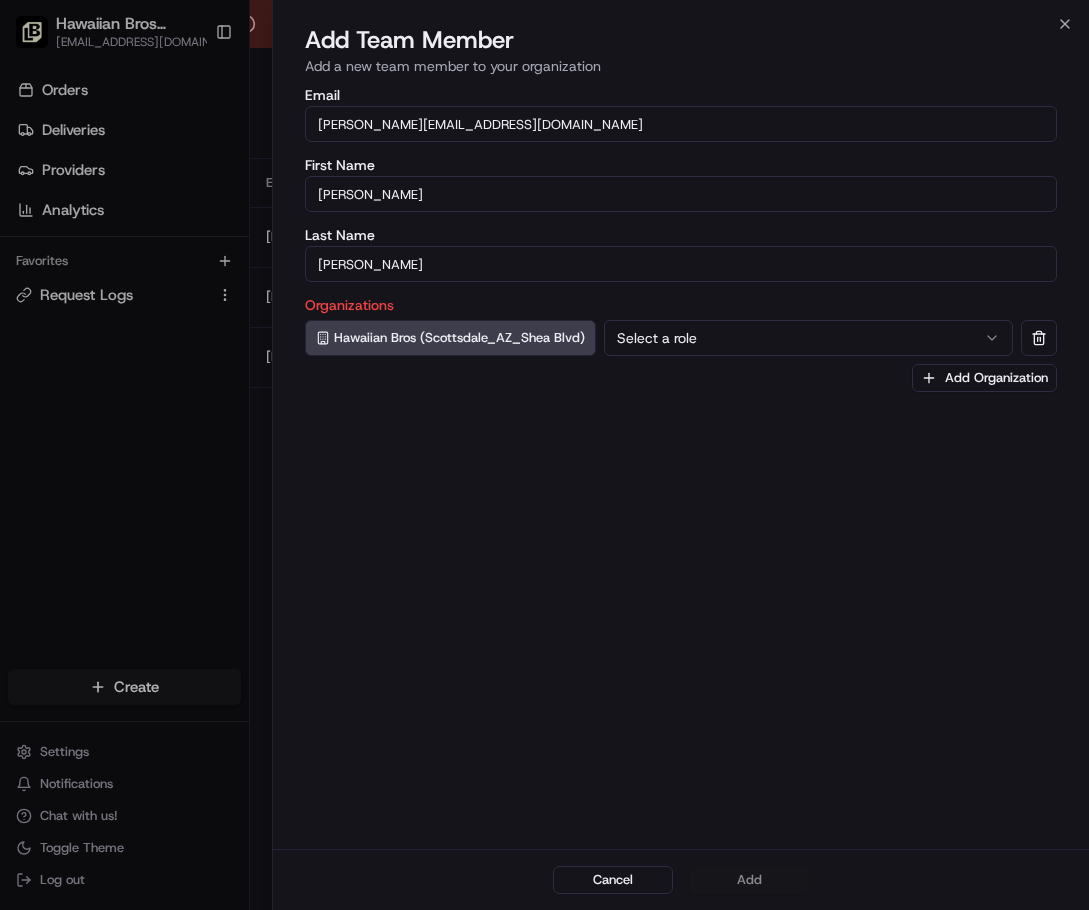 click on "Select a role" at bounding box center (808, 338) 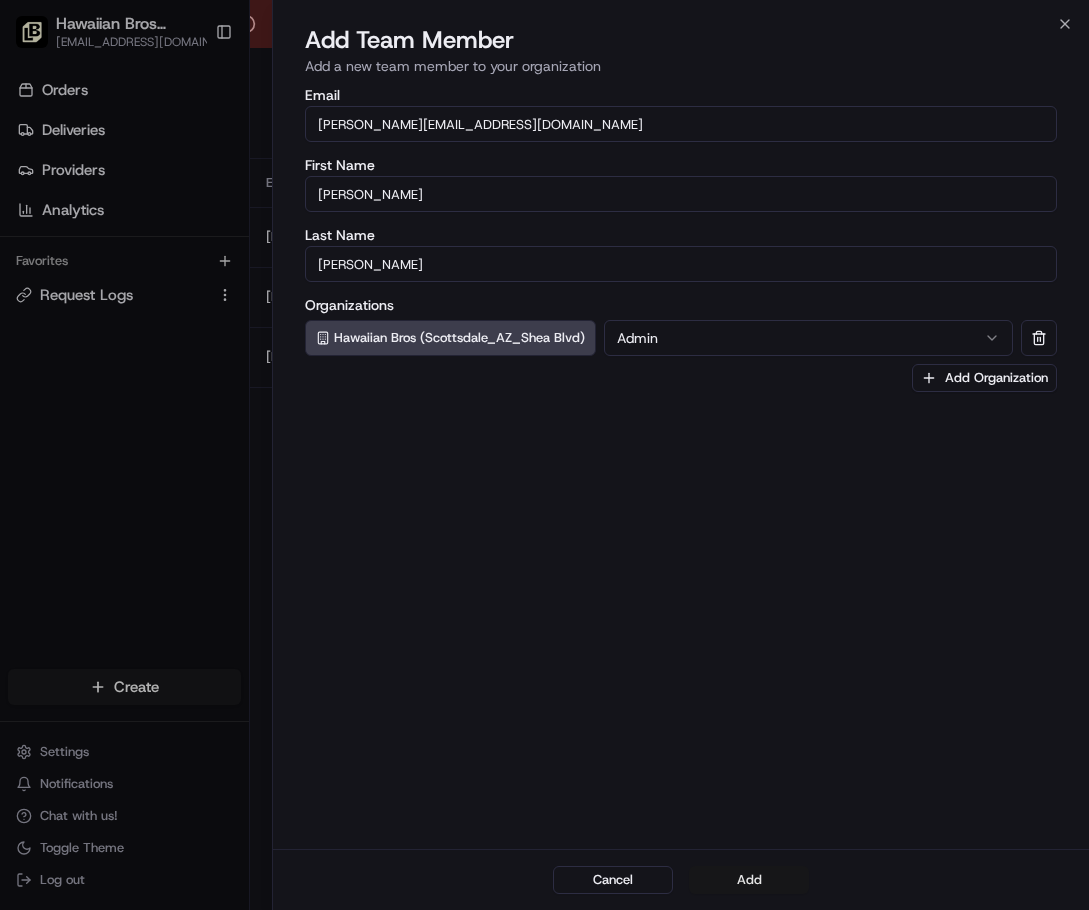 click on "Add" at bounding box center [749, 880] 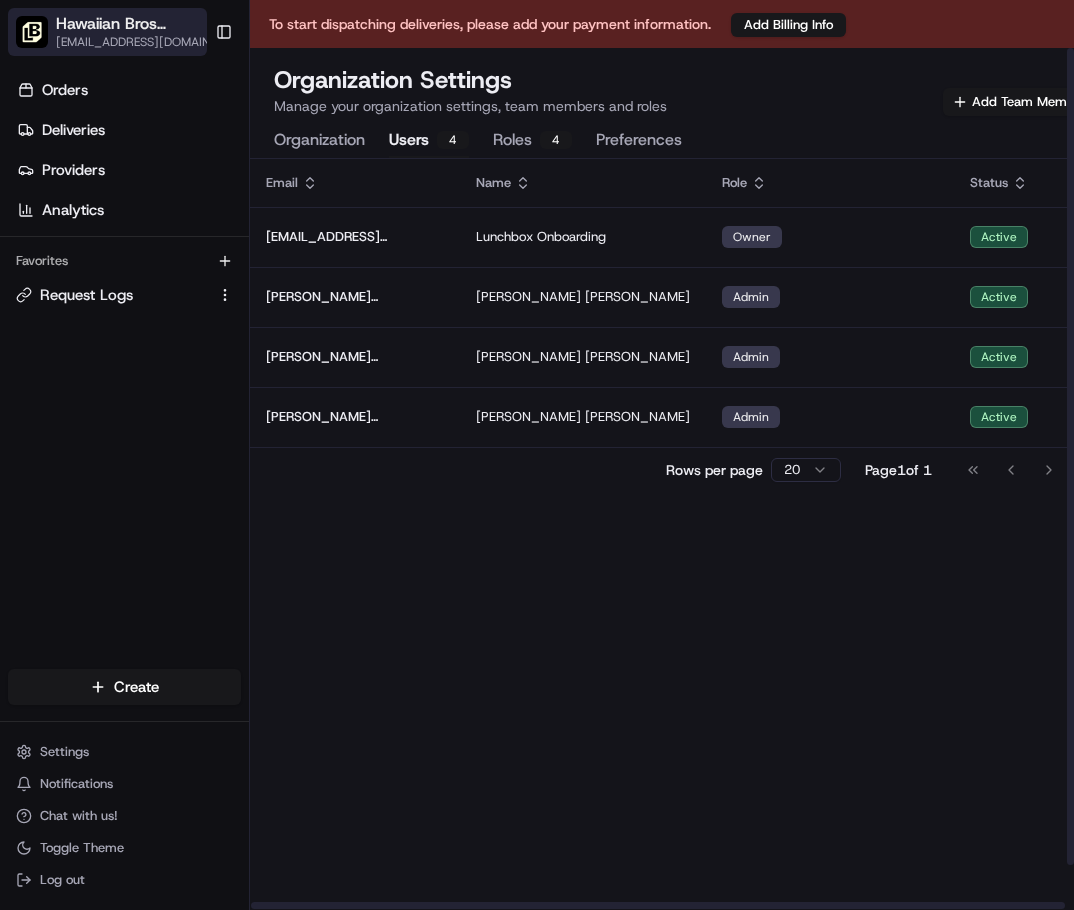 click on "Hawaiian Bros (Scottsdale_AZ_Shea Blvd)" at bounding box center (137, 24) 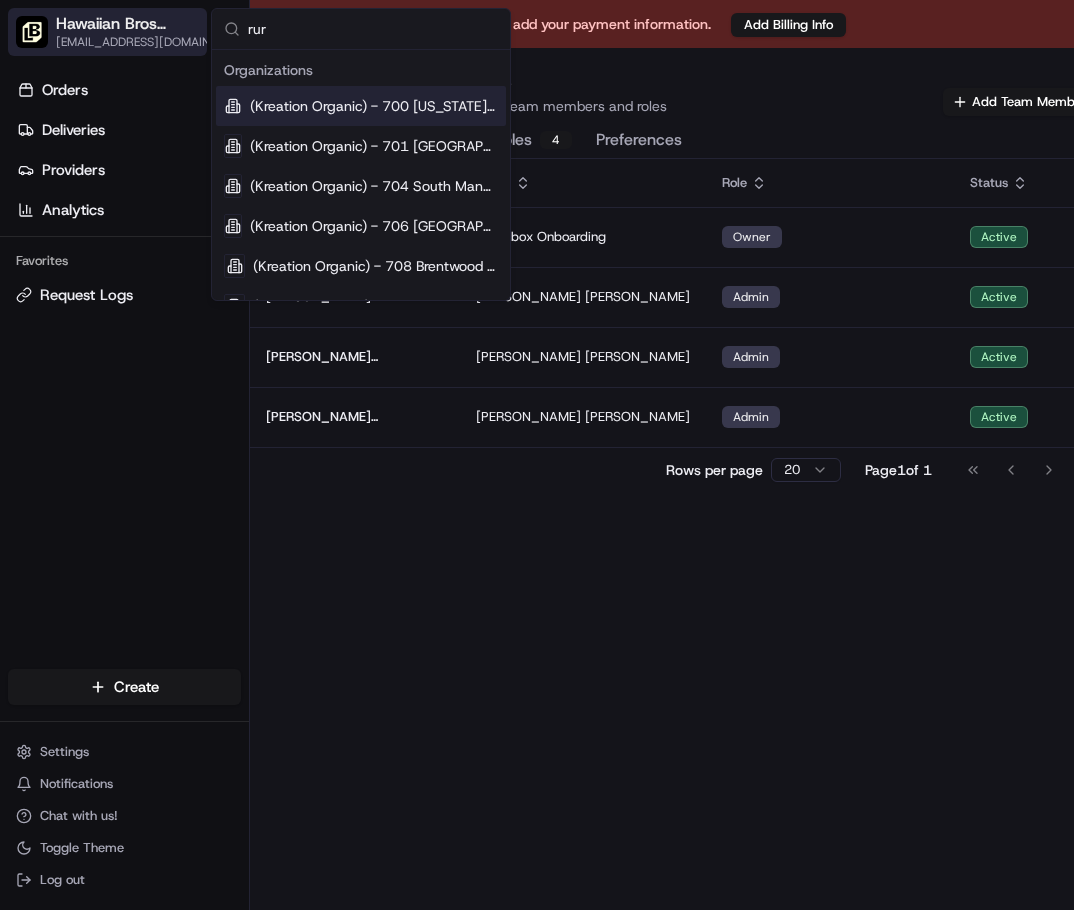 type on "rura" 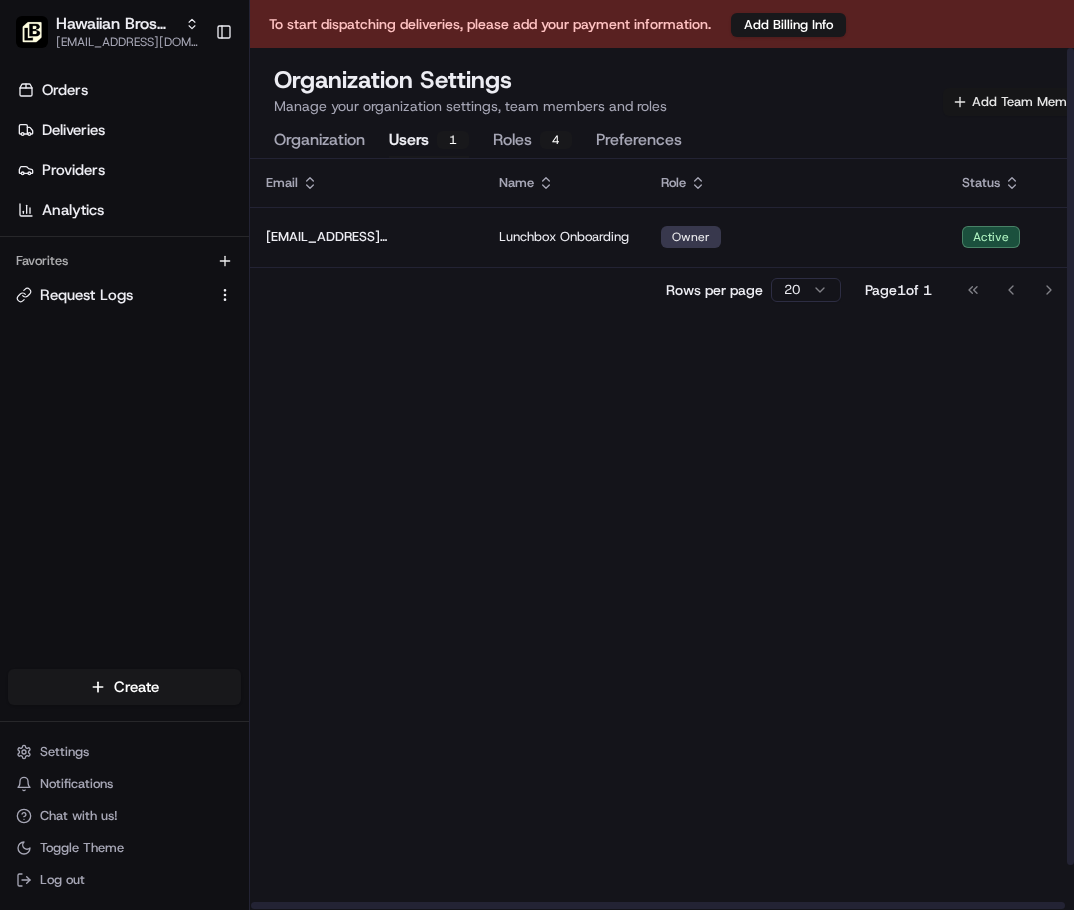 click on "Add Team Member" at bounding box center (1019, 102) 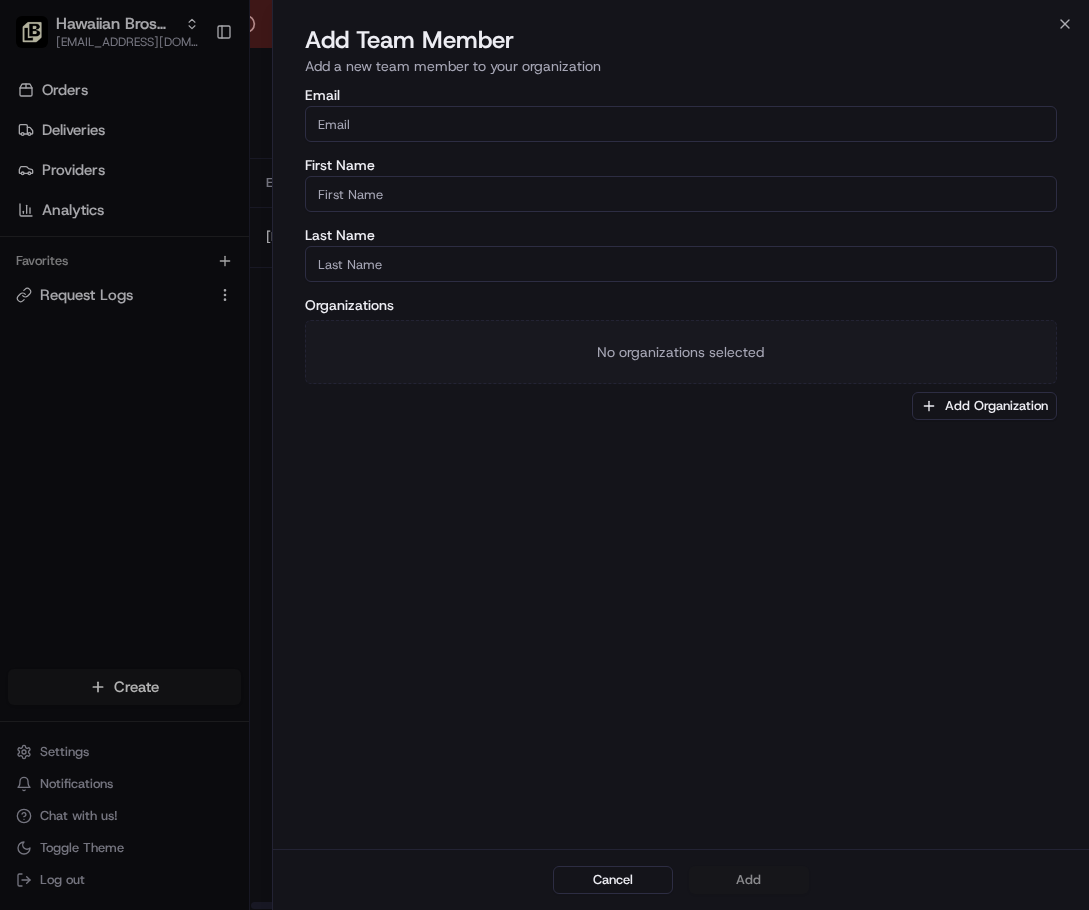 click on "Email" at bounding box center [681, 124] 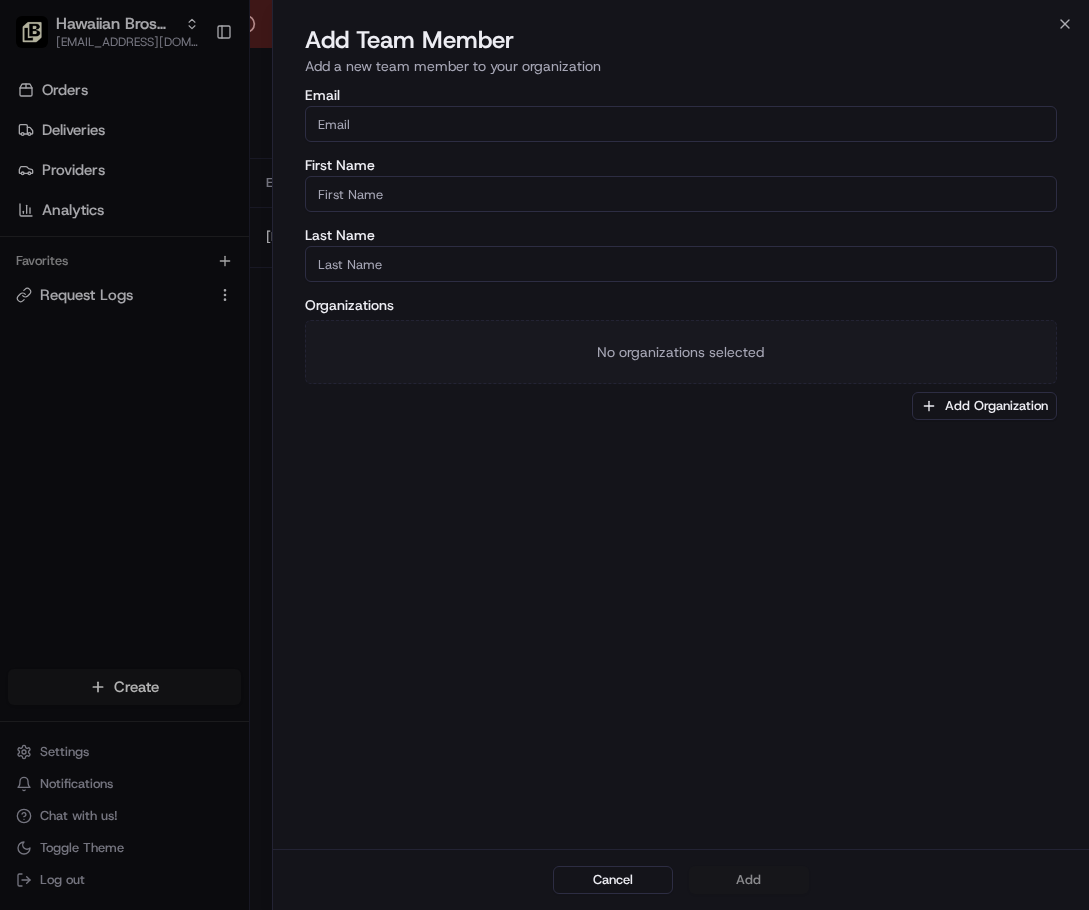 paste on "[PERSON_NAME][EMAIL_ADDRESS][DOMAIN_NAME]" 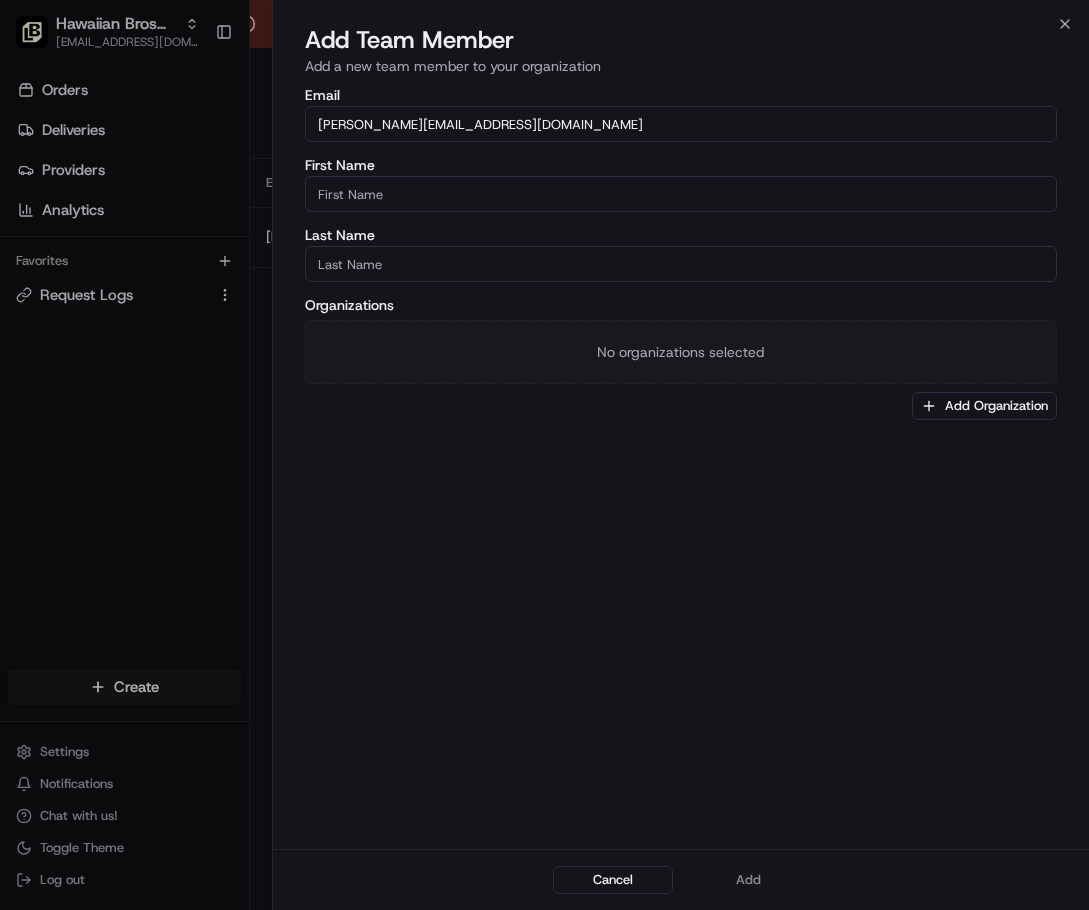 type on "[PERSON_NAME][EMAIL_ADDRESS][DOMAIN_NAME]" 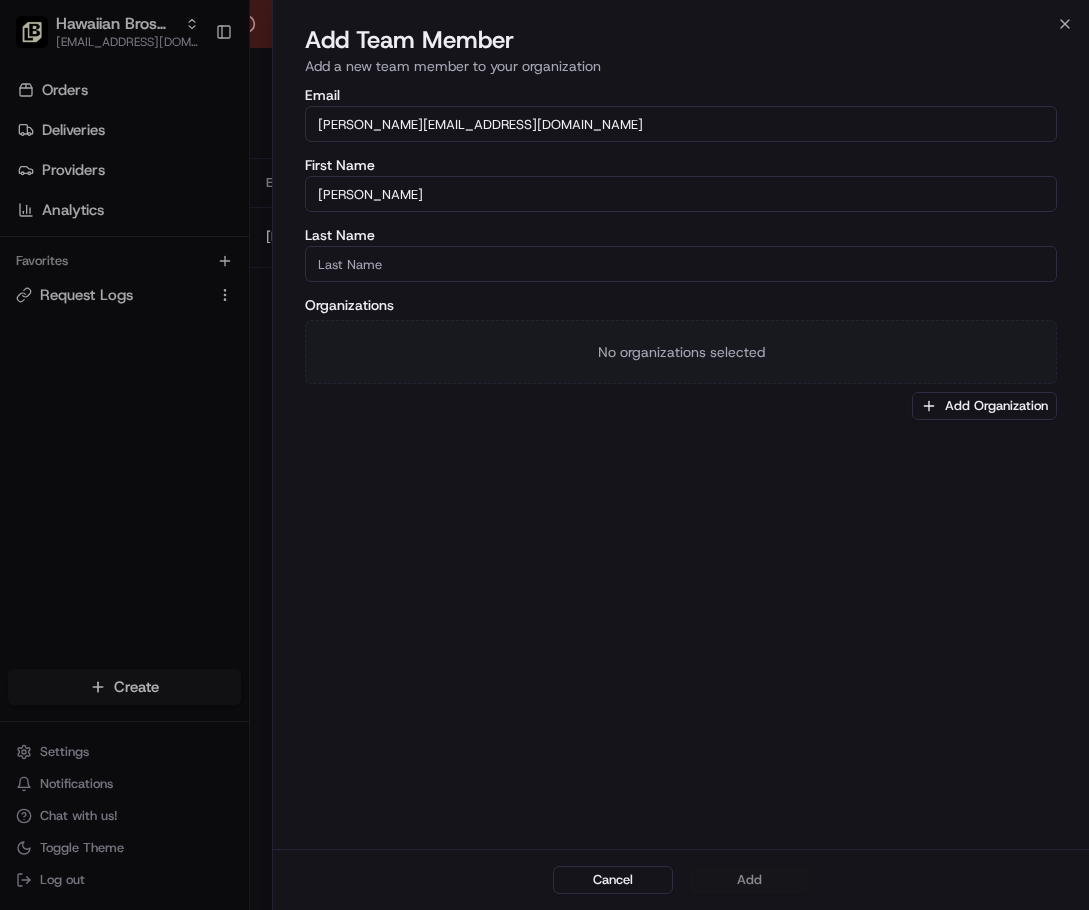 type on "[PERSON_NAME]" 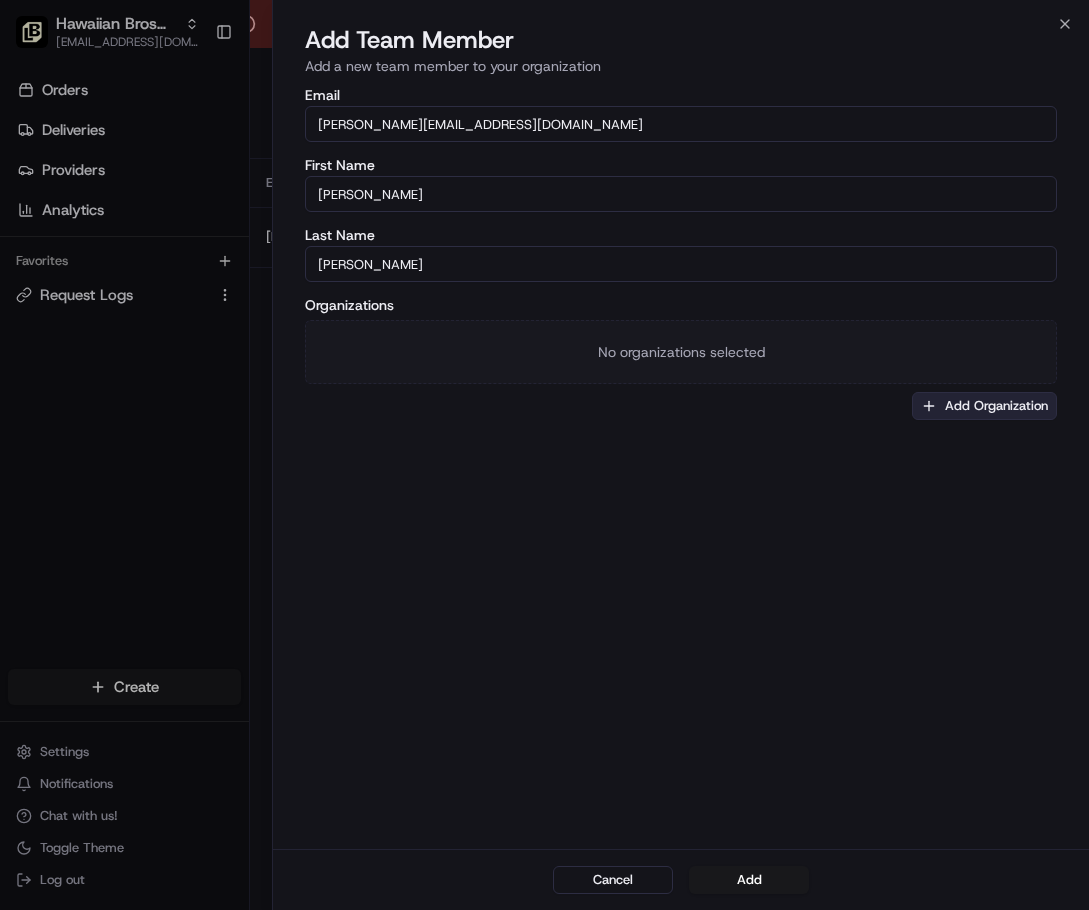 type on "[PERSON_NAME]" 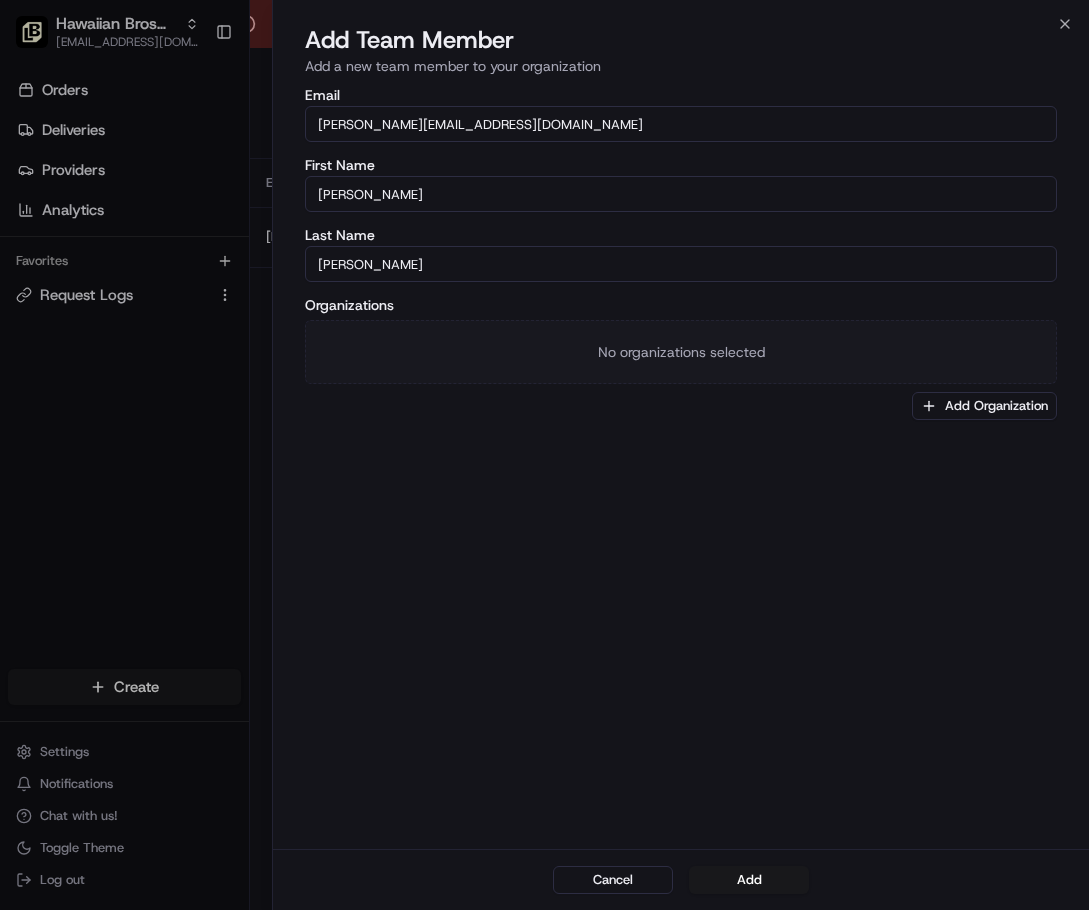click on "Add Organization" at bounding box center [984, 406] 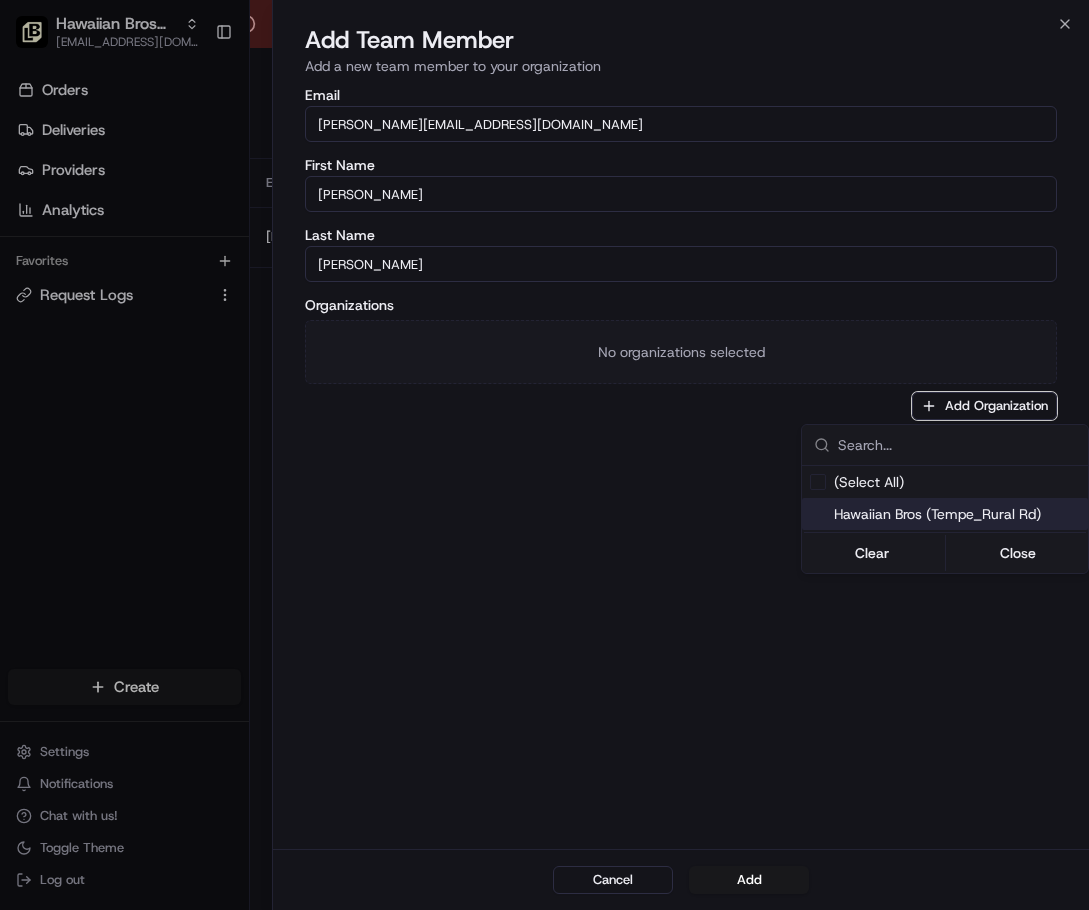 click on "Hawaiian Bros (Tempe_Rural Rd)" at bounding box center (945, 514) 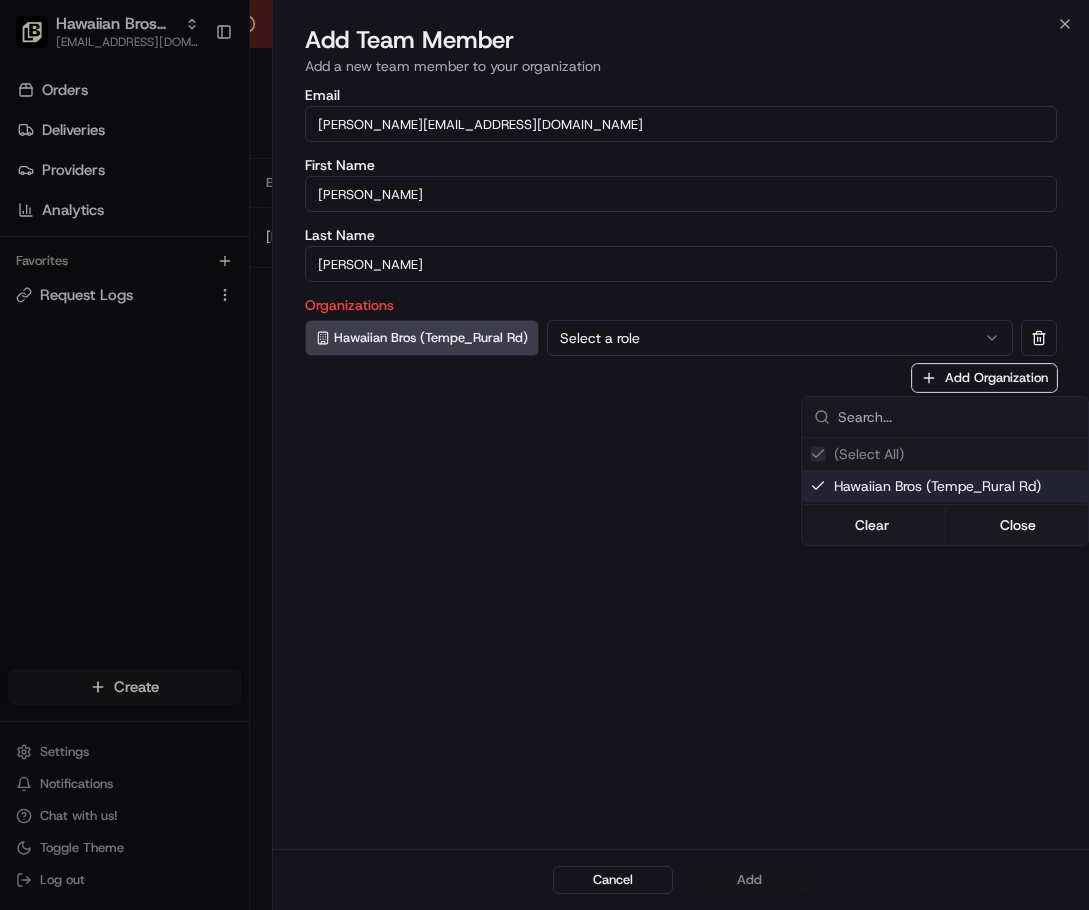 click at bounding box center (544, 455) 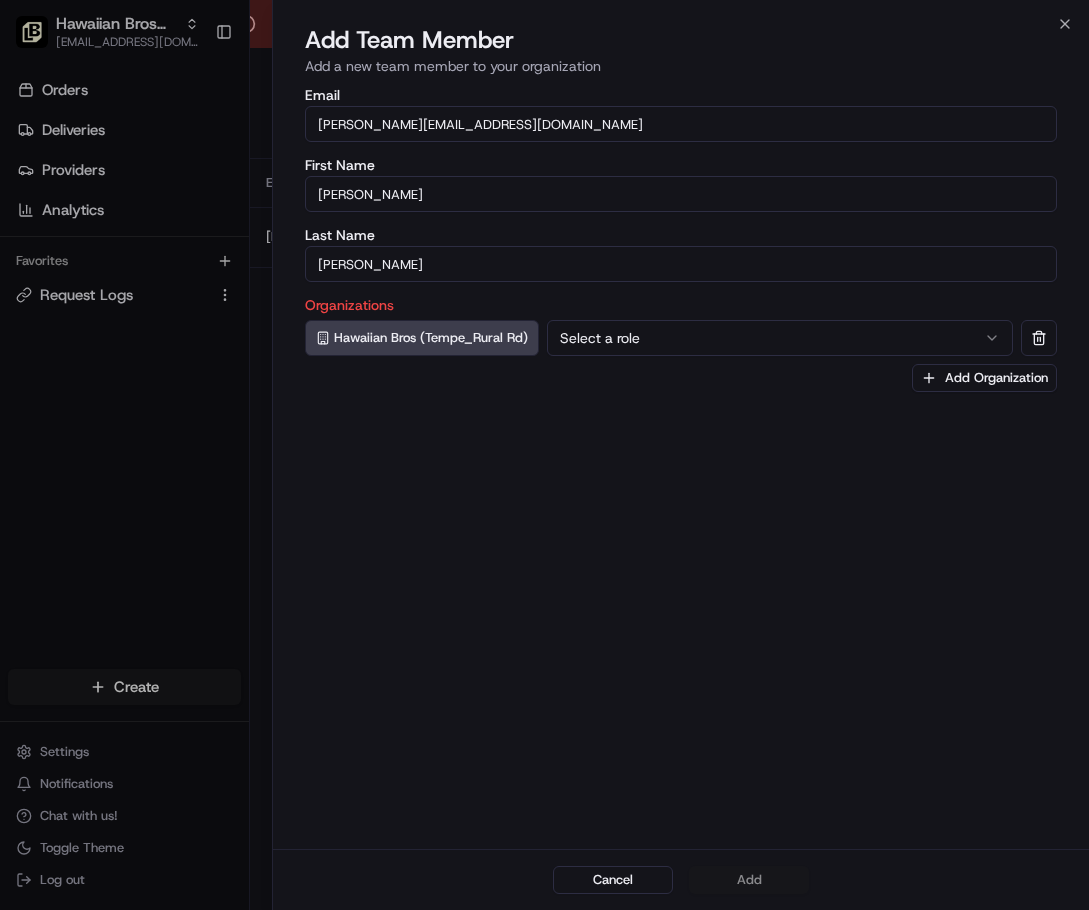 click on "Select a role" at bounding box center (780, 338) 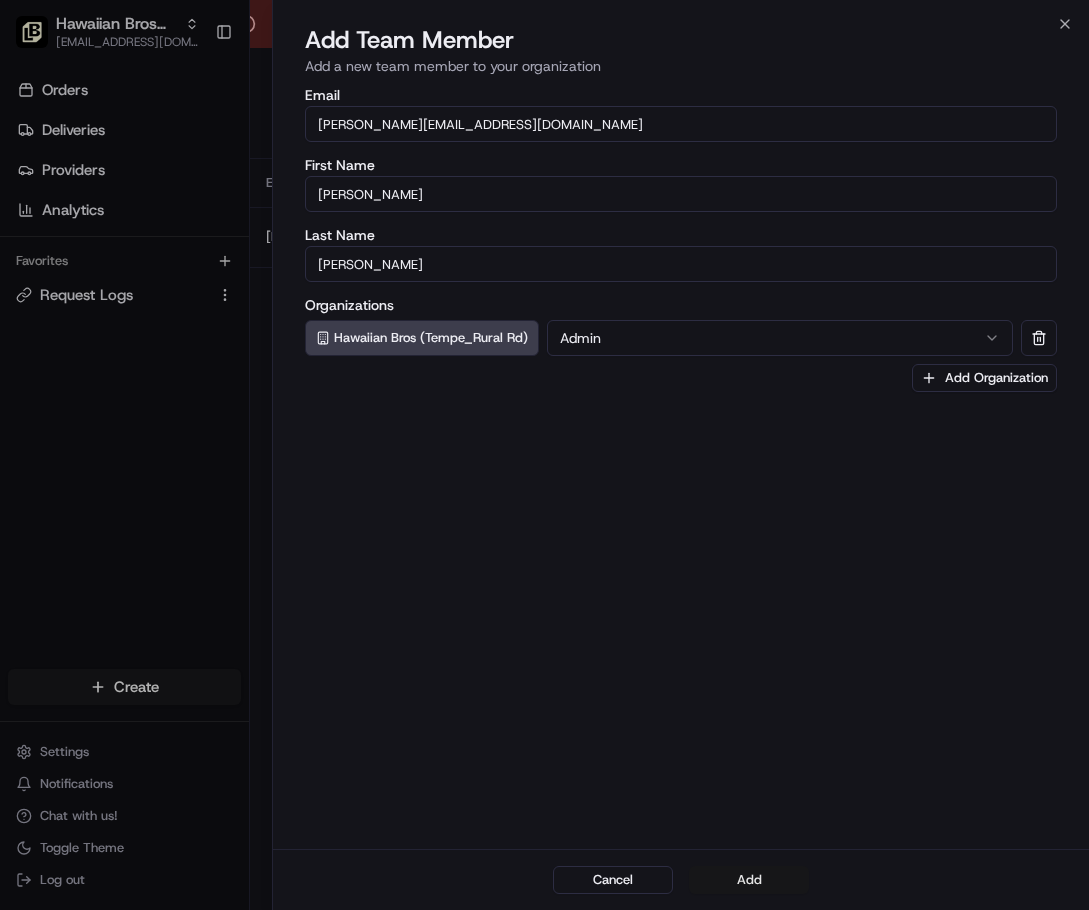 click on "Add" at bounding box center [749, 880] 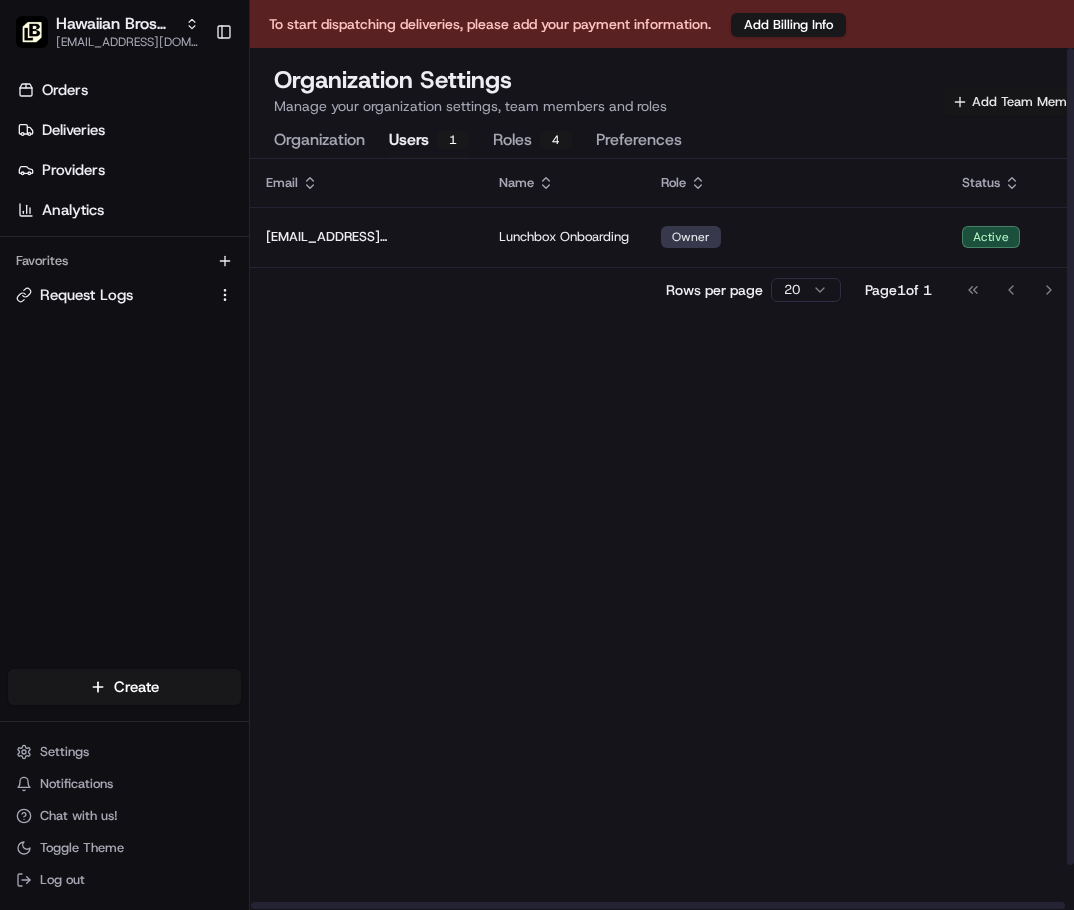 click on "Add Team Member" at bounding box center (1019, 102) 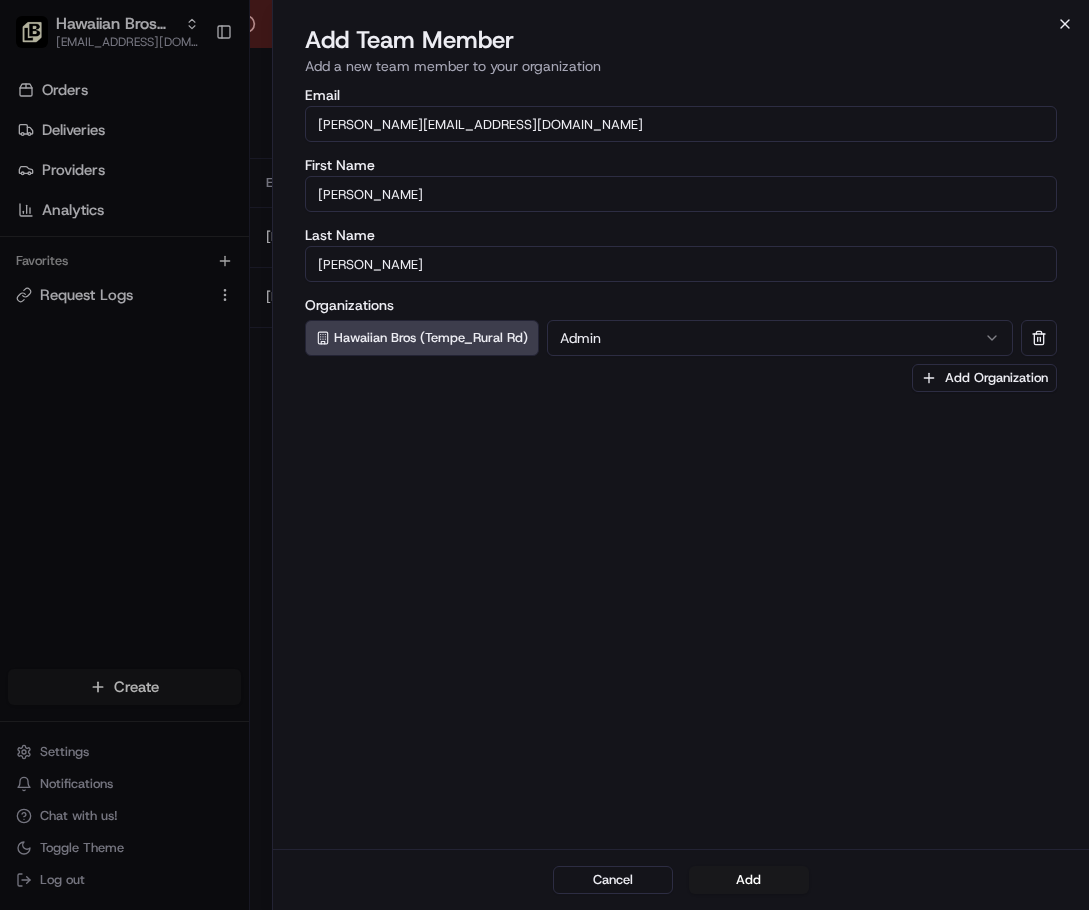 click 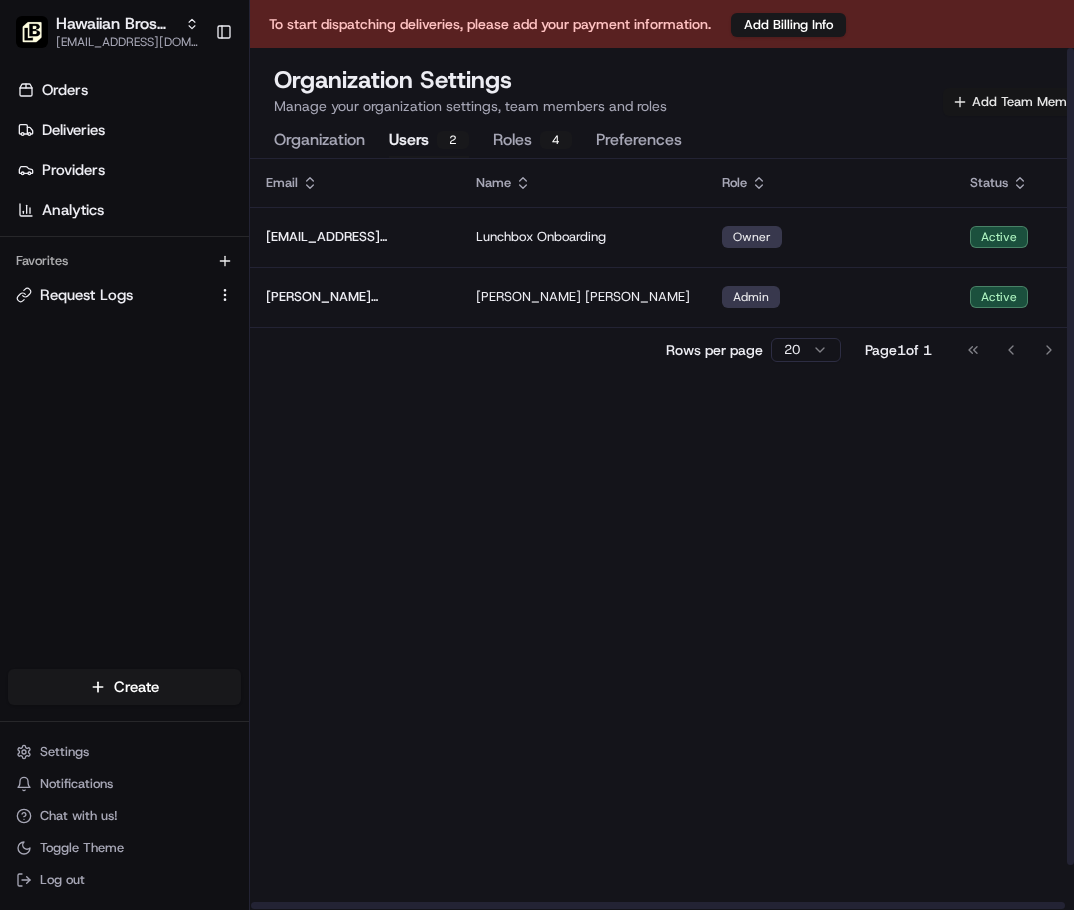 click on "Add Team Member" at bounding box center [1019, 102] 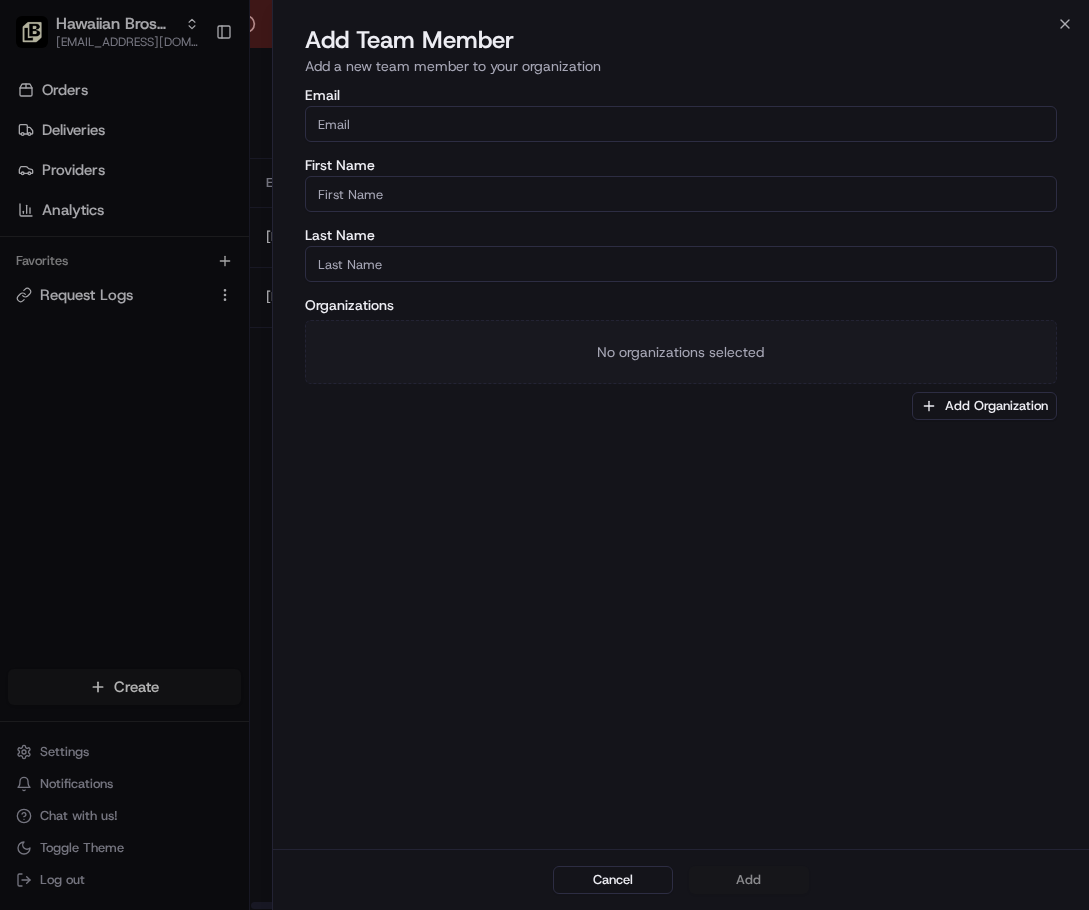 click on "Email" at bounding box center [681, 124] 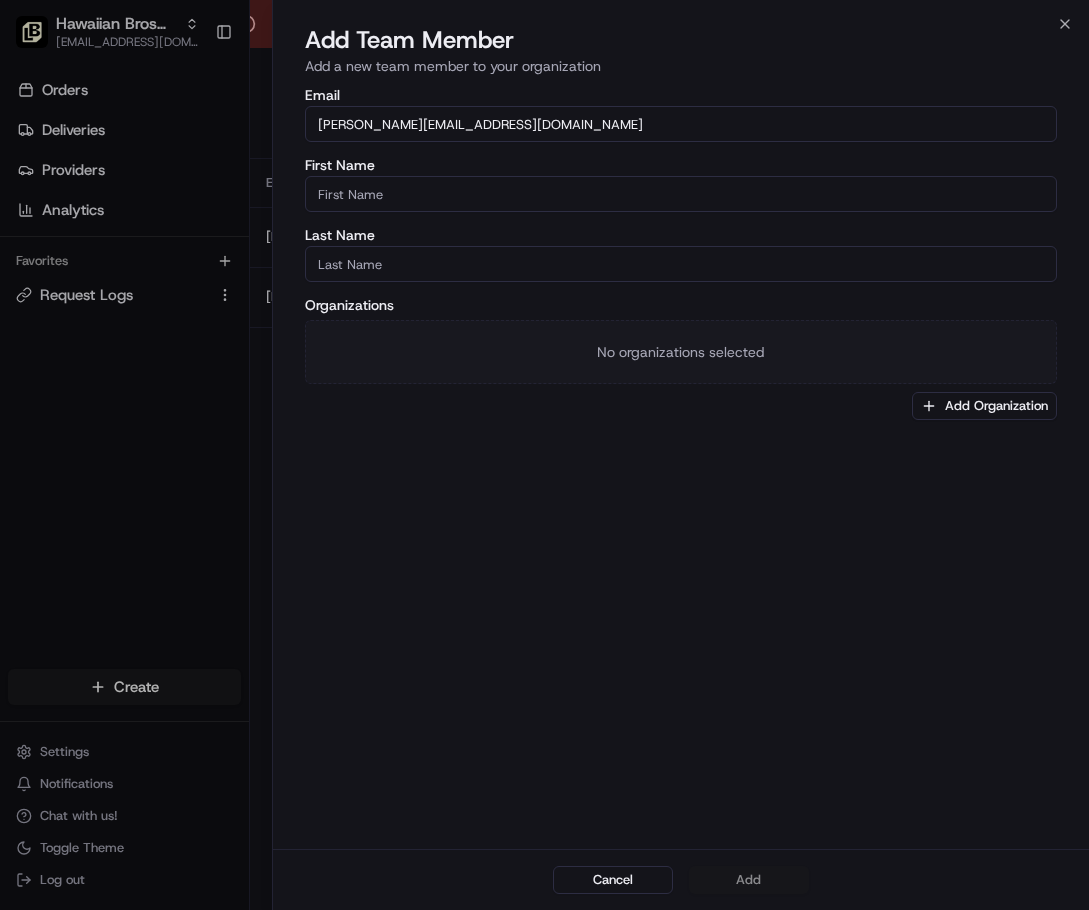 type on "[PERSON_NAME][EMAIL_ADDRESS][DOMAIN_NAME]" 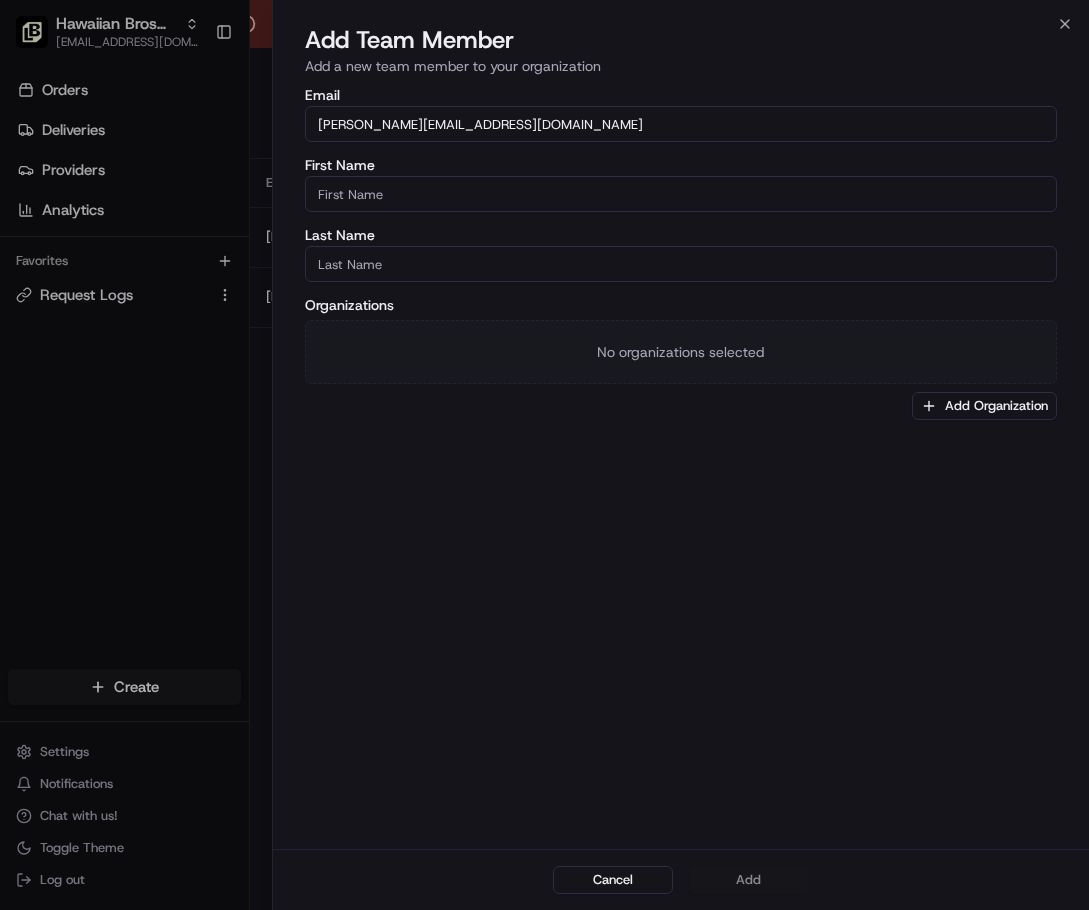 type on "K" 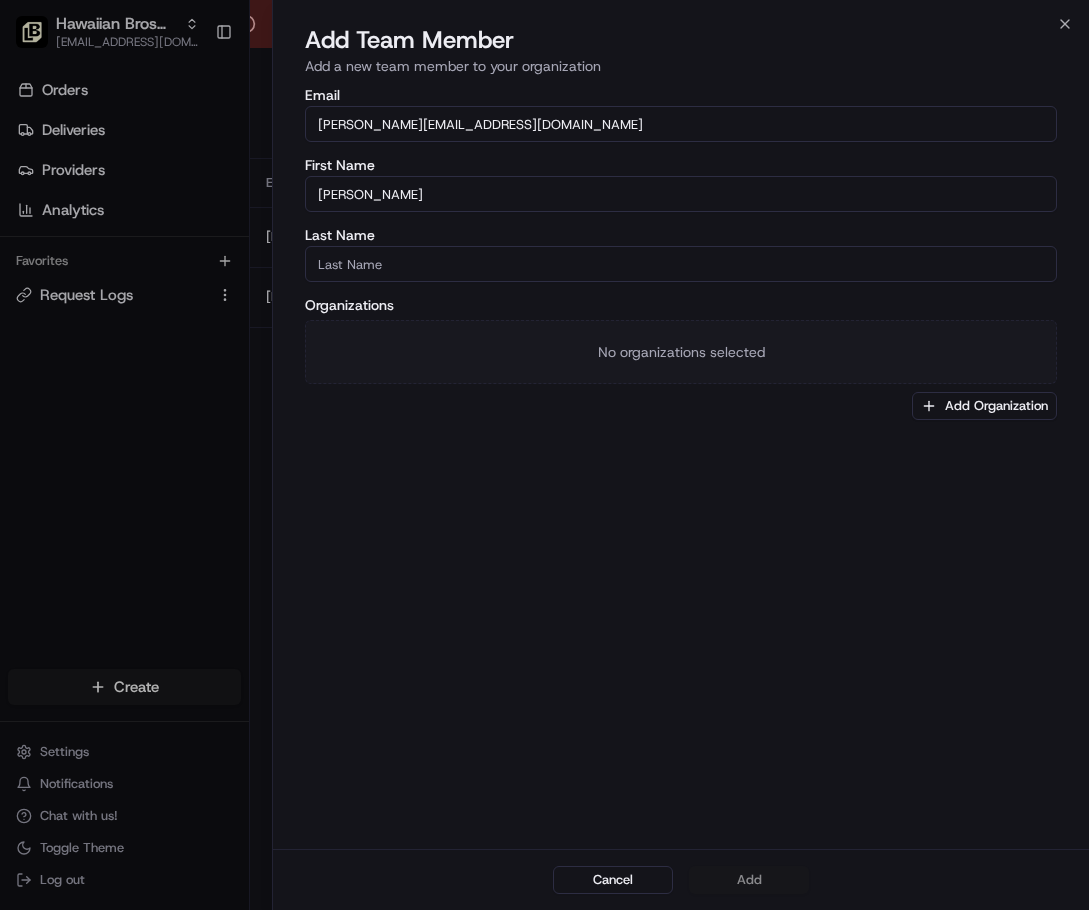 type on "[PERSON_NAME]" 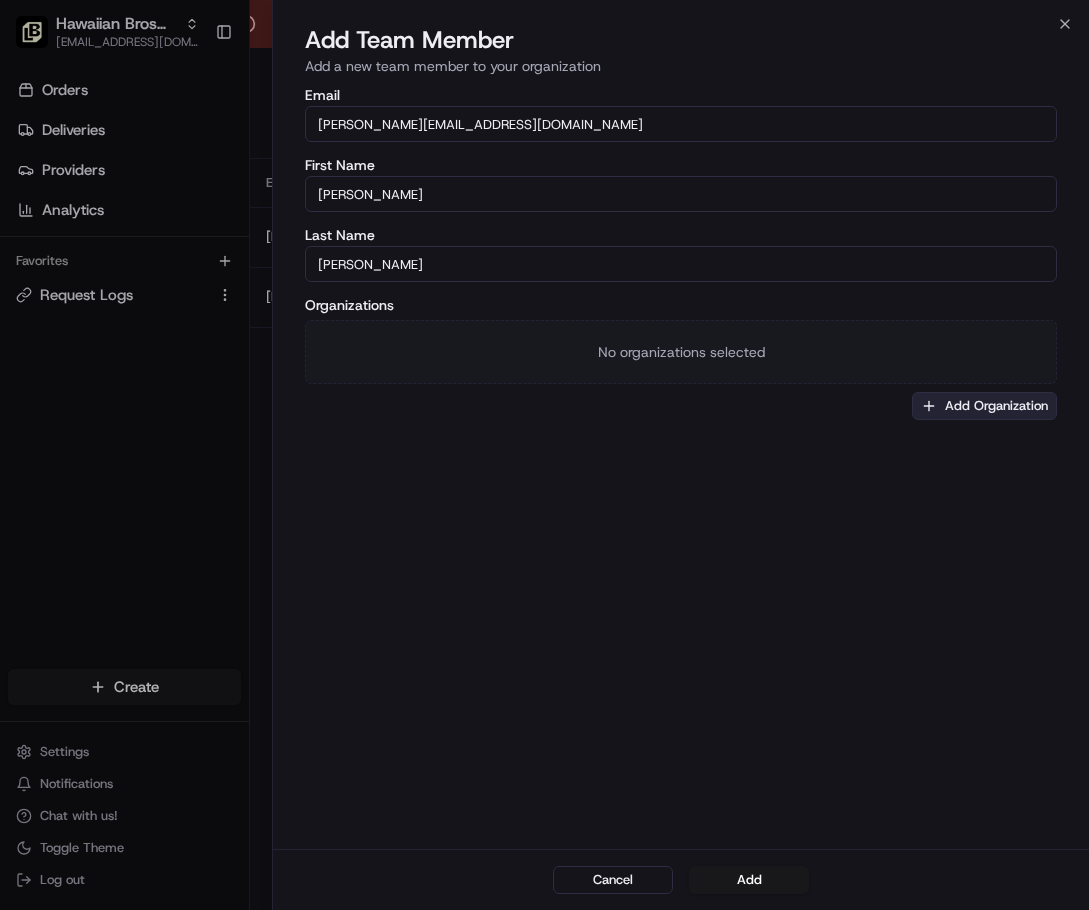 type on "[PERSON_NAME]" 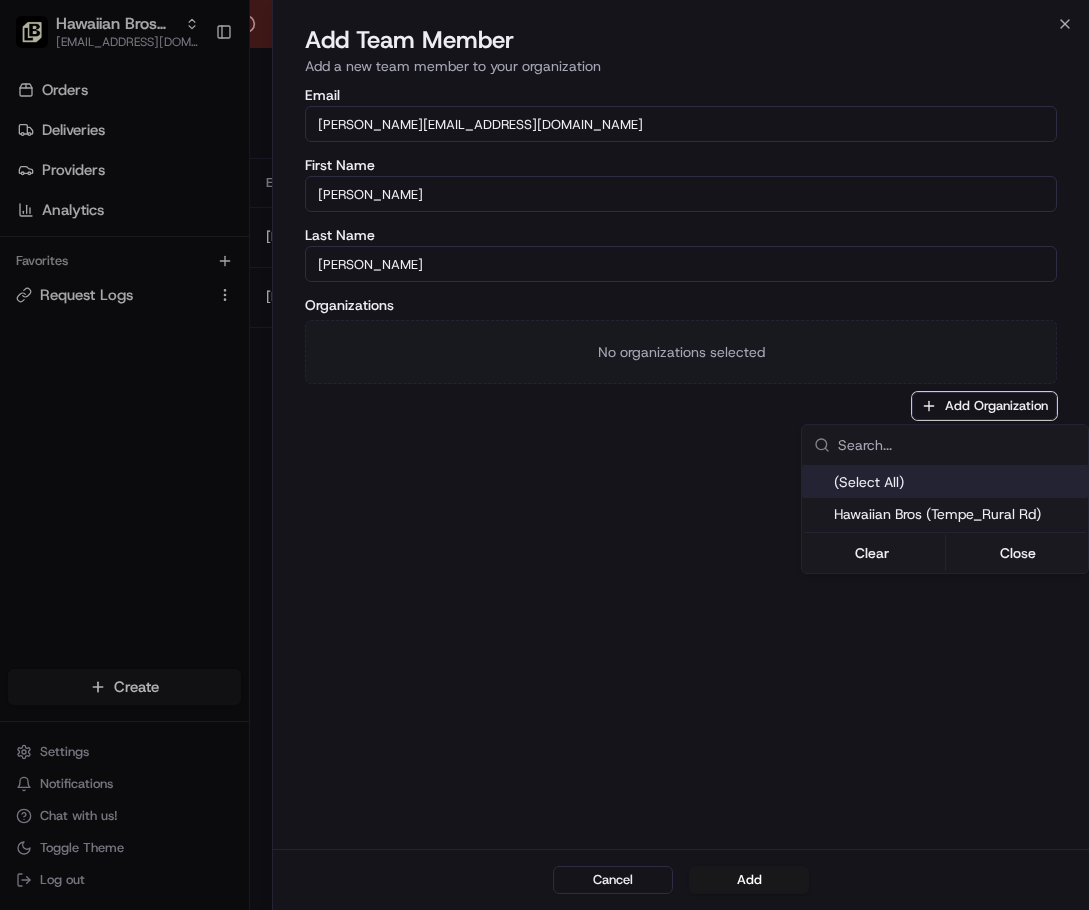 click on "Hawaiian Bros (Tempe_Rural Rd)" at bounding box center [945, 514] 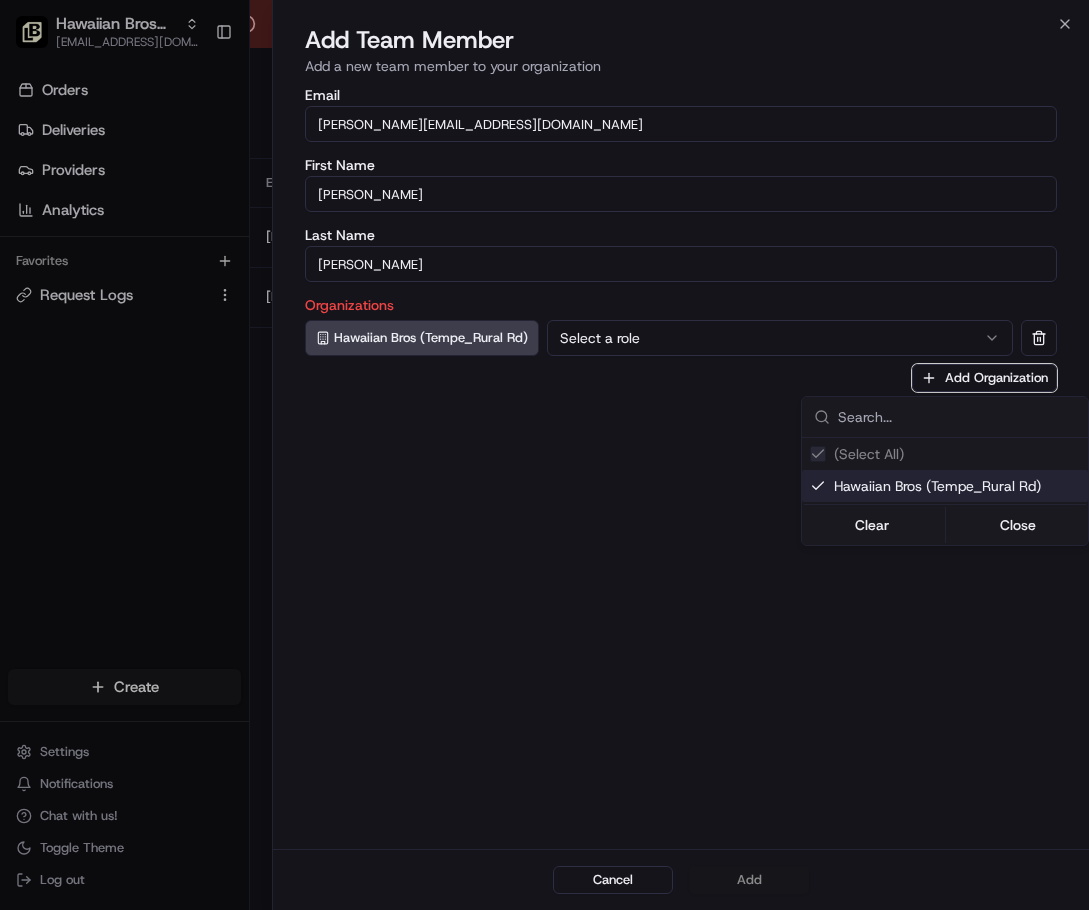 click at bounding box center [544, 455] 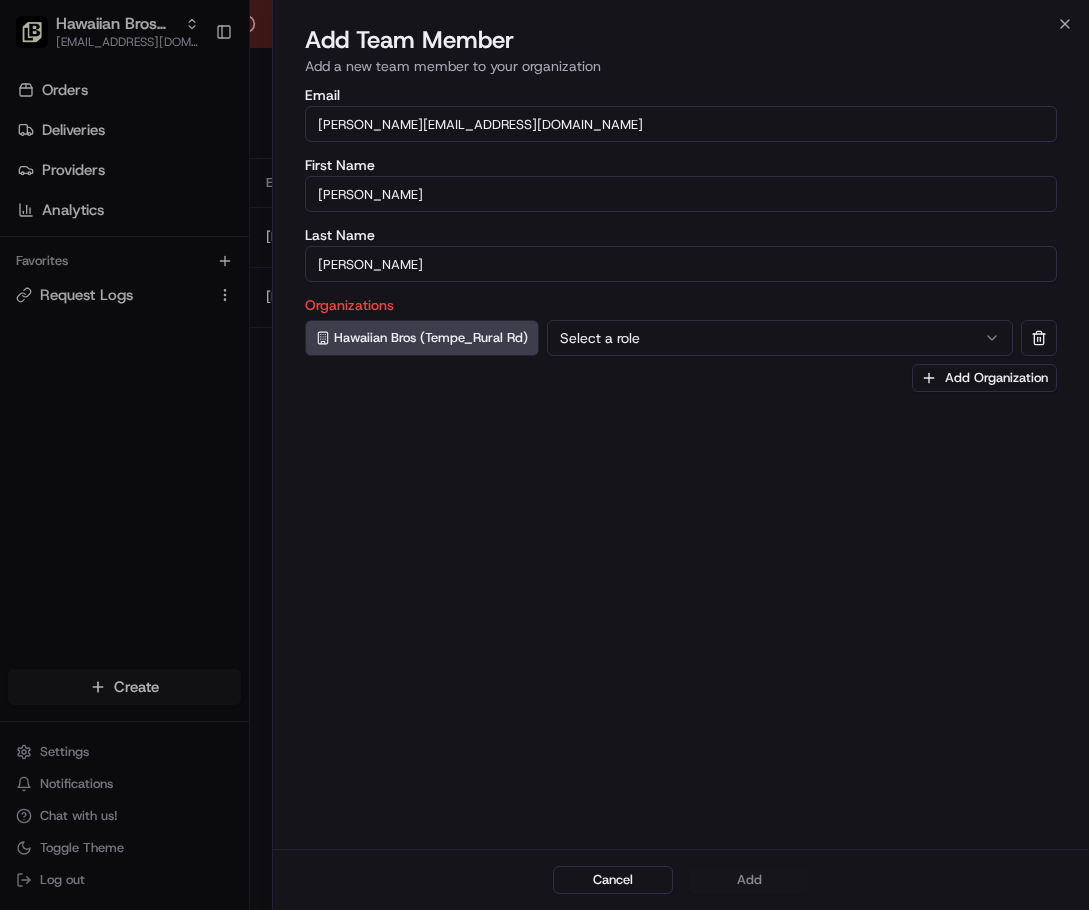 click on "Select a role" at bounding box center (780, 338) 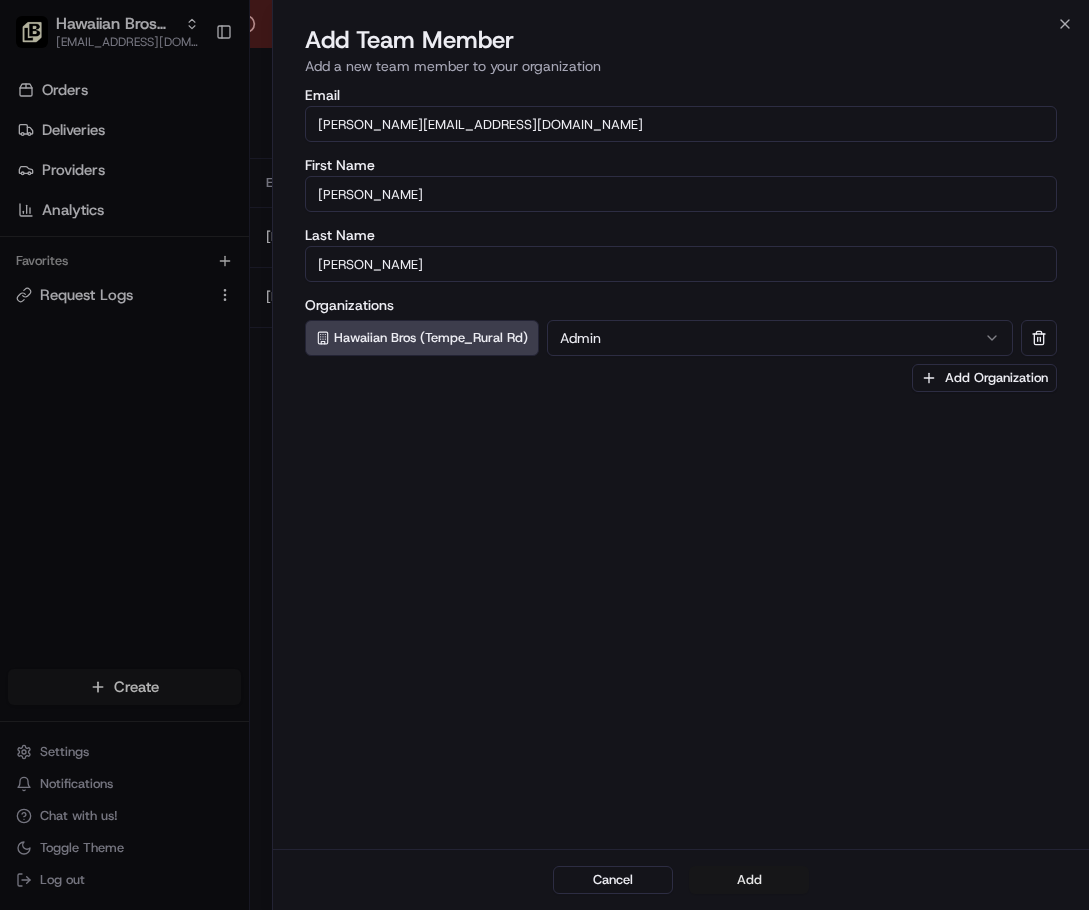 click on "Add" at bounding box center (749, 880) 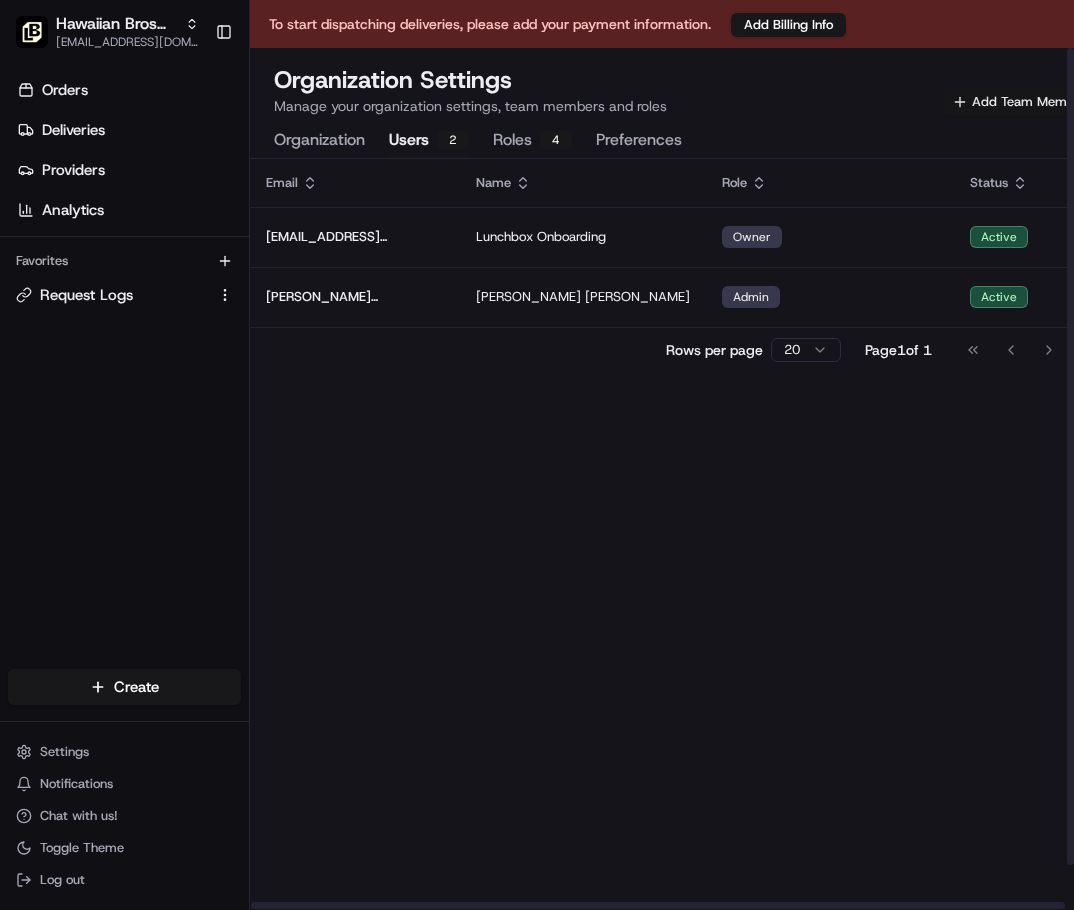 click on "Add Team Member" at bounding box center (1019, 102) 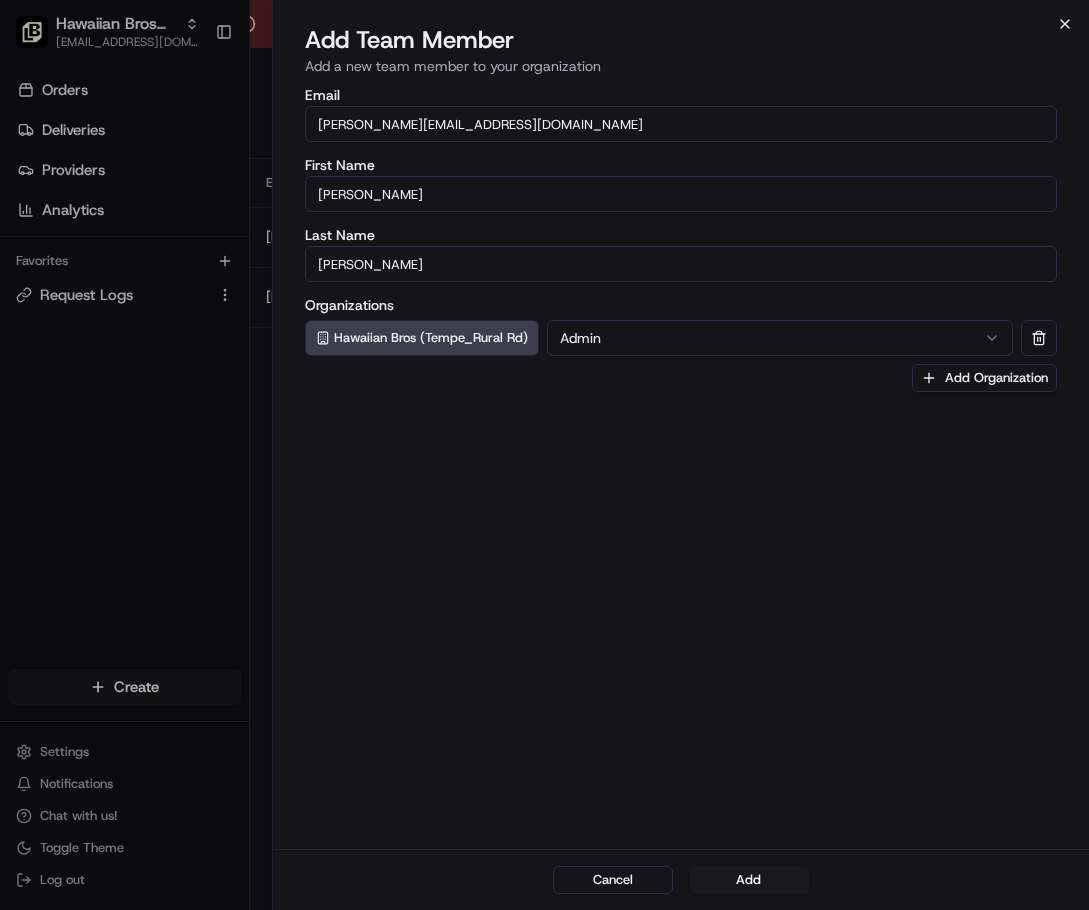 click 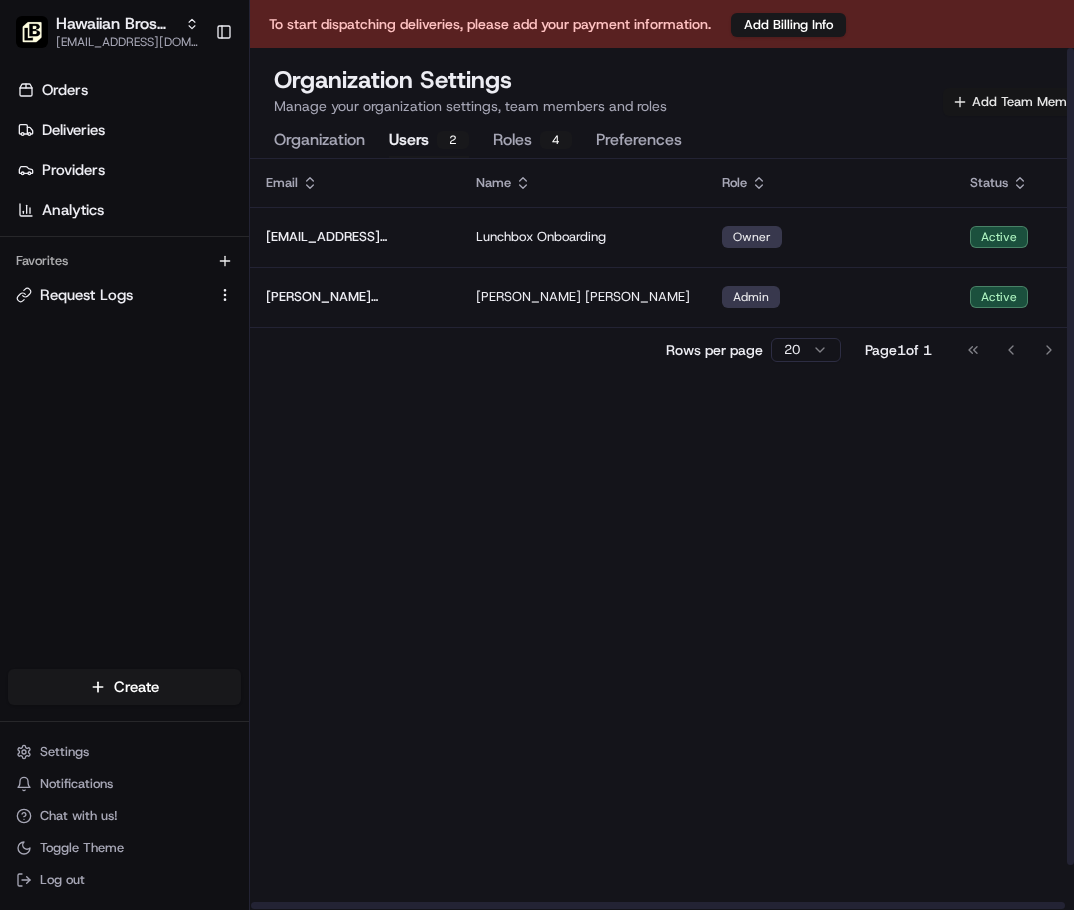 click on "Add Team Member" at bounding box center (1019, 102) 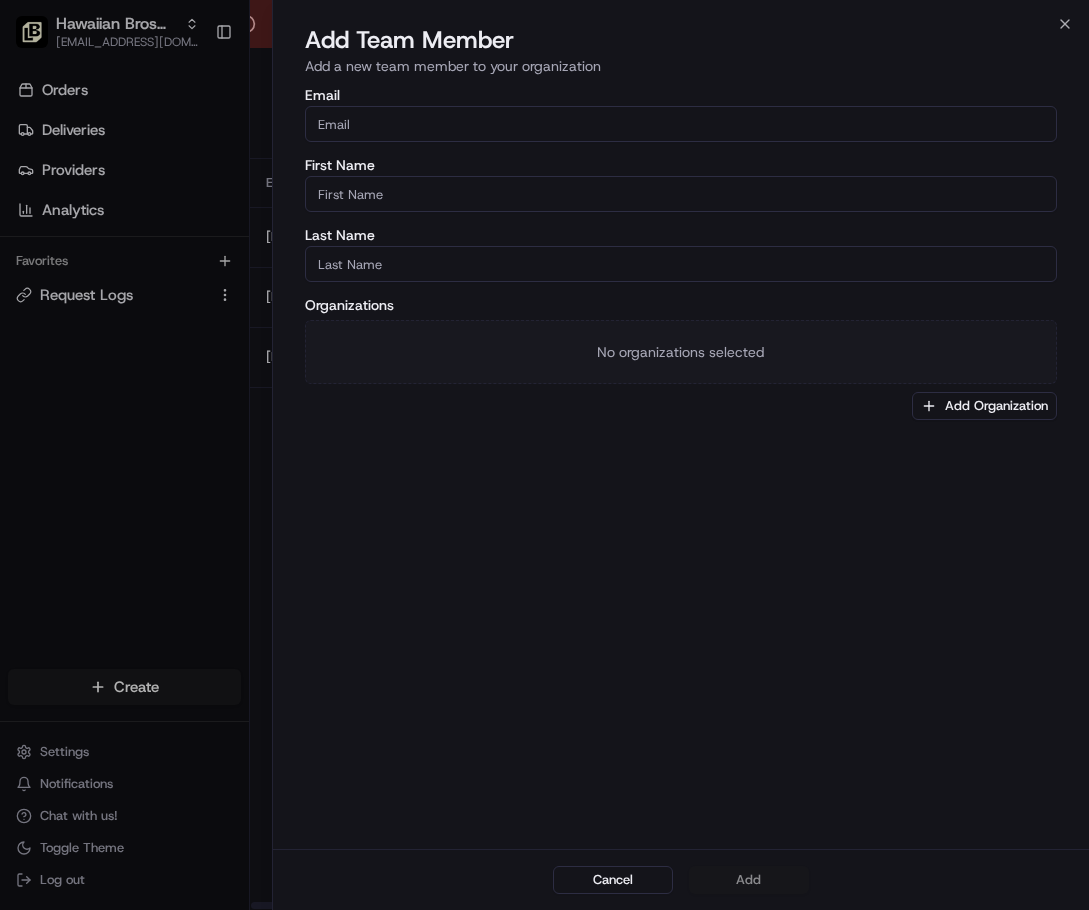 click on "Email" at bounding box center [681, 124] 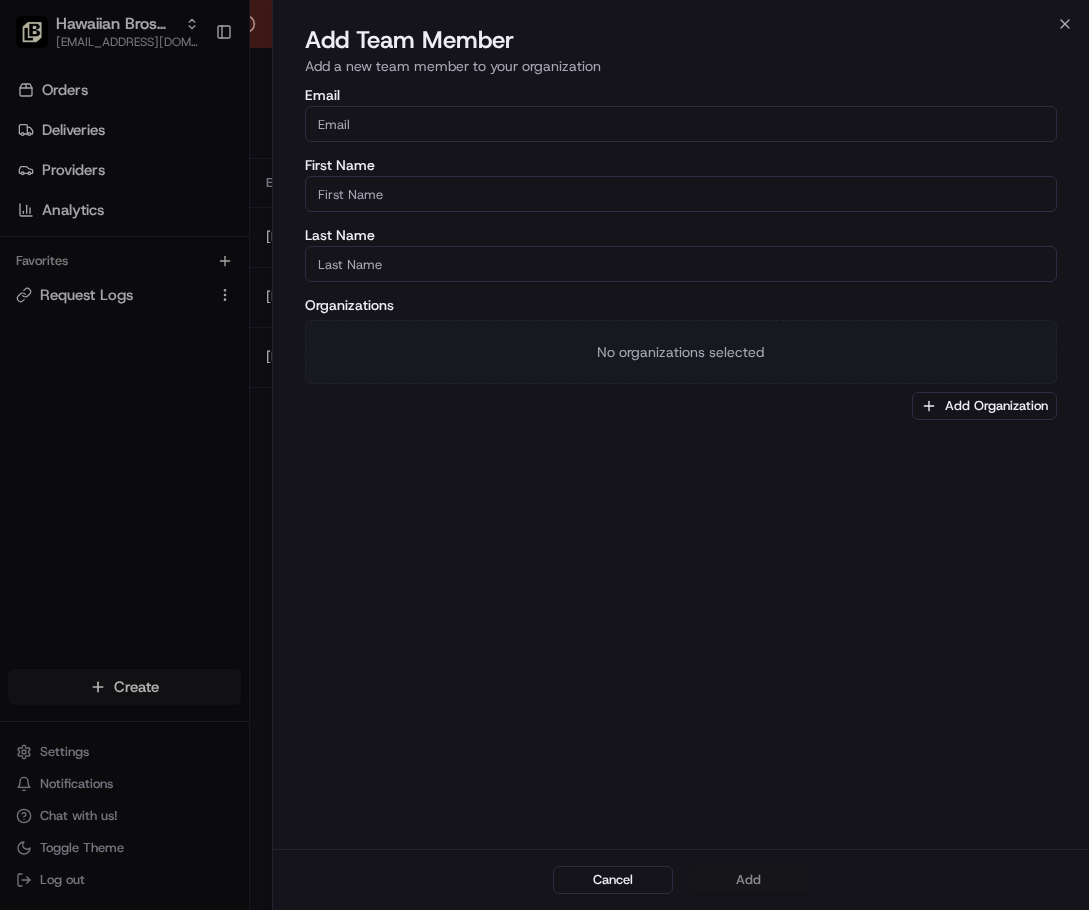 paste on "[PERSON_NAME][EMAIL_ADDRESS][DOMAIN_NAME]" 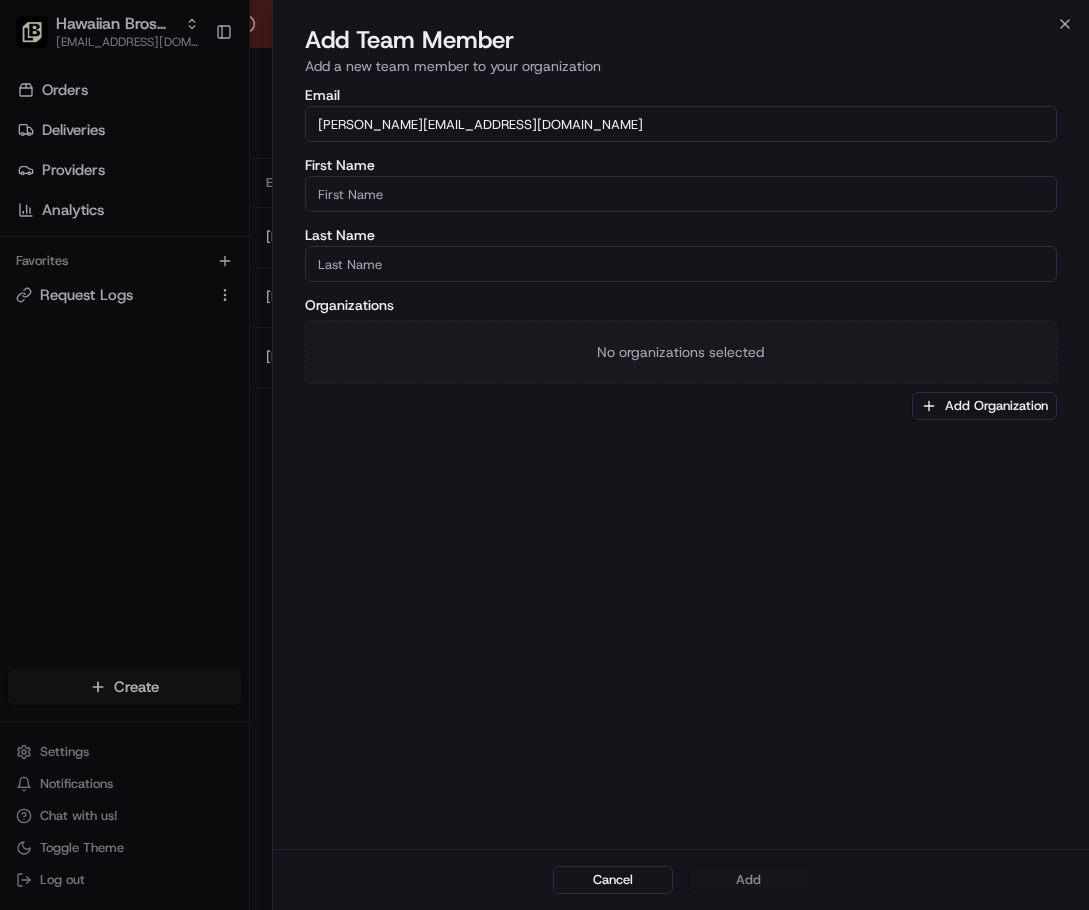 type on "[PERSON_NAME][EMAIL_ADDRESS][DOMAIN_NAME]" 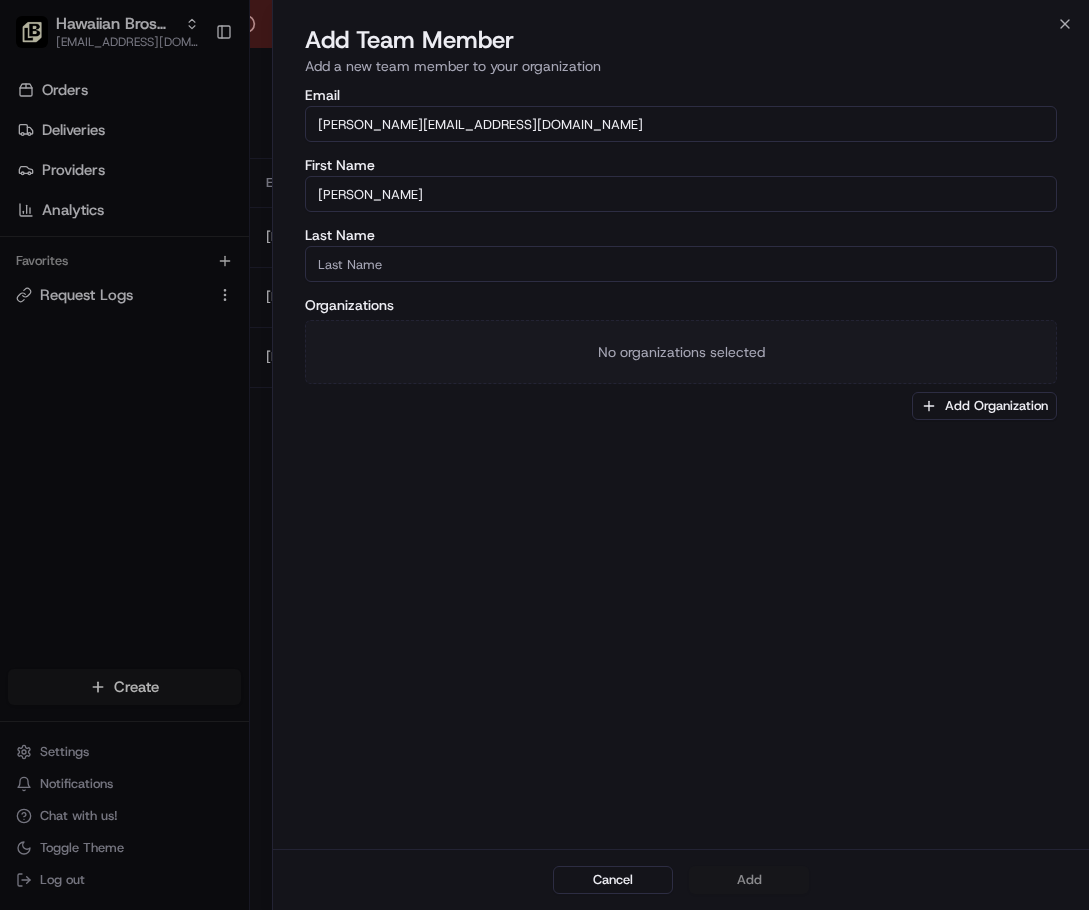type on "[PERSON_NAME]" 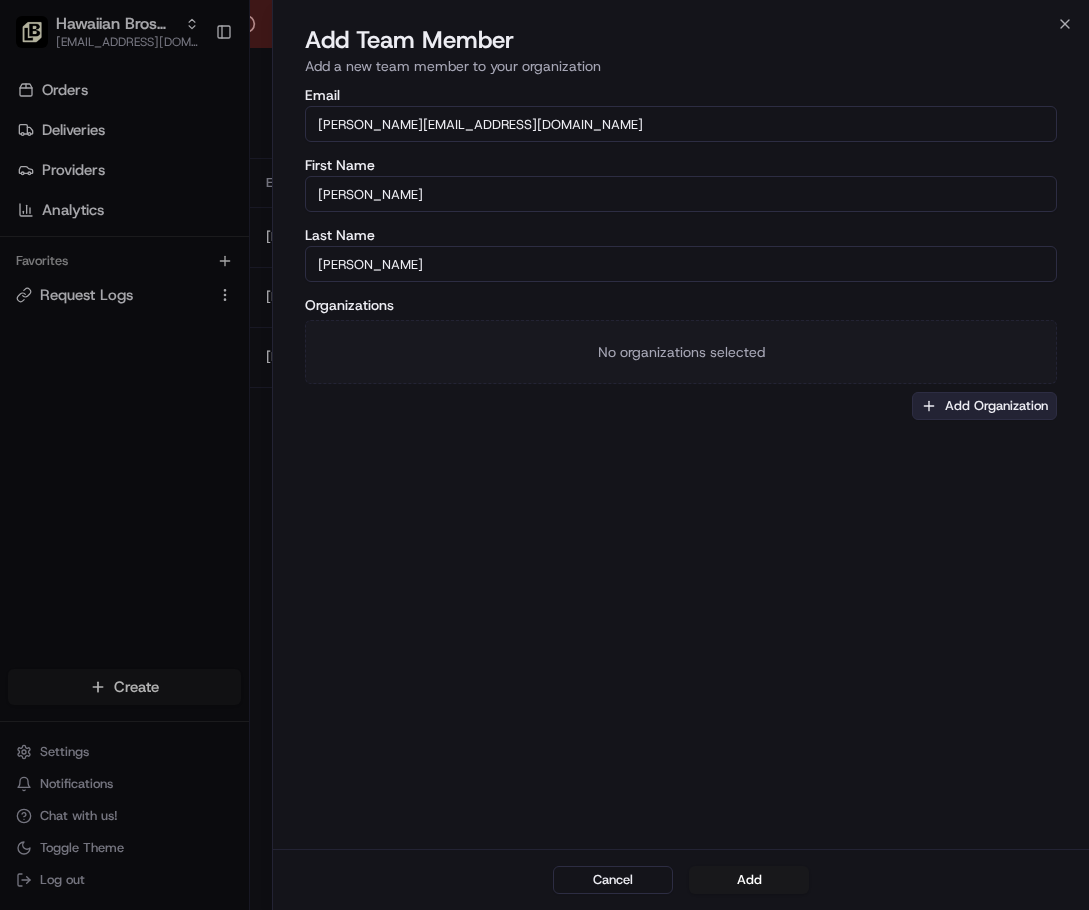 type on "[PERSON_NAME]" 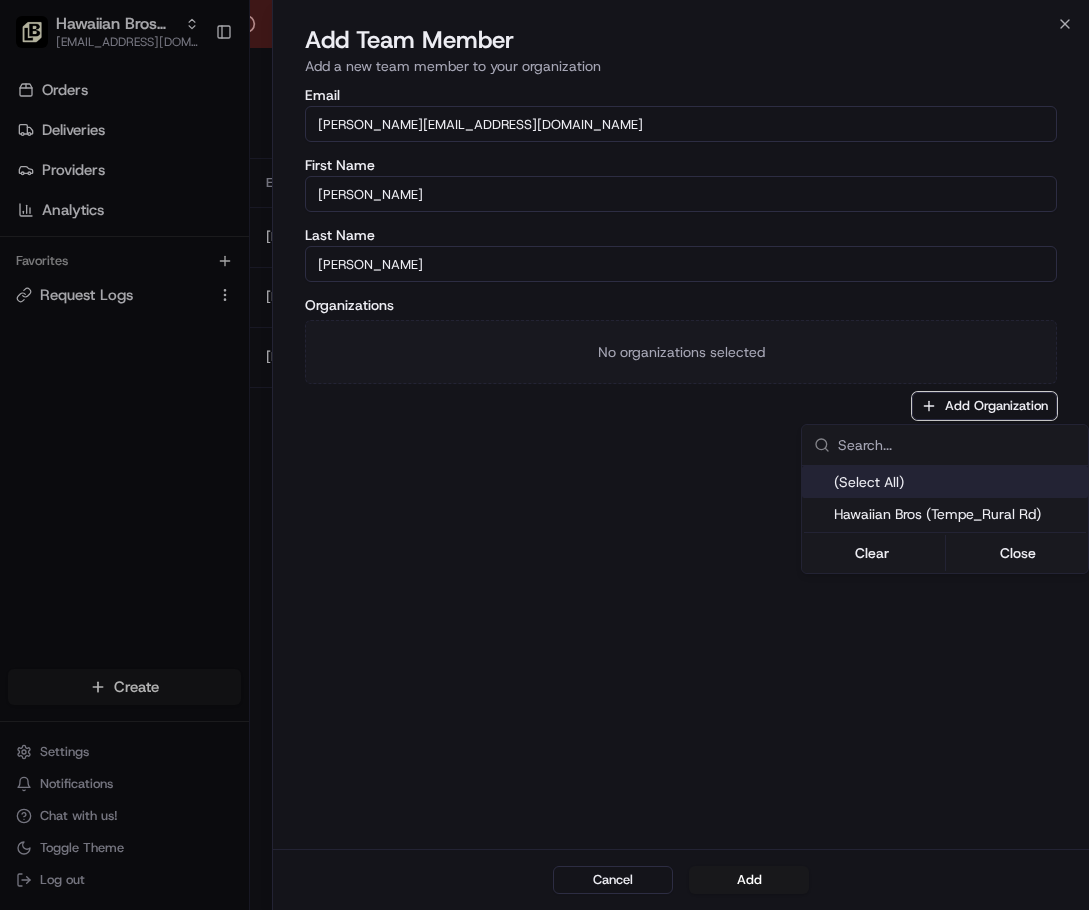 click on "Hawaiian Bros (Tempe_Rural Rd)" at bounding box center (957, 514) 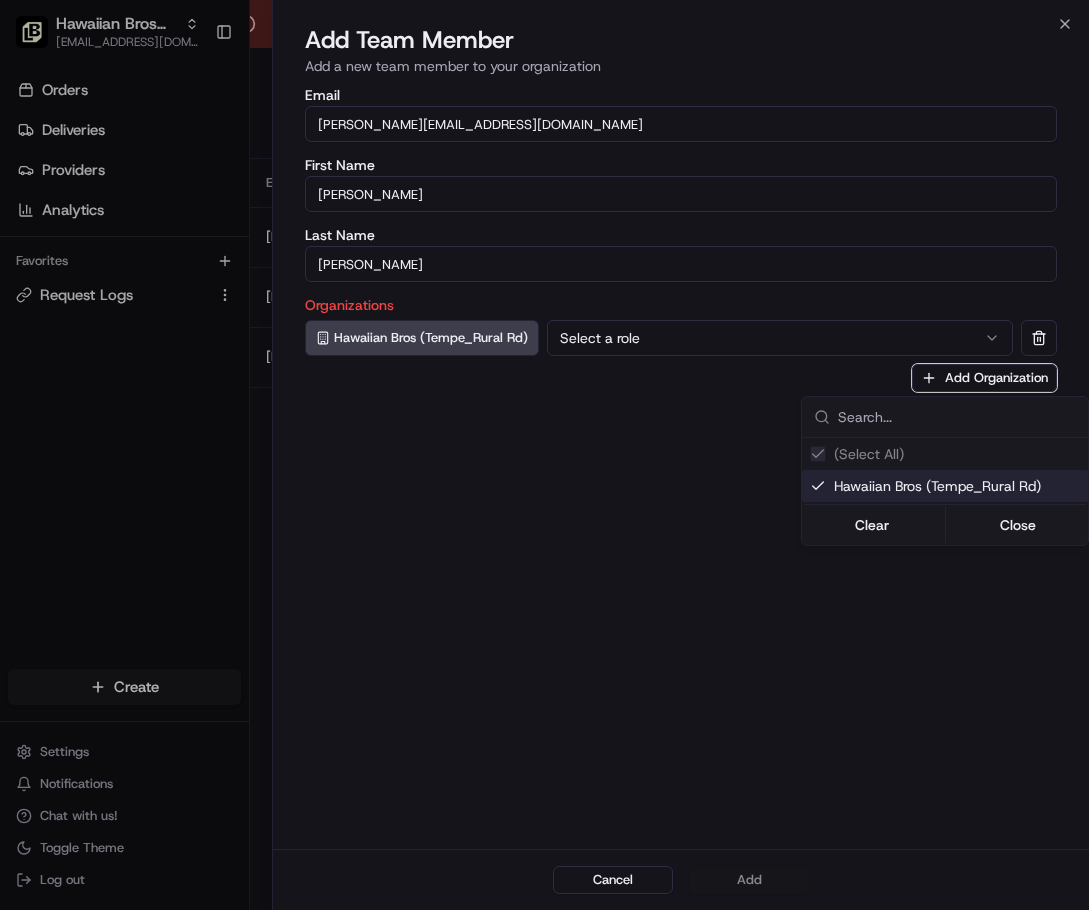 click at bounding box center [544, 455] 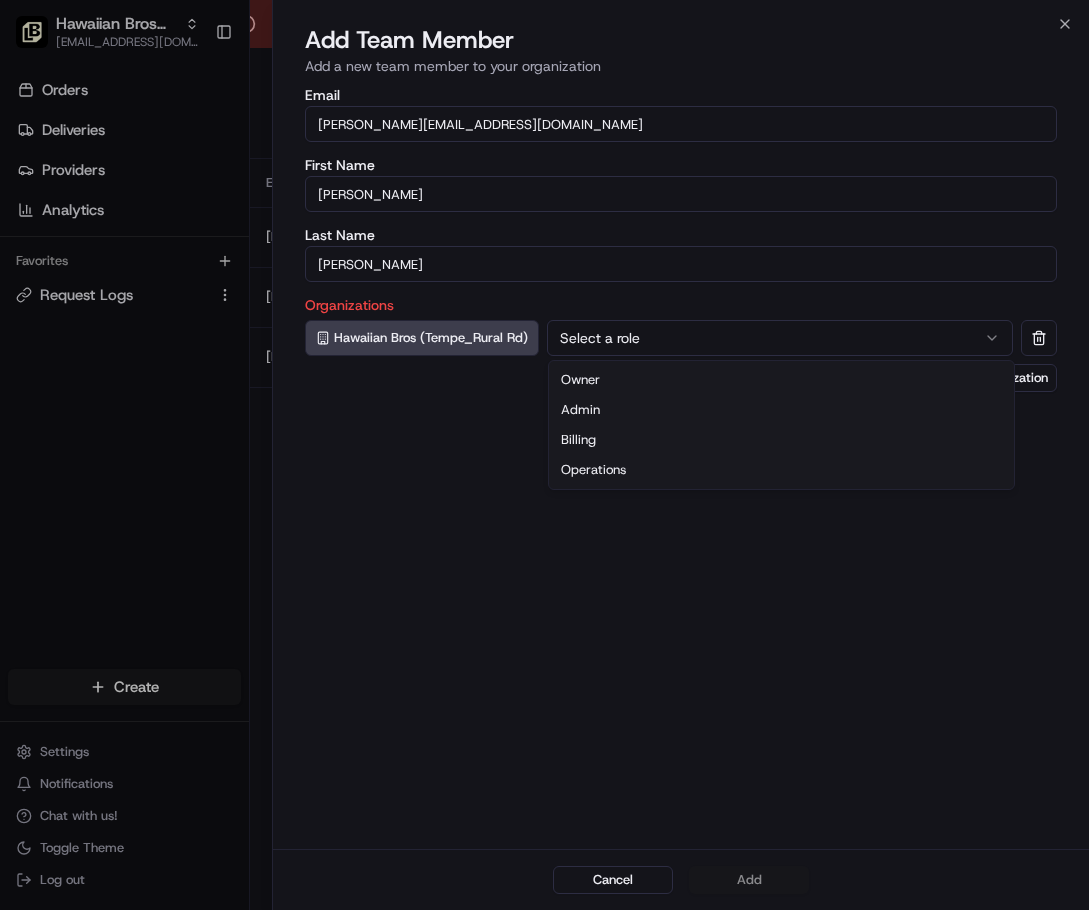 click on "Select a role" at bounding box center [780, 338] 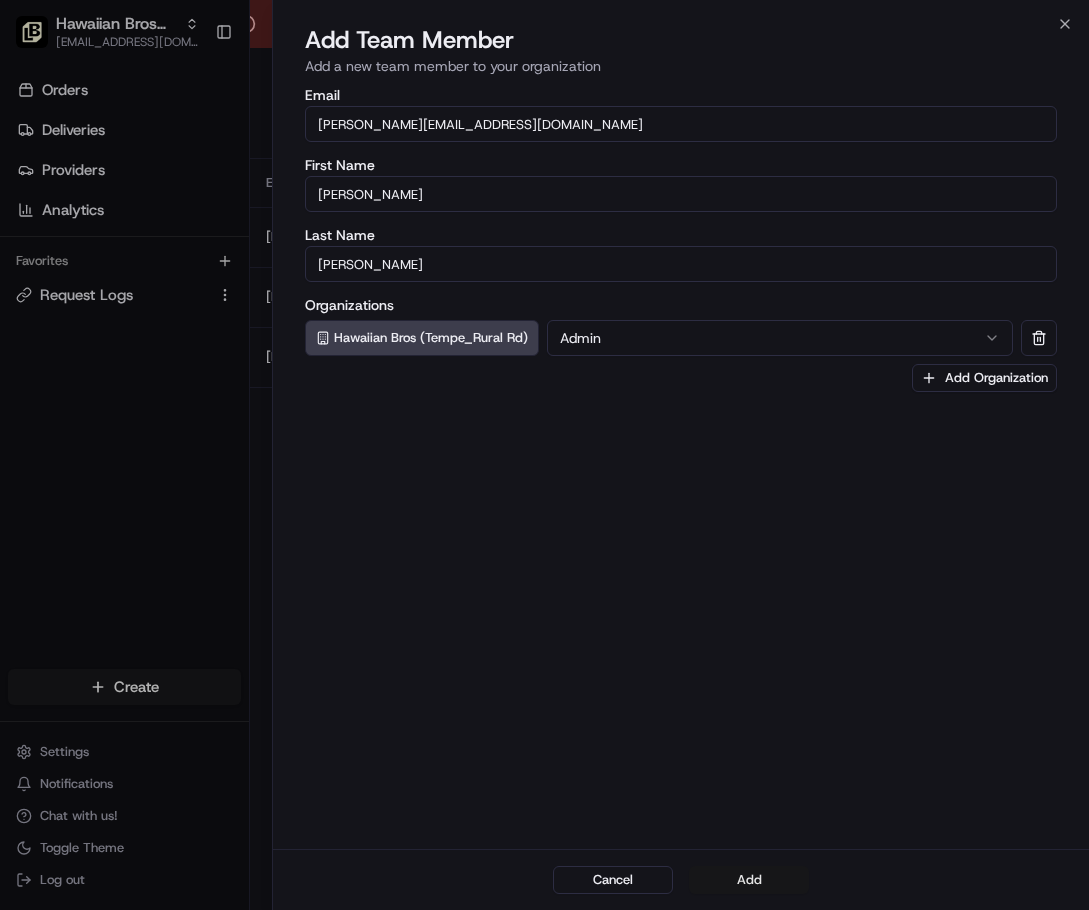click on "Add" at bounding box center (749, 880) 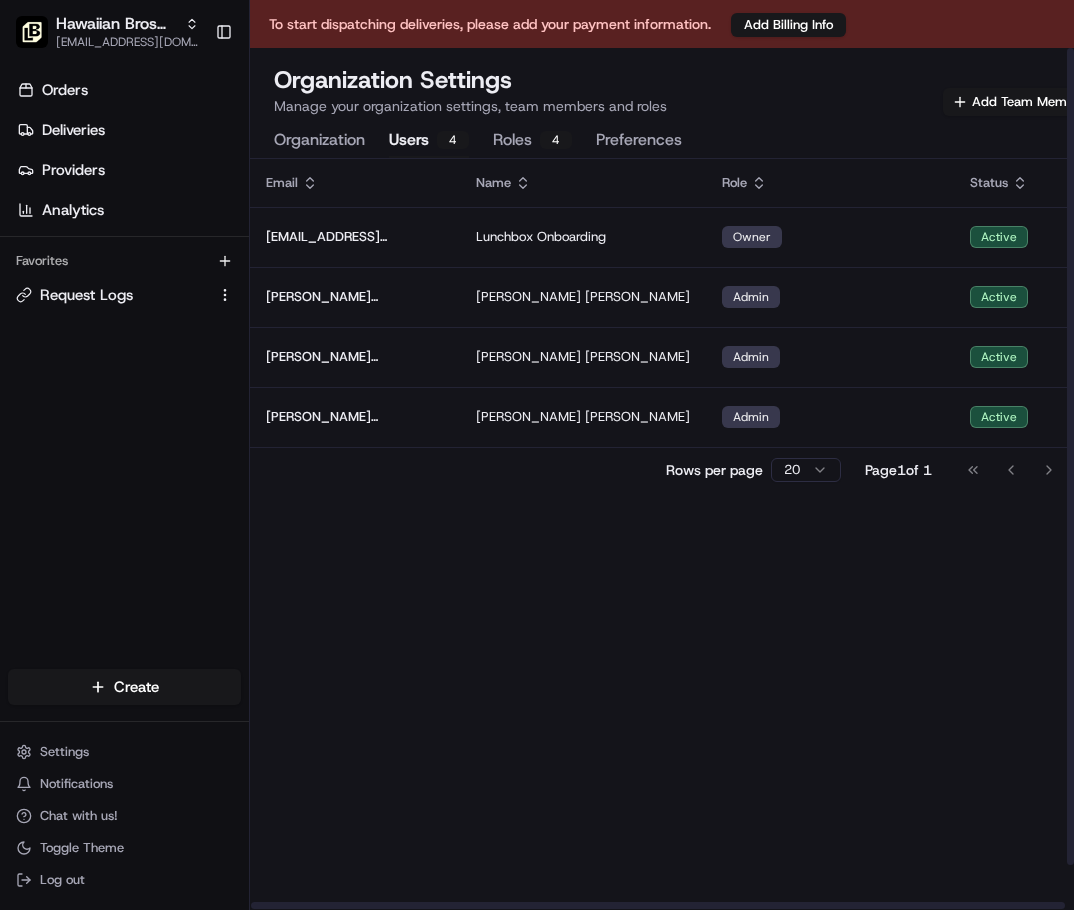click on "Email Name Role Status [EMAIL_ADDRESS][DOMAIN_NAME] Lunchbox Onboarding Owner Active [PERSON_NAME][EMAIL_ADDRESS][DOMAIN_NAME] [PERSON_NAME] Admin Active [PERSON_NAME][EMAIL_ADDRESS][DOMAIN_NAME] [PERSON_NAME] Admin Active [EMAIL_ADDRESS][DOMAIN_NAME] [PERSON_NAME] Admin Active Rows per page 20 Page  1  of   1 Go to first page Go to previous page Go to next page Go to last page" at bounding box center [685, 558] 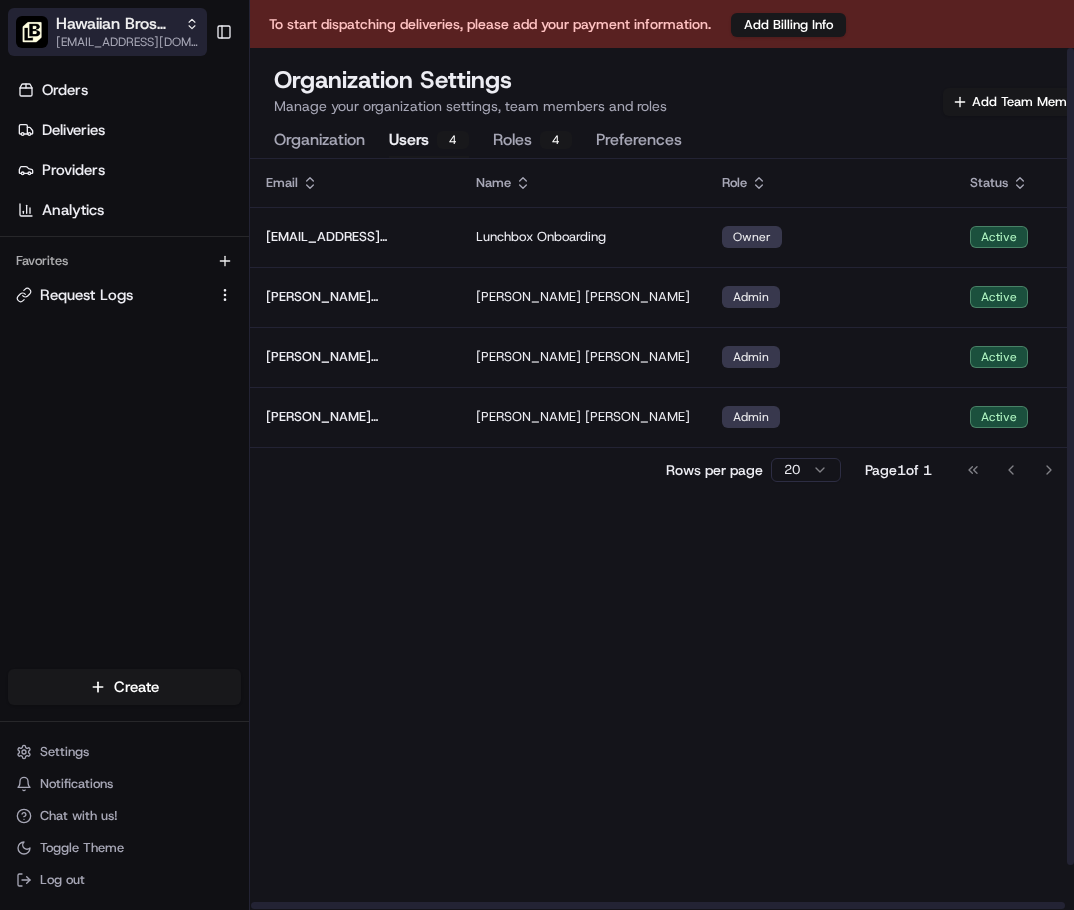 click on "[EMAIL_ADDRESS][DOMAIN_NAME]" at bounding box center [127, 42] 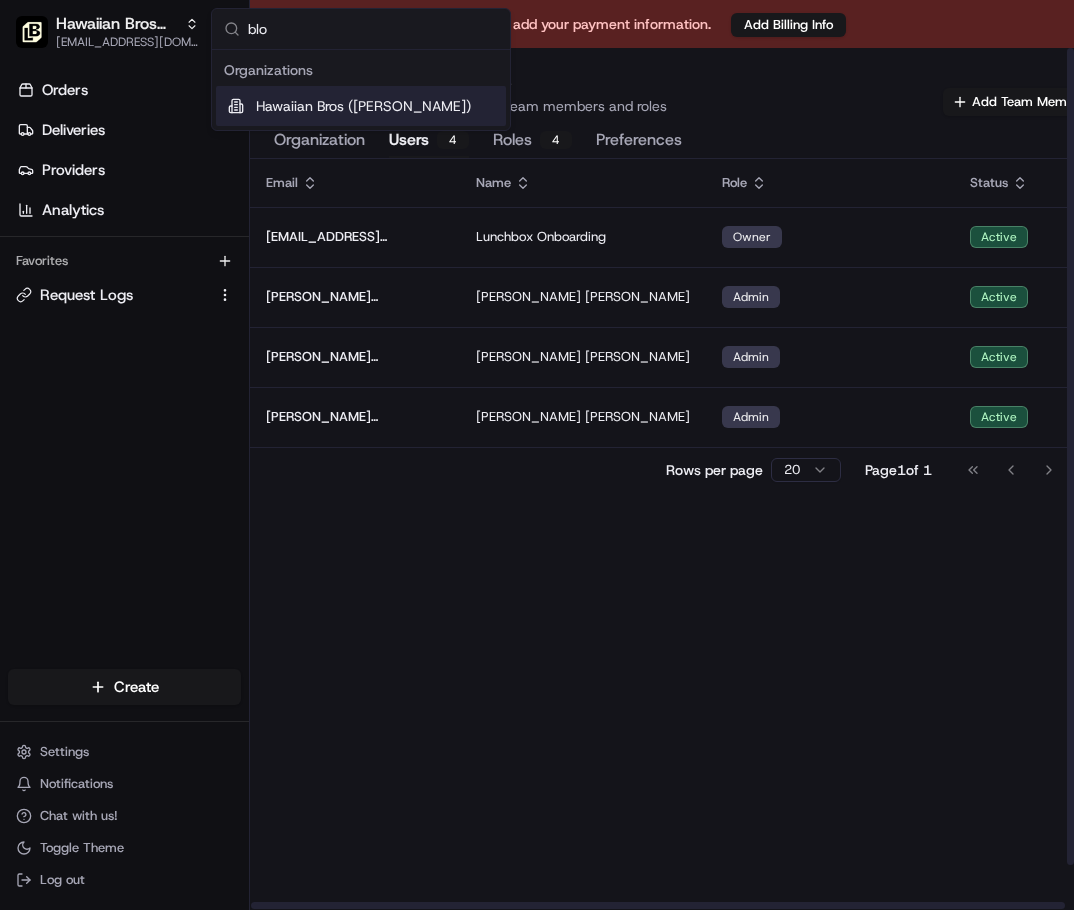 type on "blod" 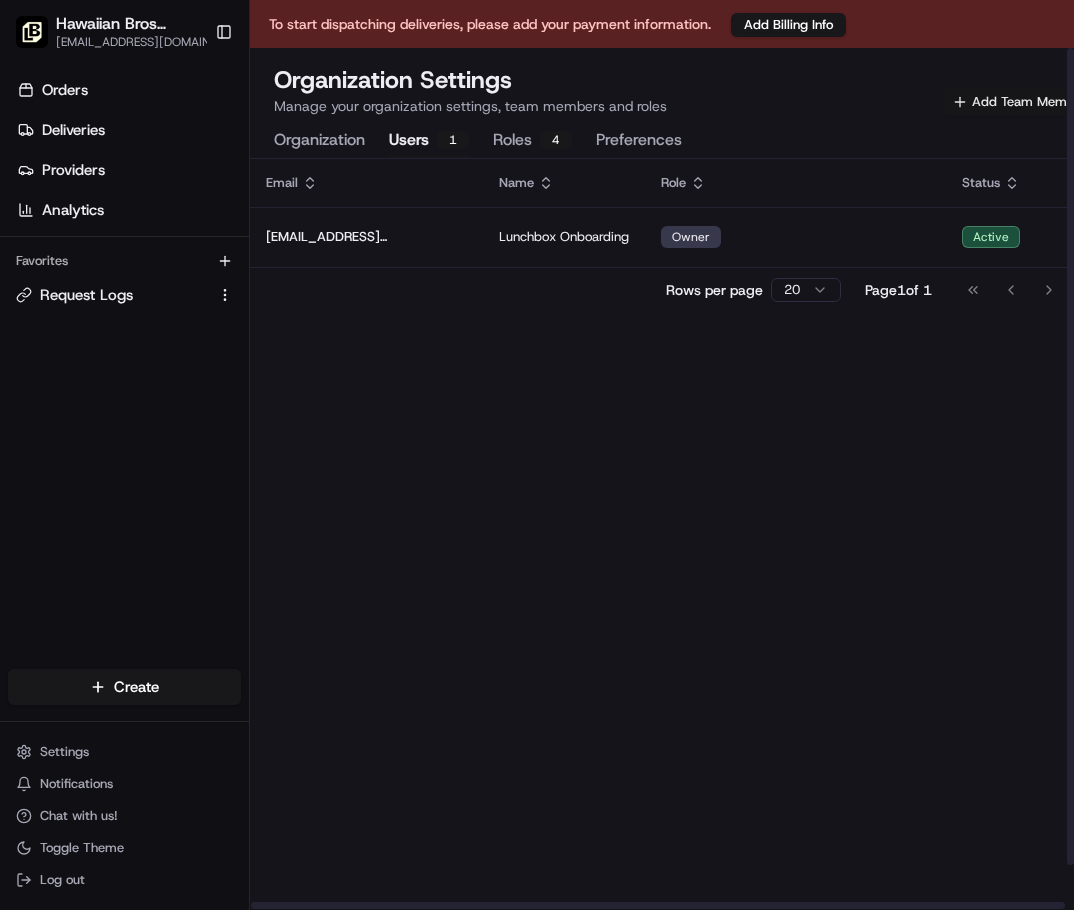 click on "Add Team Member" at bounding box center [1019, 102] 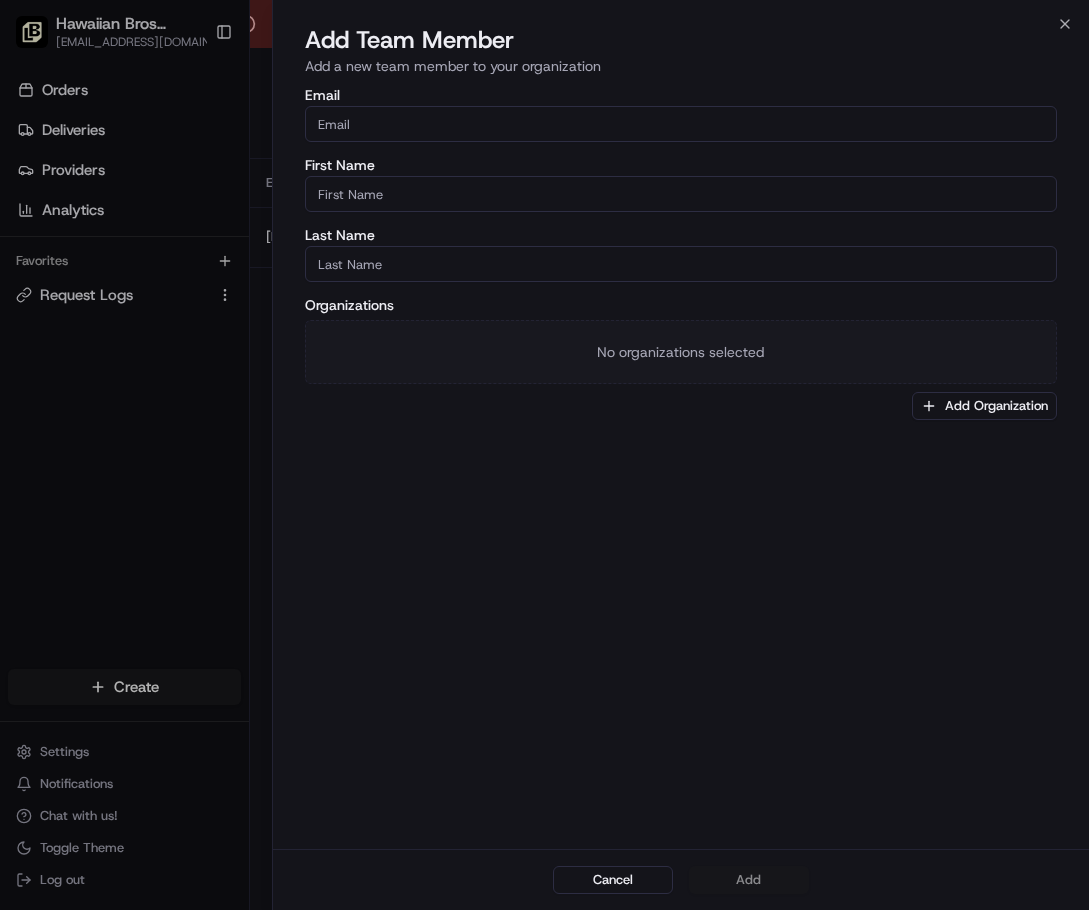 click on "Email" at bounding box center (681, 124) 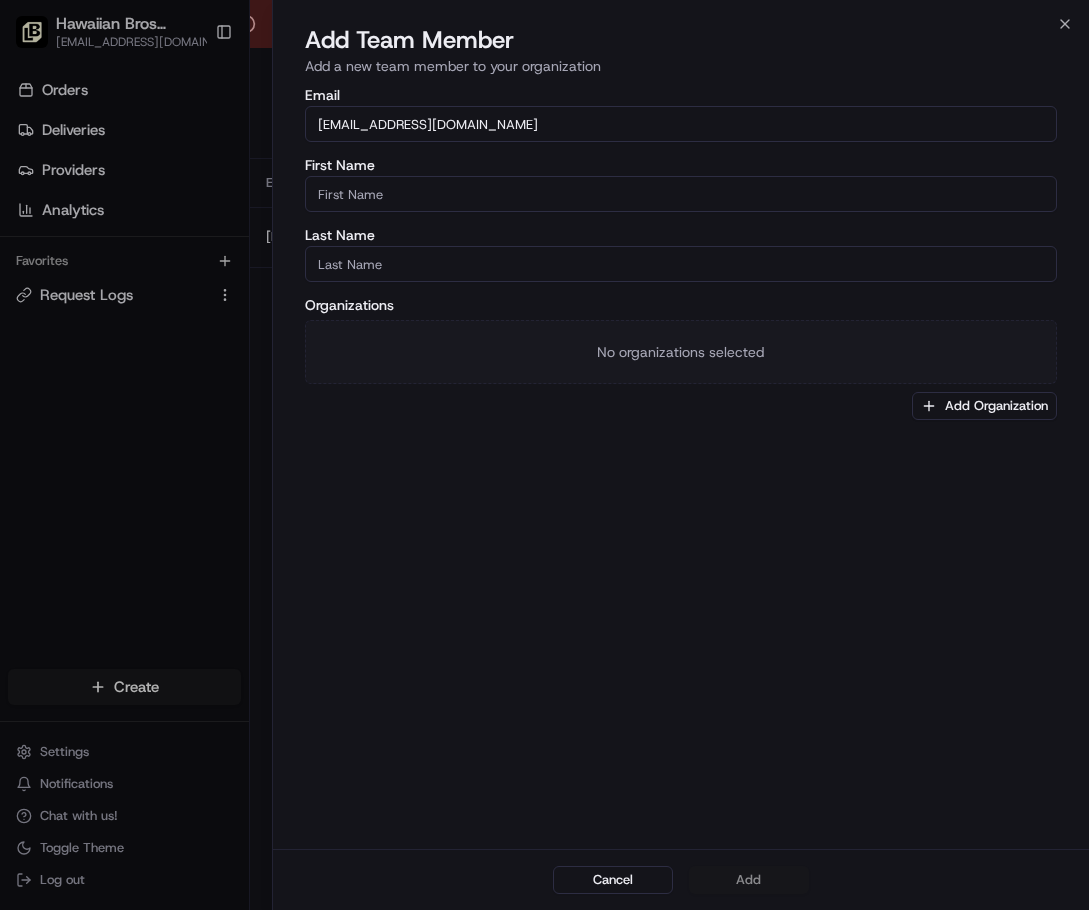 type on "[EMAIL_ADDRESS][DOMAIN_NAME]" 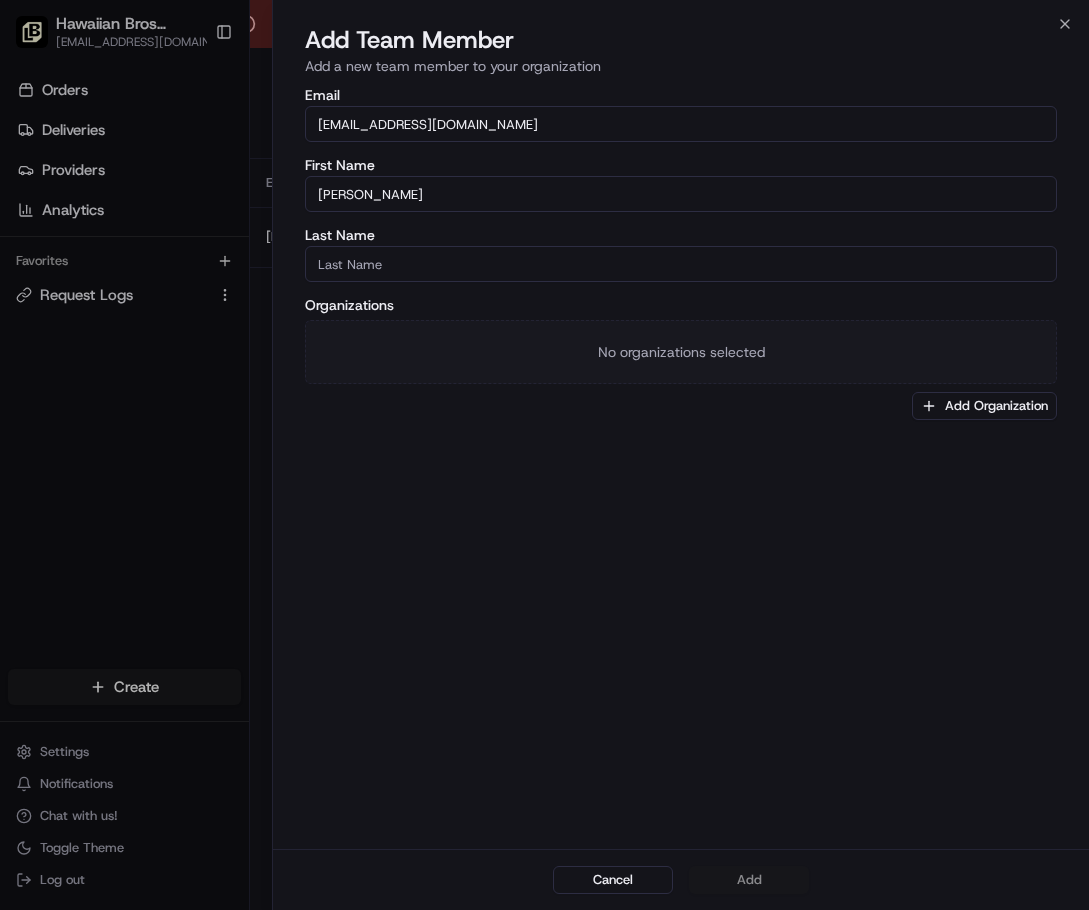 type on "[PERSON_NAME]" 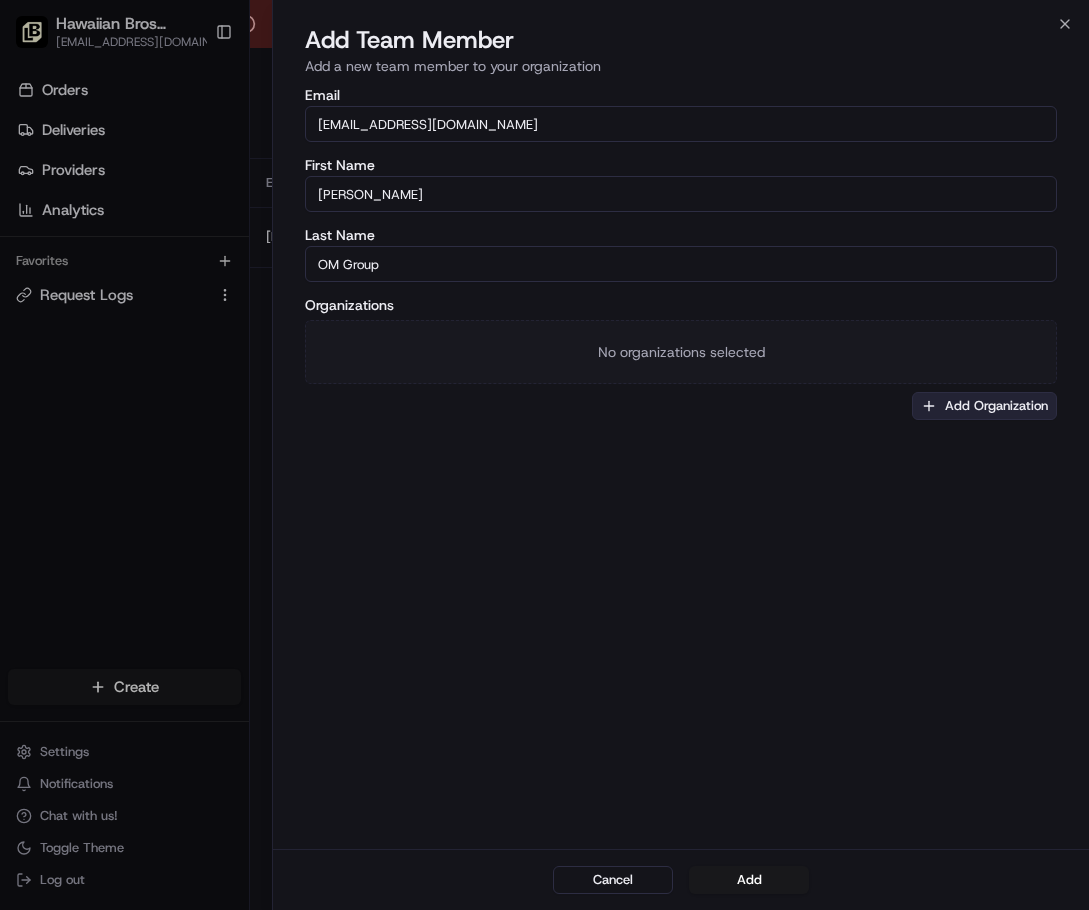 type on "OM Group" 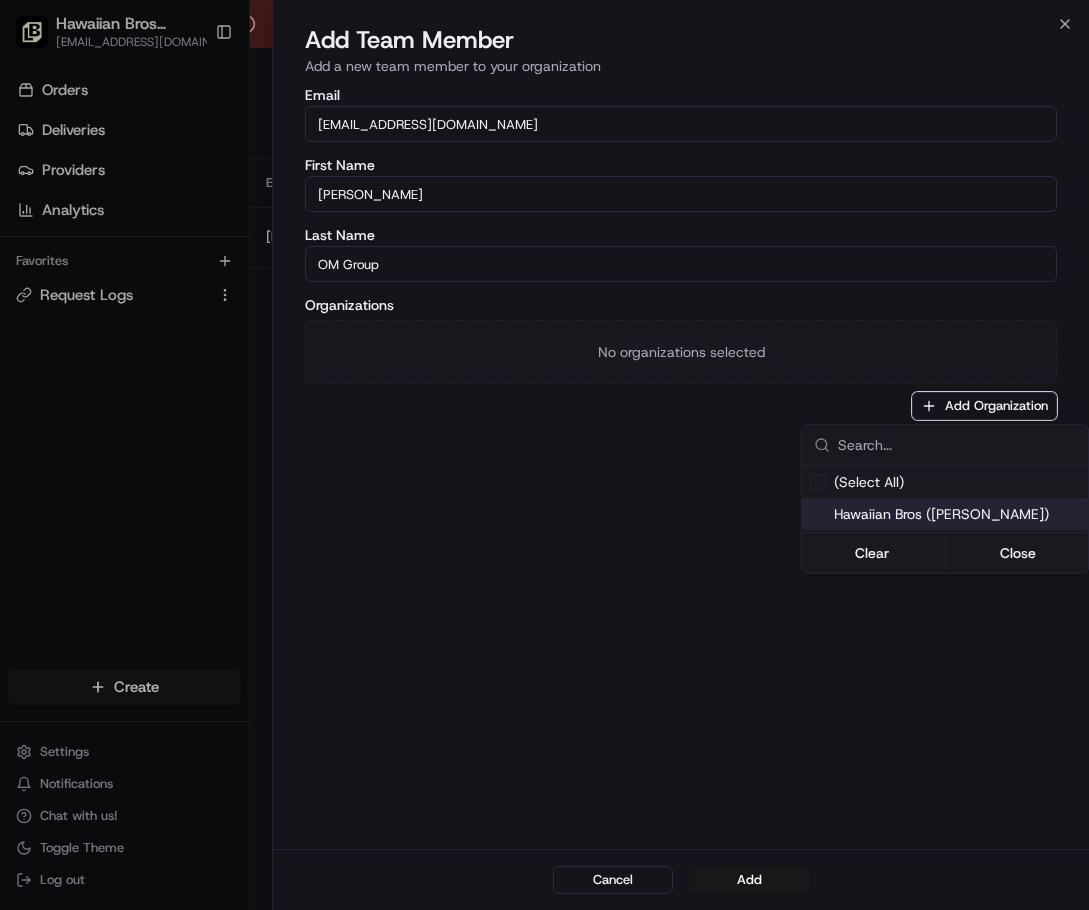 click on "Hawaiian Bros ([PERSON_NAME])" at bounding box center [957, 514] 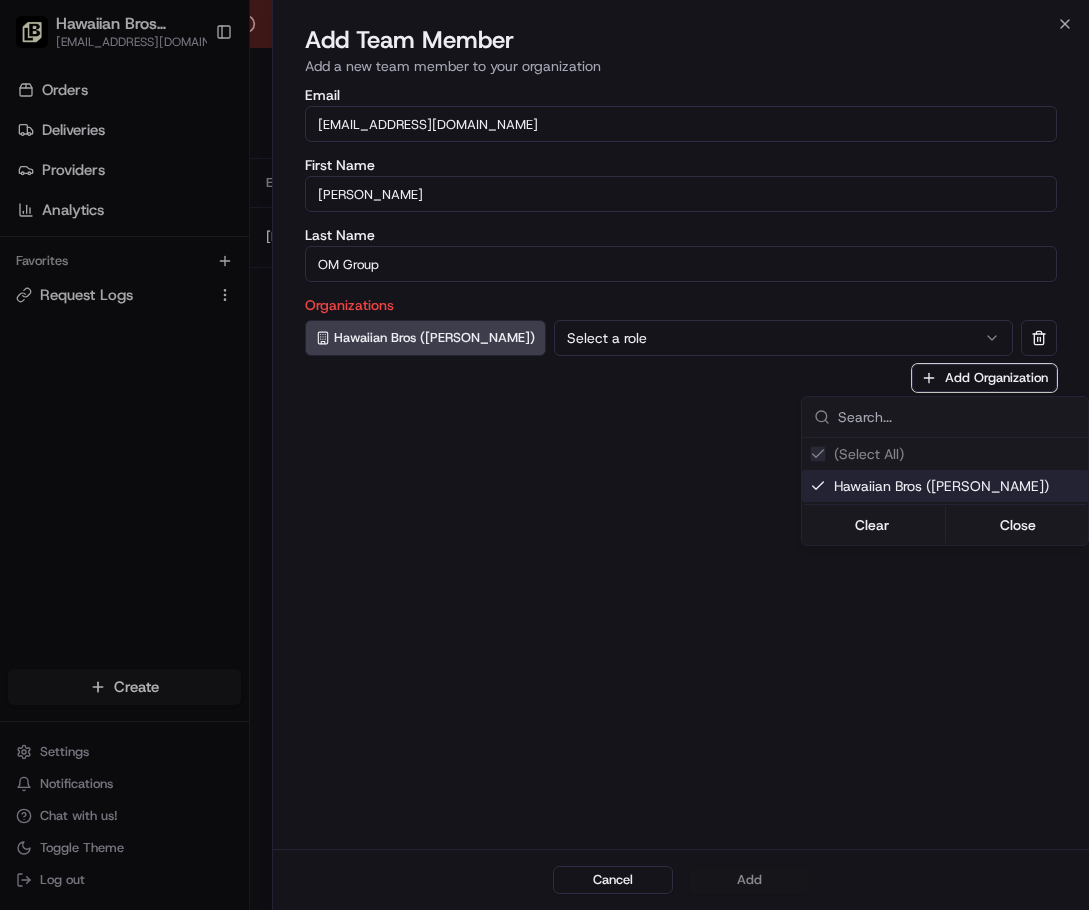 click at bounding box center [544, 455] 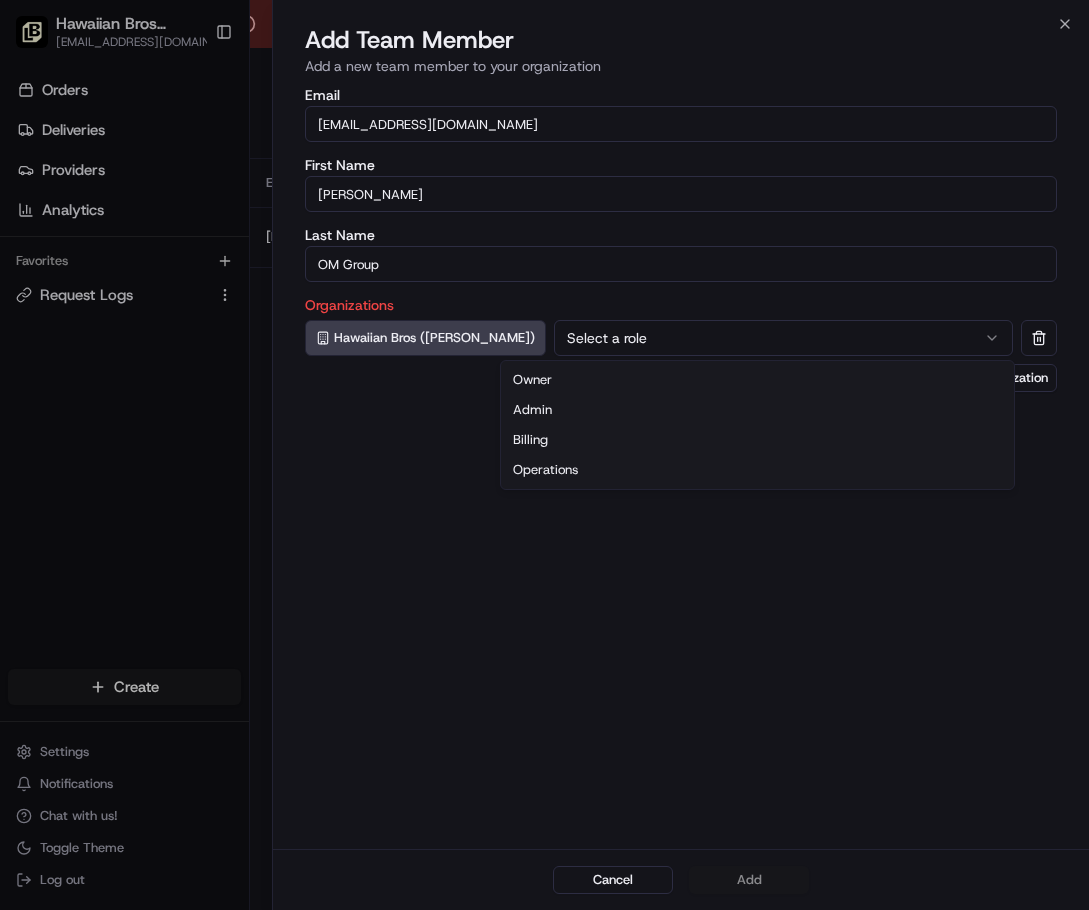 click on "Select a role" at bounding box center [783, 338] 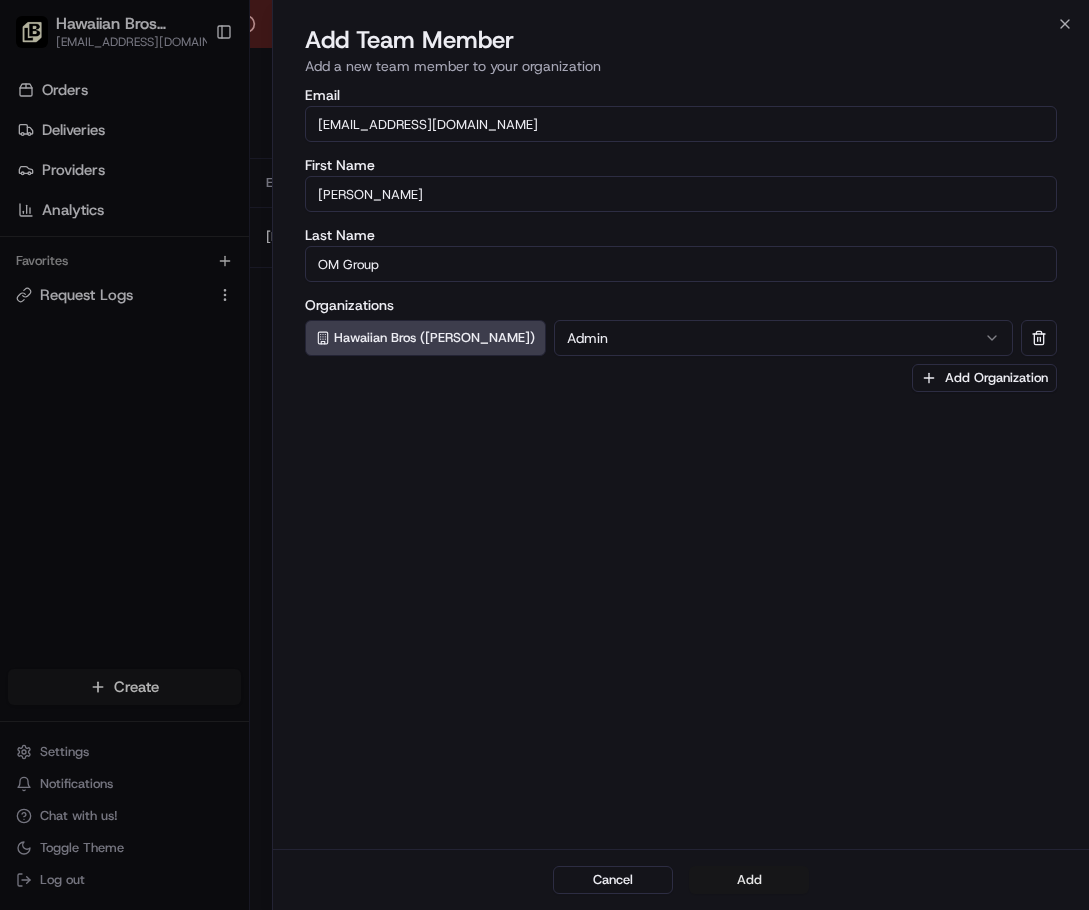 click on "Add" at bounding box center (749, 880) 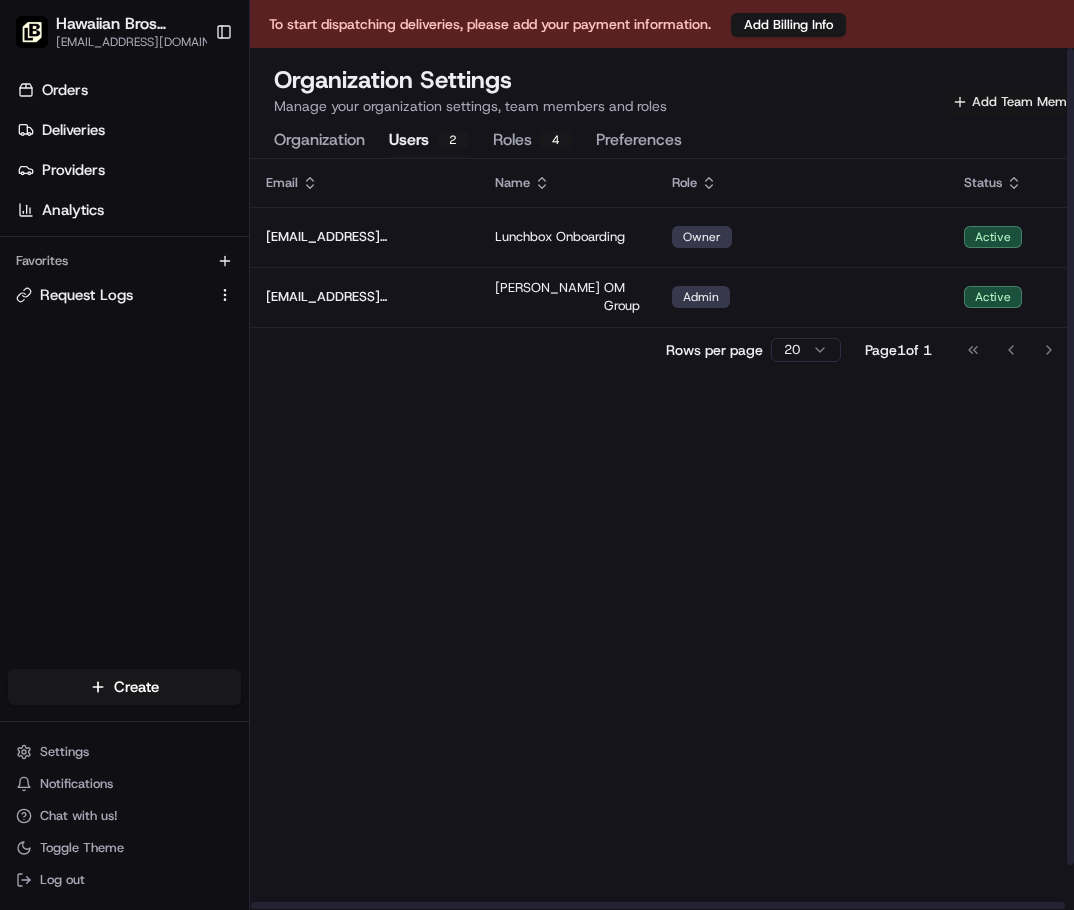 click on "Add Team Member" at bounding box center [1019, 102] 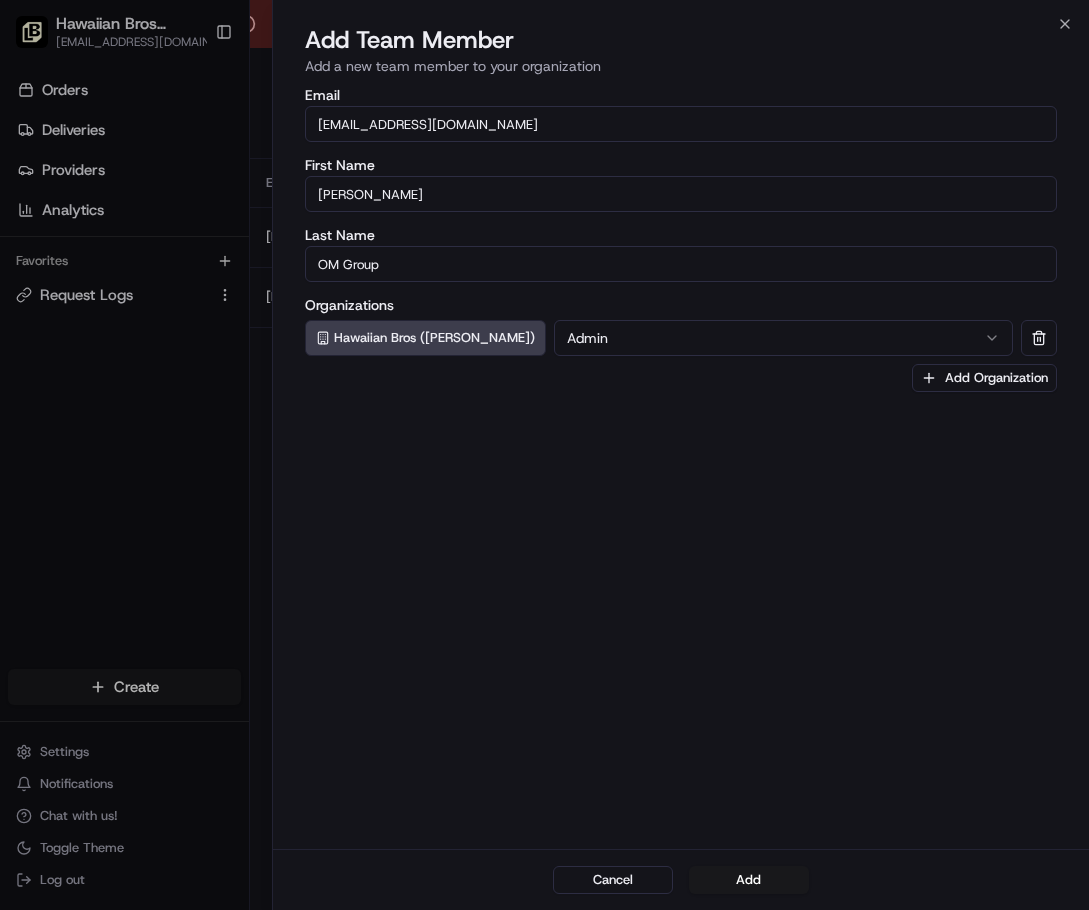click on "Close Add Team Member Add a new team member to your organization Email [EMAIL_ADDRESS][DOMAIN_NAME] First Name [PERSON_NAME] Last Name OM Group Organizations Hawaiian Bros ([PERSON_NAME]) Admin Add Organization Cancel Add" at bounding box center (680, 455) 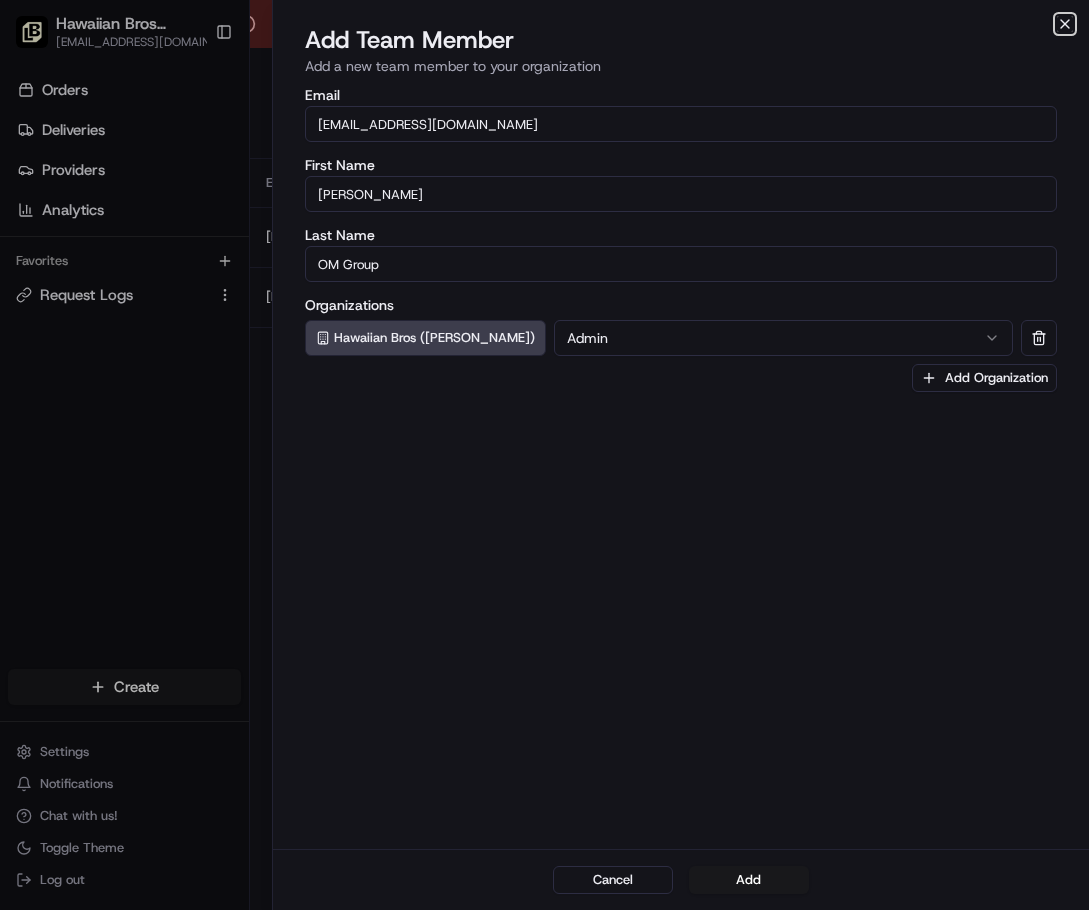 click 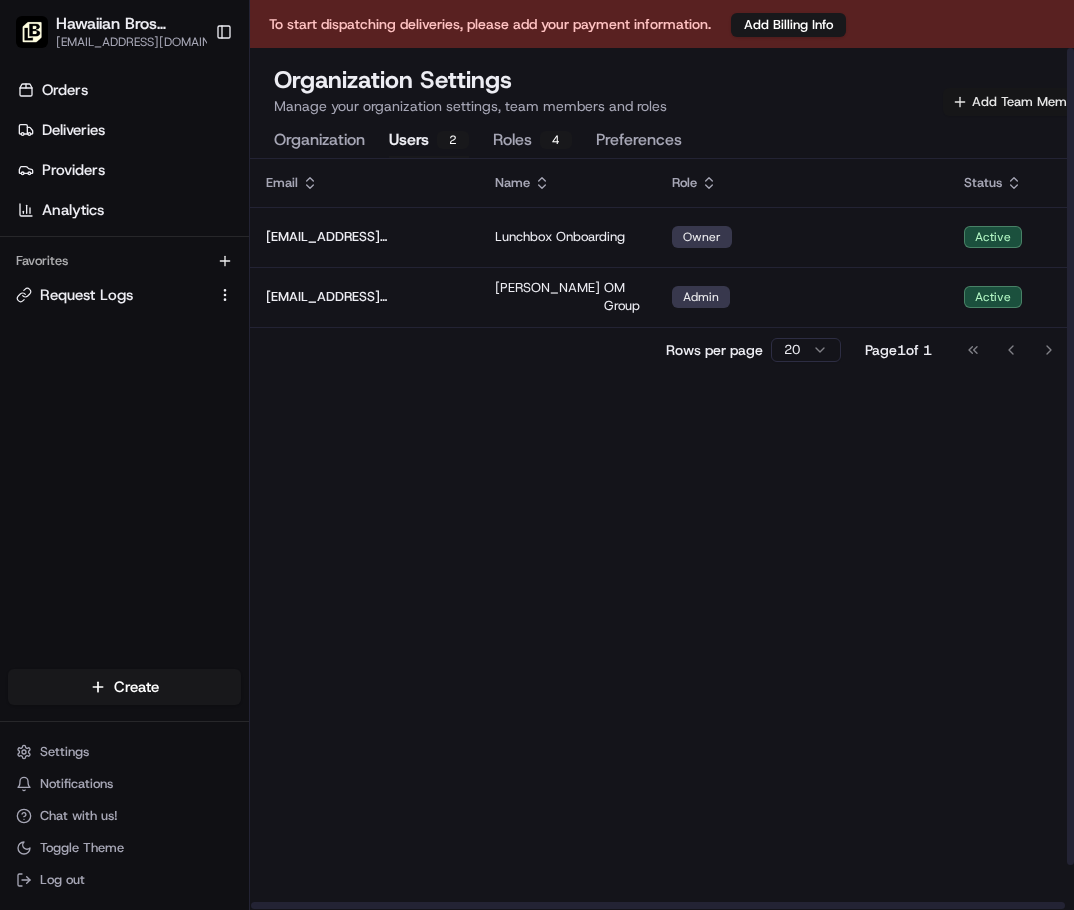 click on "Add Team Member" at bounding box center (1019, 102) 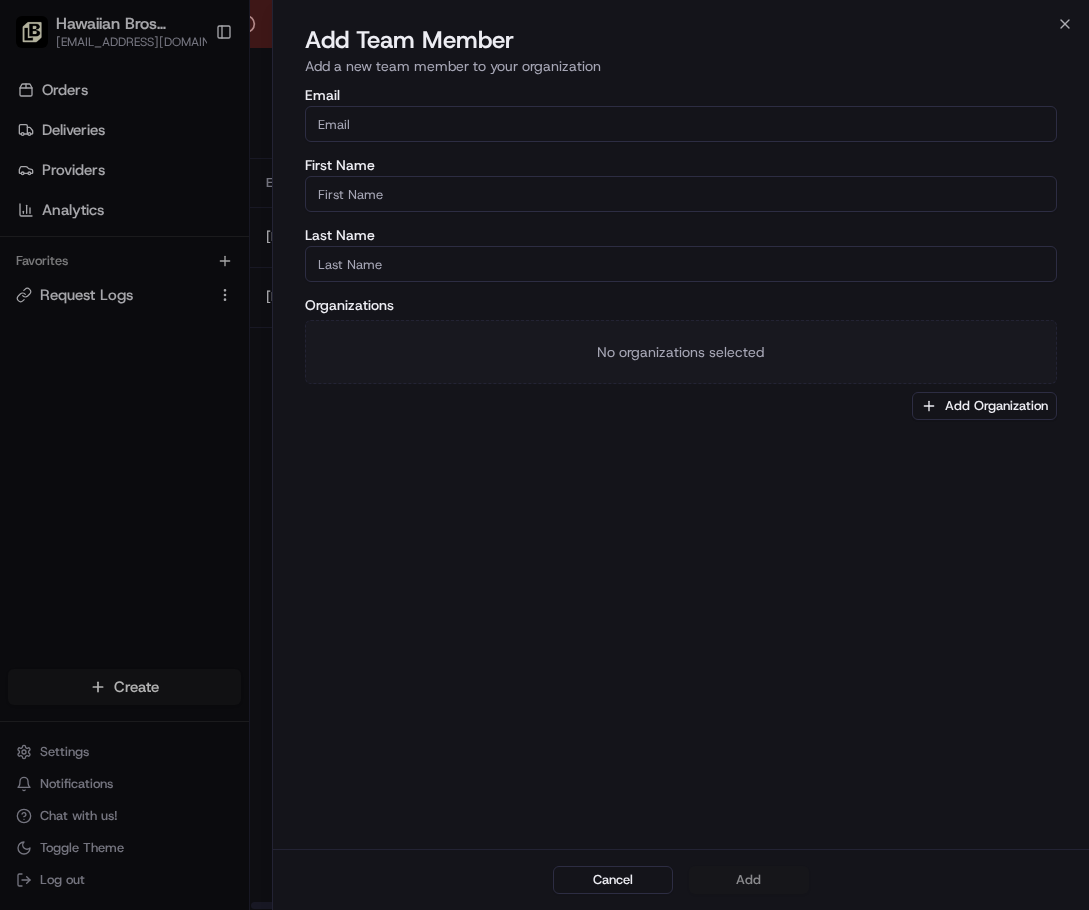 click on "Email" at bounding box center [681, 124] 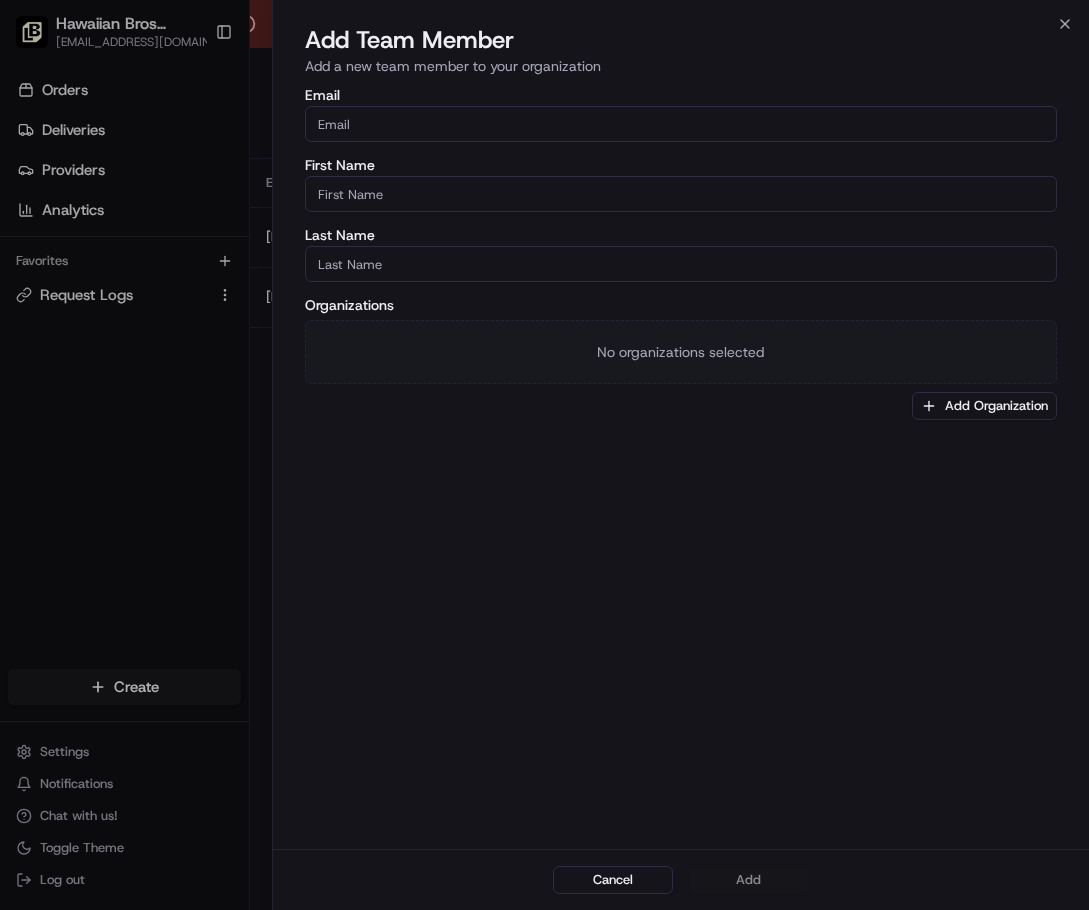 paste on "[EMAIL_ADDRESS][DOMAIN_NAME]" 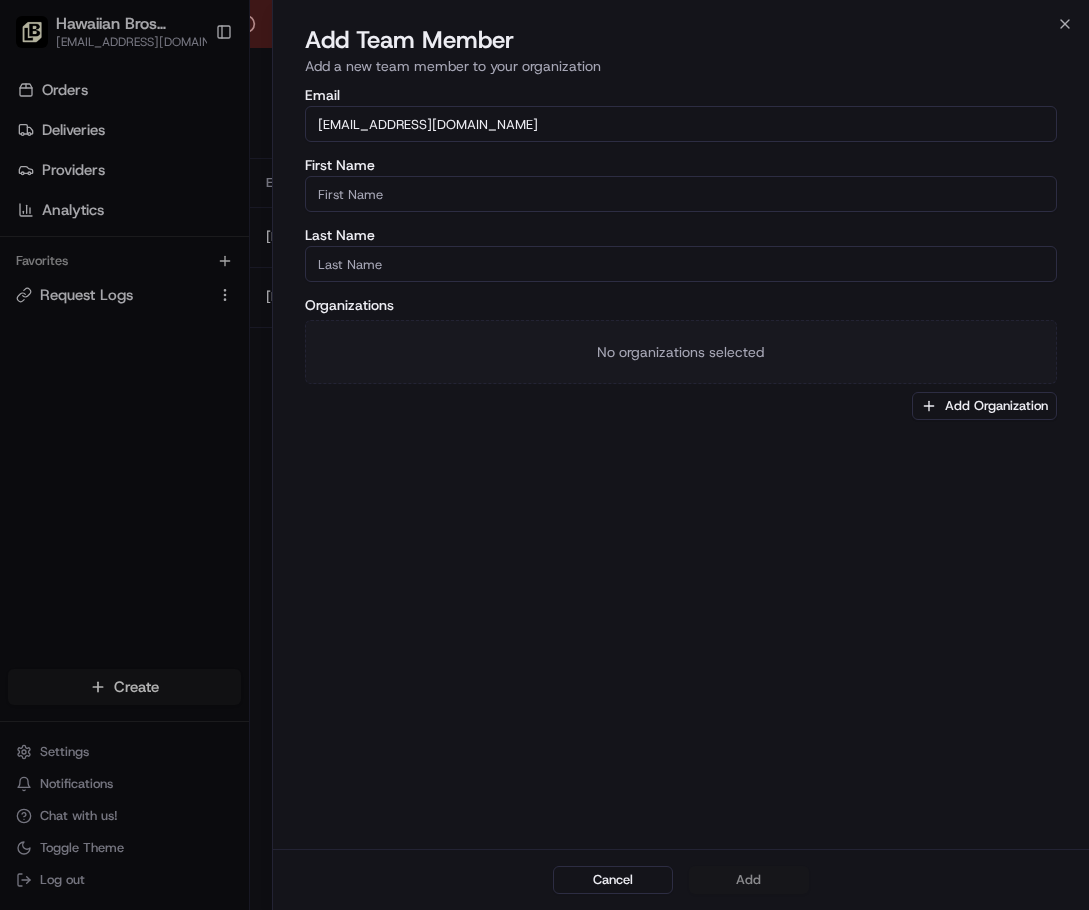 type on "[EMAIL_ADDRESS][DOMAIN_NAME]" 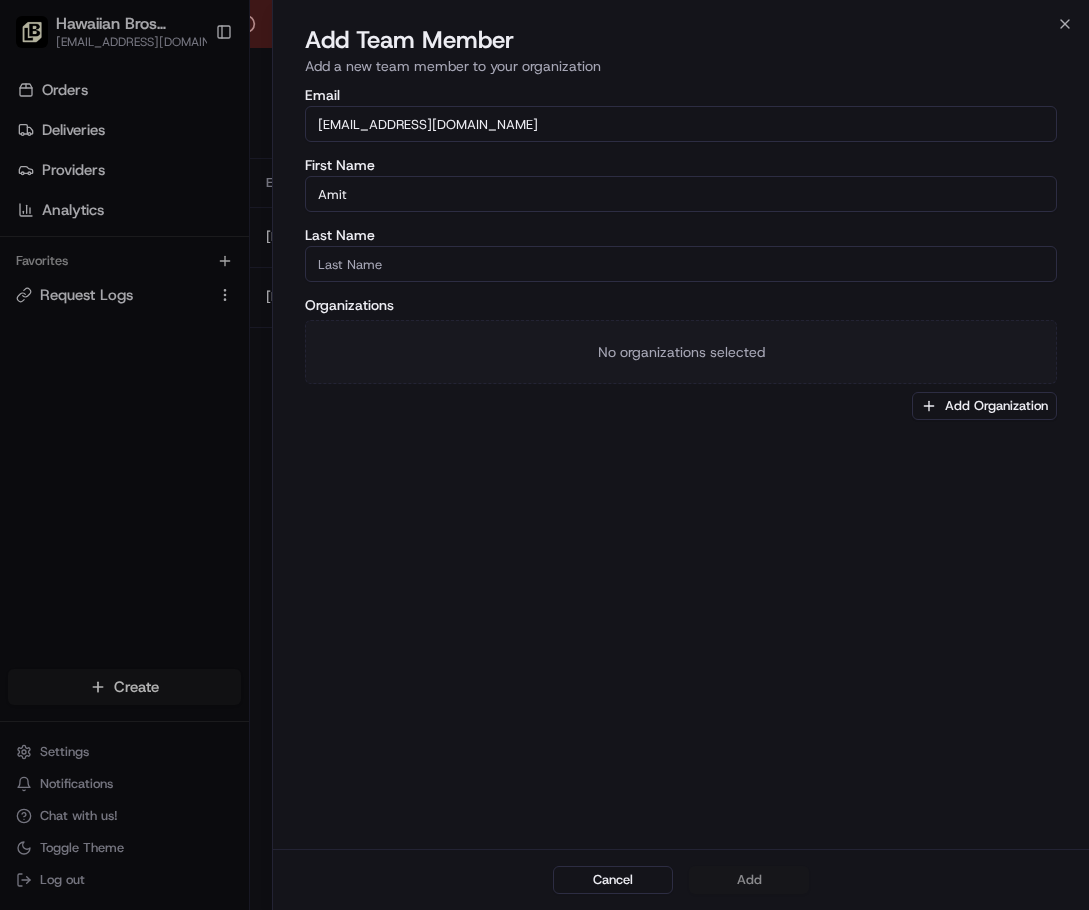 type on "Amit" 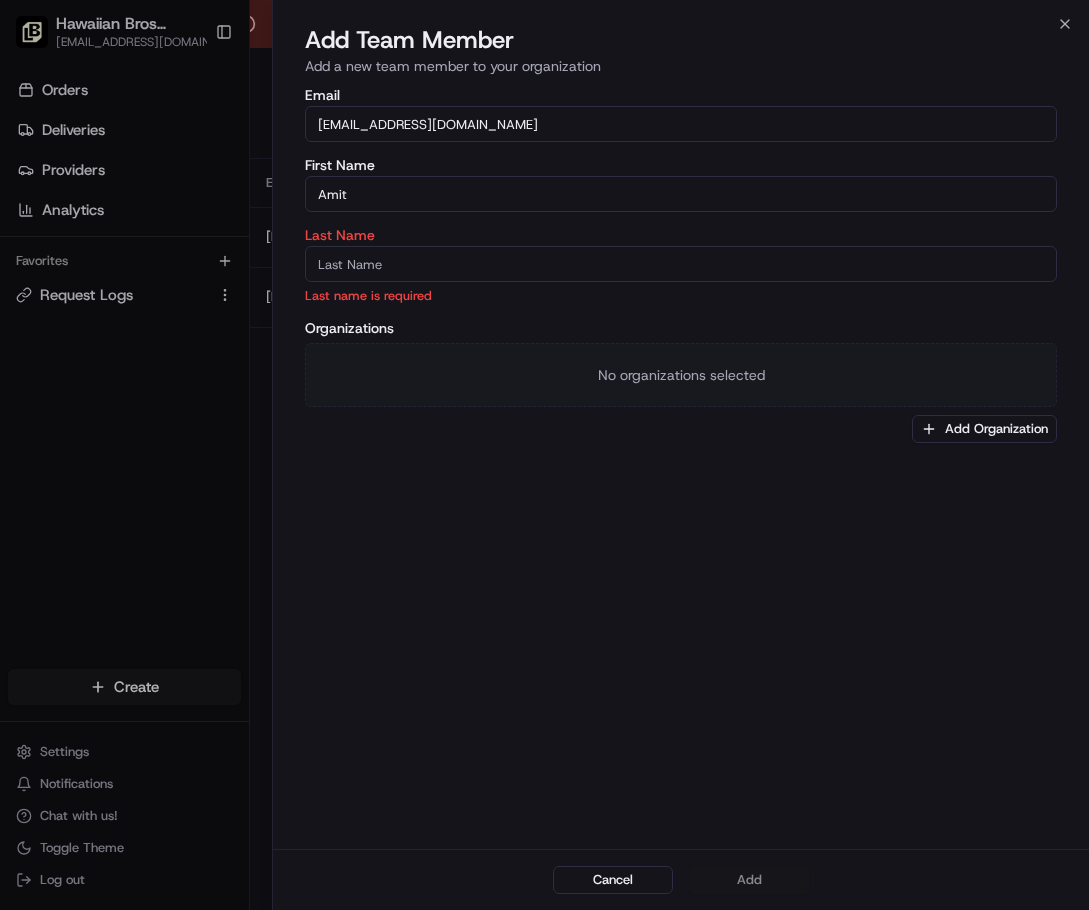 click on "Last Name" at bounding box center (681, 264) 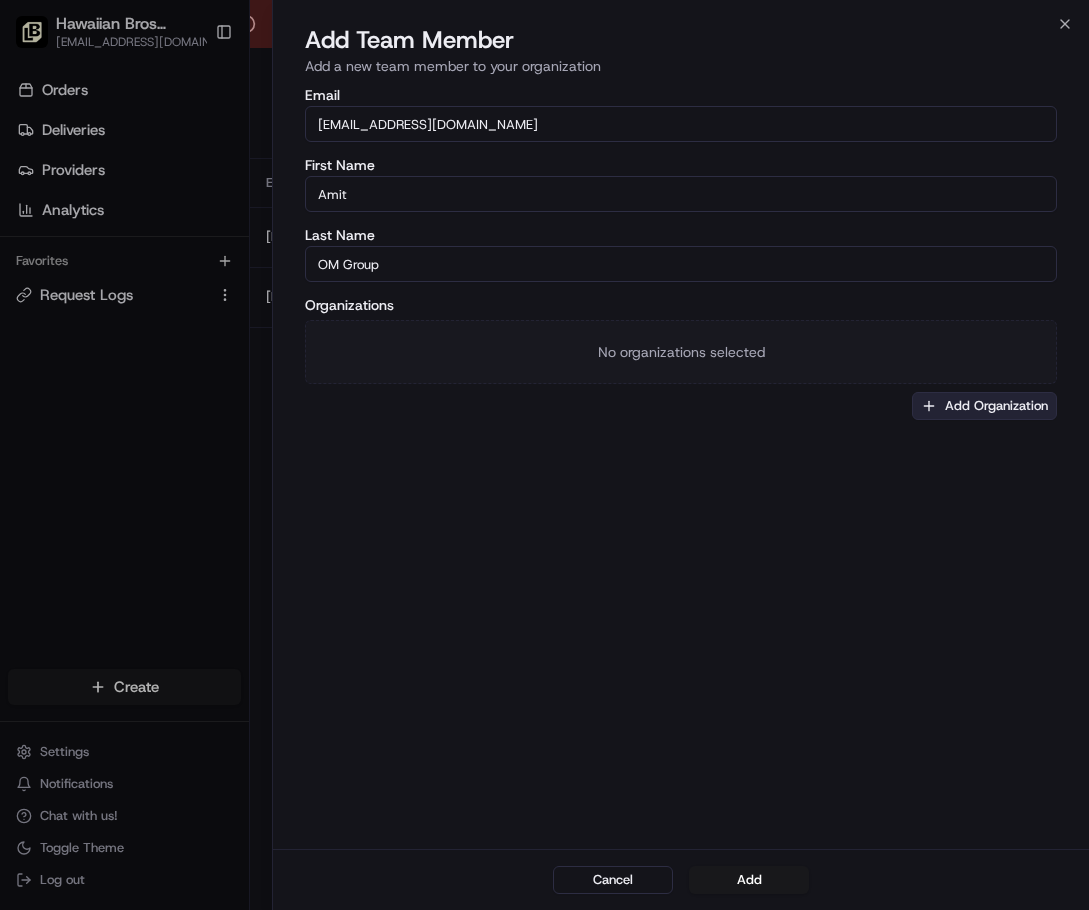 type on "OM Group" 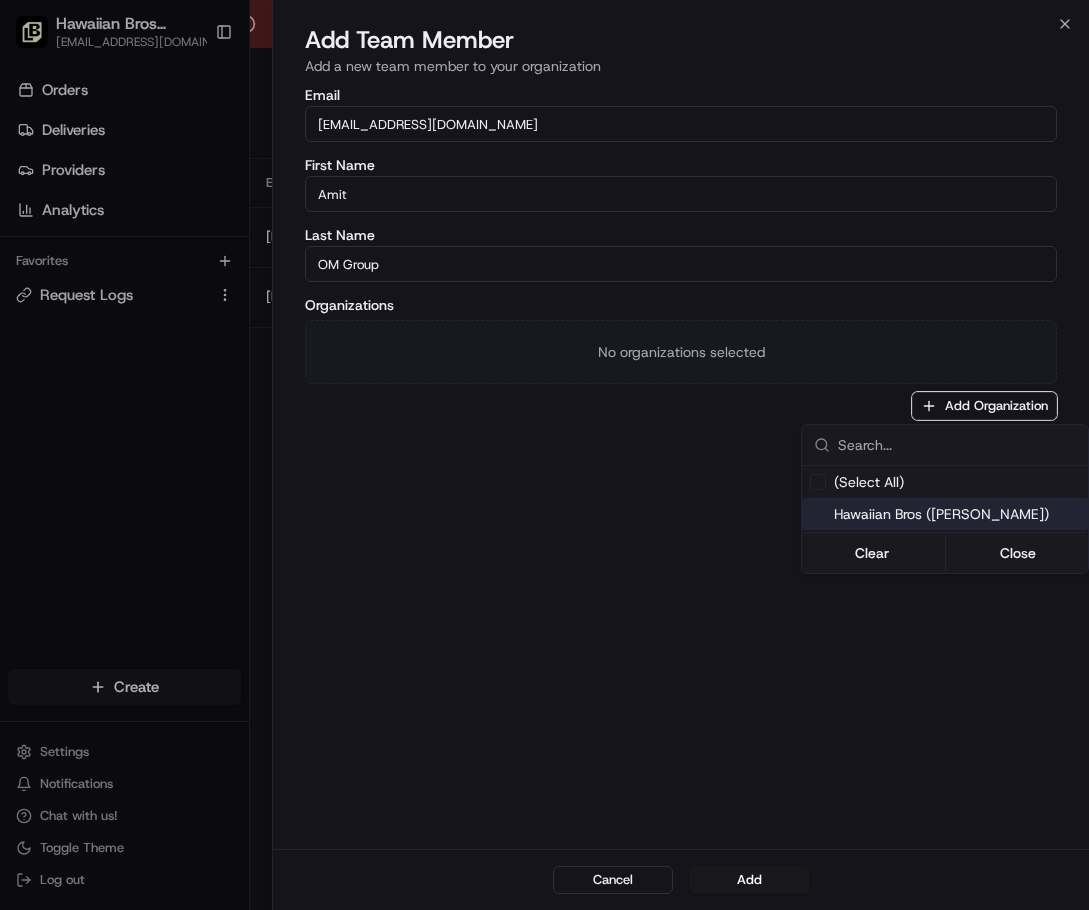 click on "Hawaiian Bros ([PERSON_NAME])" at bounding box center (957, 514) 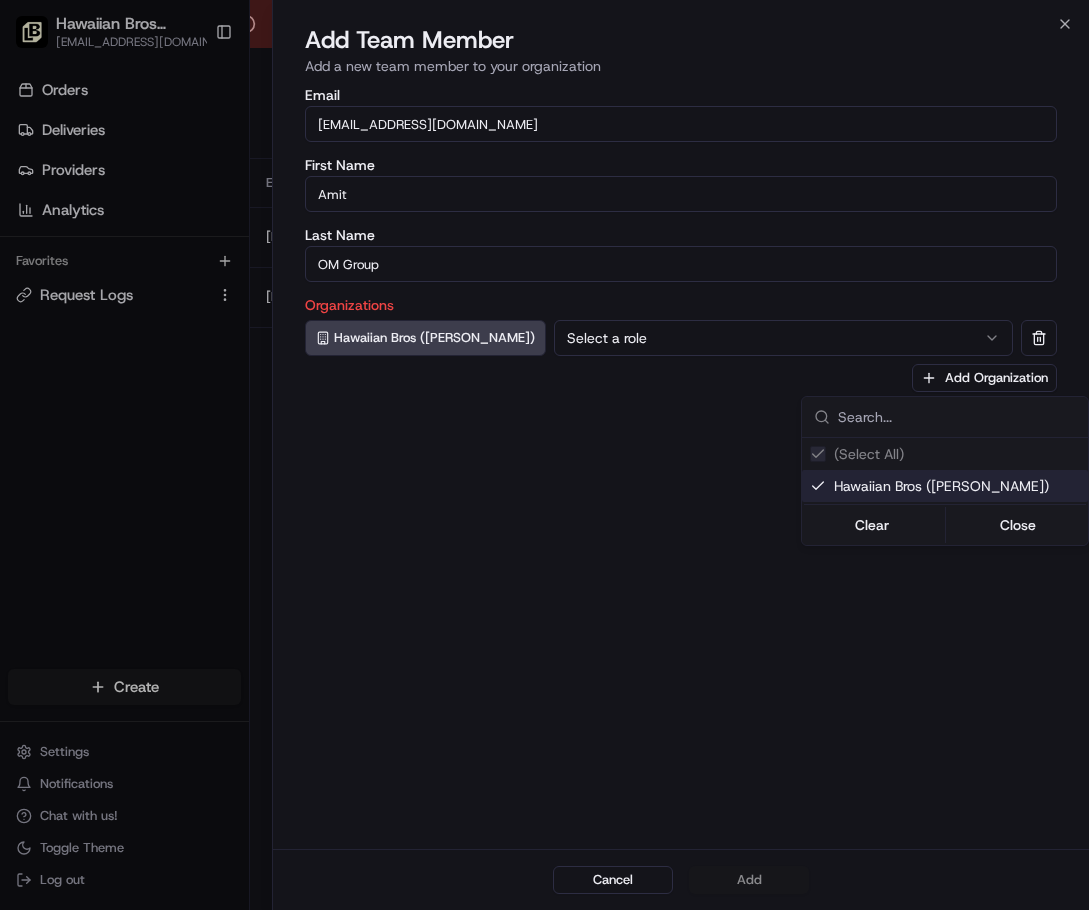 click at bounding box center [544, 455] 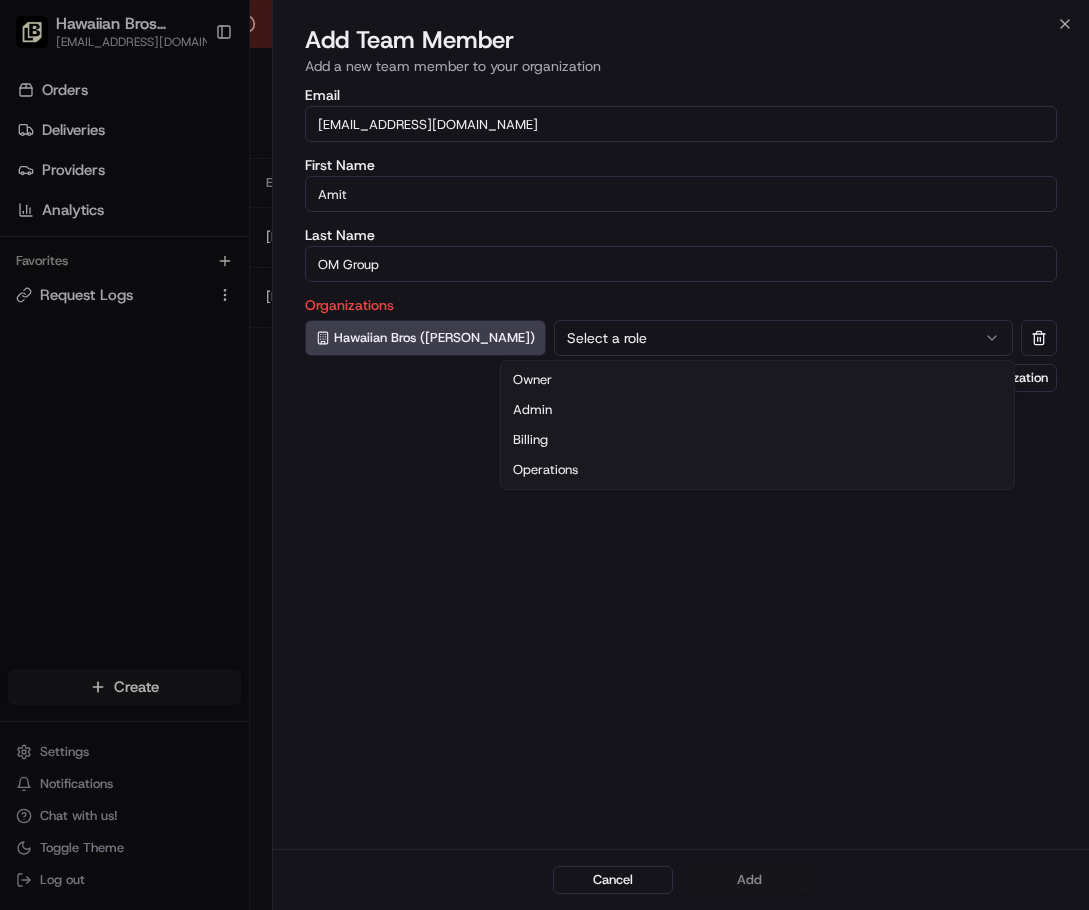 click on "Select a role" at bounding box center [783, 338] 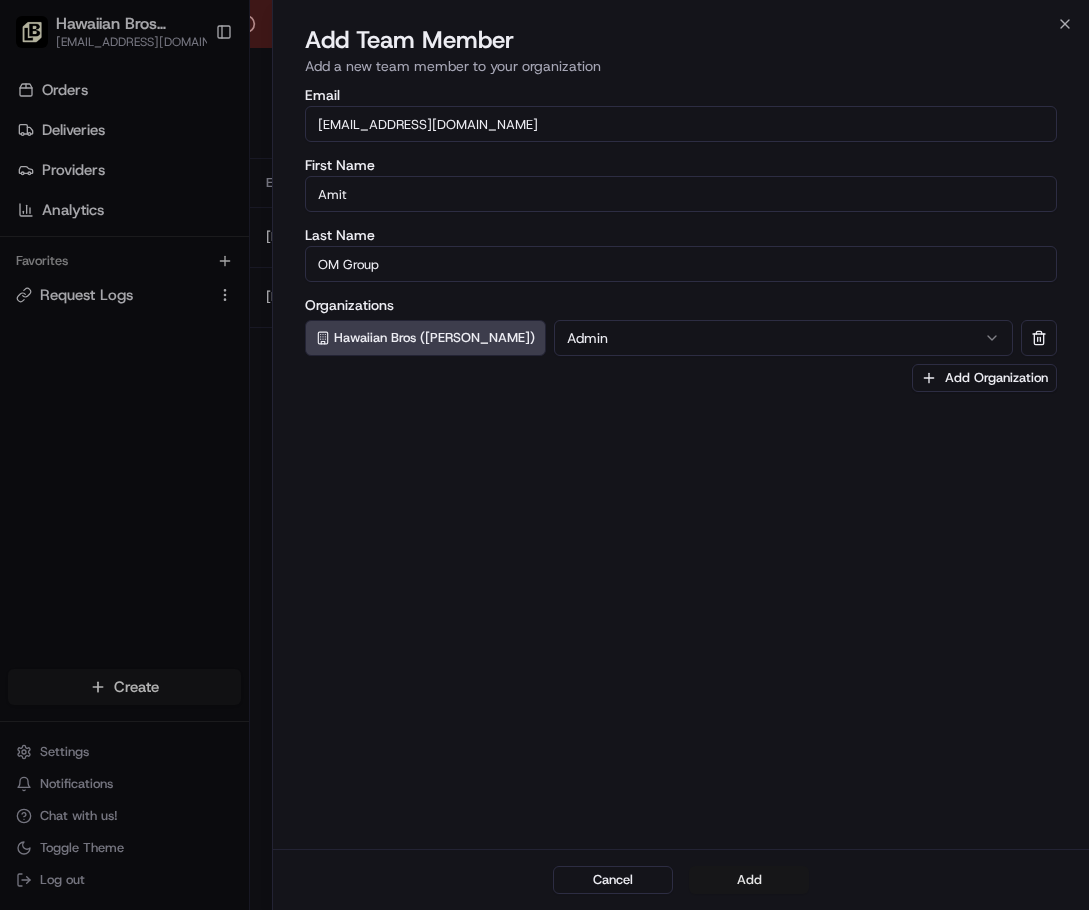 click on "Add" at bounding box center (749, 880) 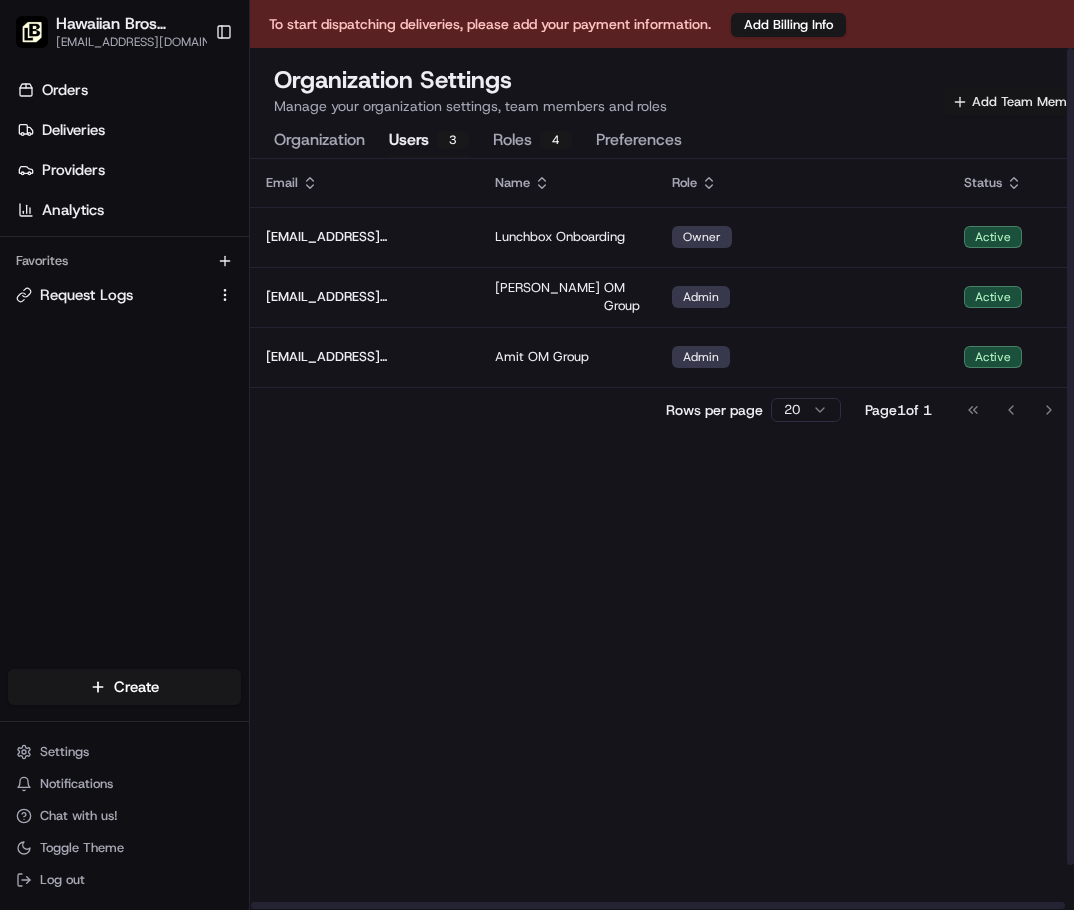 click on "Add Team Member" at bounding box center (1019, 102) 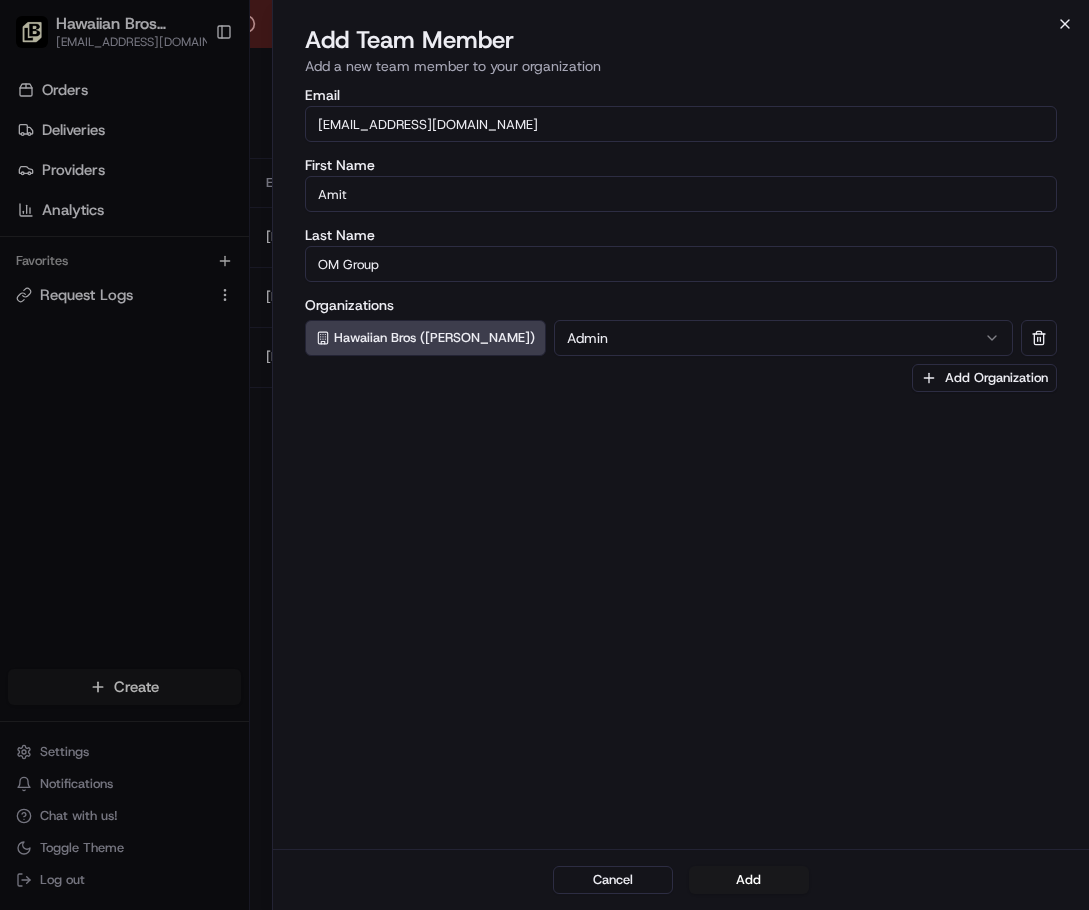 click 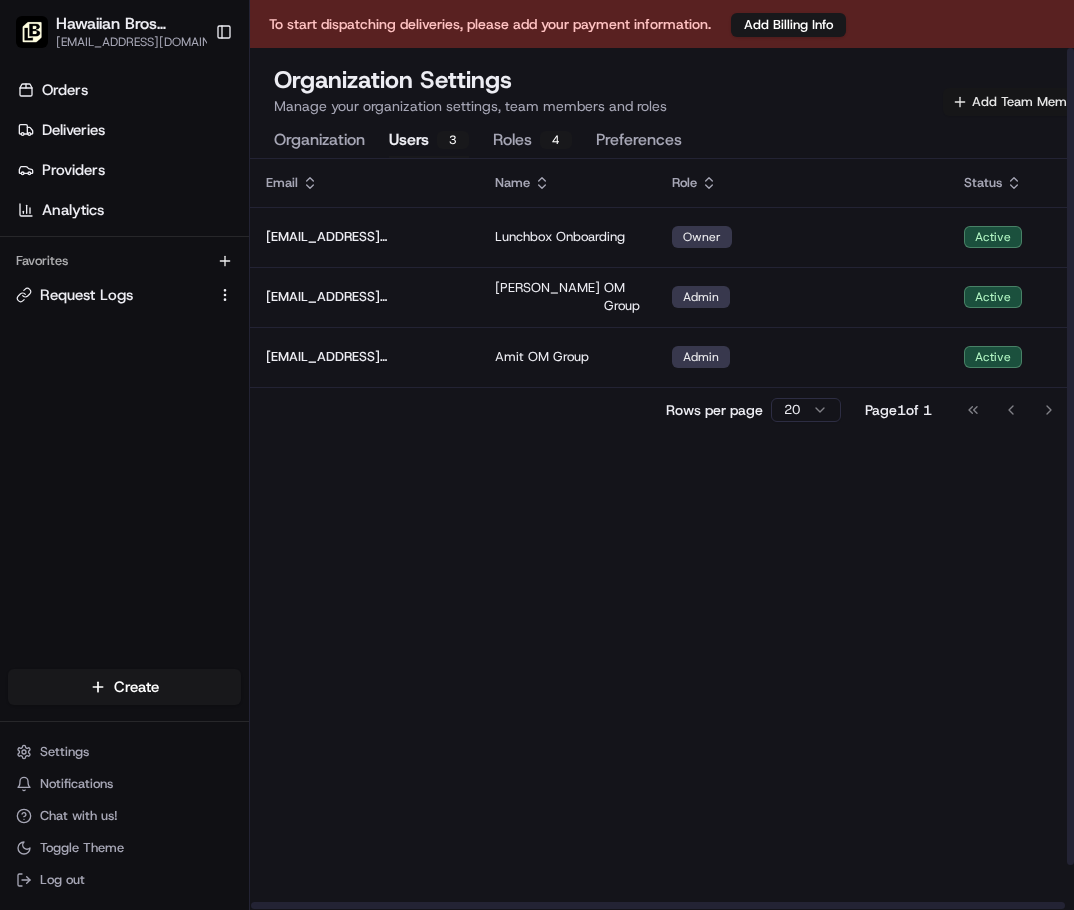 click on "Add Team Member" at bounding box center [1019, 102] 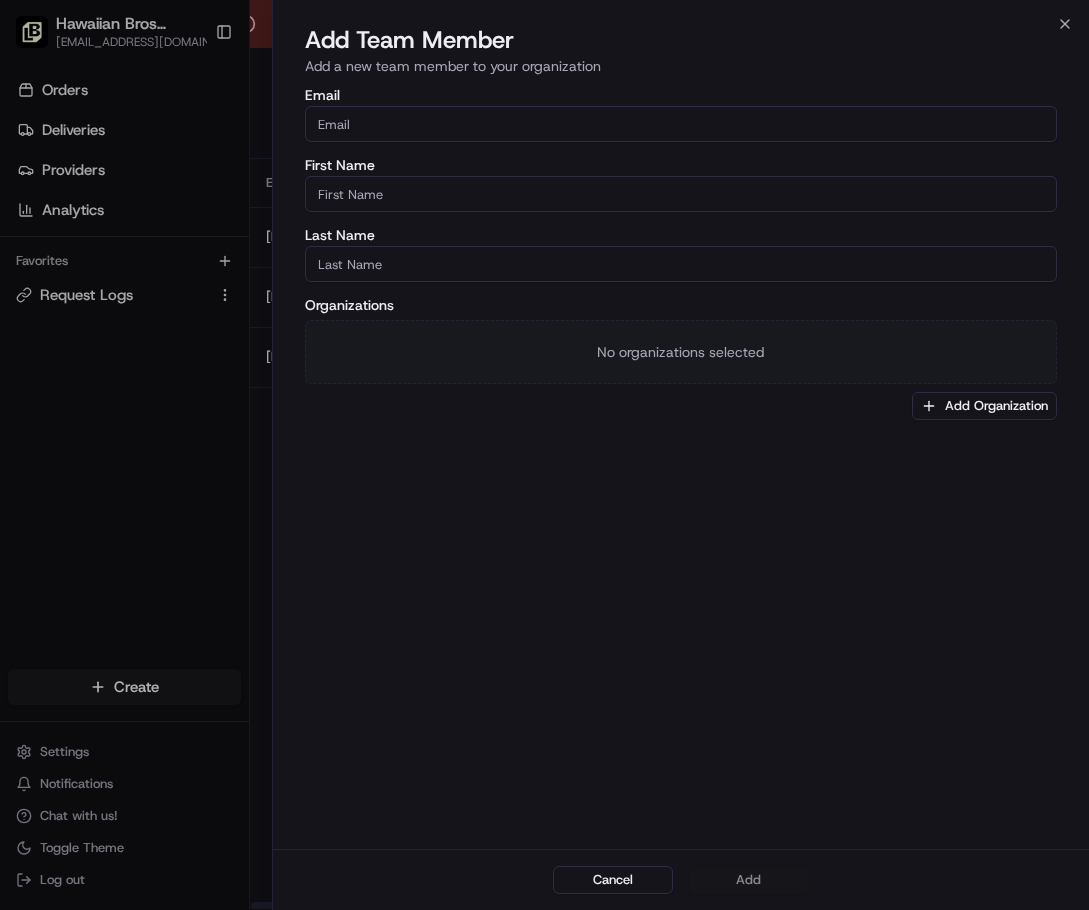 click on "Email" at bounding box center [681, 124] 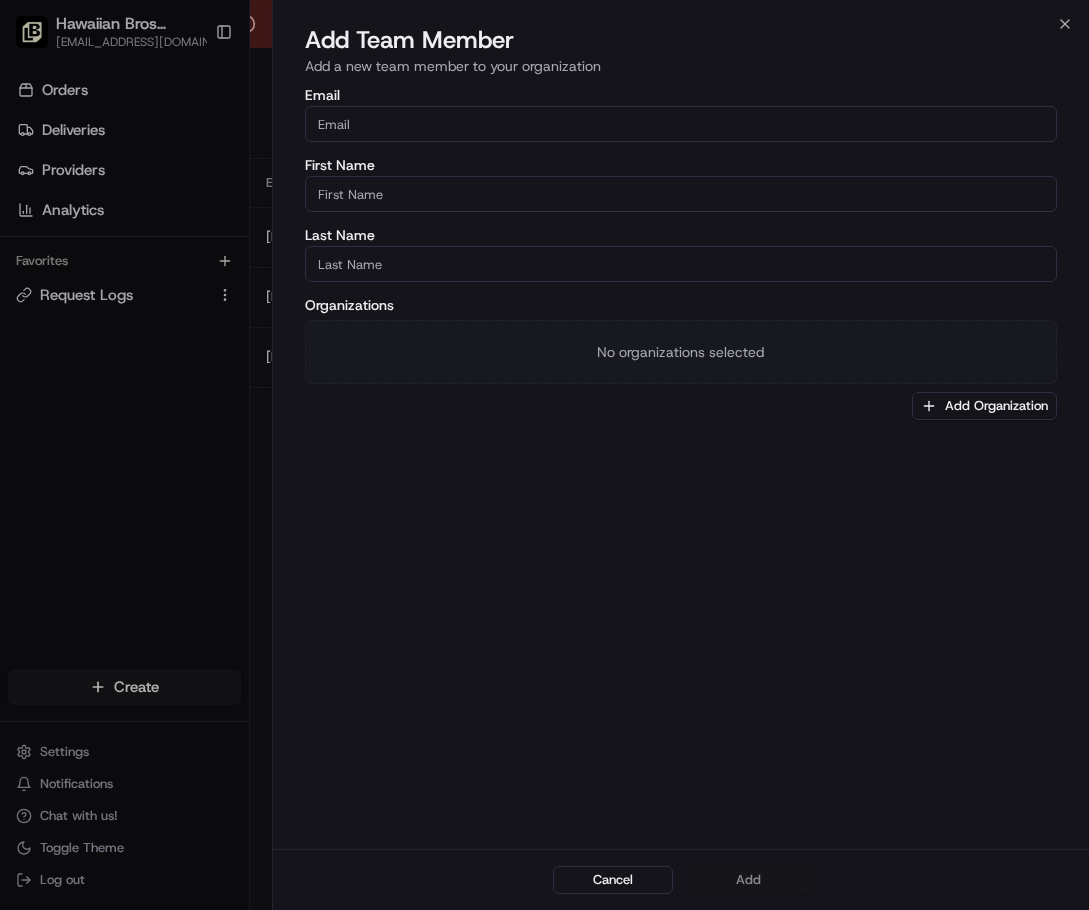paste on "[PERSON_NAME][EMAIL_ADDRESS][PERSON_NAME][DOMAIN_NAME]" 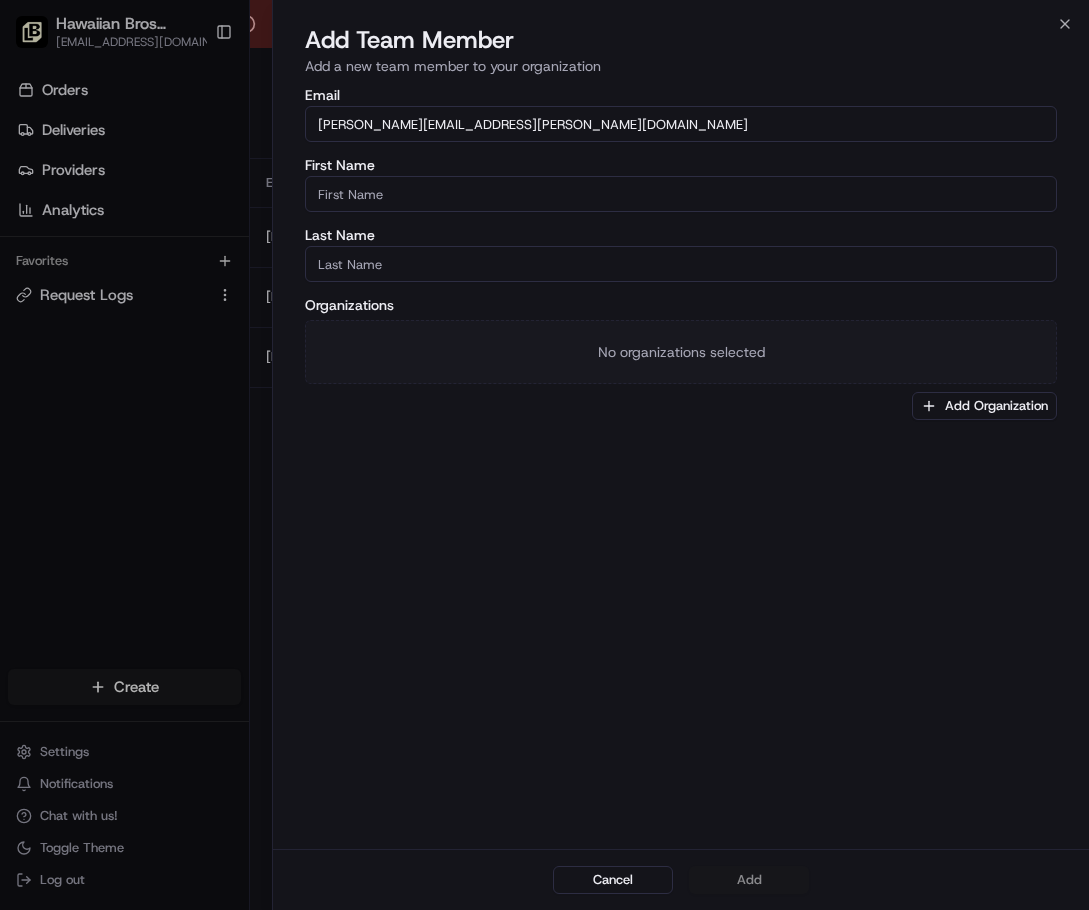 type on "[PERSON_NAME][EMAIL_ADDRESS][PERSON_NAME][DOMAIN_NAME]" 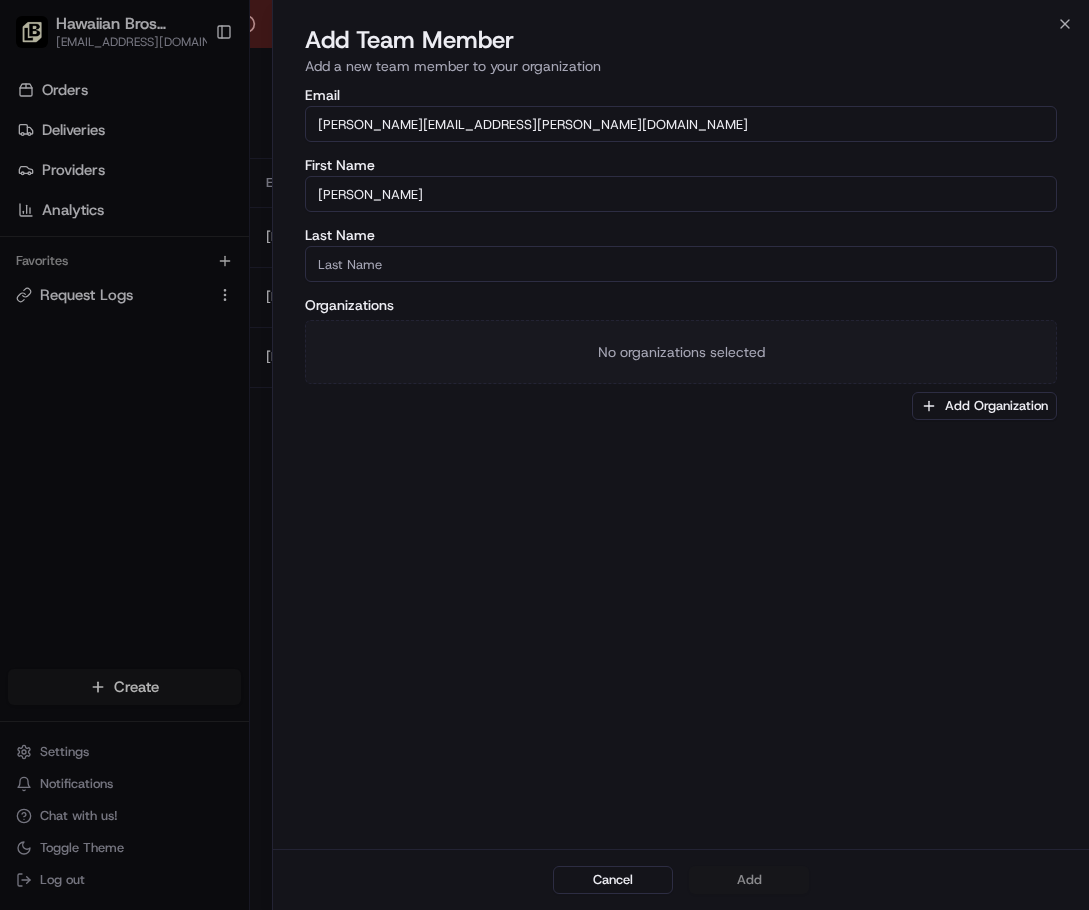 type on "[PERSON_NAME]" 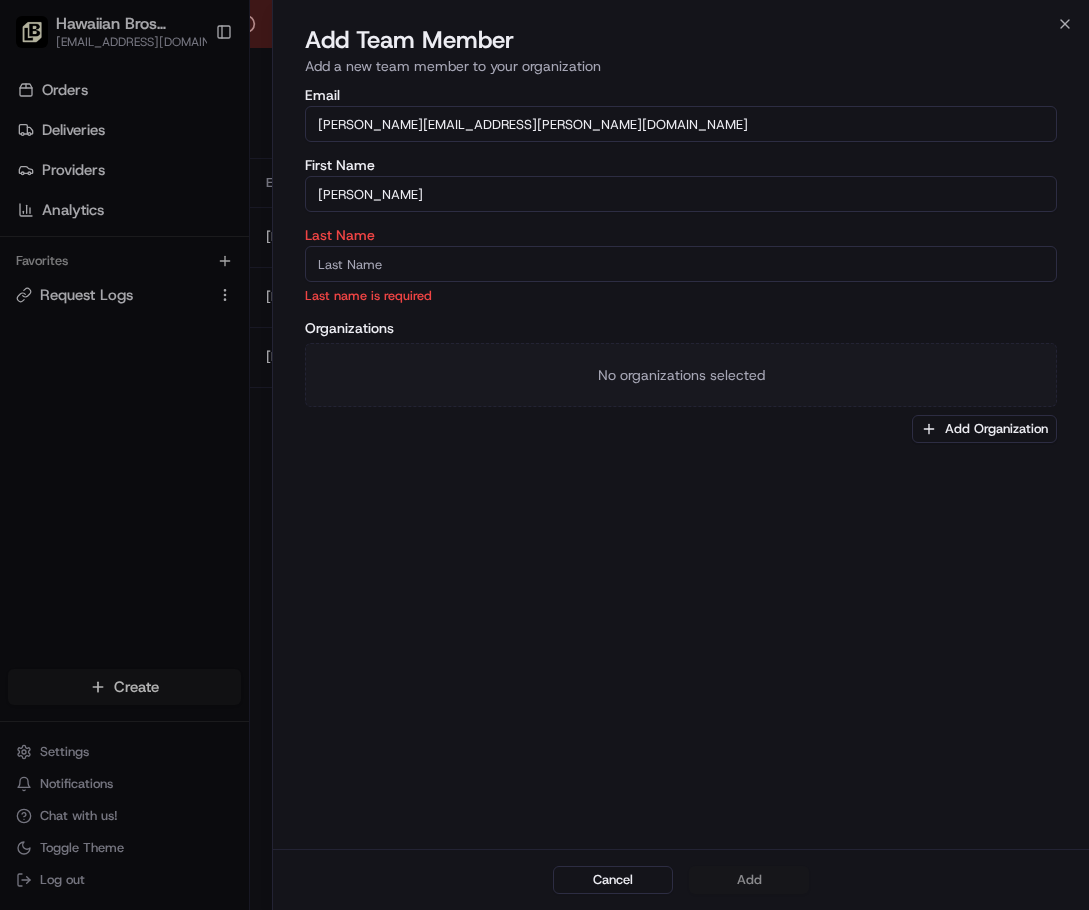 click on "Last Name" at bounding box center (681, 264) 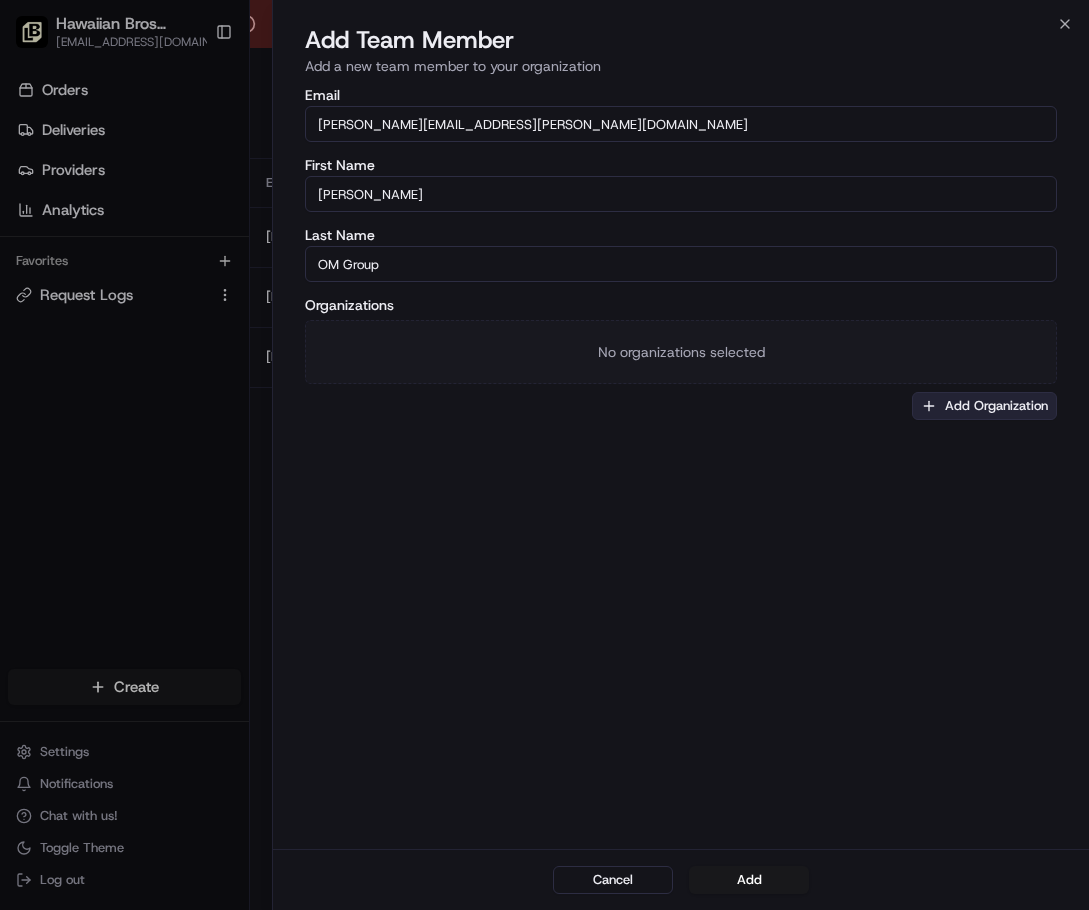 type on "OM Group" 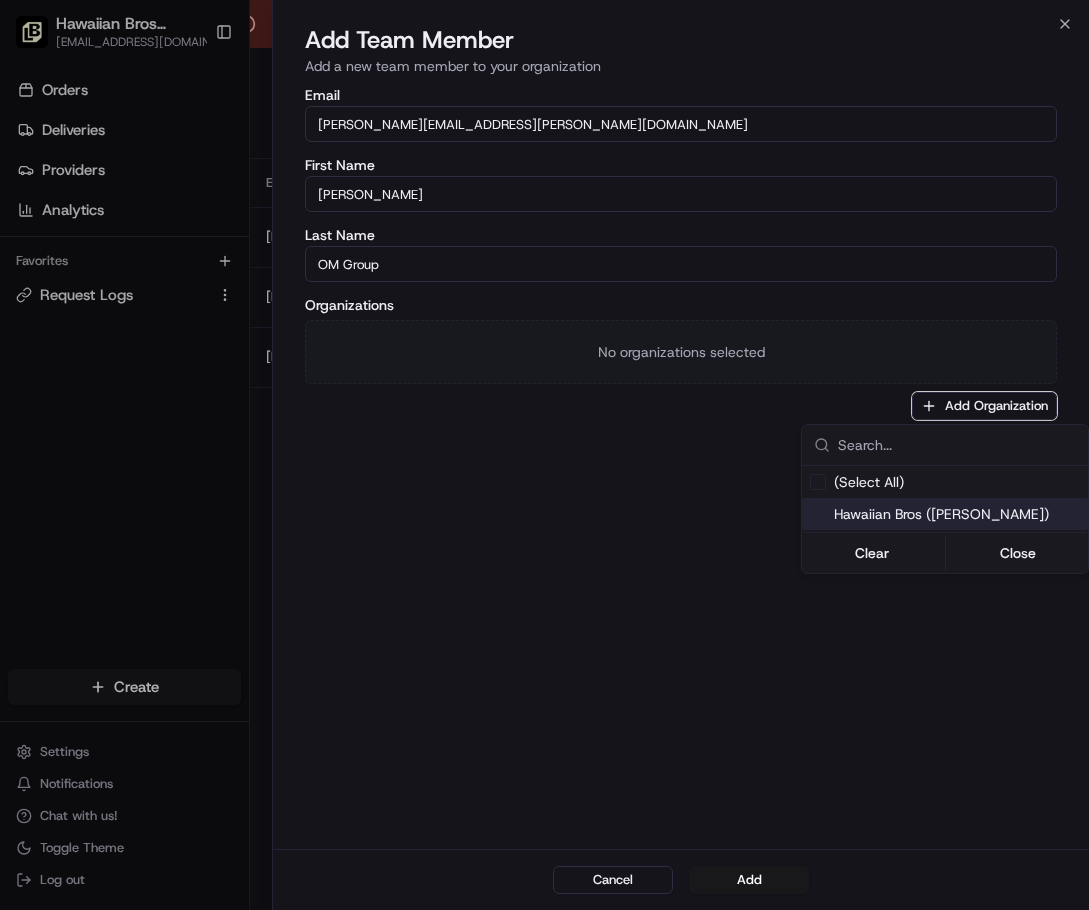 click on "Hawaiian Bros ([PERSON_NAME])" at bounding box center [957, 514] 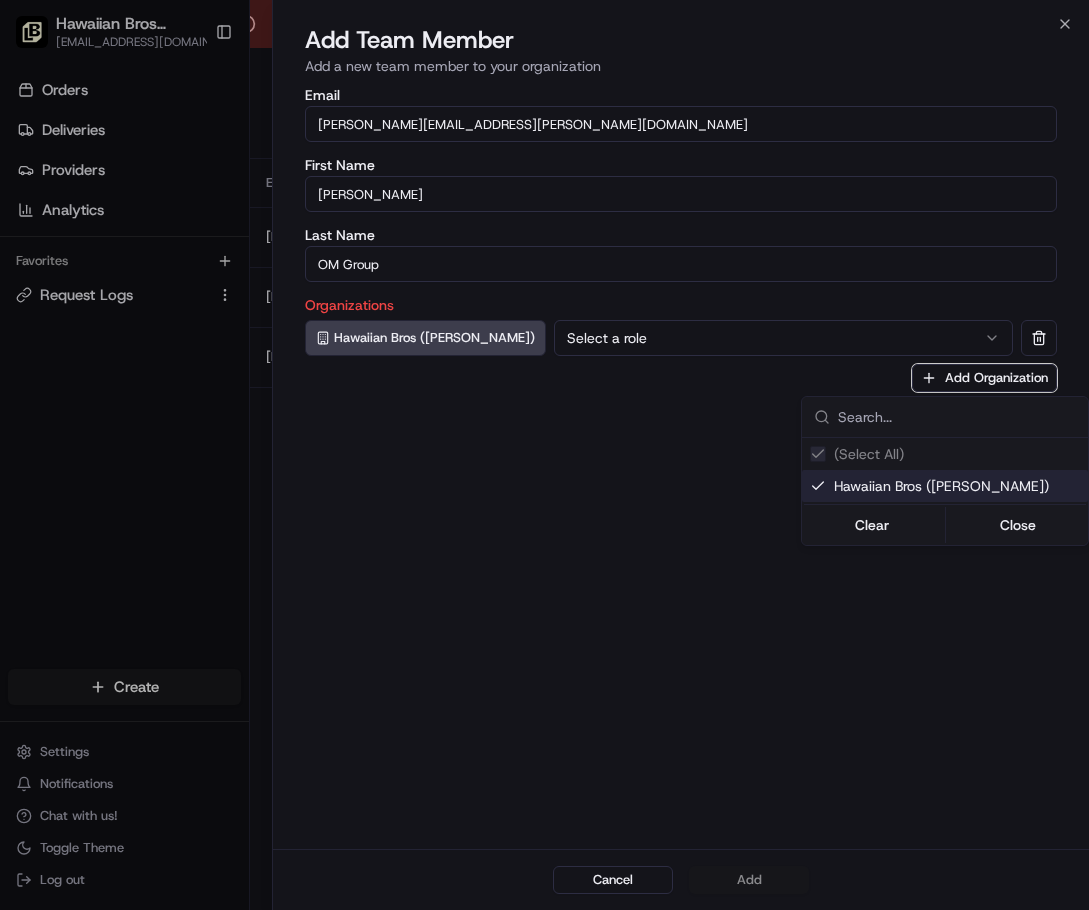click at bounding box center (544, 455) 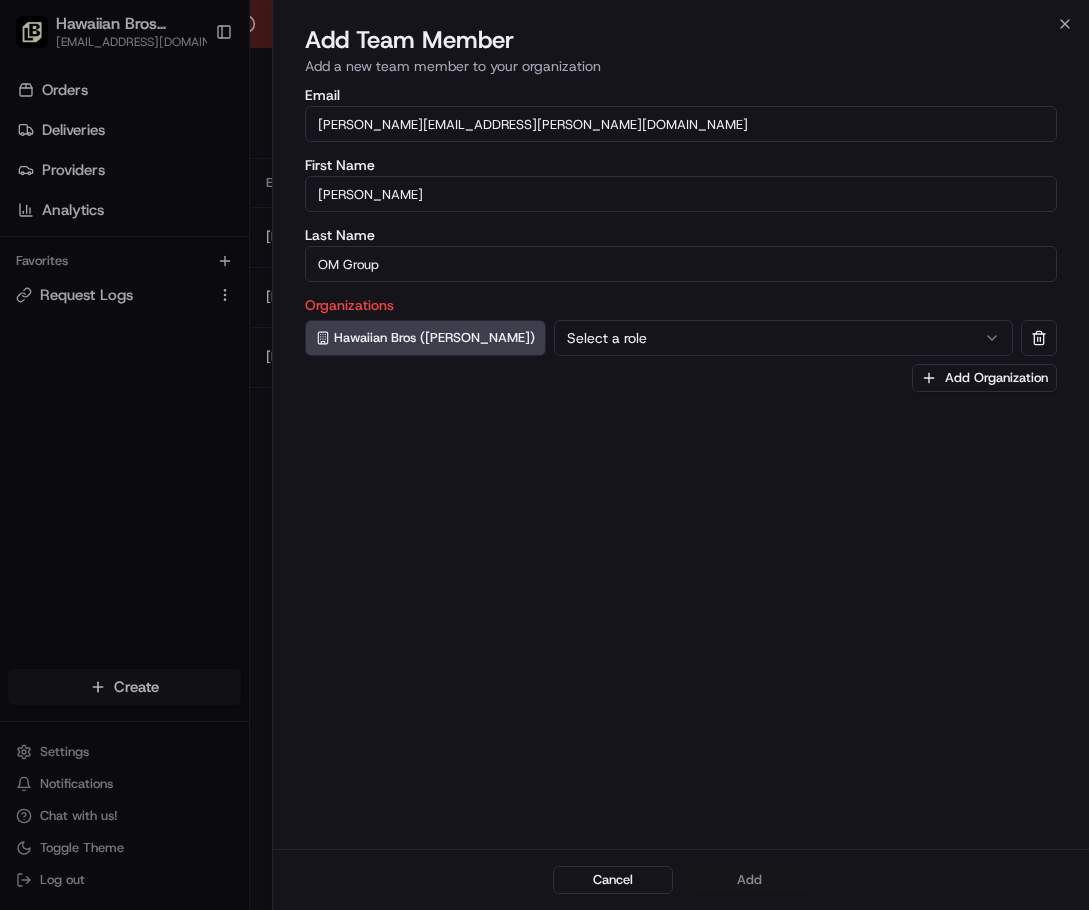 click on "Select a role" at bounding box center [783, 338] 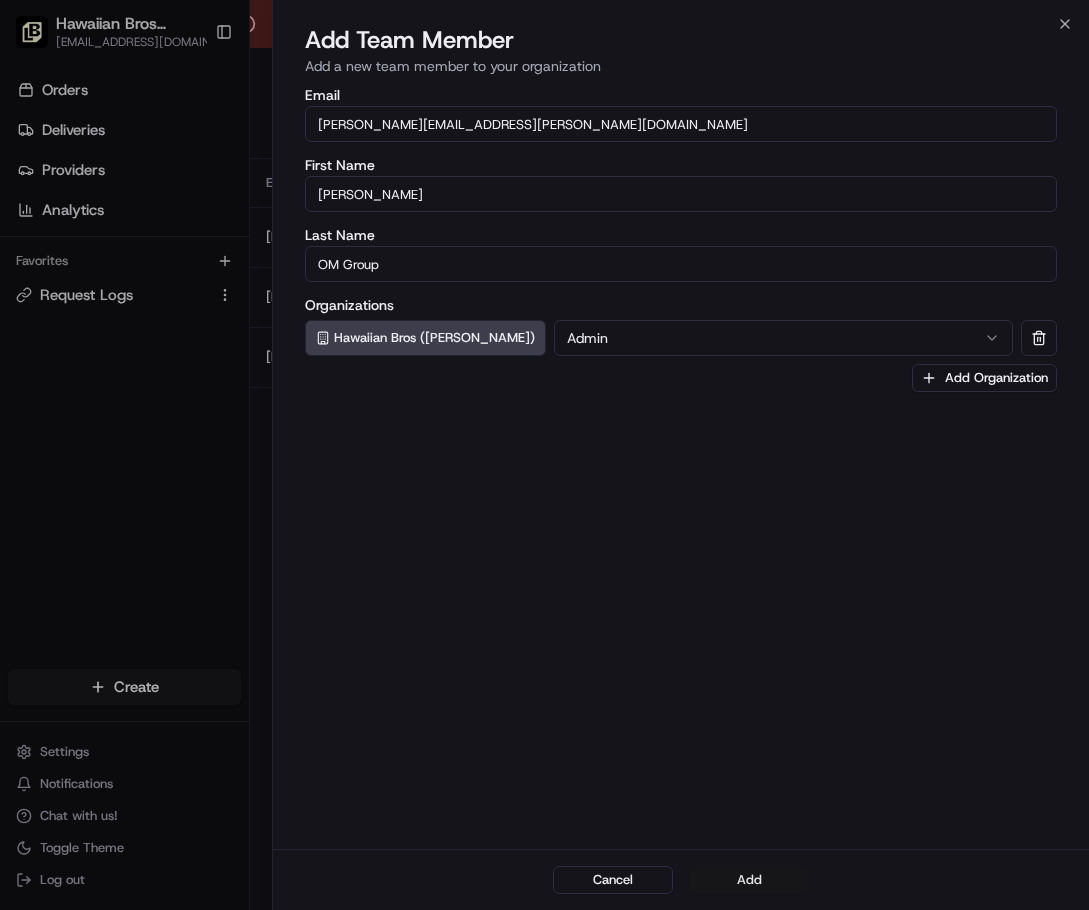 click on "Add" at bounding box center [749, 880] 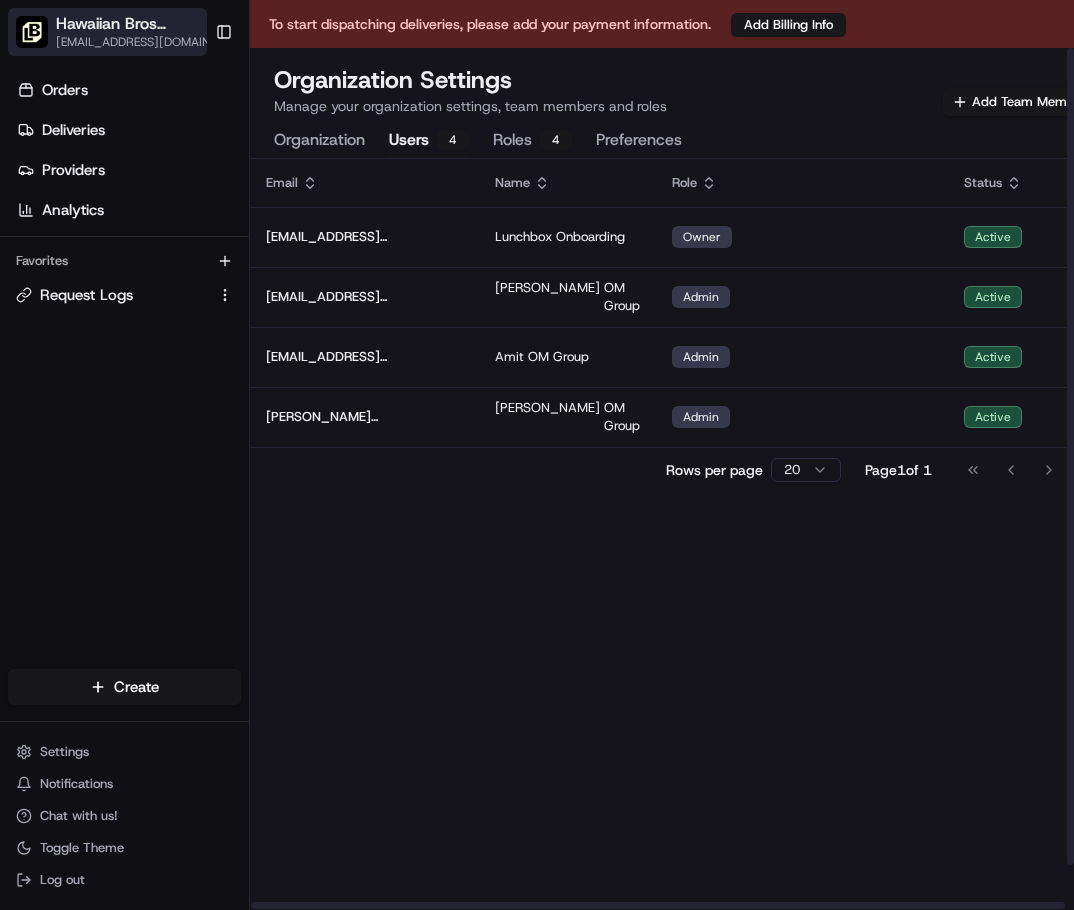 click on "[EMAIL_ADDRESS][DOMAIN_NAME]" at bounding box center (137, 42) 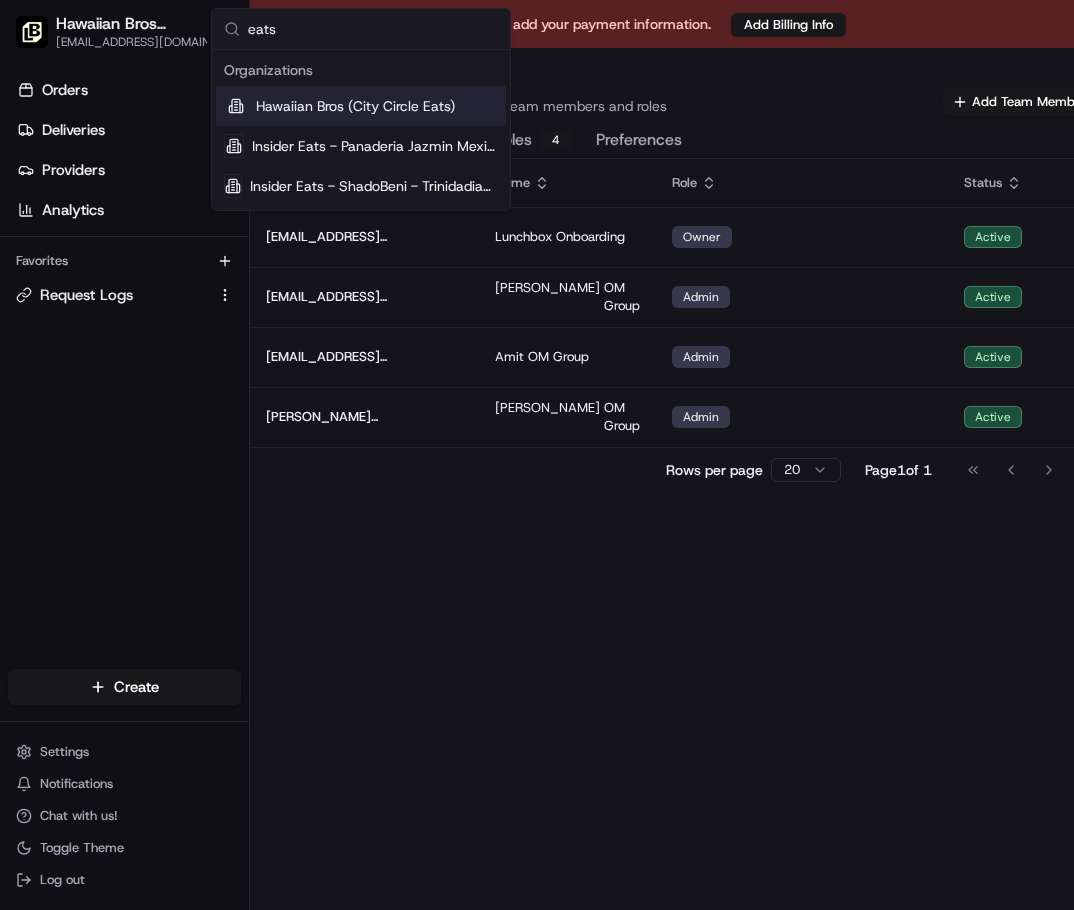 type on "eats" 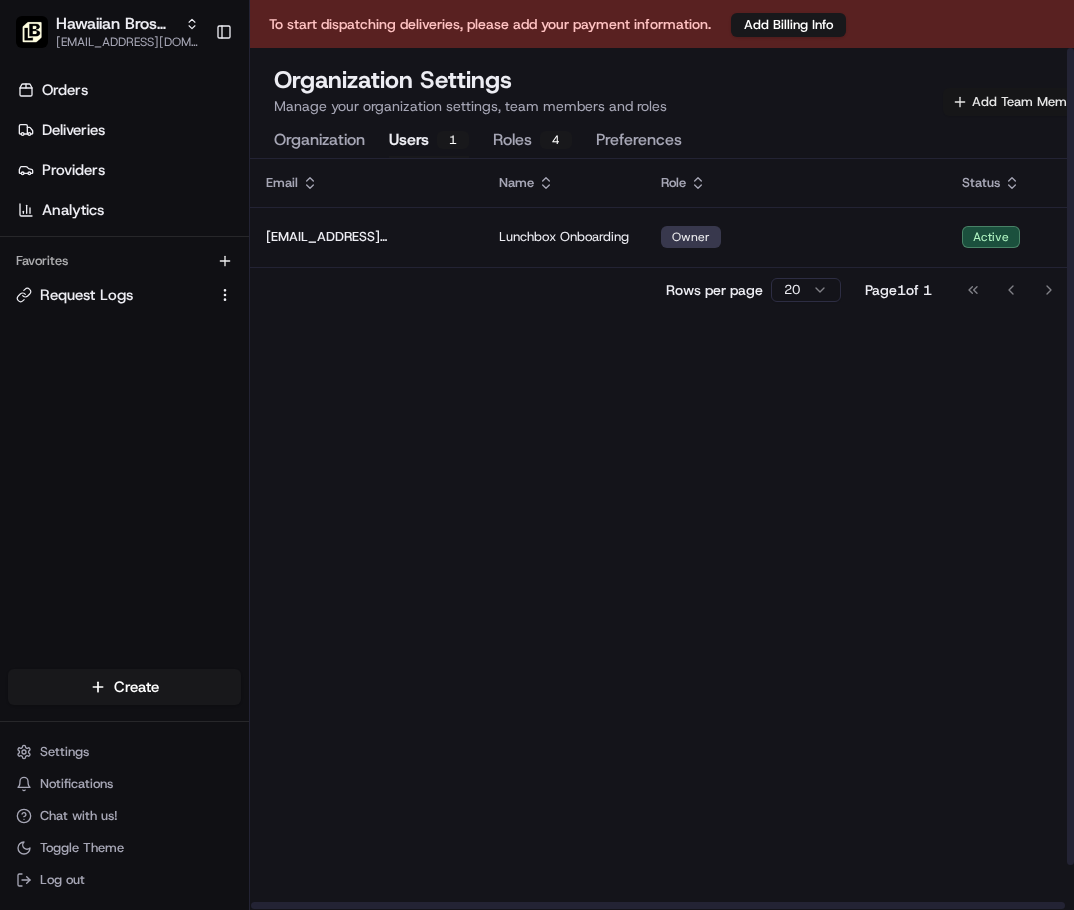 click on "Add Team Member" at bounding box center [1019, 102] 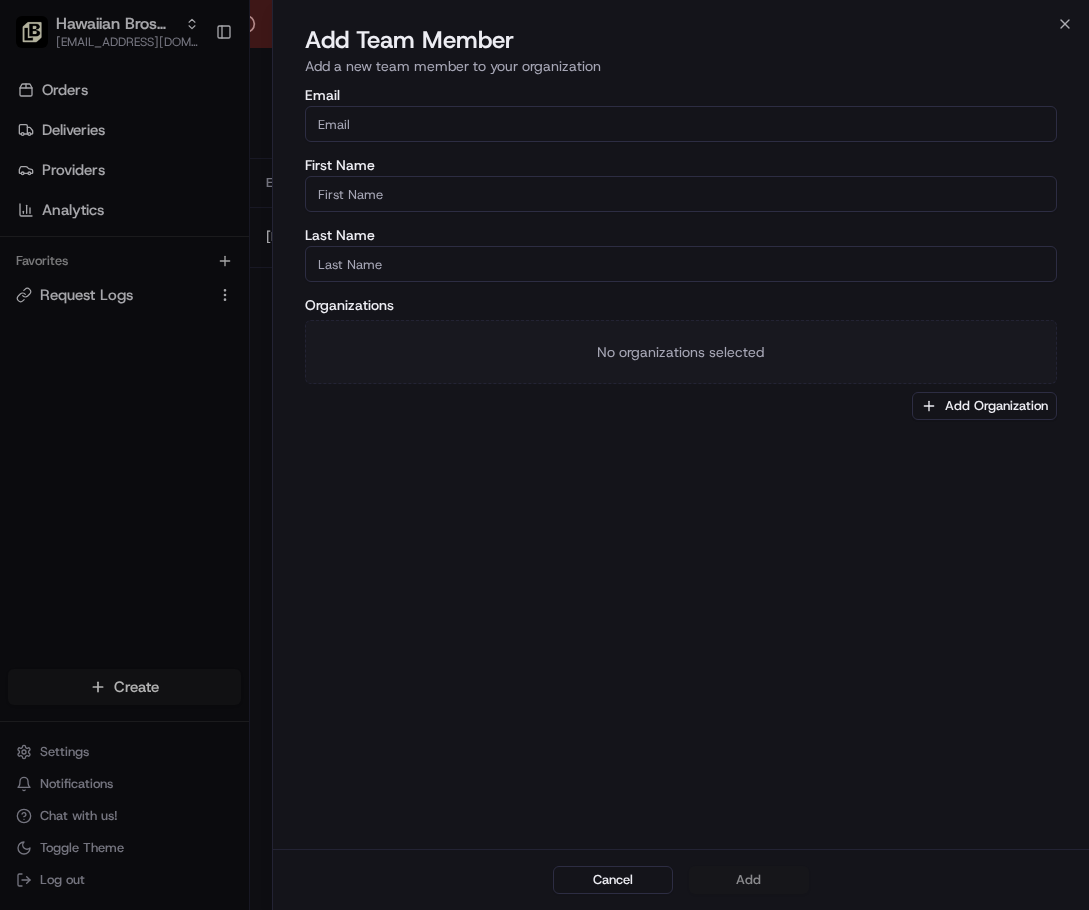 click on "Email" at bounding box center [681, 124] 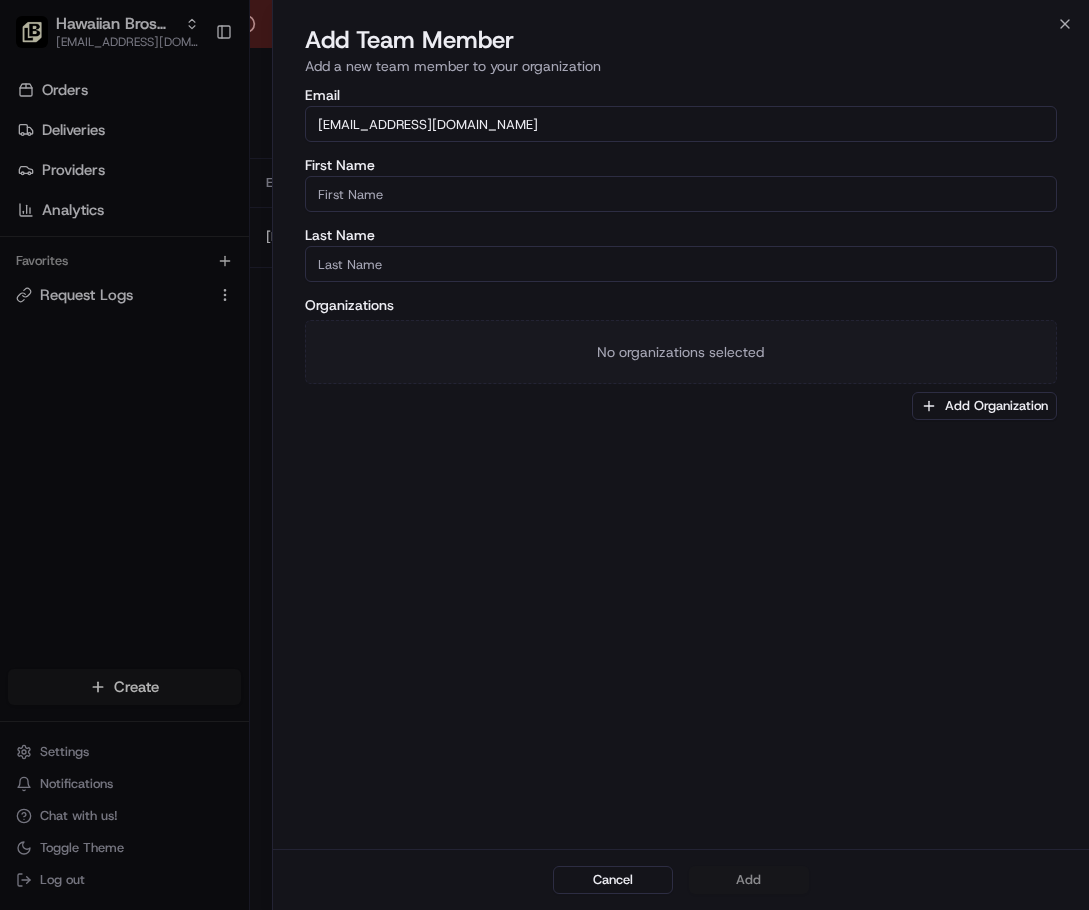 type on "[EMAIL_ADDRESS][DOMAIN_NAME]" 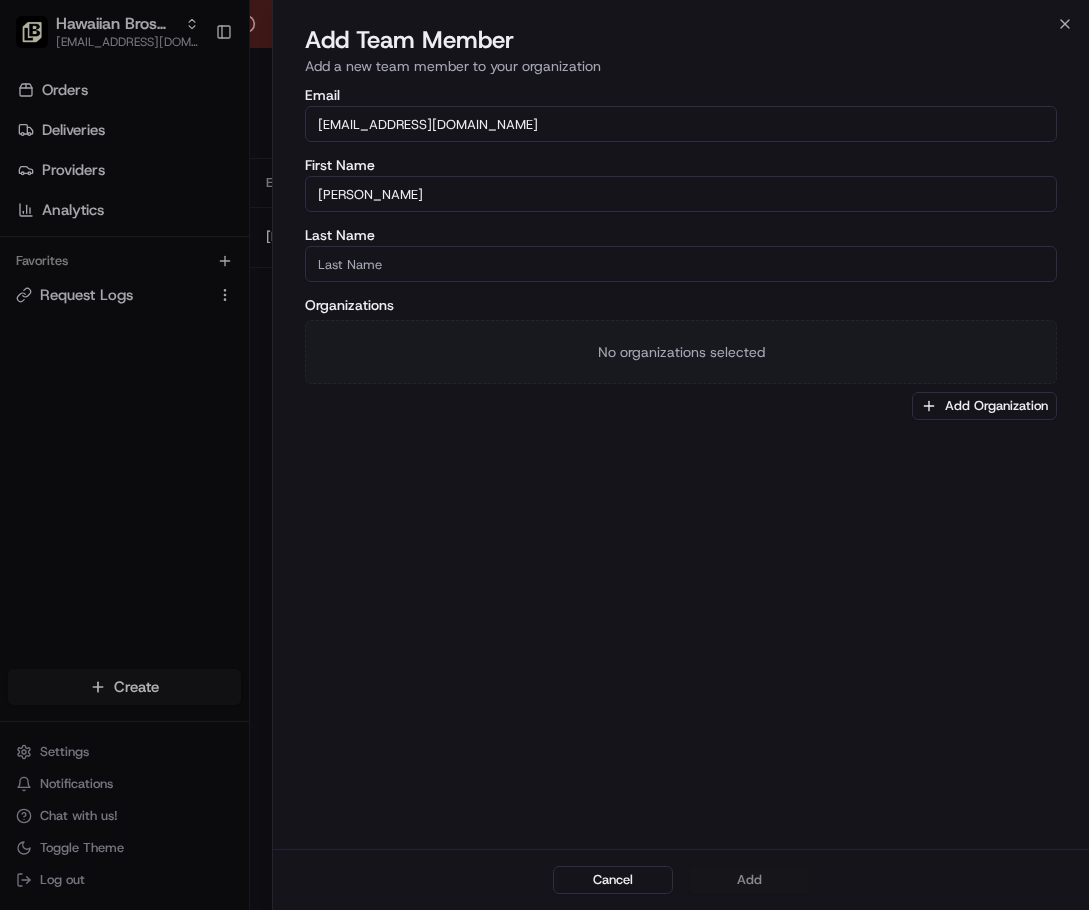 type on "[PERSON_NAME]" 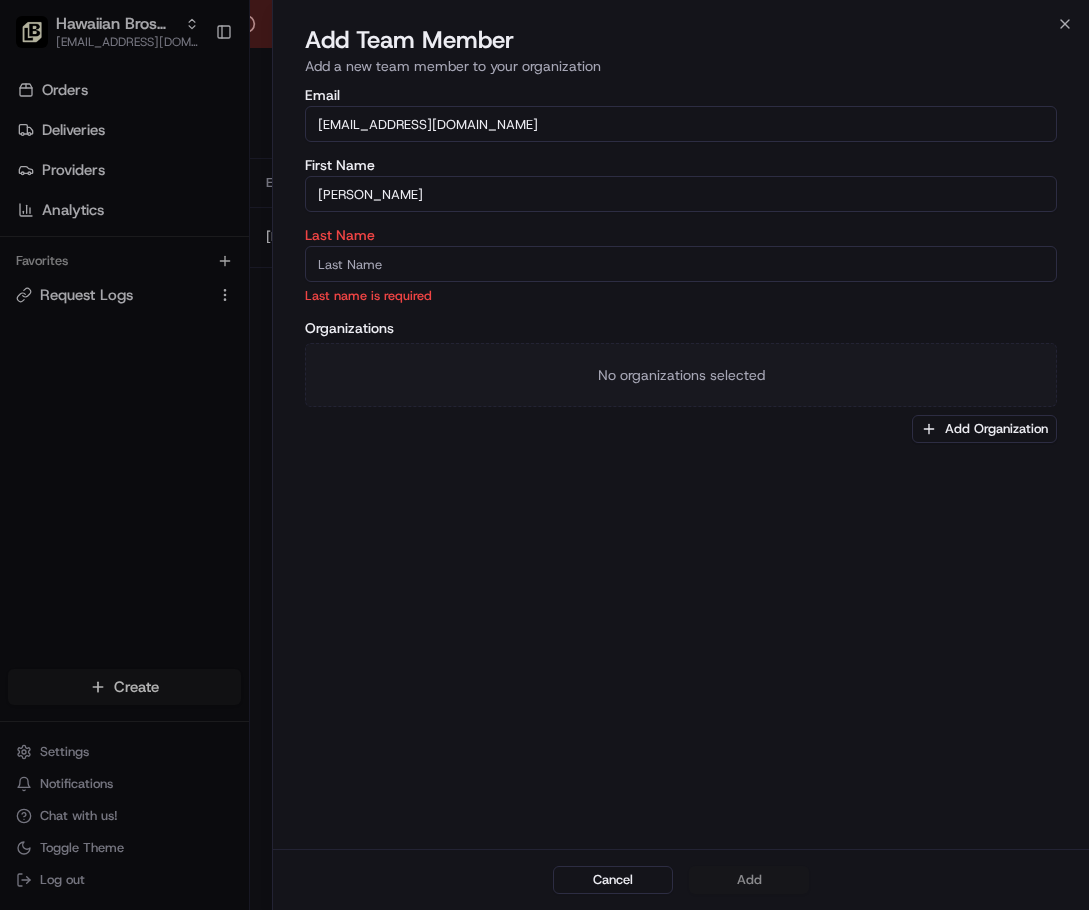 click on "Last Name" at bounding box center (681, 264) 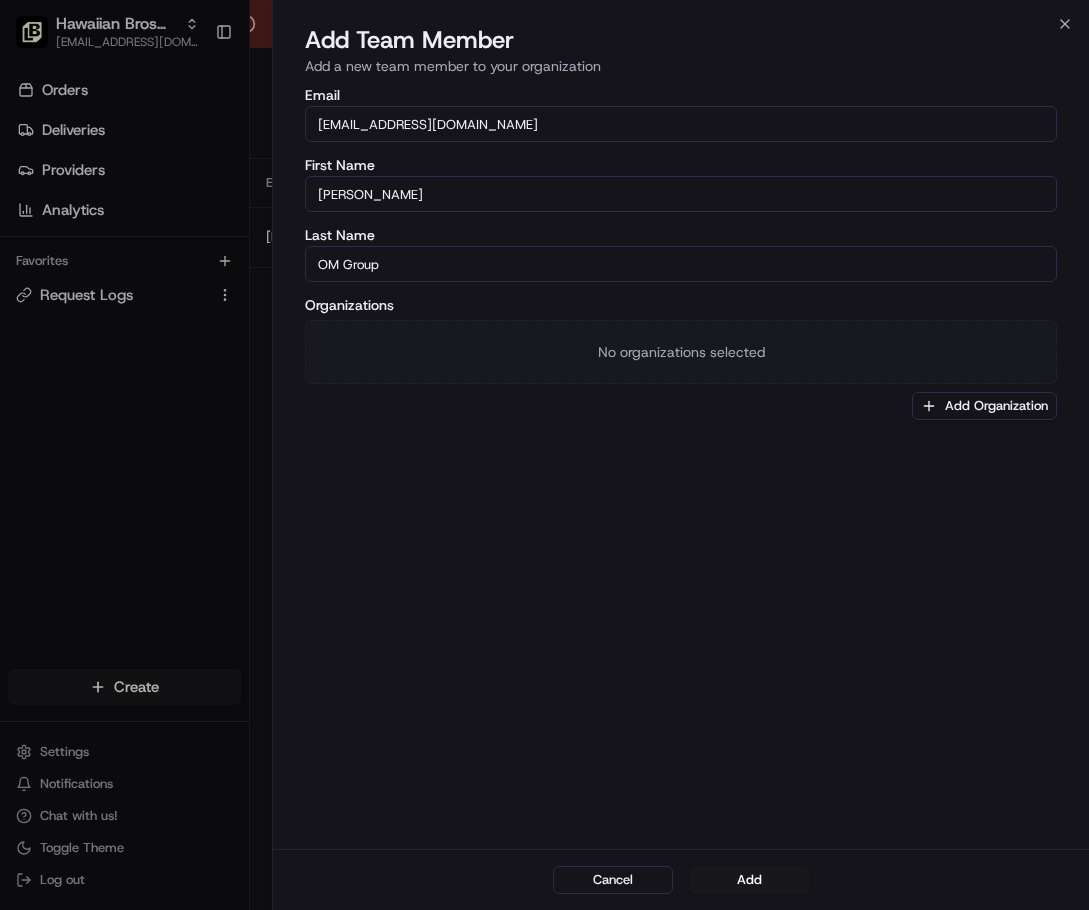 type on "OM Group" 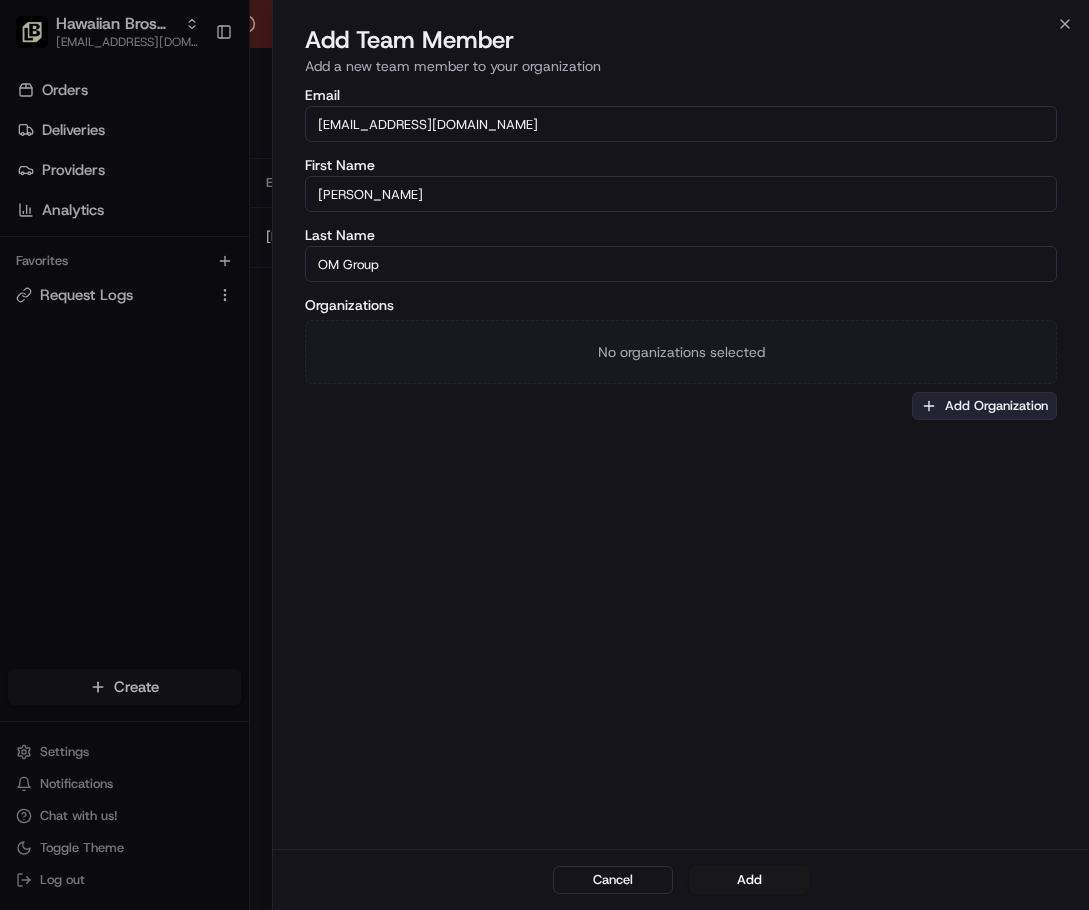 click on "Add Organization" at bounding box center (984, 406) 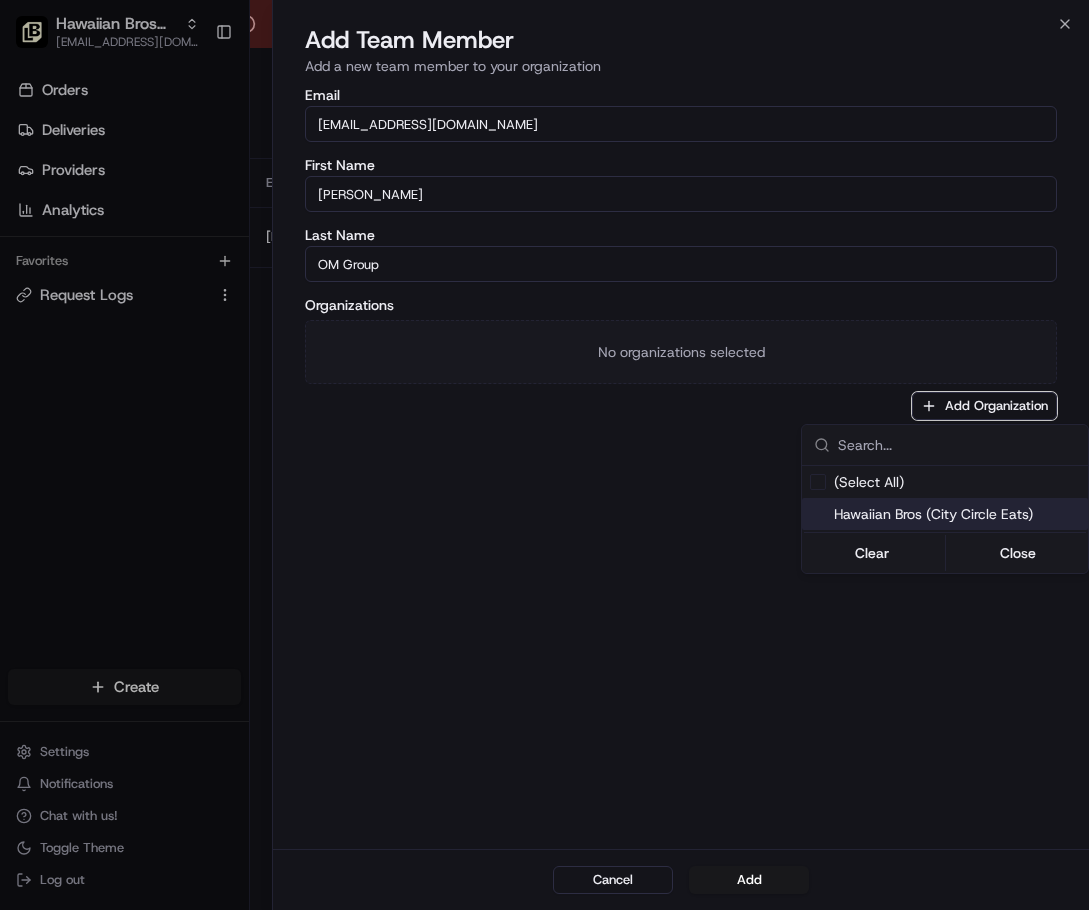 click on "Hawaiian Bros (City Circle Eats)" at bounding box center (957, 514) 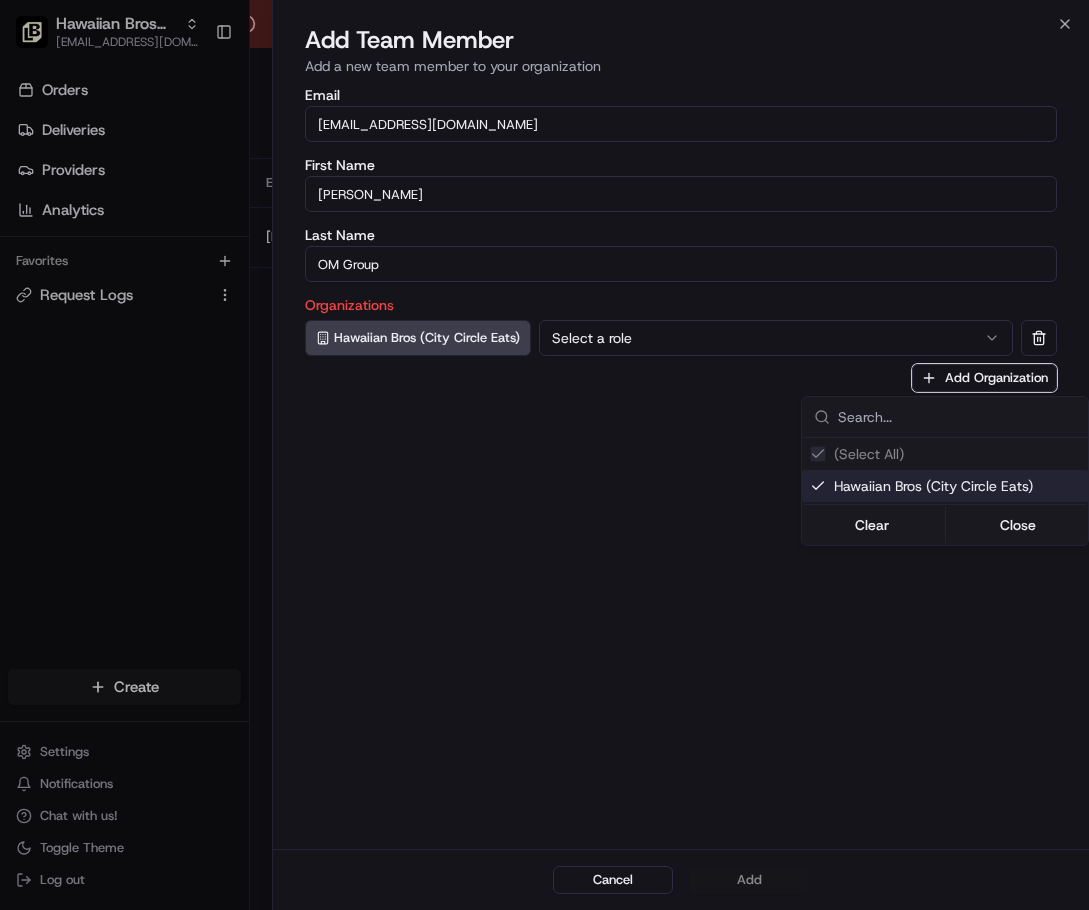 click at bounding box center (544, 455) 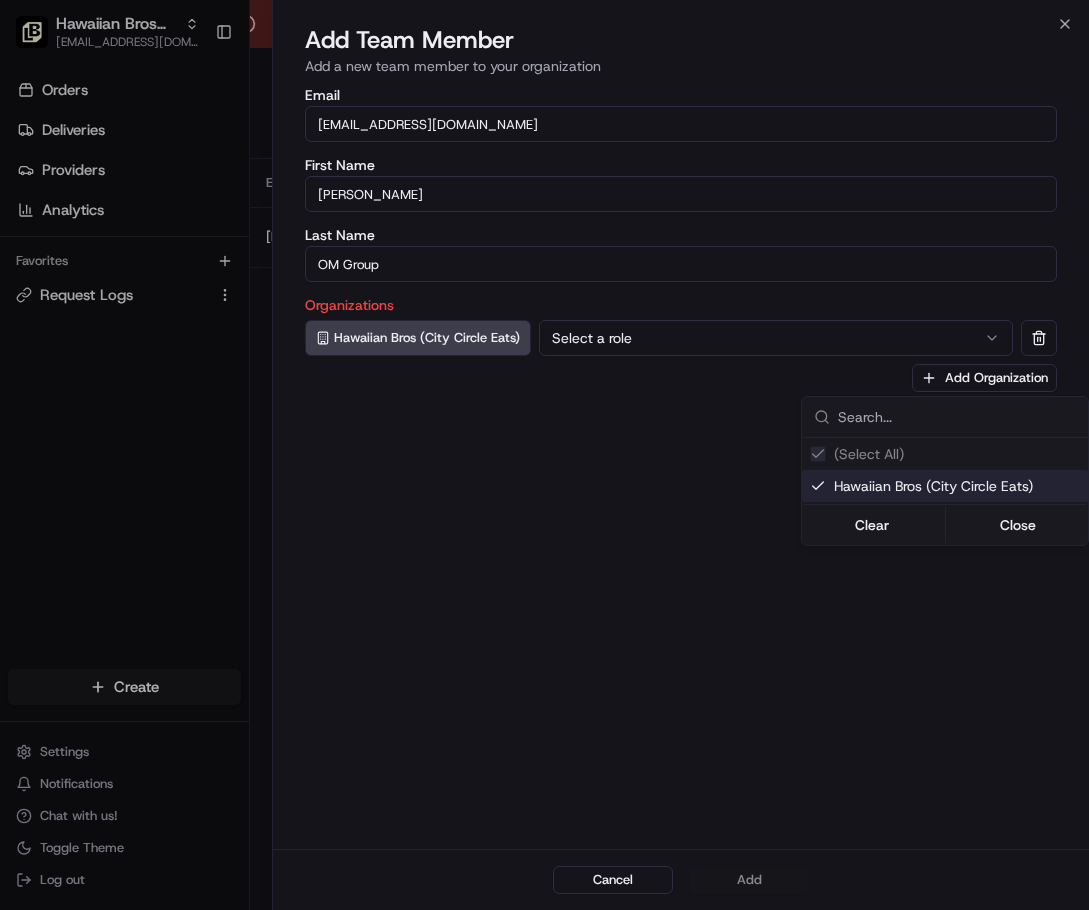 click on "Select a role" at bounding box center (776, 338) 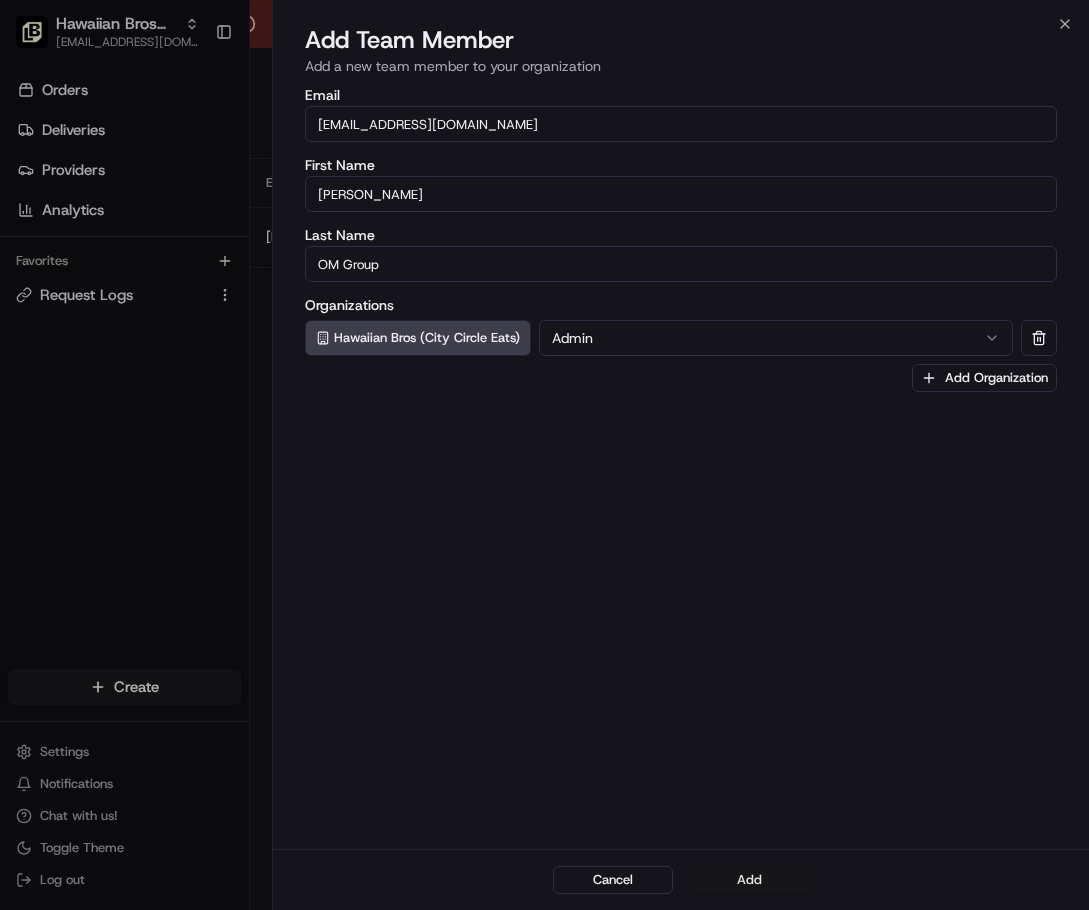 click on "Add" at bounding box center (749, 880) 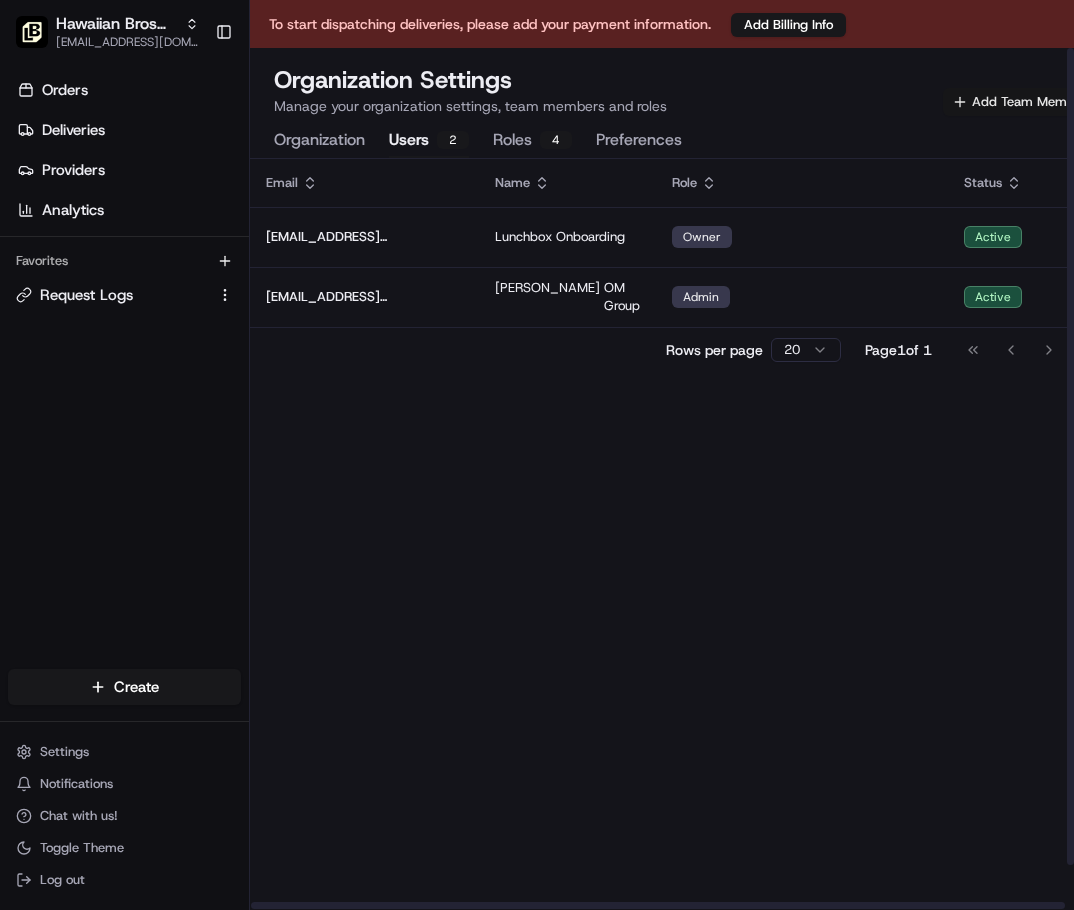 click on "Add Team Member" at bounding box center (1019, 102) 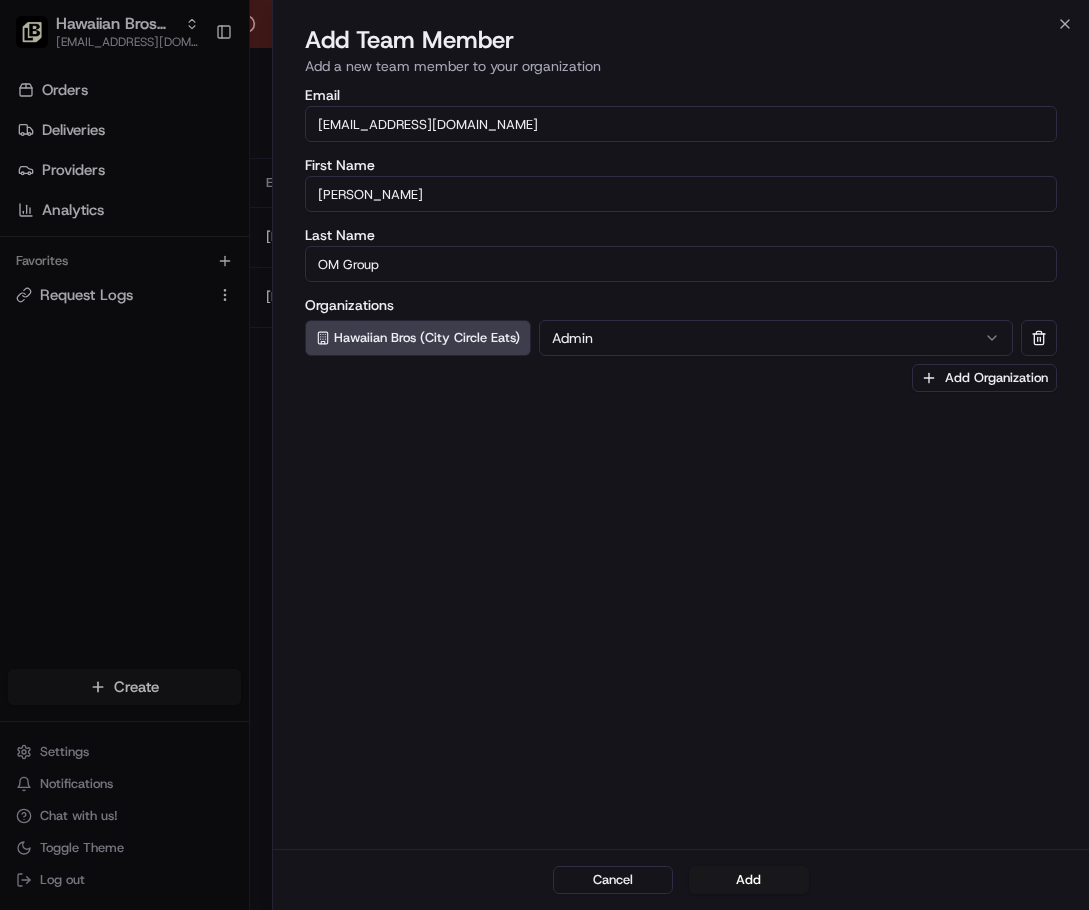 click on "Add Team Member Add a new team member to your organization" at bounding box center (681, 54) 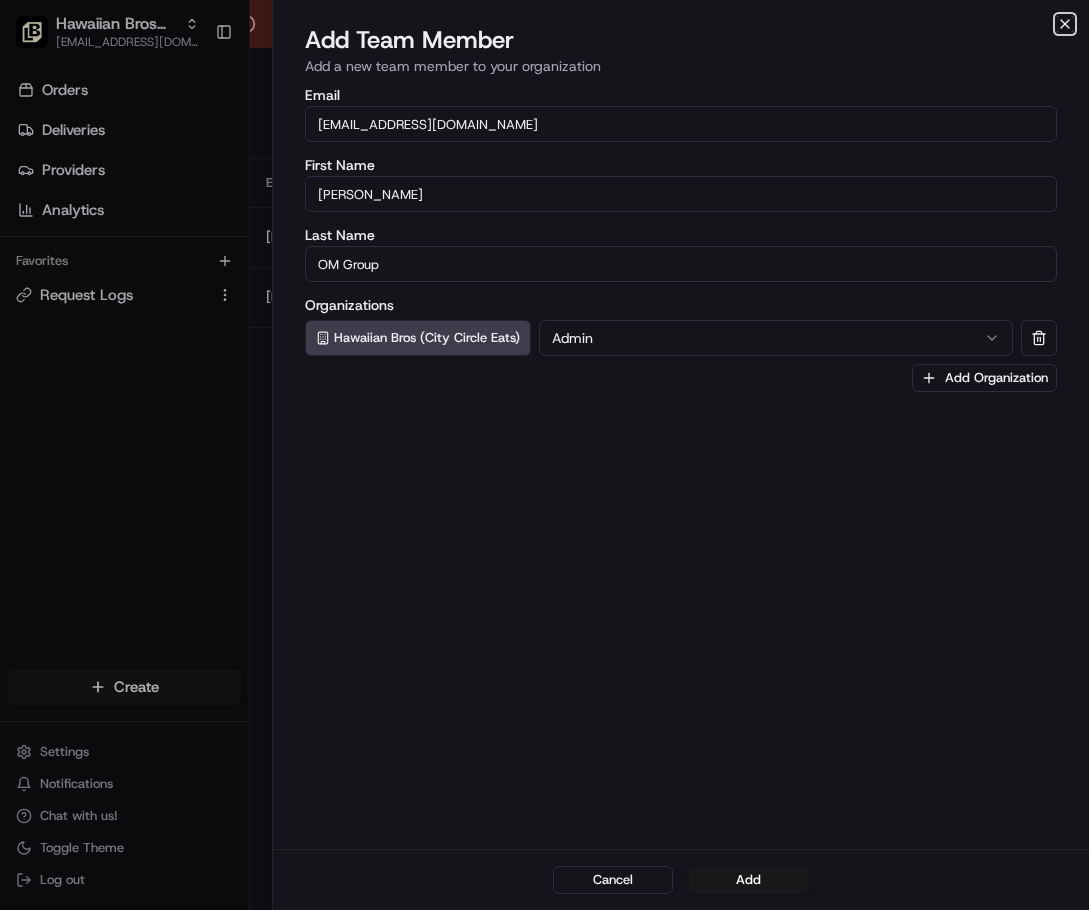 click 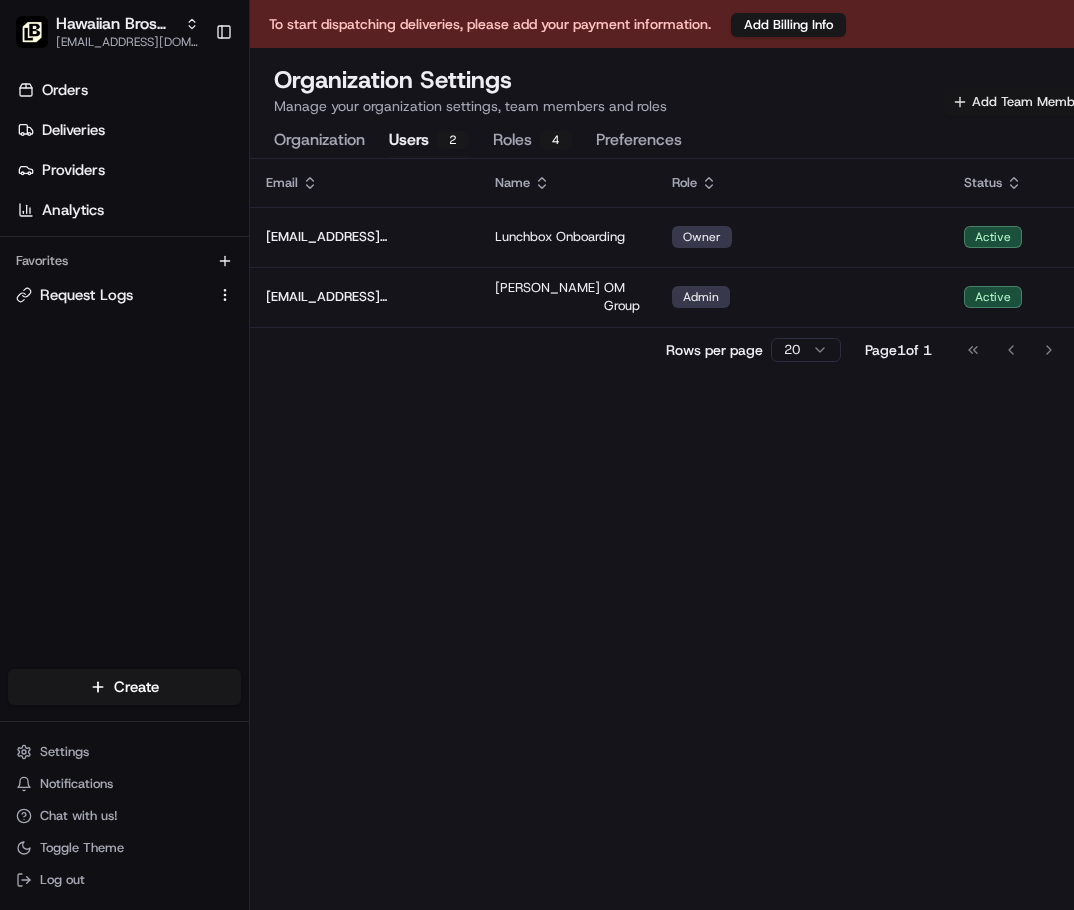 click on "Add Team Member" at bounding box center [1019, 102] 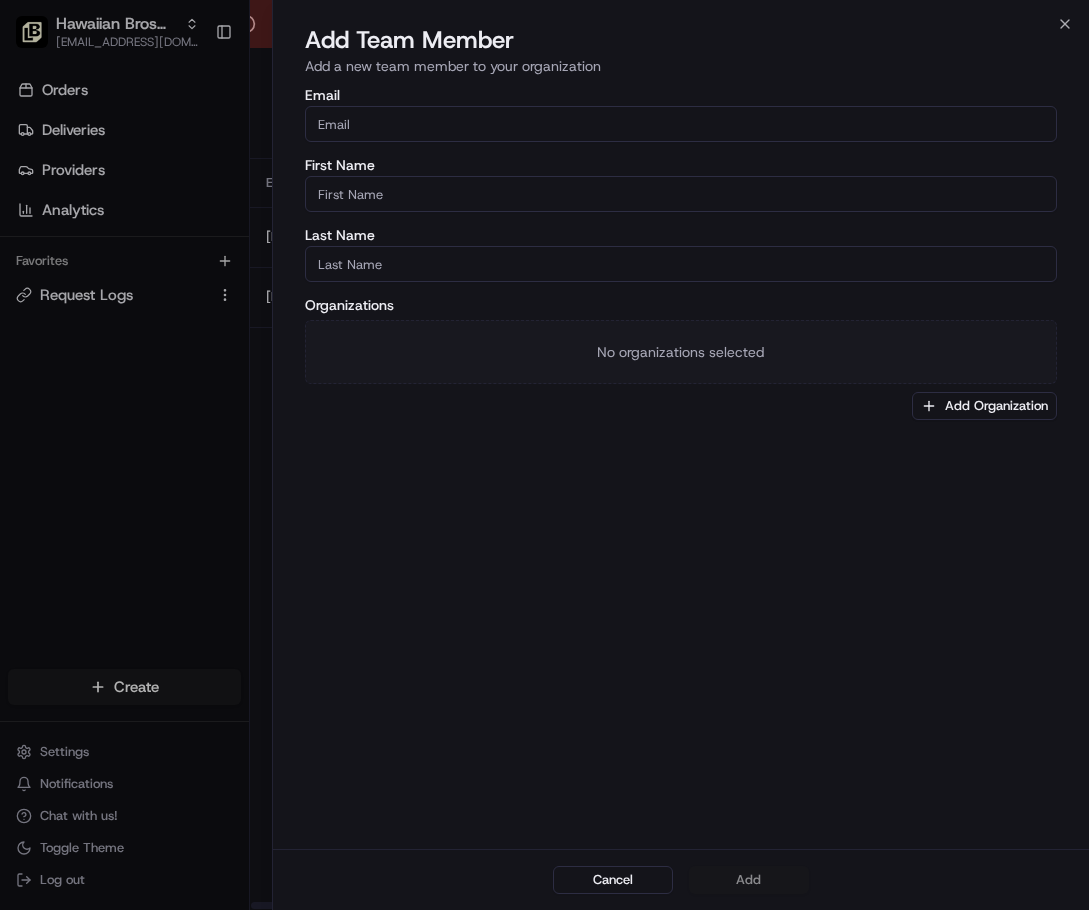 click on "Email" at bounding box center [681, 124] 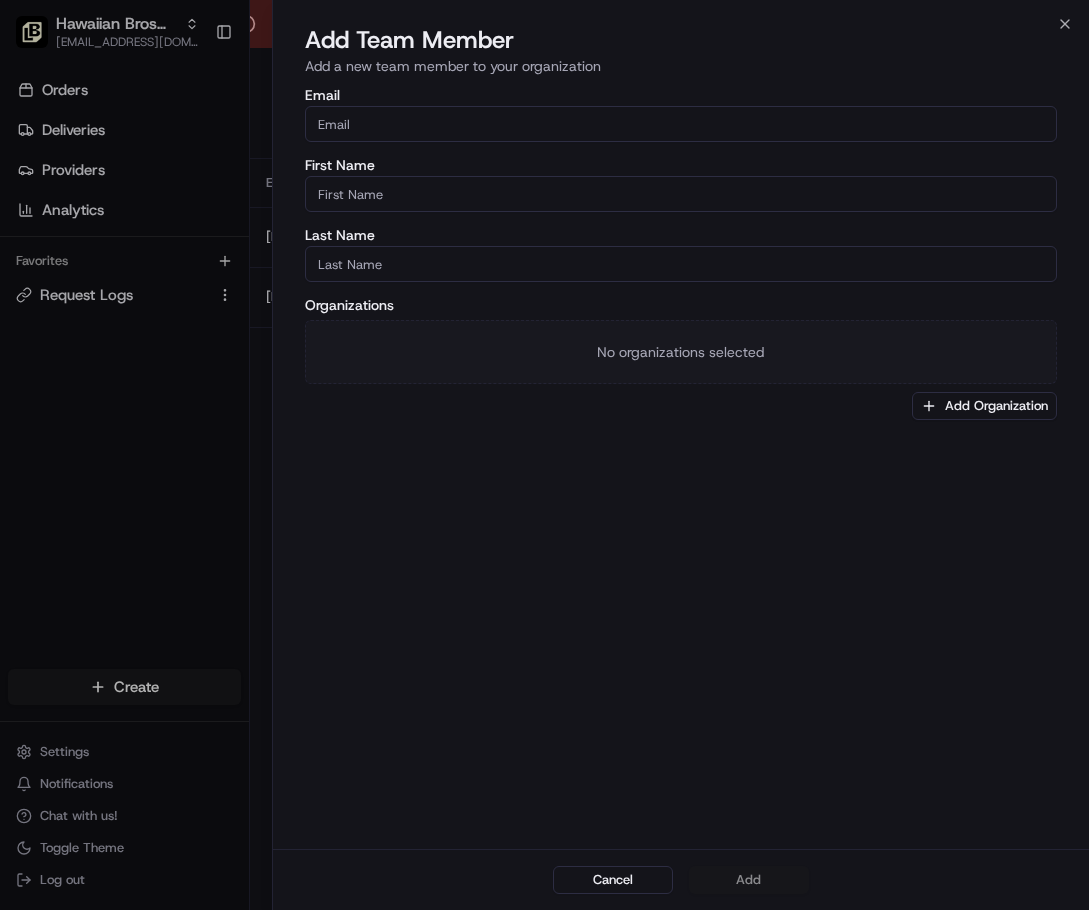 paste on "[PERSON_NAME][EMAIL_ADDRESS][PERSON_NAME][DOMAIN_NAME]" 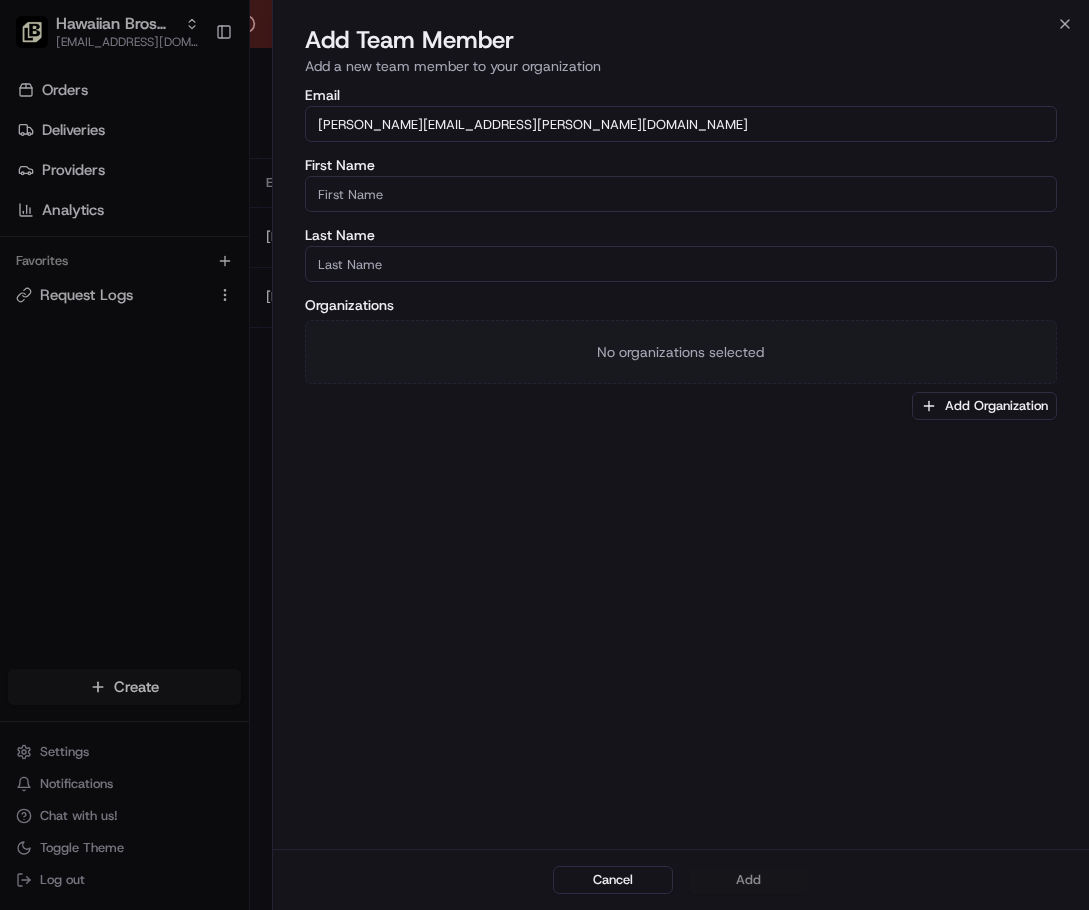 type on "[PERSON_NAME][EMAIL_ADDRESS][PERSON_NAME][DOMAIN_NAME]" 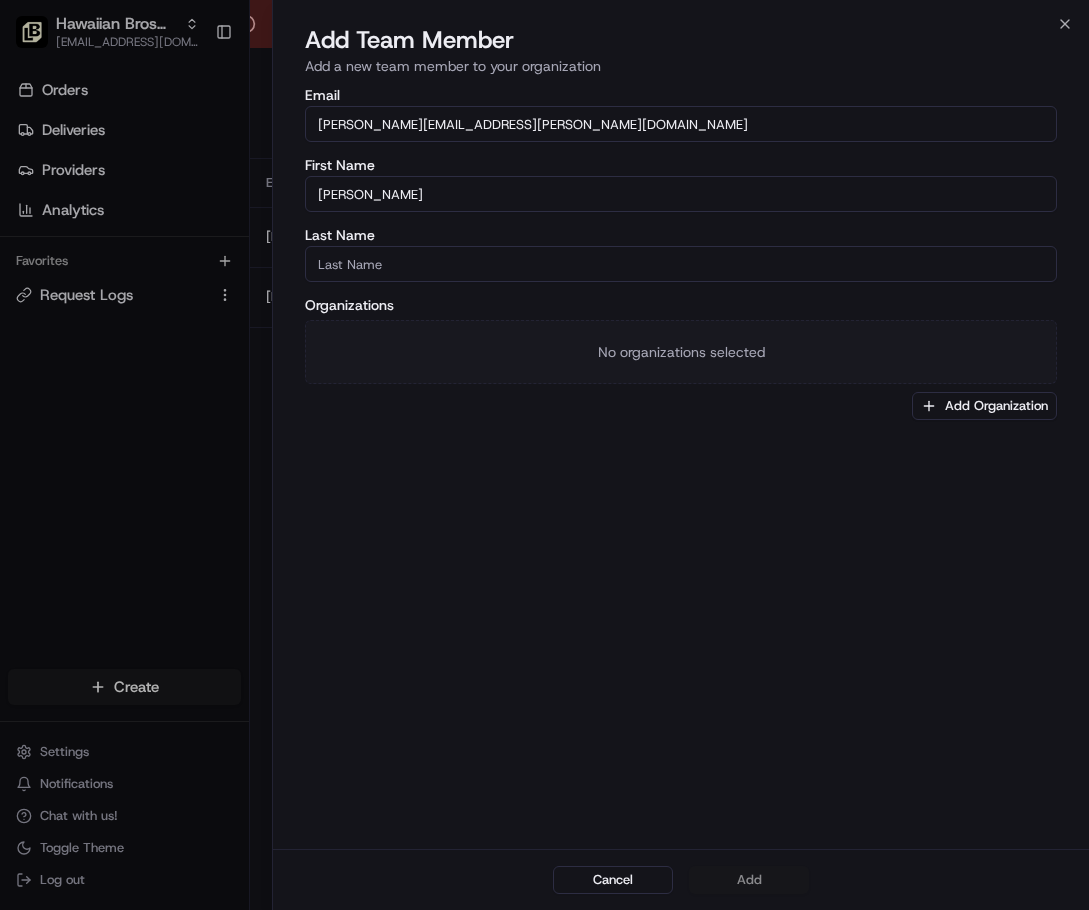 type on "[PERSON_NAME]" 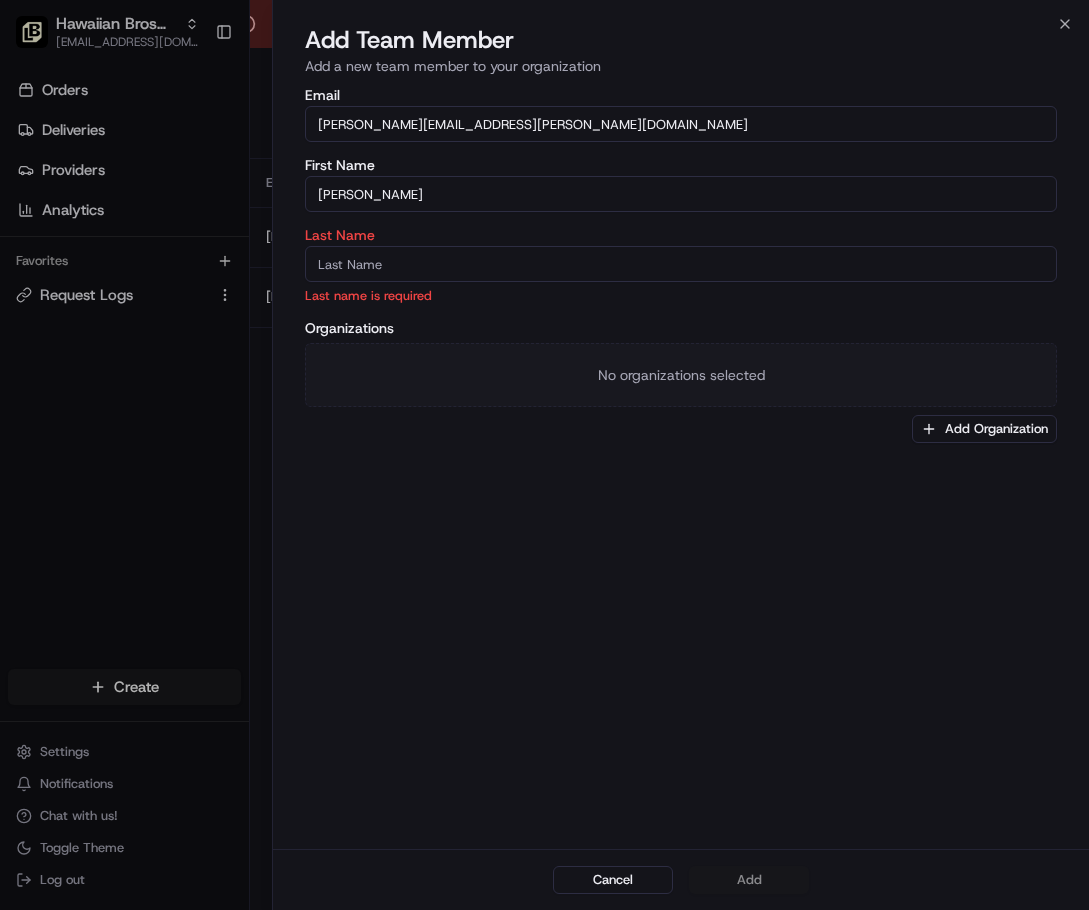 click on "Last Name" at bounding box center [681, 264] 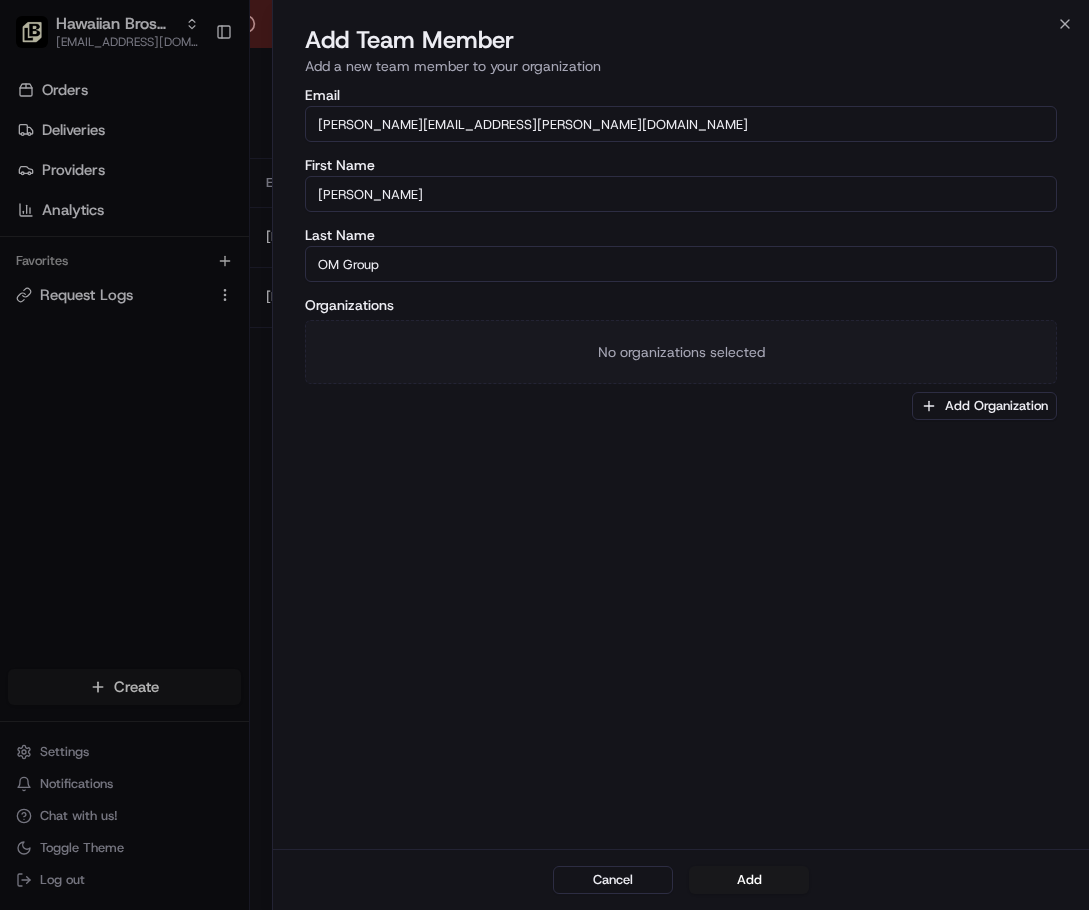 type on "OM Group" 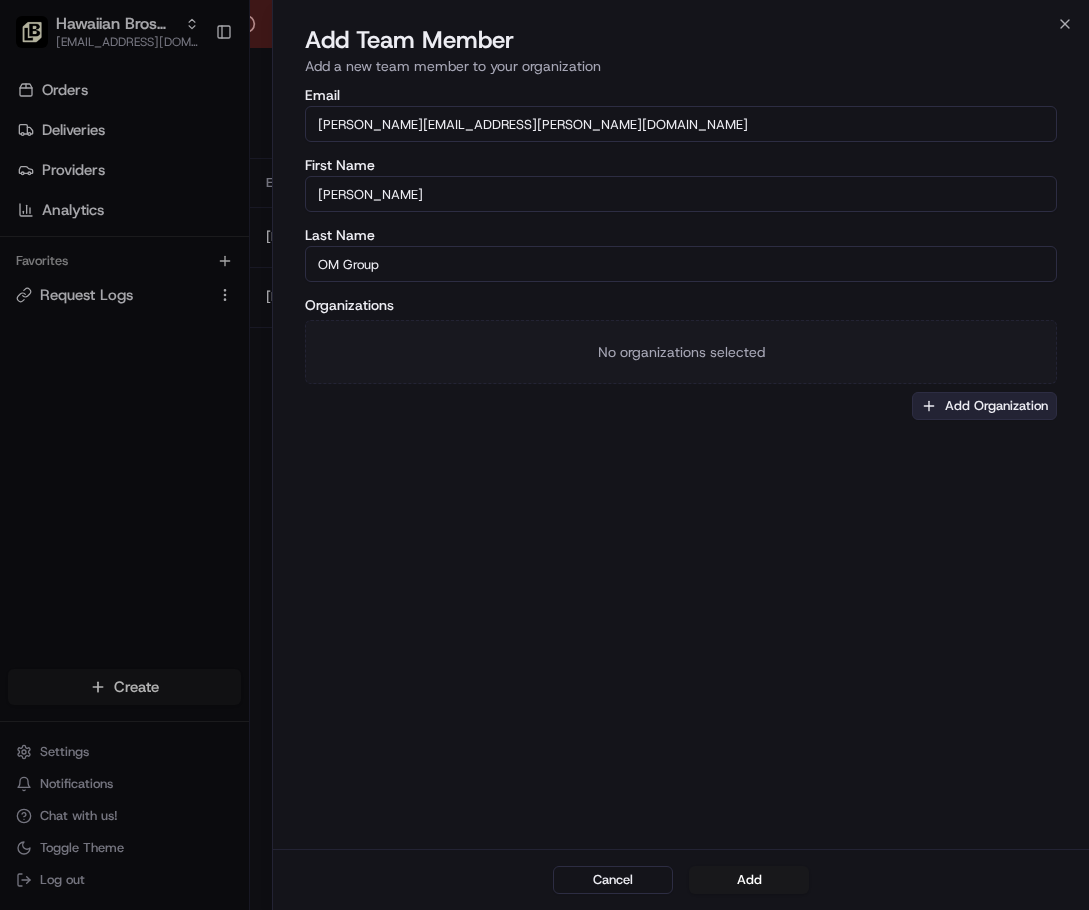 click on "Add Organization" at bounding box center [984, 406] 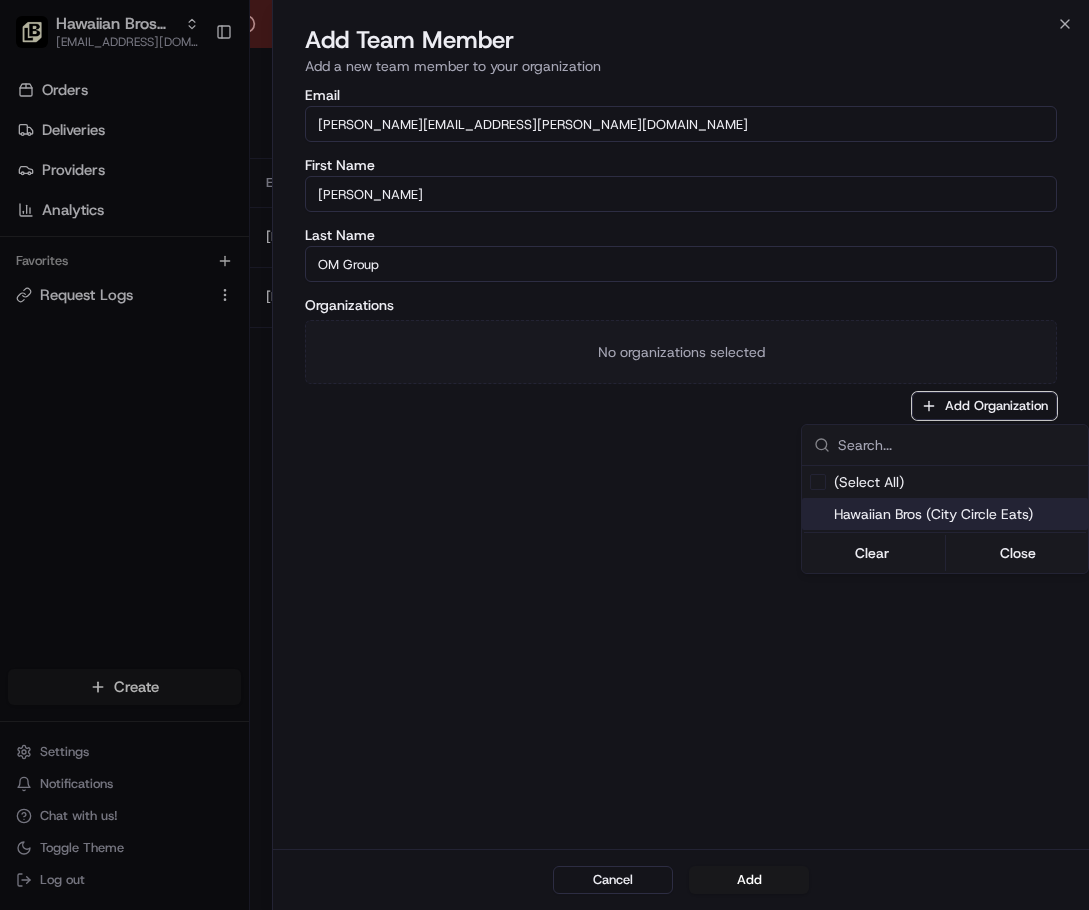 click on "Hawaiian Bros (City Circle Eats)" at bounding box center [957, 514] 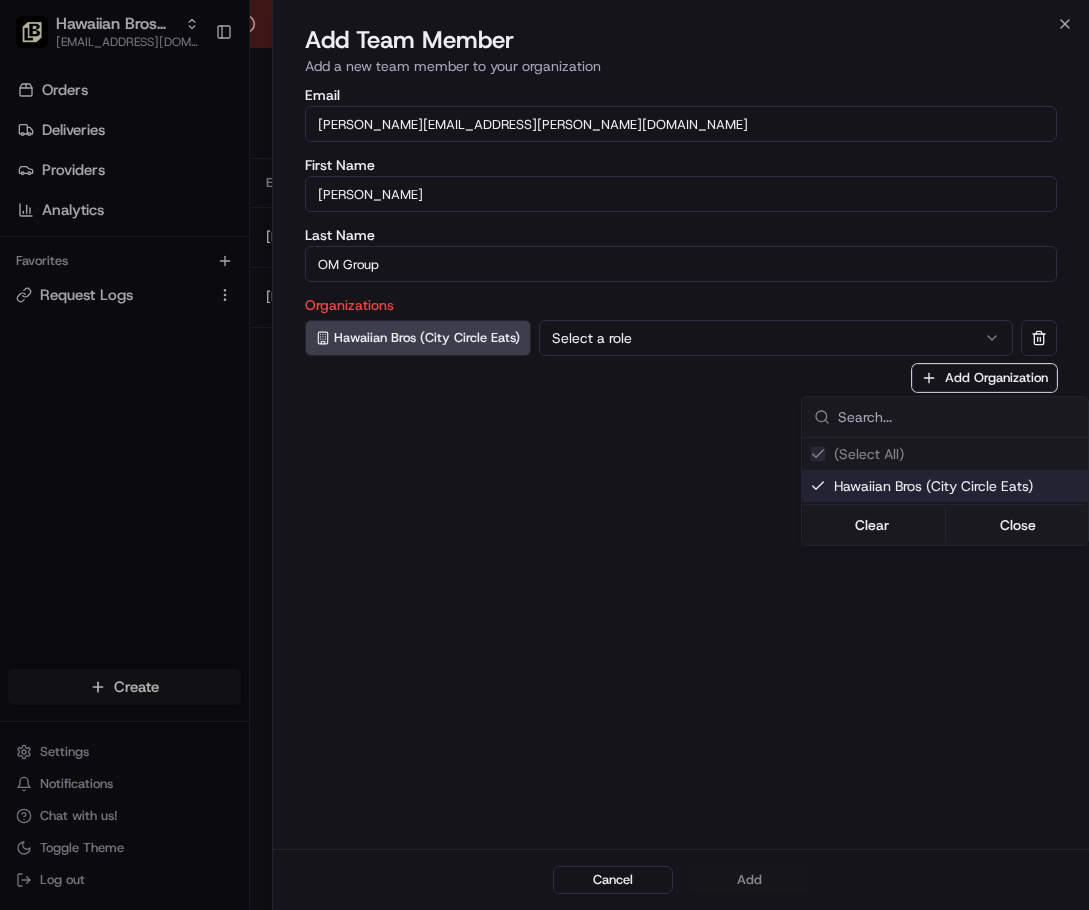 click at bounding box center [544, 455] 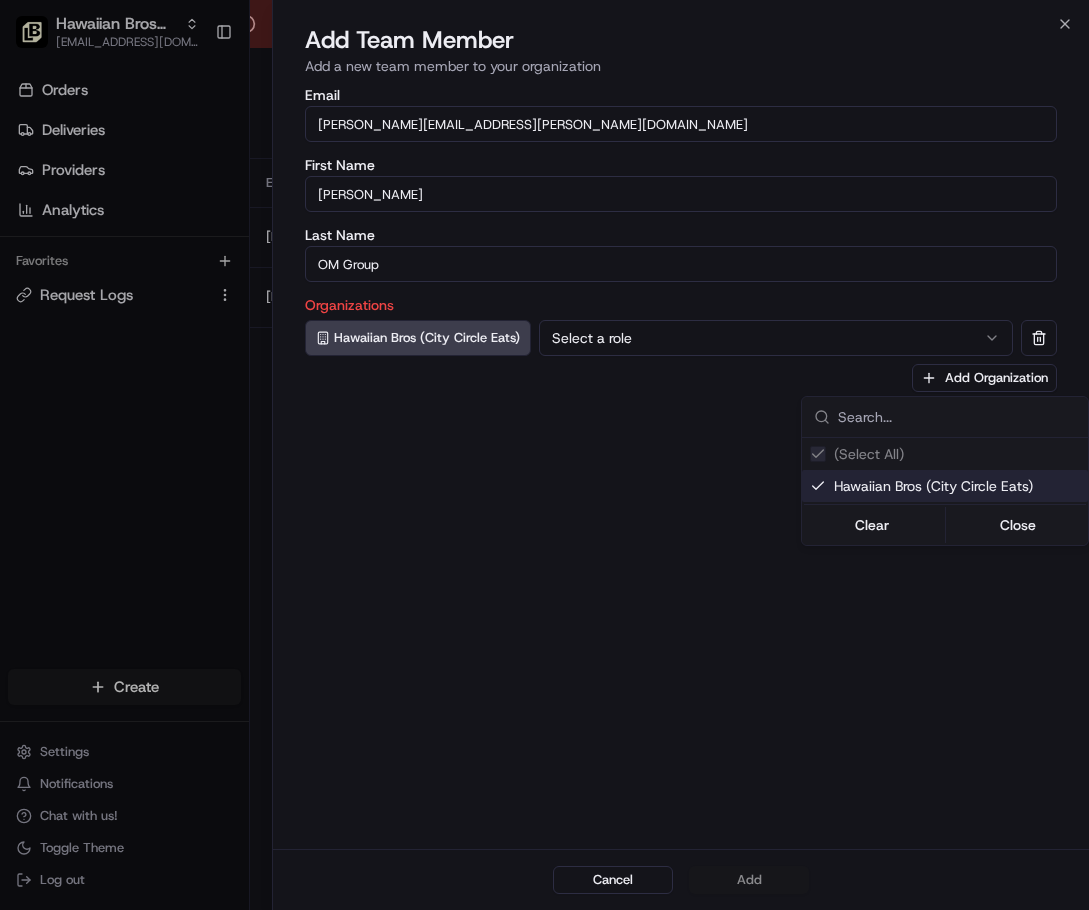 click on "Select a role" at bounding box center [776, 338] 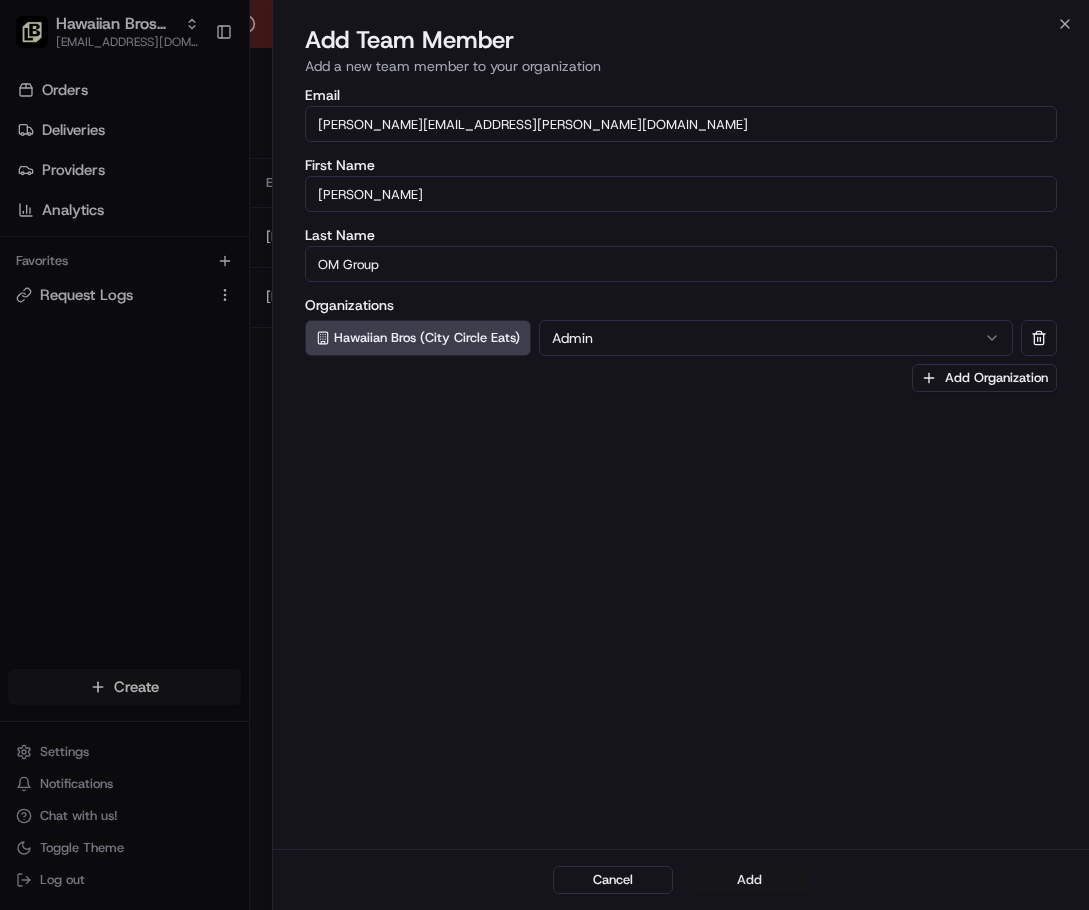click on "Add" at bounding box center (749, 880) 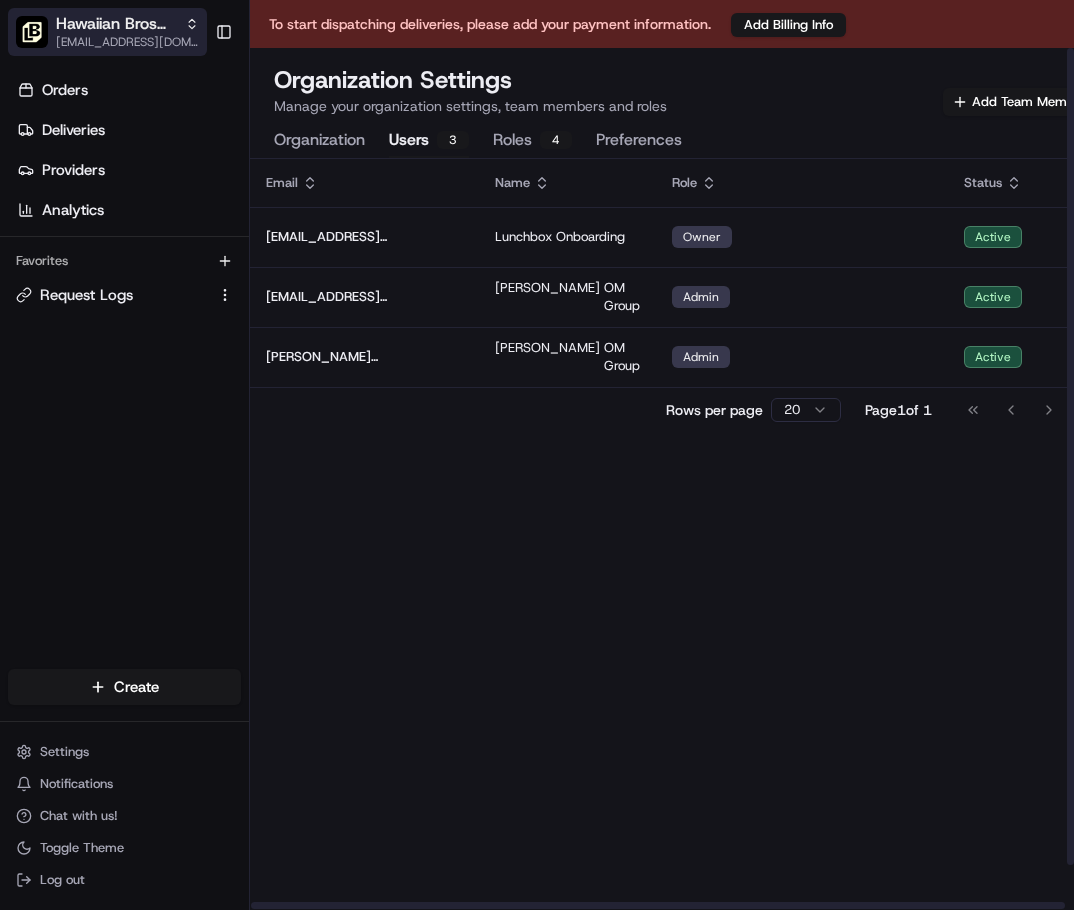 click on "Hawaiian Bros (City Circle Eats)" at bounding box center [116, 24] 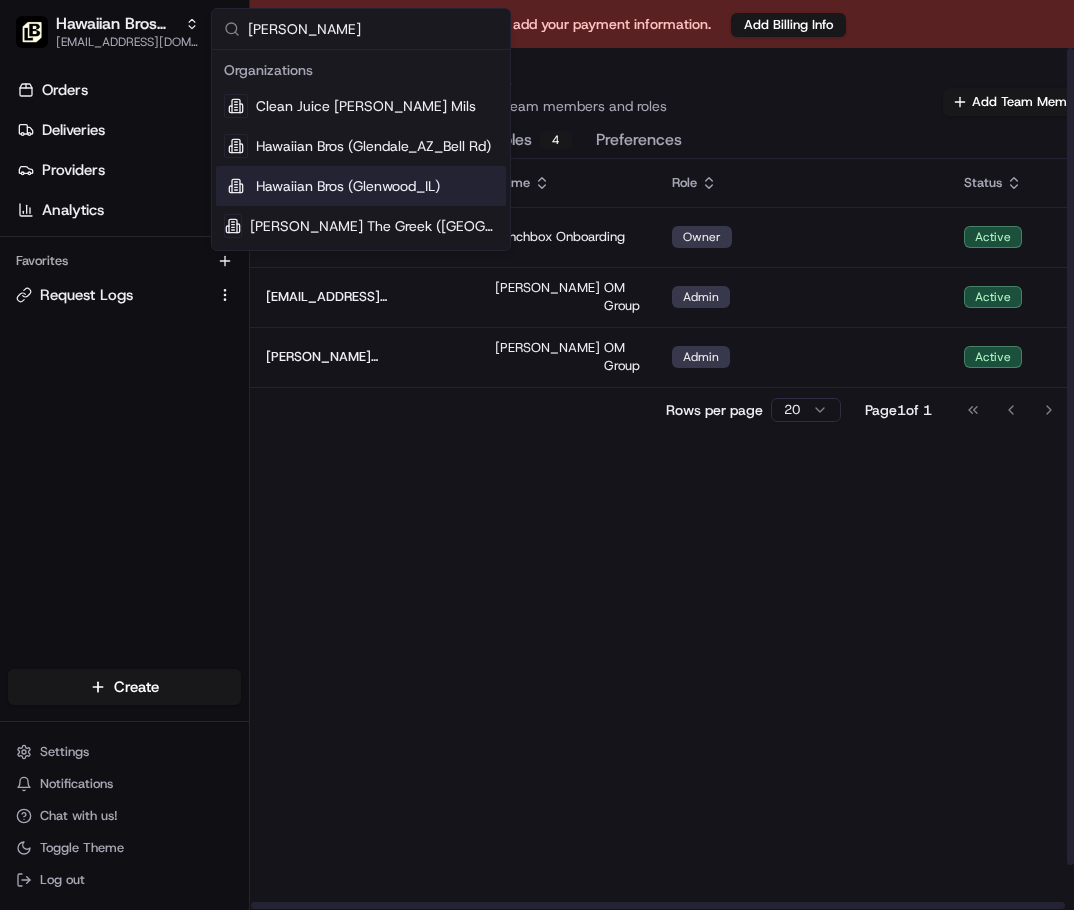 type on "[PERSON_NAME]" 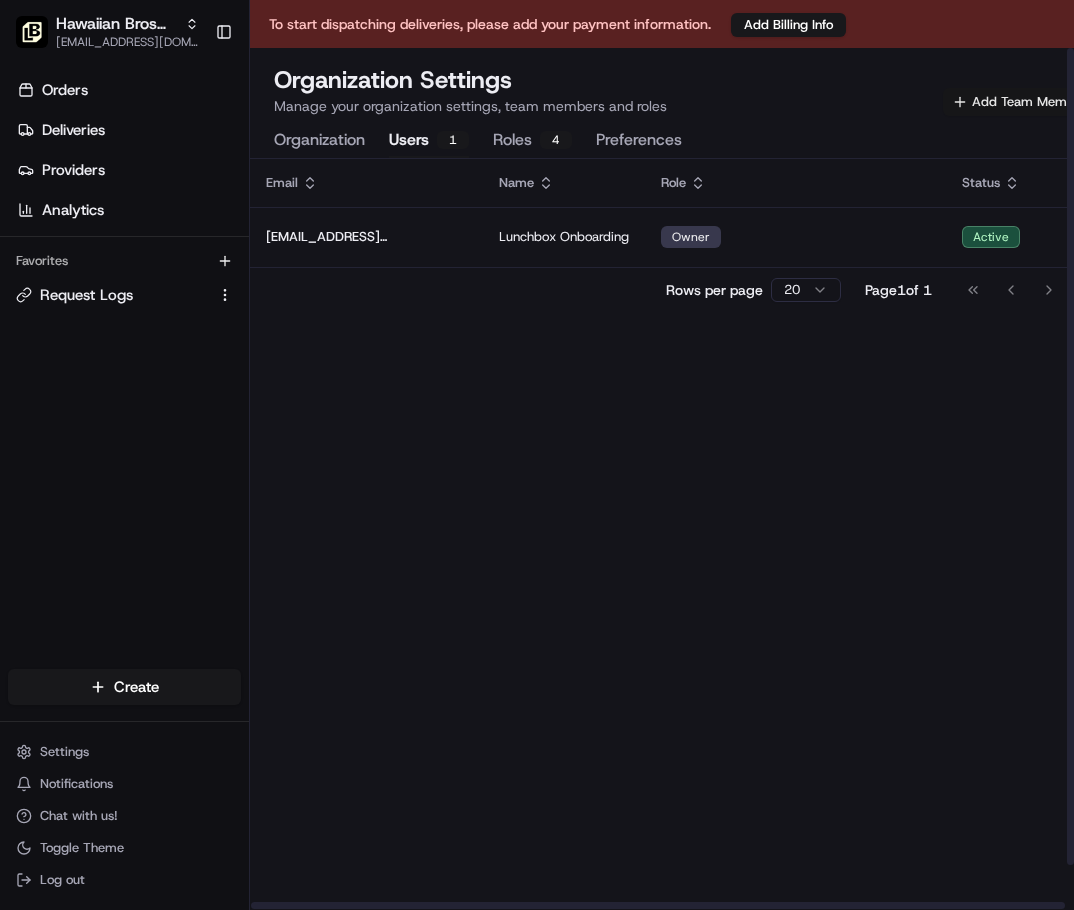 click on "Add Team Member" at bounding box center (1019, 102) 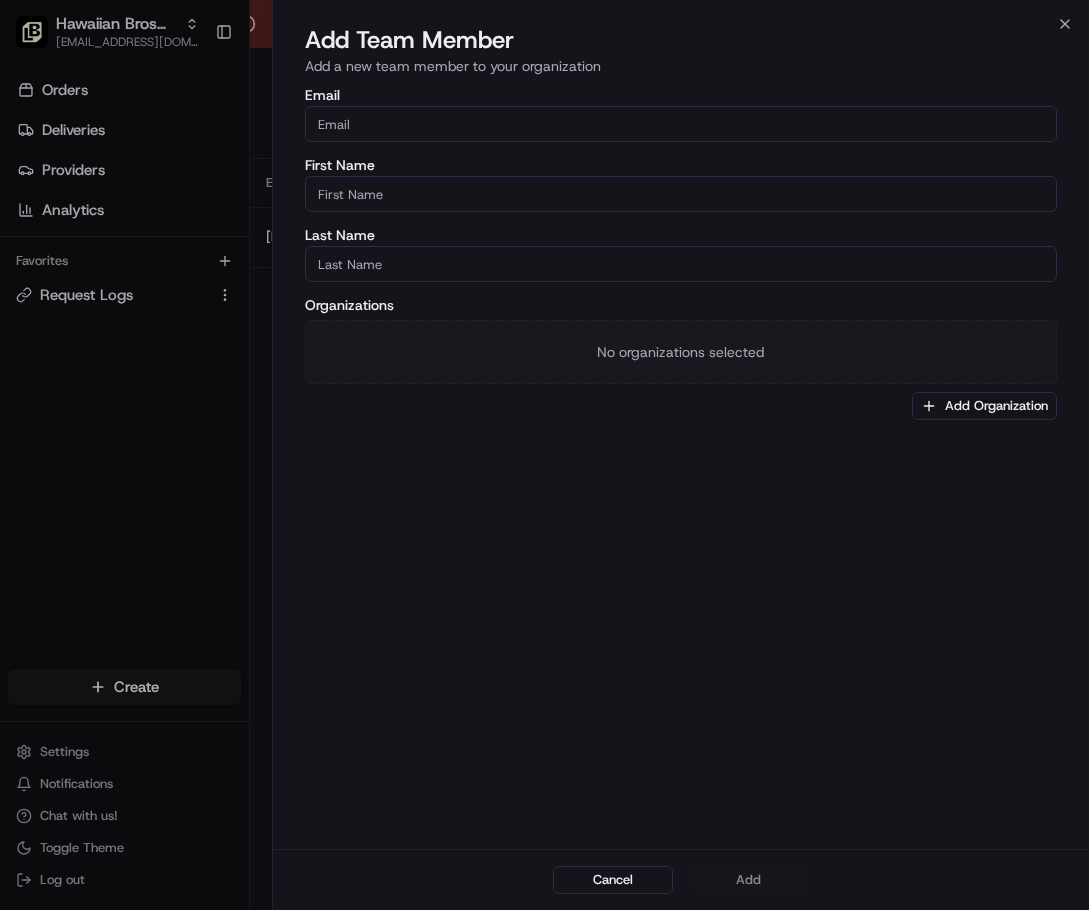 click on "Email" at bounding box center [681, 124] 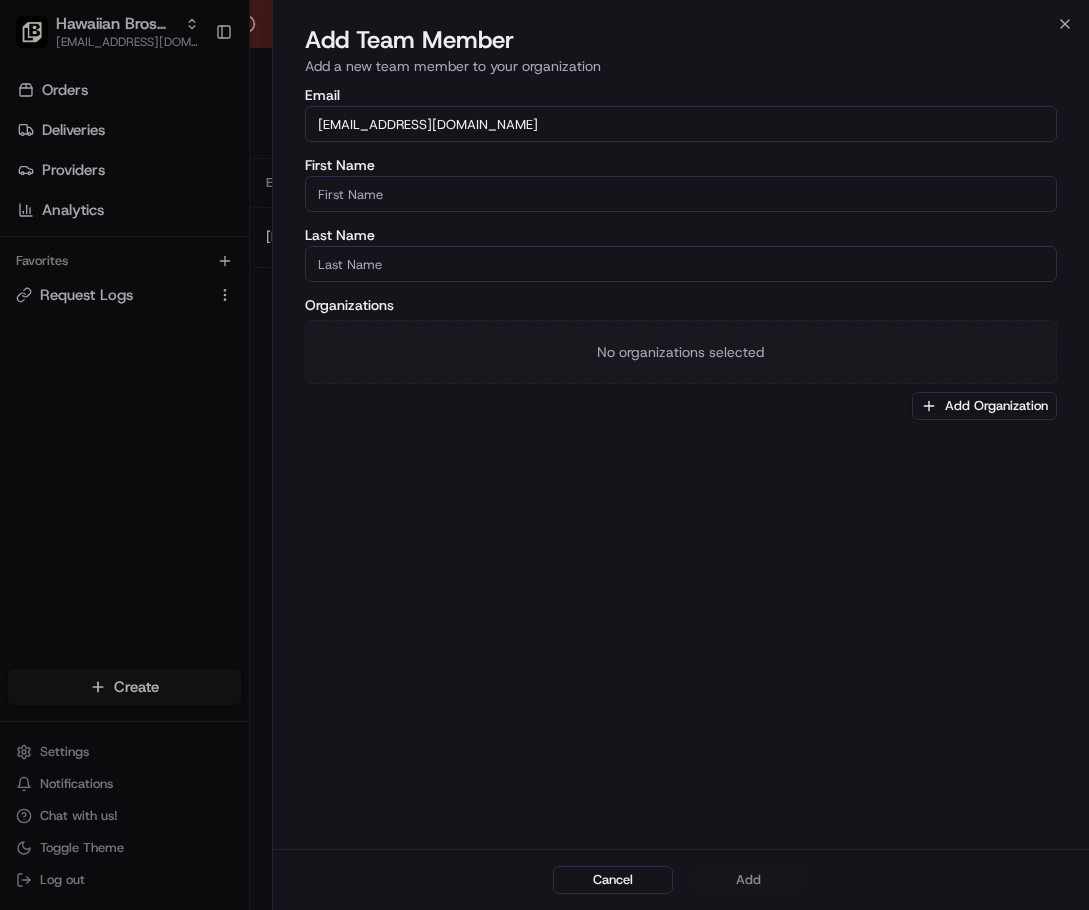 type on "[EMAIL_ADDRESS][DOMAIN_NAME]" 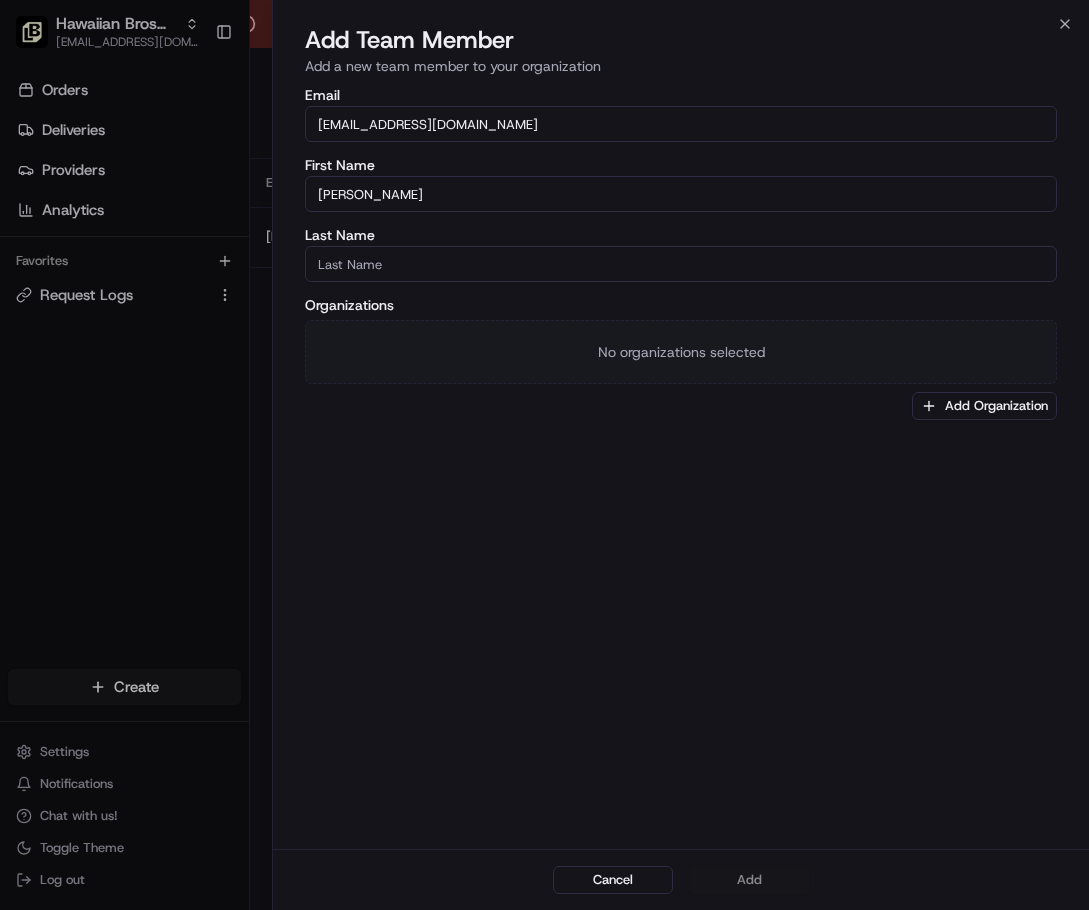 type on "[PERSON_NAME]" 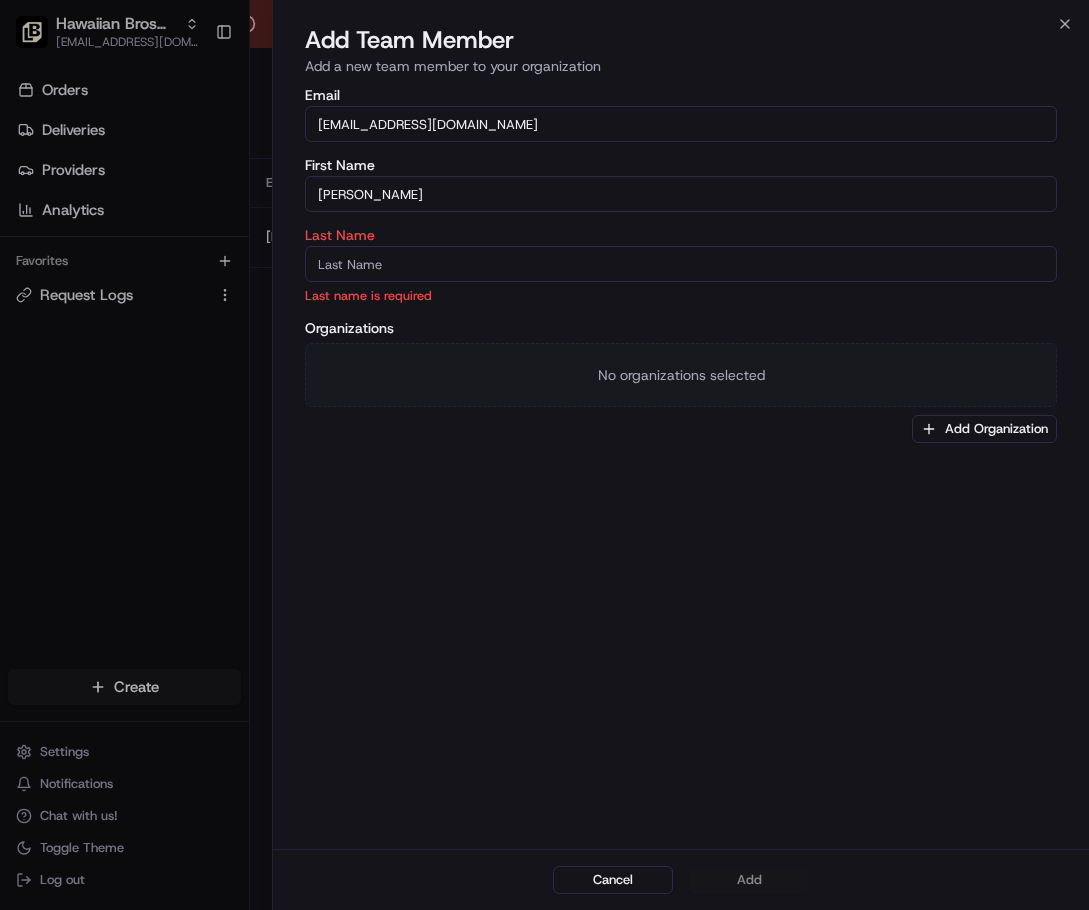 click on "Last Name" at bounding box center [681, 264] 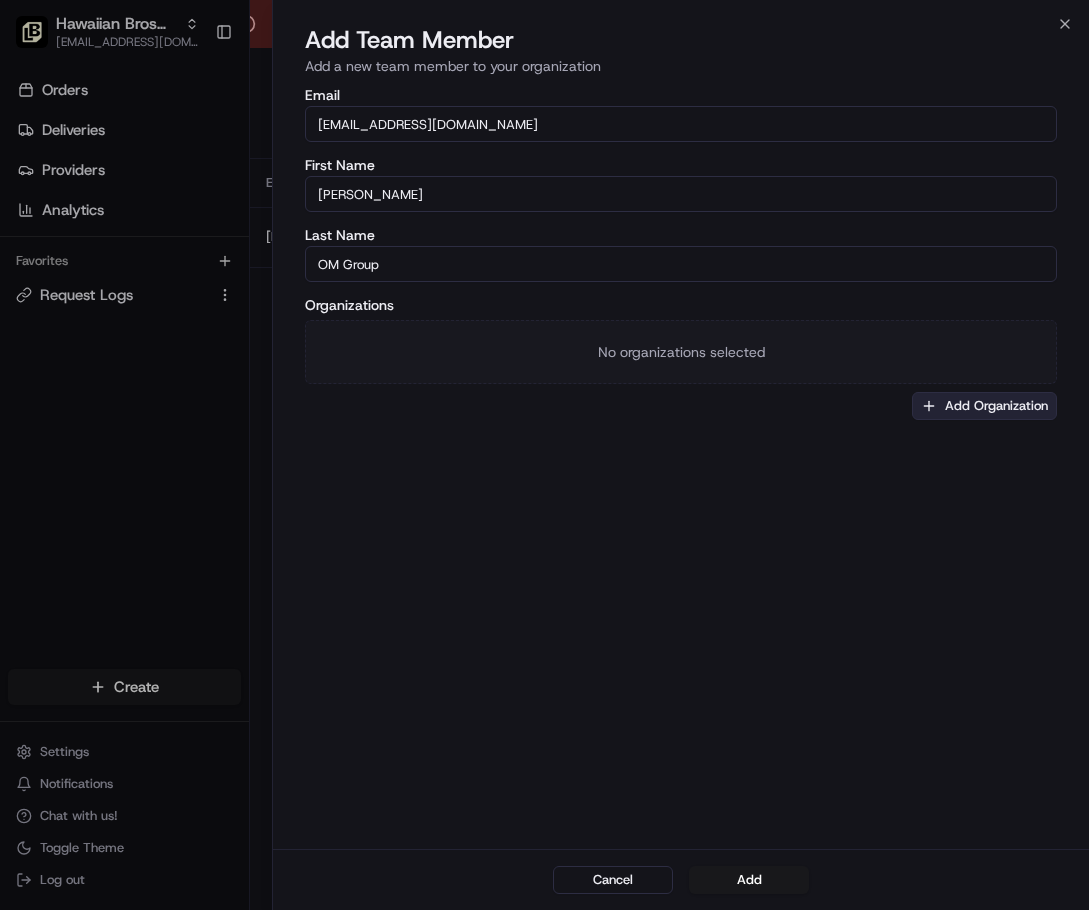 type on "OM Group" 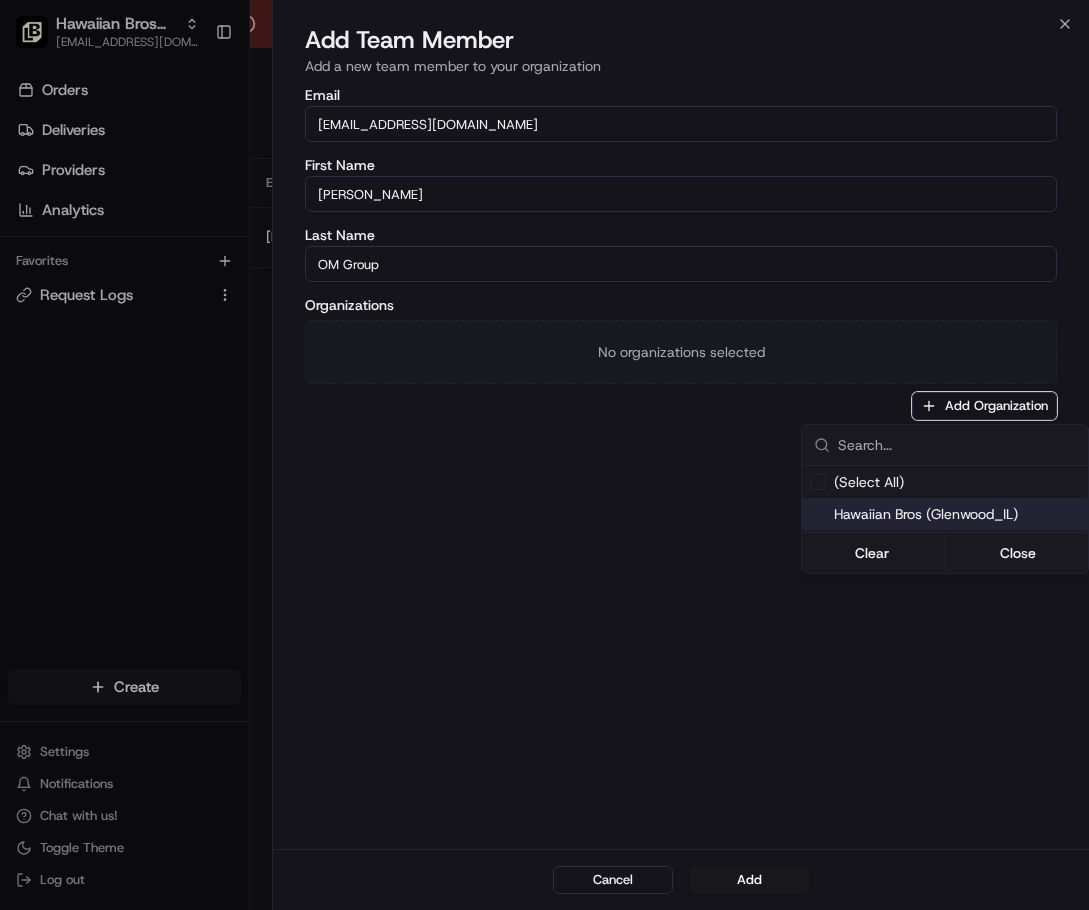 click on "Hawaiian Bros (Glenwood_IL)" at bounding box center [957, 514] 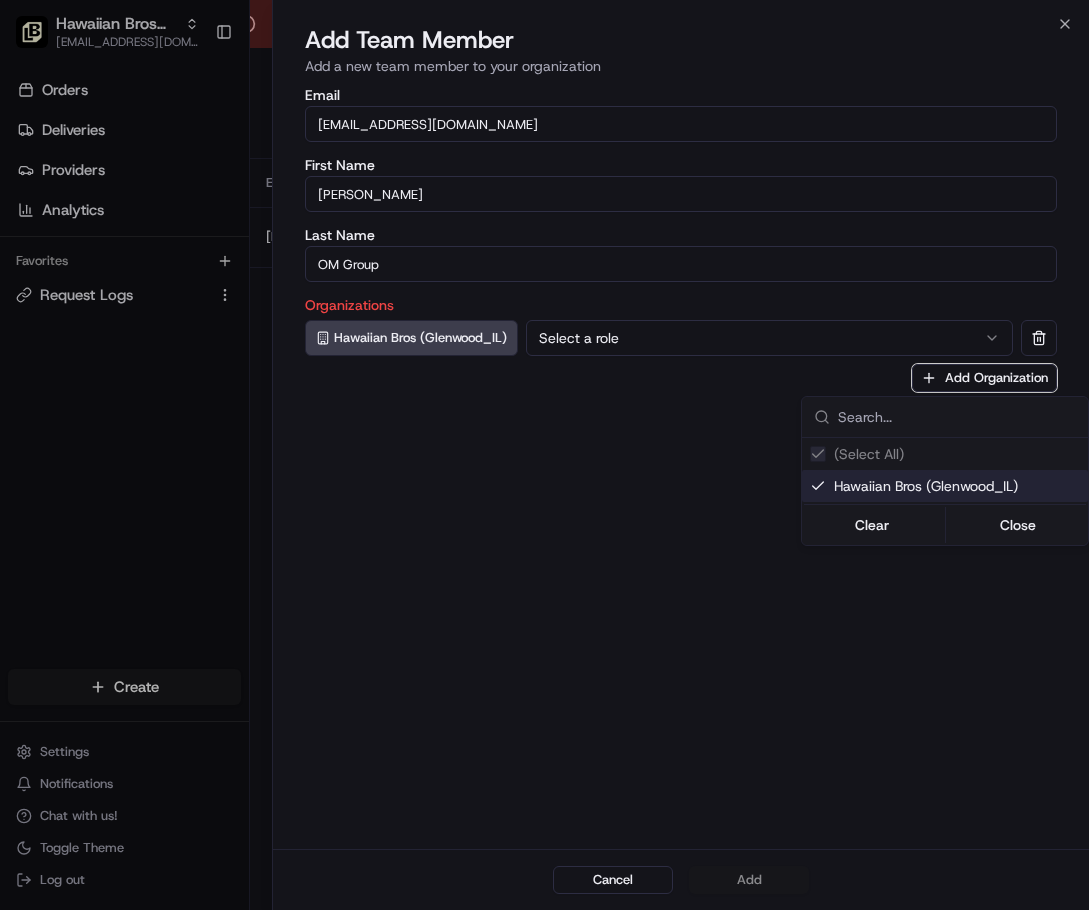 click at bounding box center (544, 455) 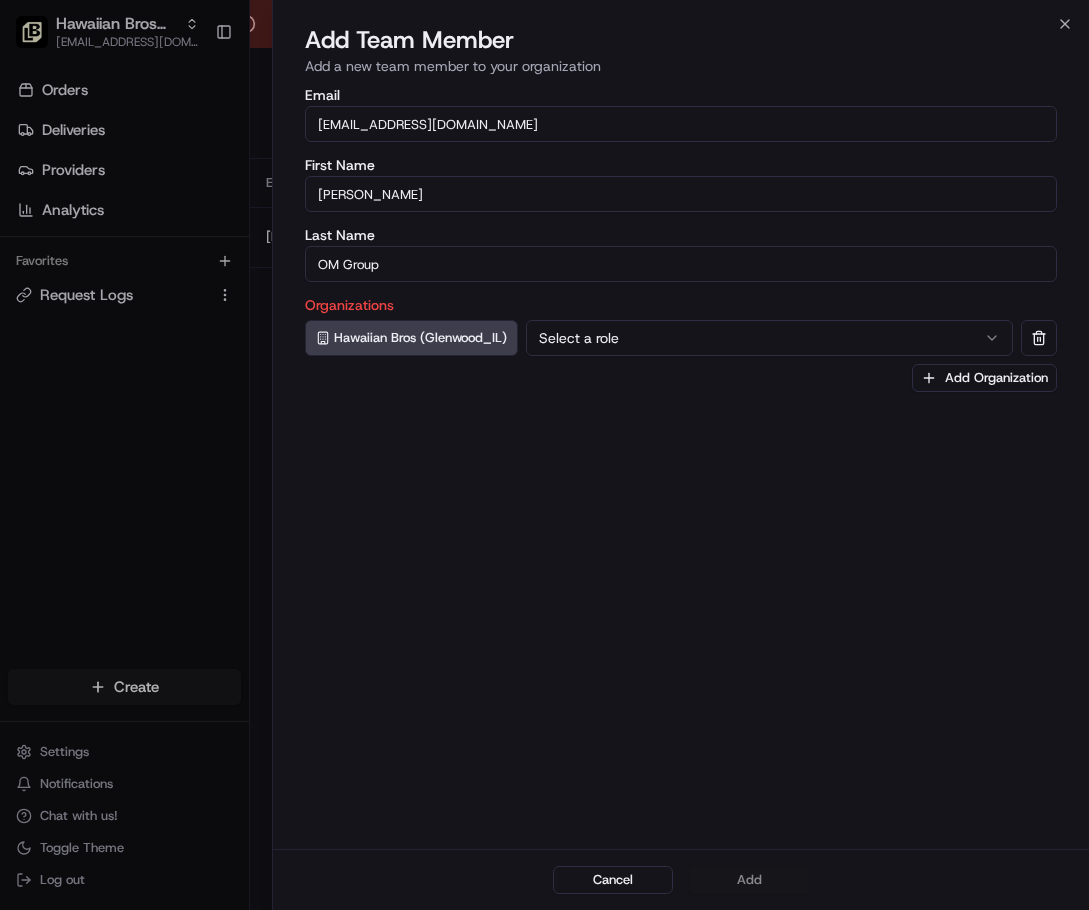 click on "Select a role" at bounding box center (769, 338) 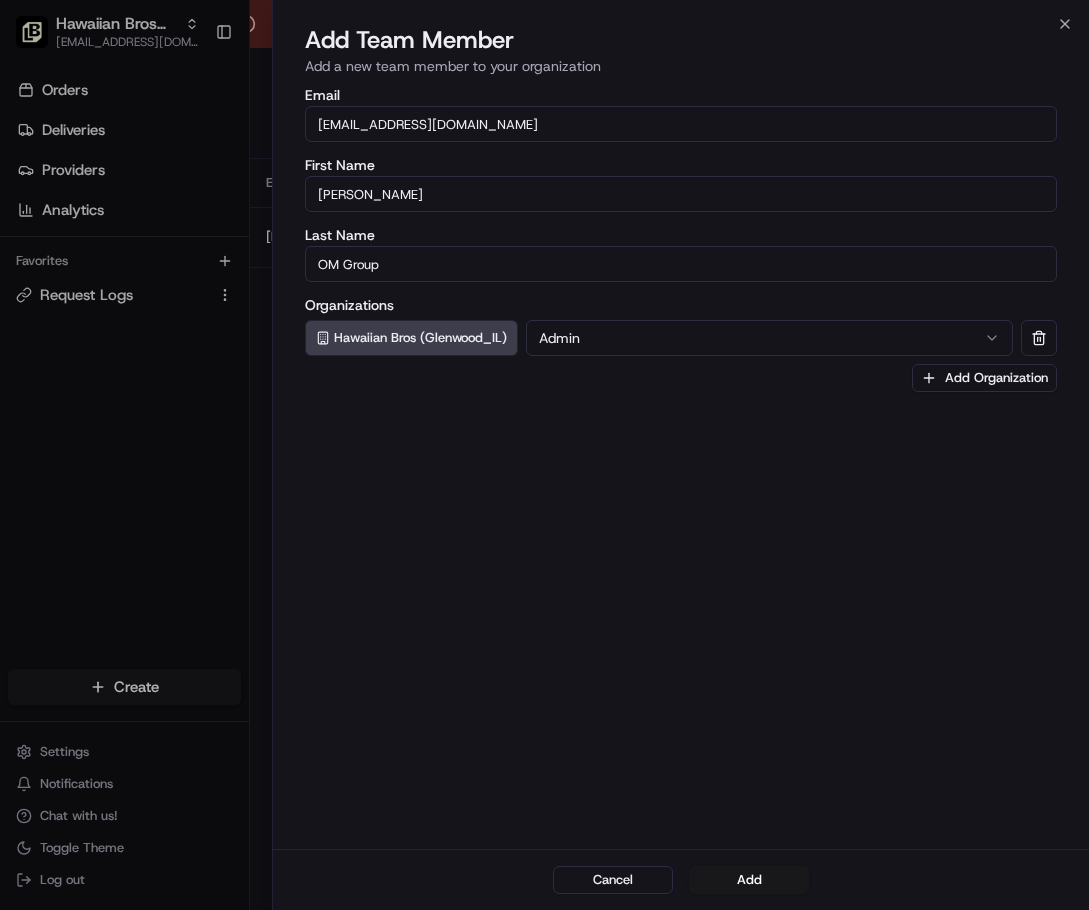 click on "Add" at bounding box center (749, 880) 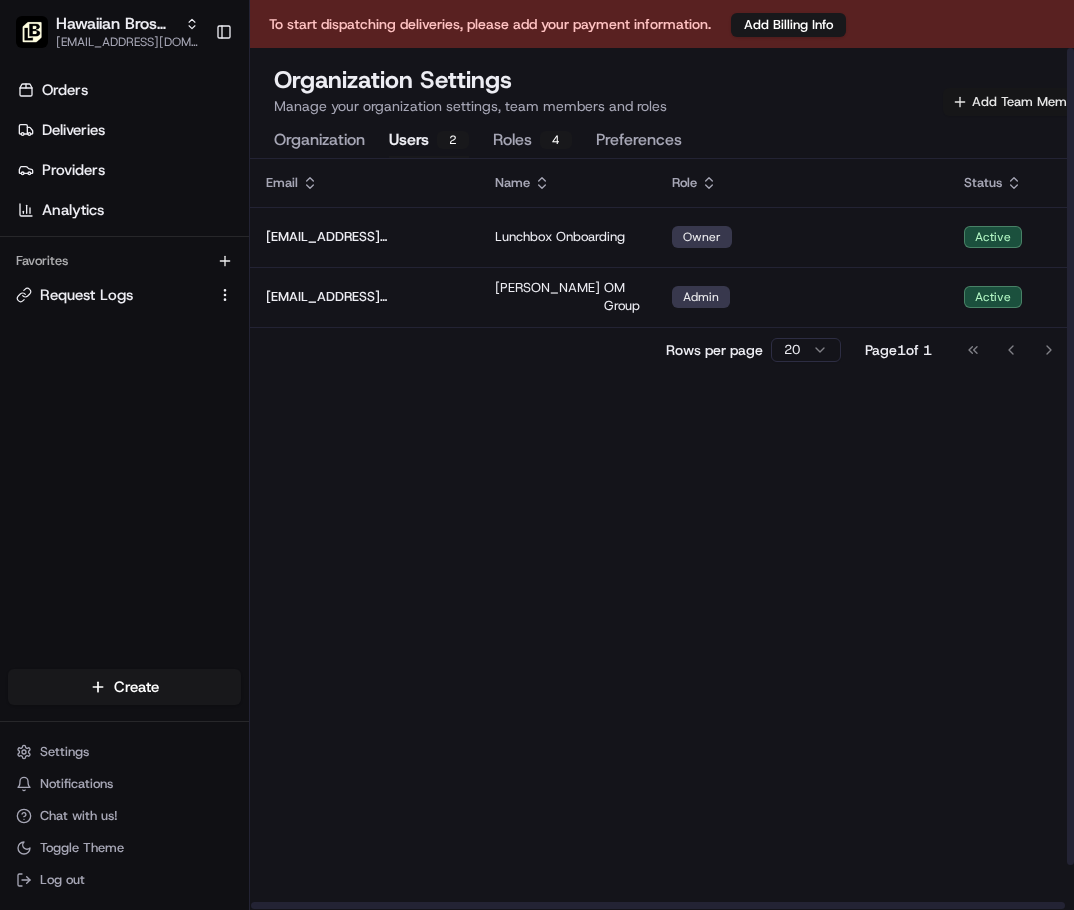 click on "Add Team Member" at bounding box center (1019, 102) 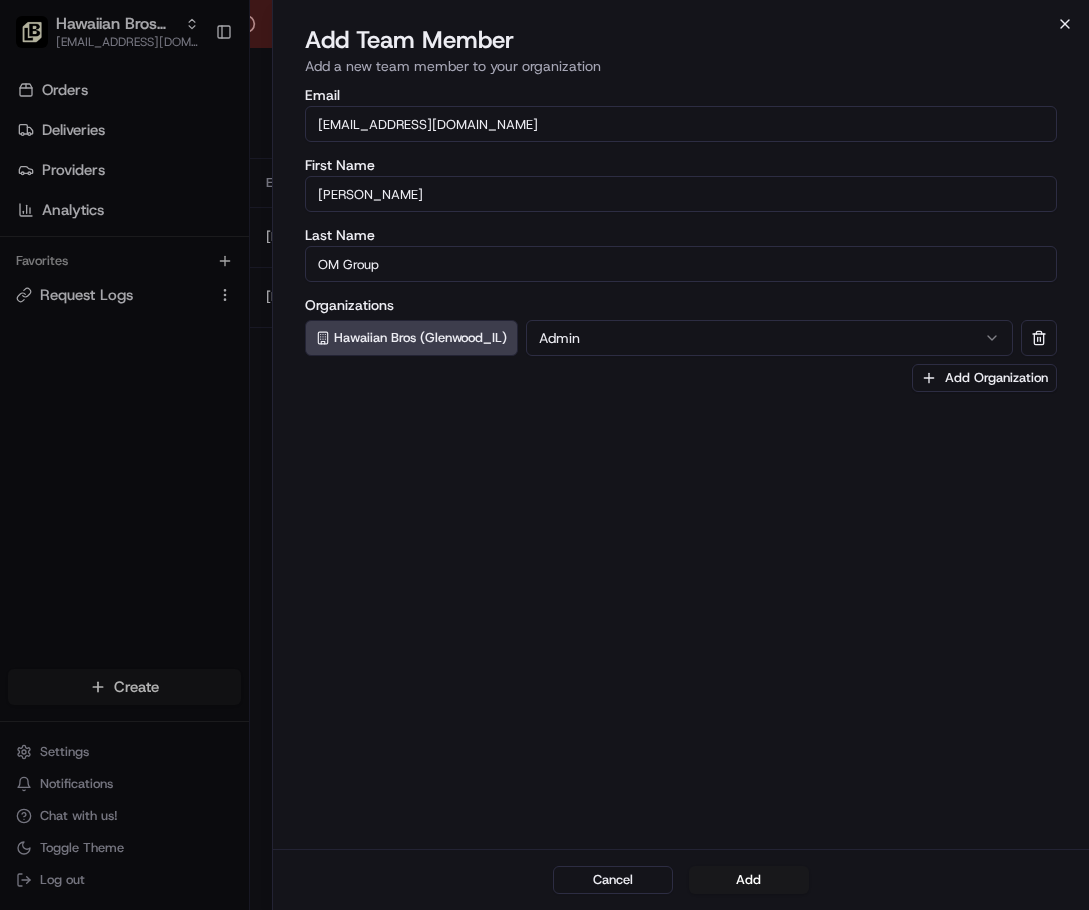 click 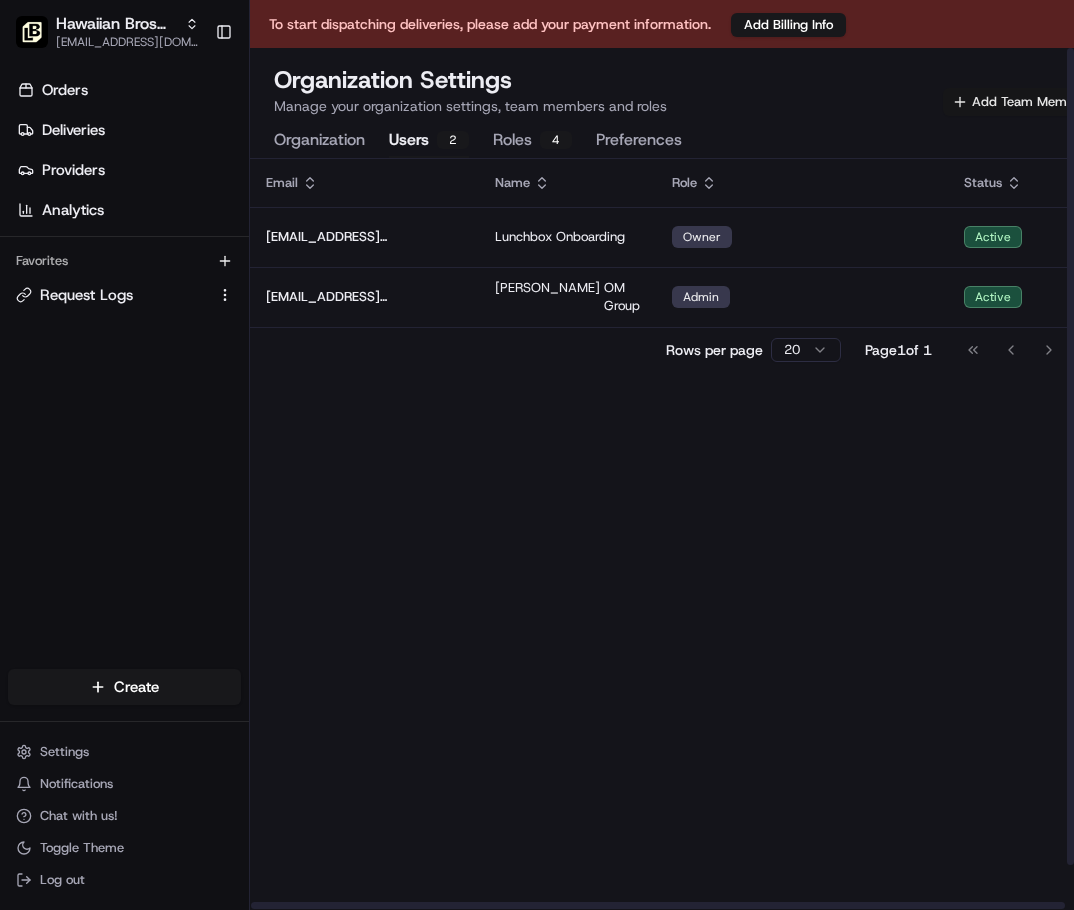 click on "Add Team Member" at bounding box center (1019, 102) 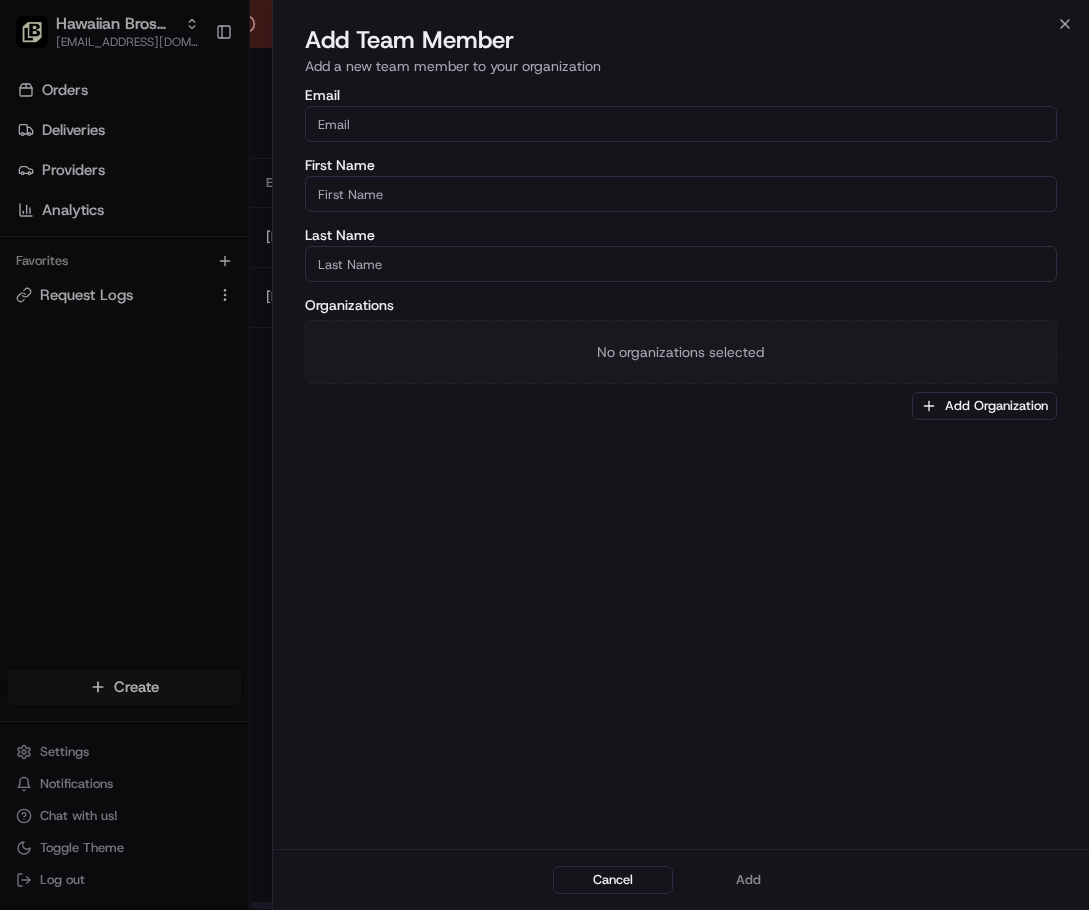 click on "Email" at bounding box center (681, 124) 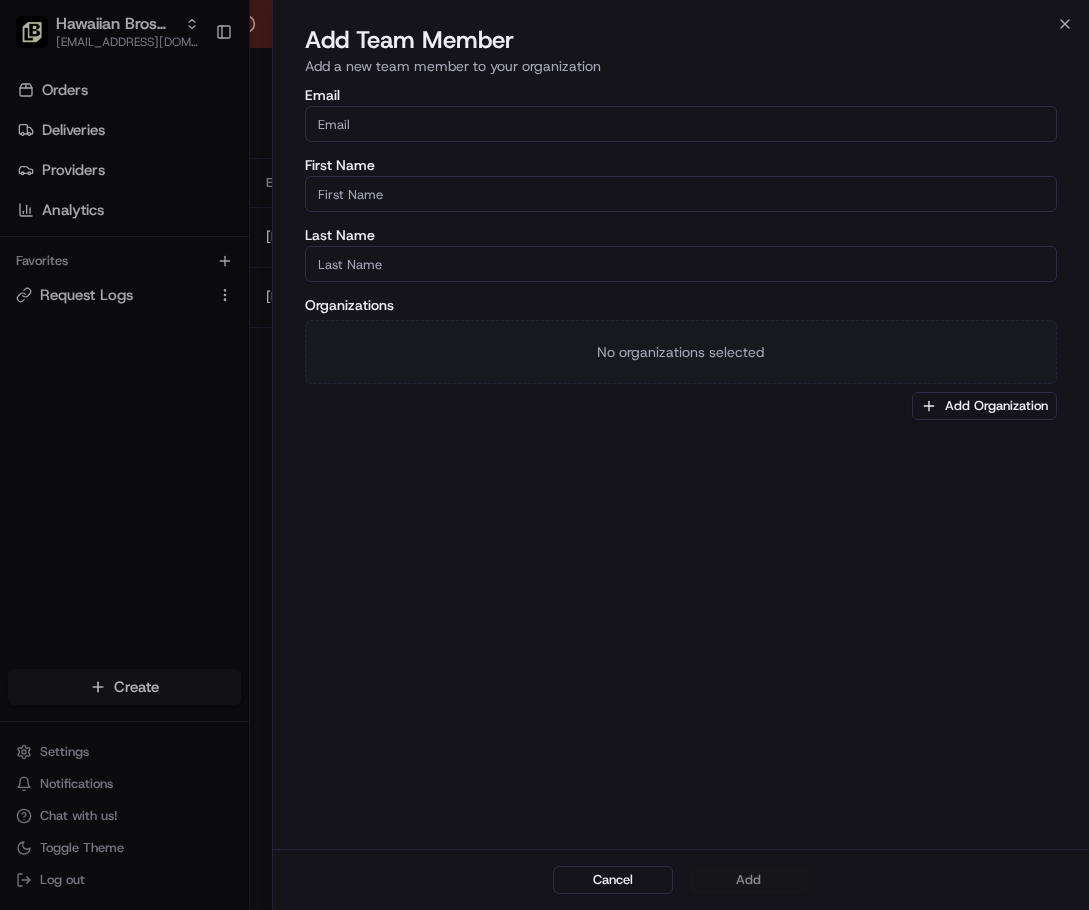 paste on "[EMAIL_ADDRESS][DOMAIN_NAME]" 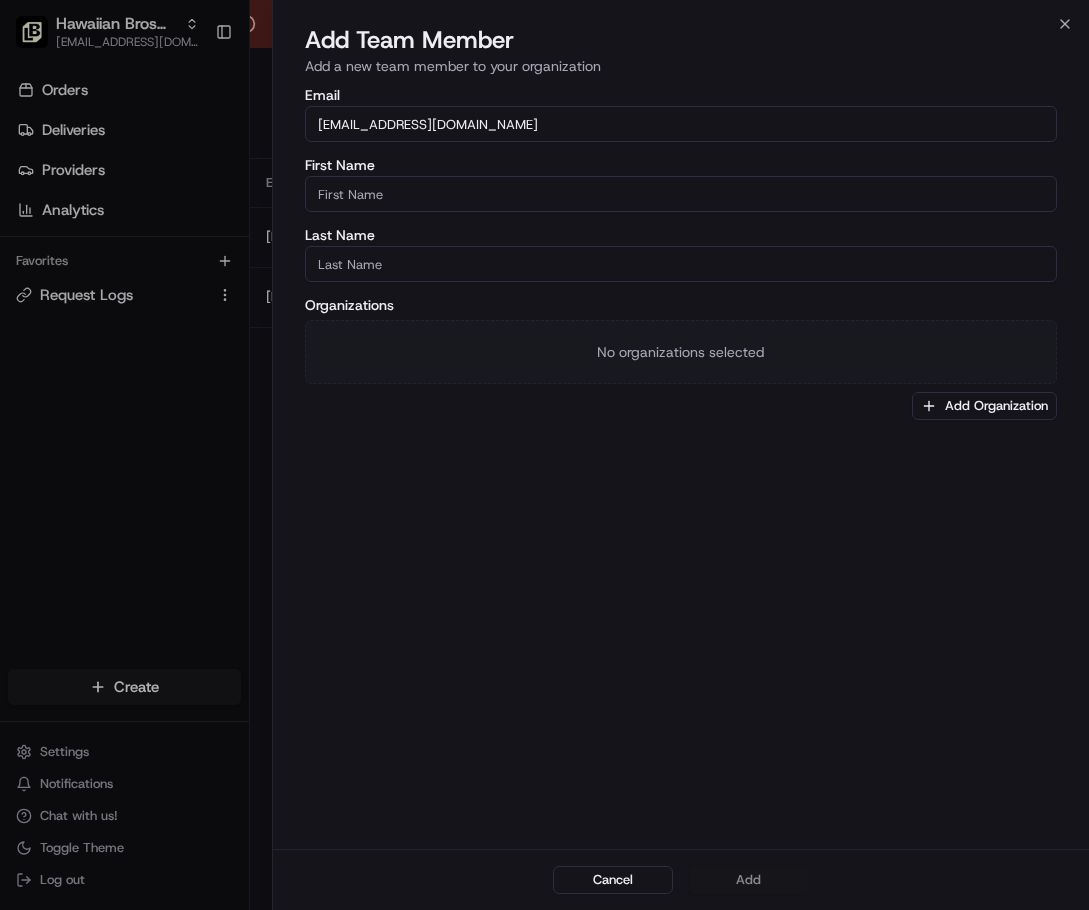type on "[EMAIL_ADDRESS][DOMAIN_NAME]" 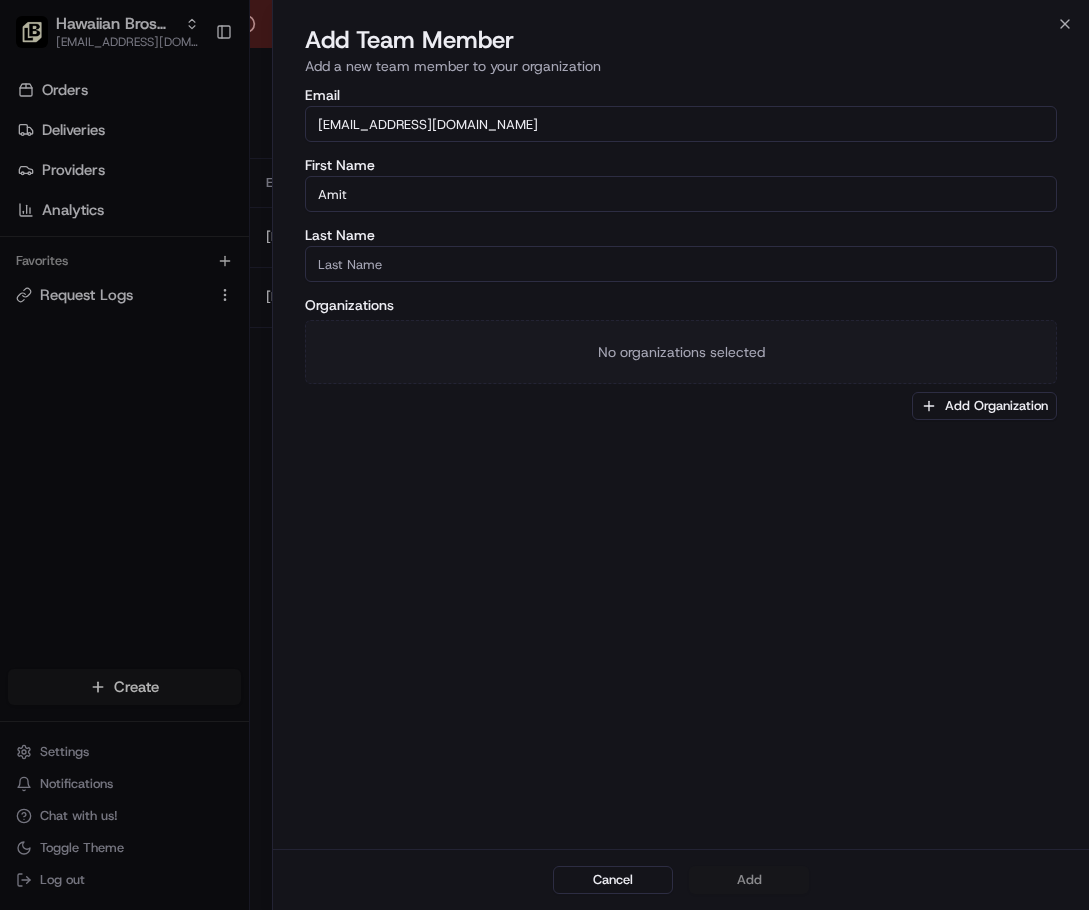 type on "Amit" 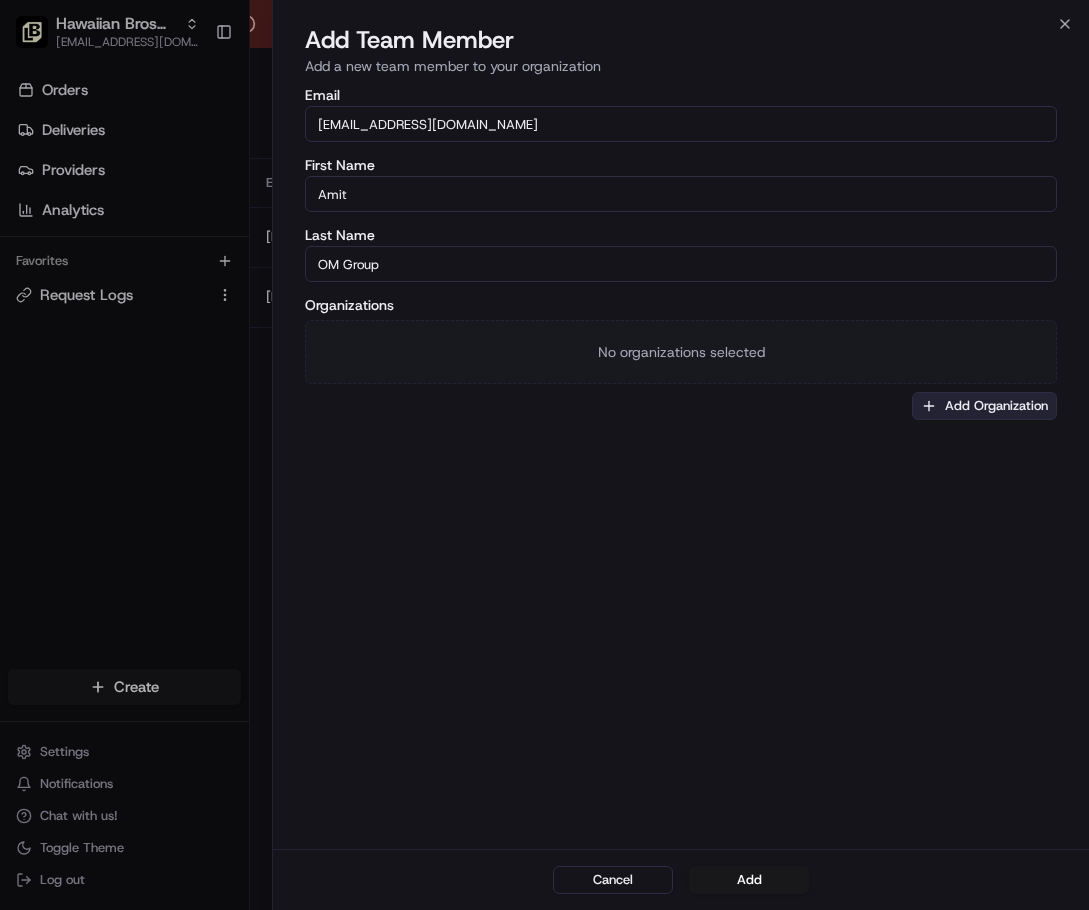 type on "OM Group" 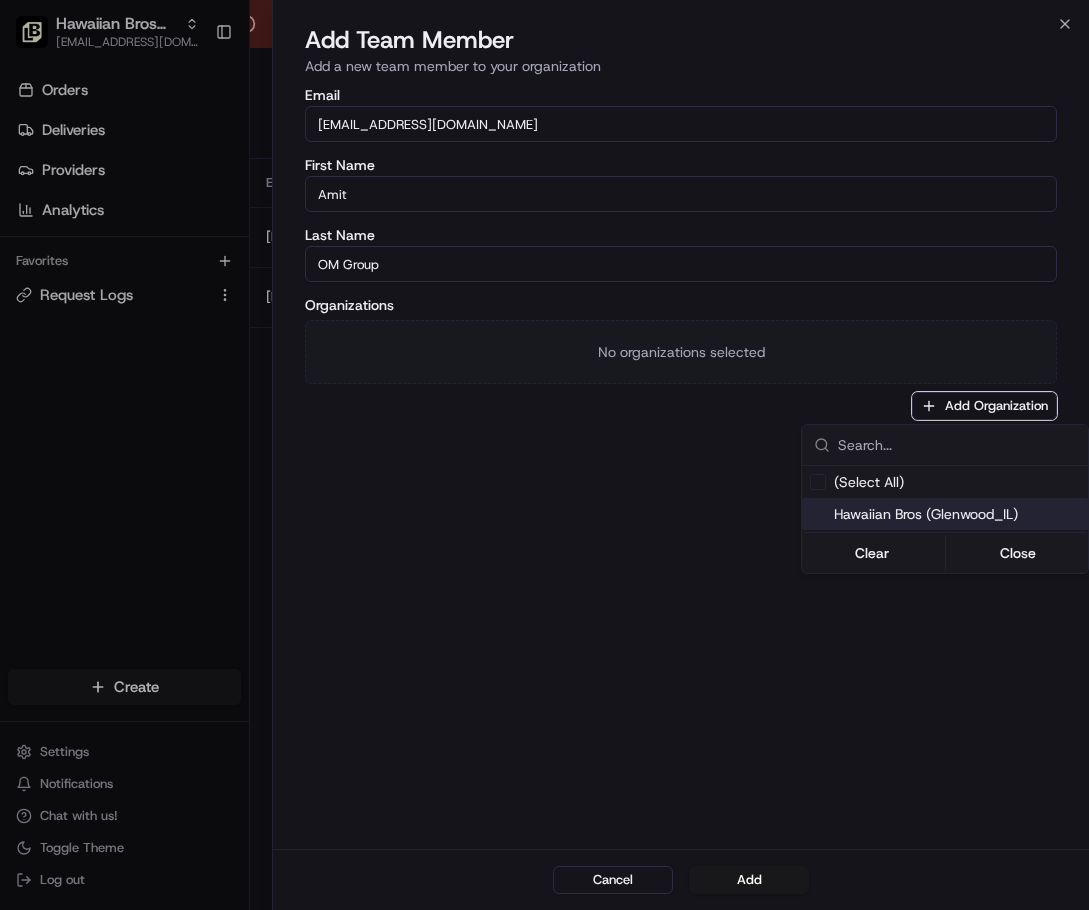 click on "Hawaiian Bros (Glenwood_IL)" at bounding box center [957, 514] 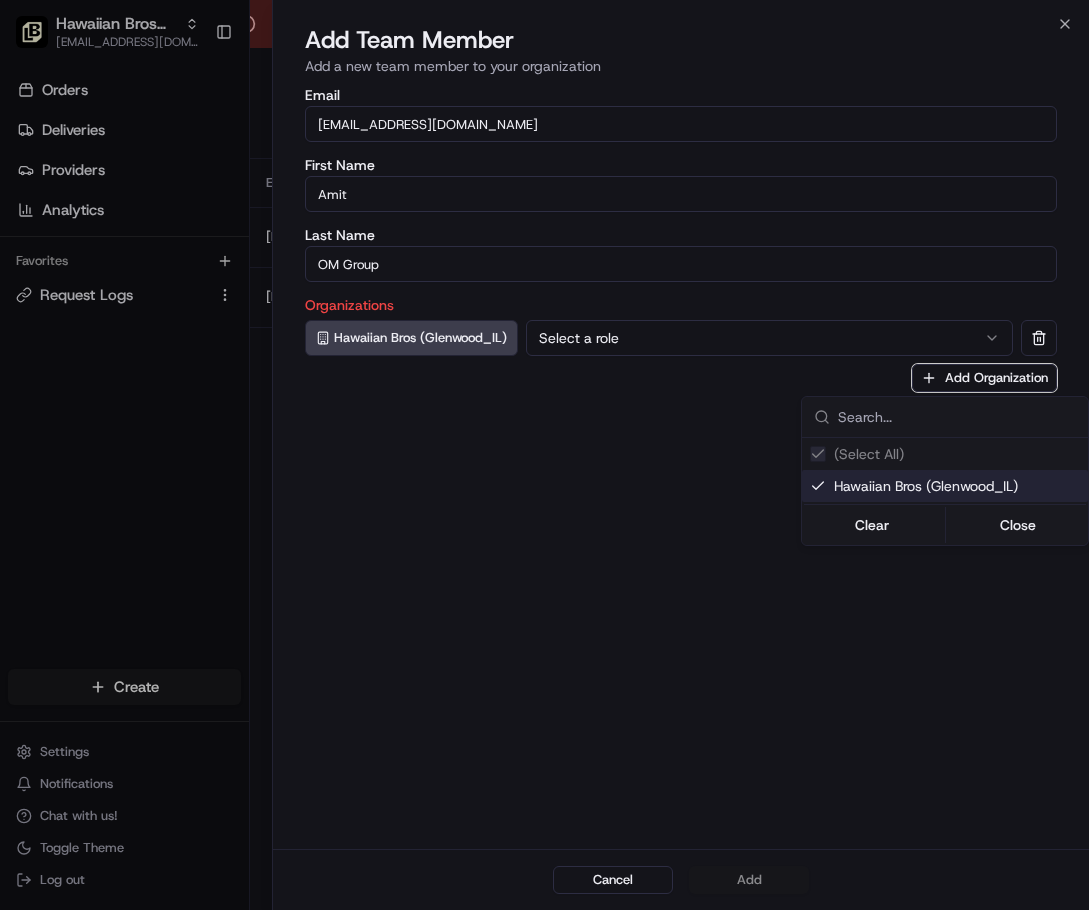 click at bounding box center (544, 455) 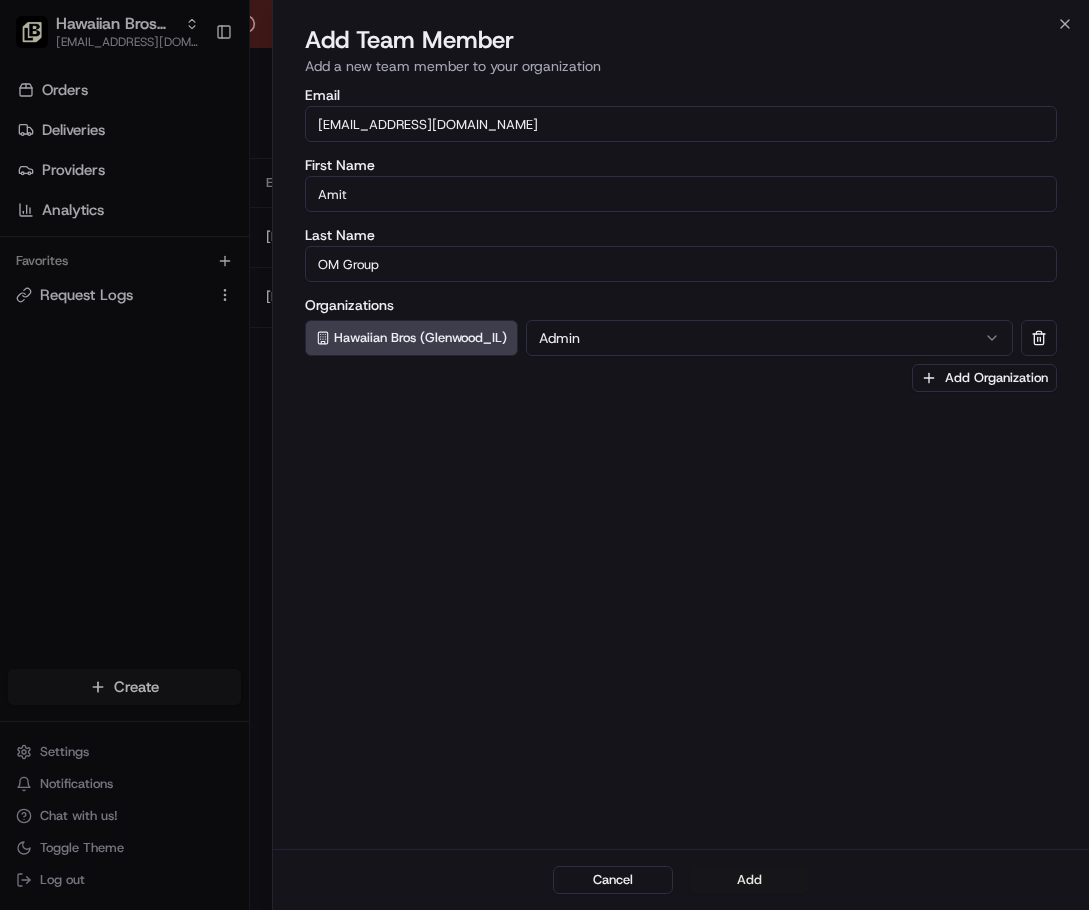 click on "Add" at bounding box center [749, 880] 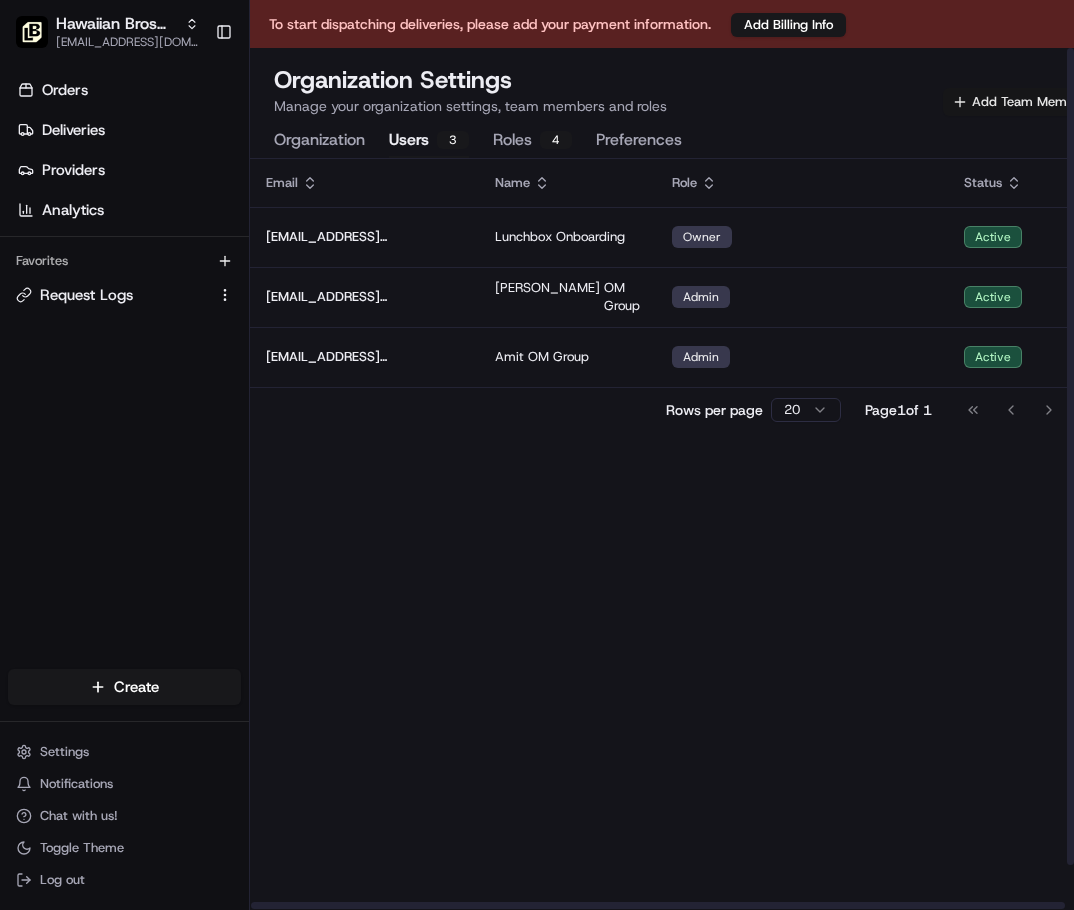 click on "Add Team Member" at bounding box center [1019, 102] 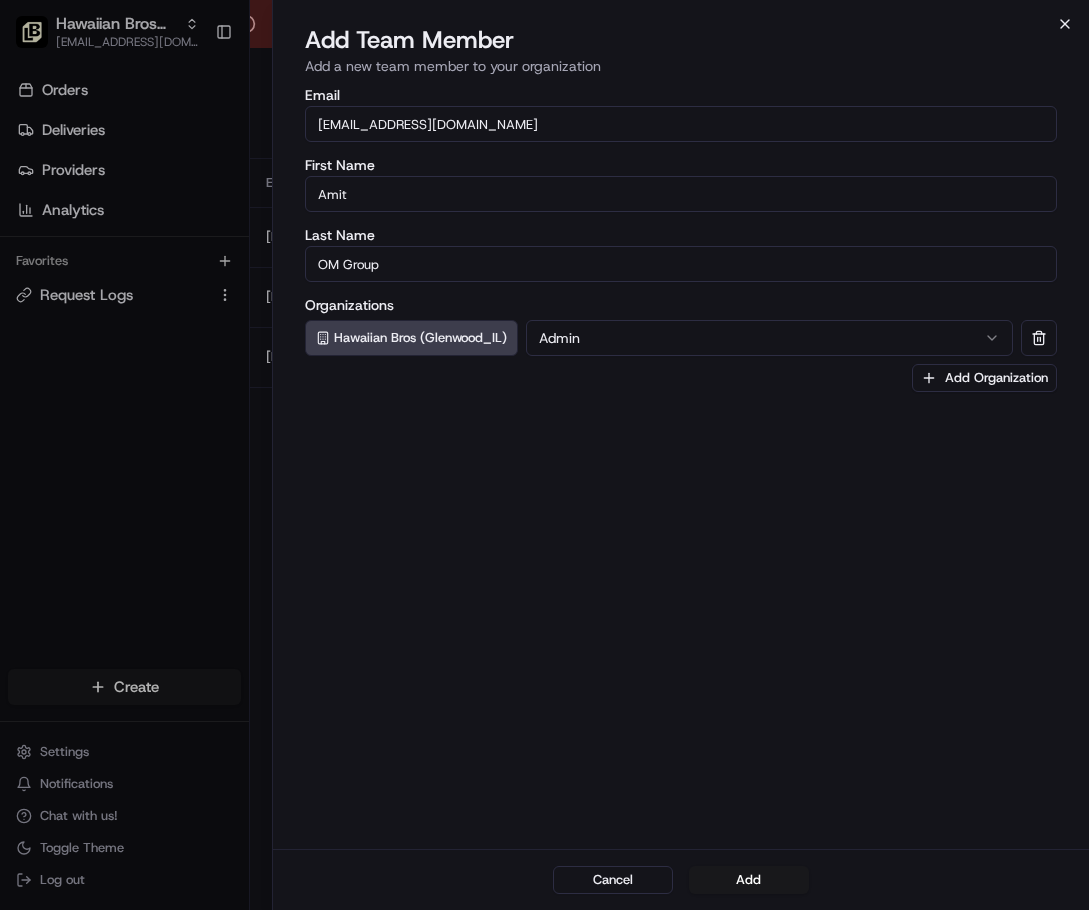 click 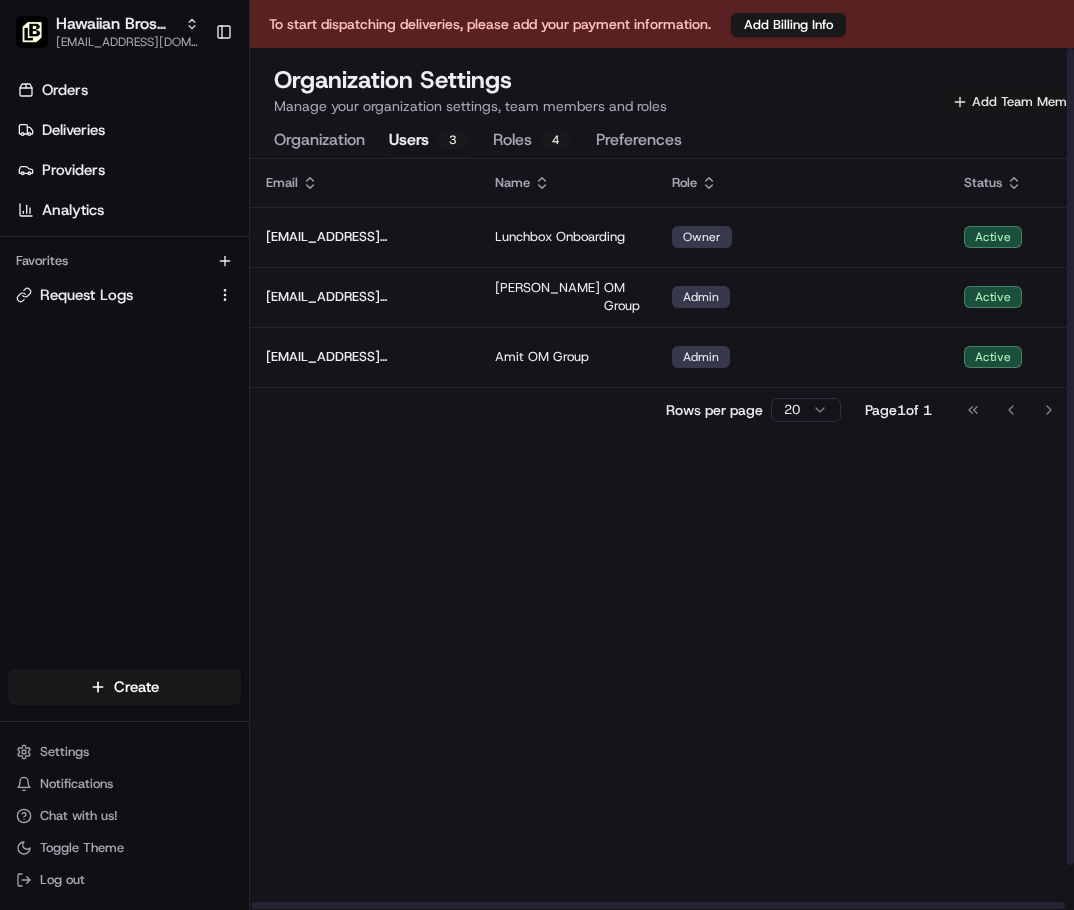 click on "Add Team Member" at bounding box center [1019, 102] 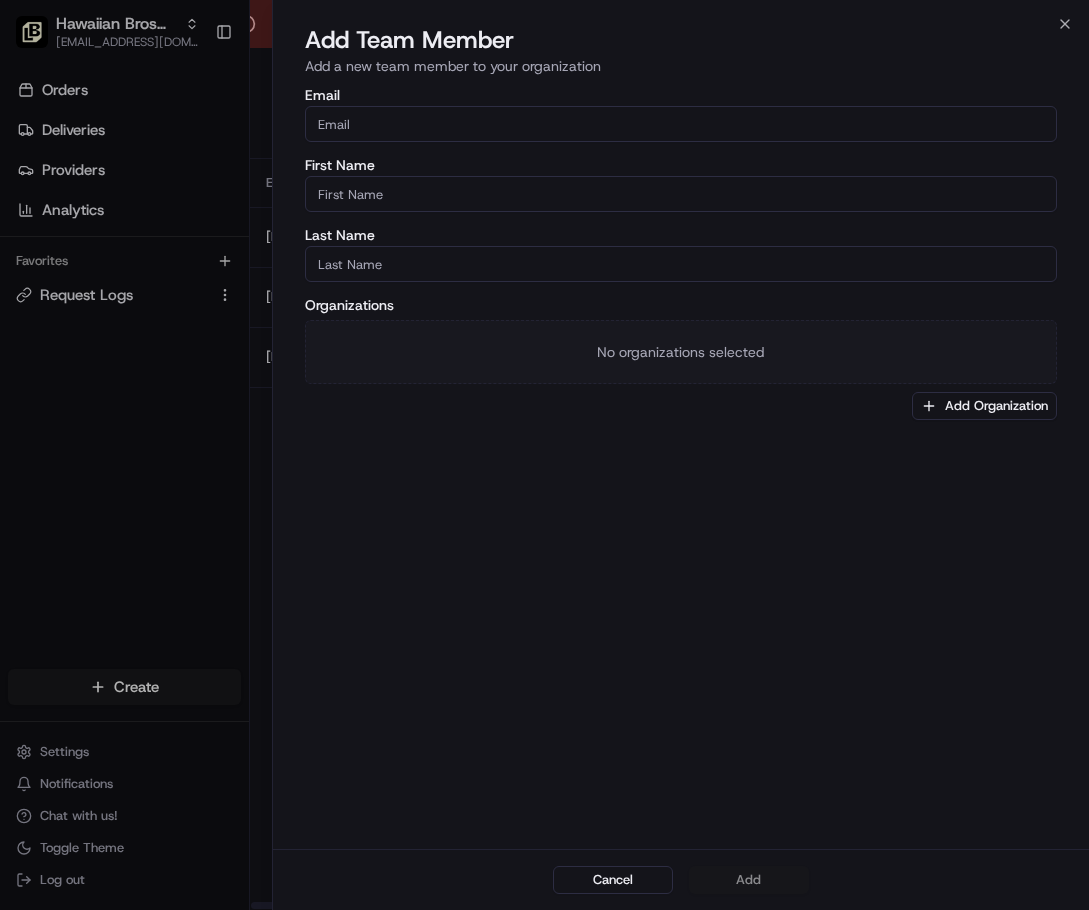 click on "Email" at bounding box center (681, 124) 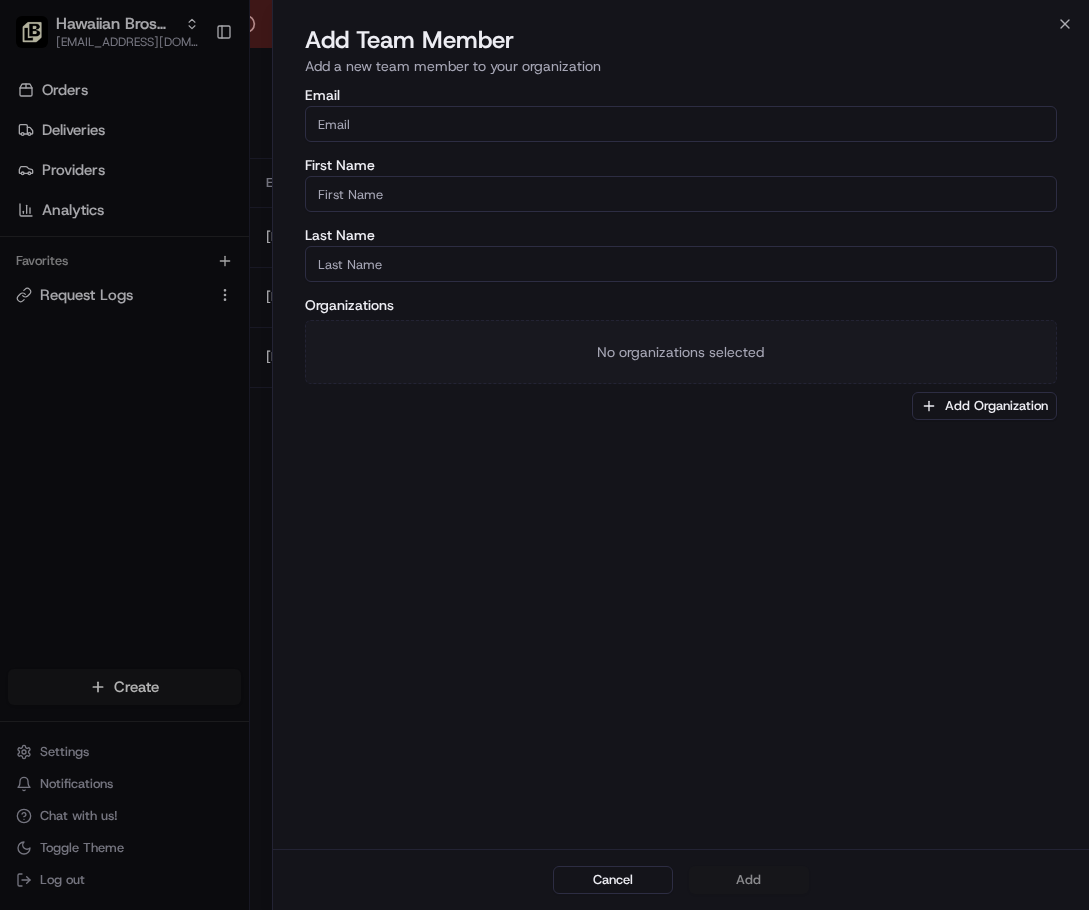 paste on "[PERSON_NAME][EMAIL_ADDRESS][PERSON_NAME][DOMAIN_NAME]" 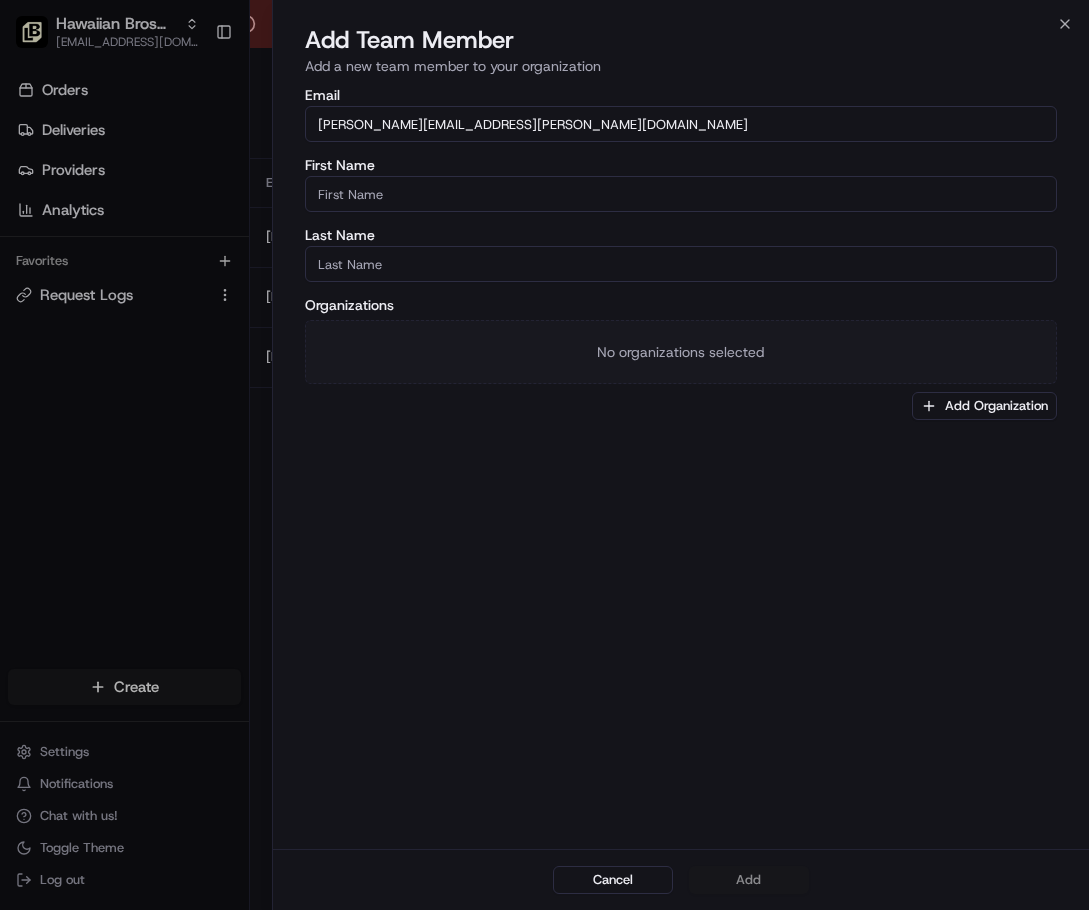 type on "[PERSON_NAME][EMAIL_ADDRESS][PERSON_NAME][DOMAIN_NAME]" 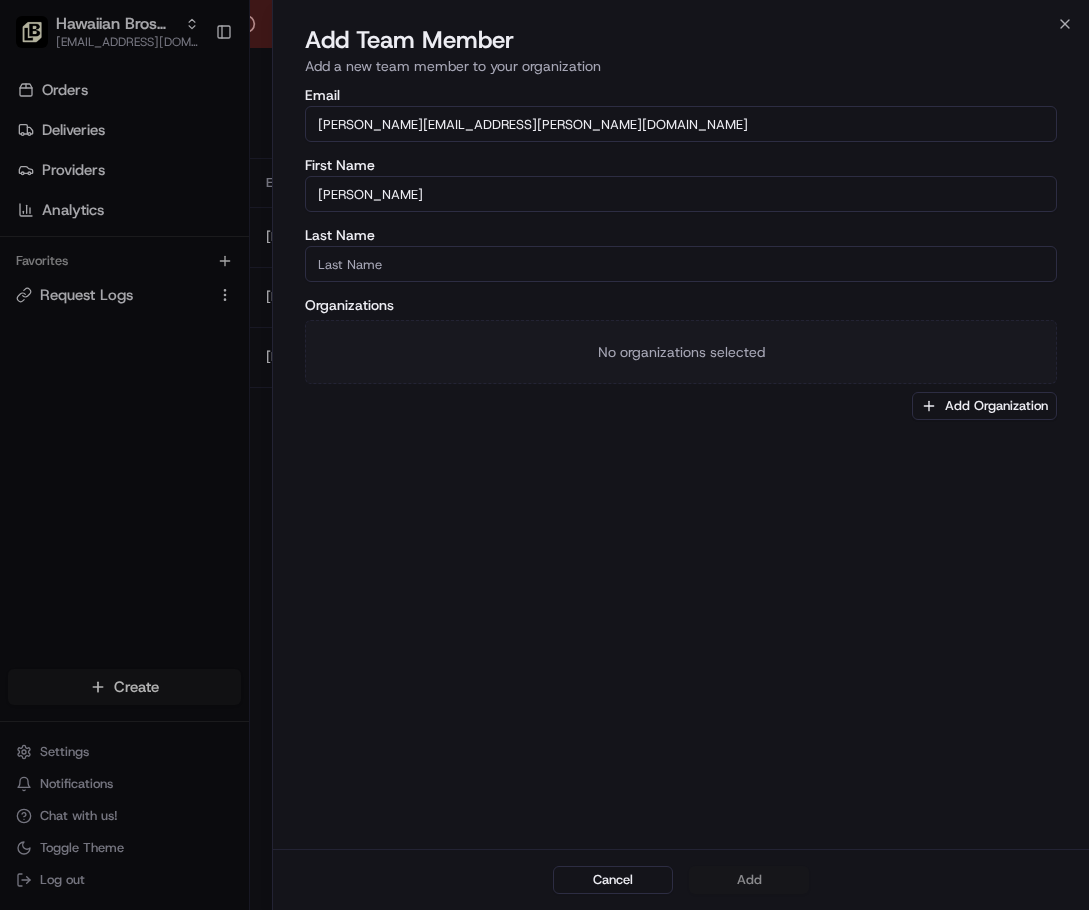type on "[PERSON_NAME]" 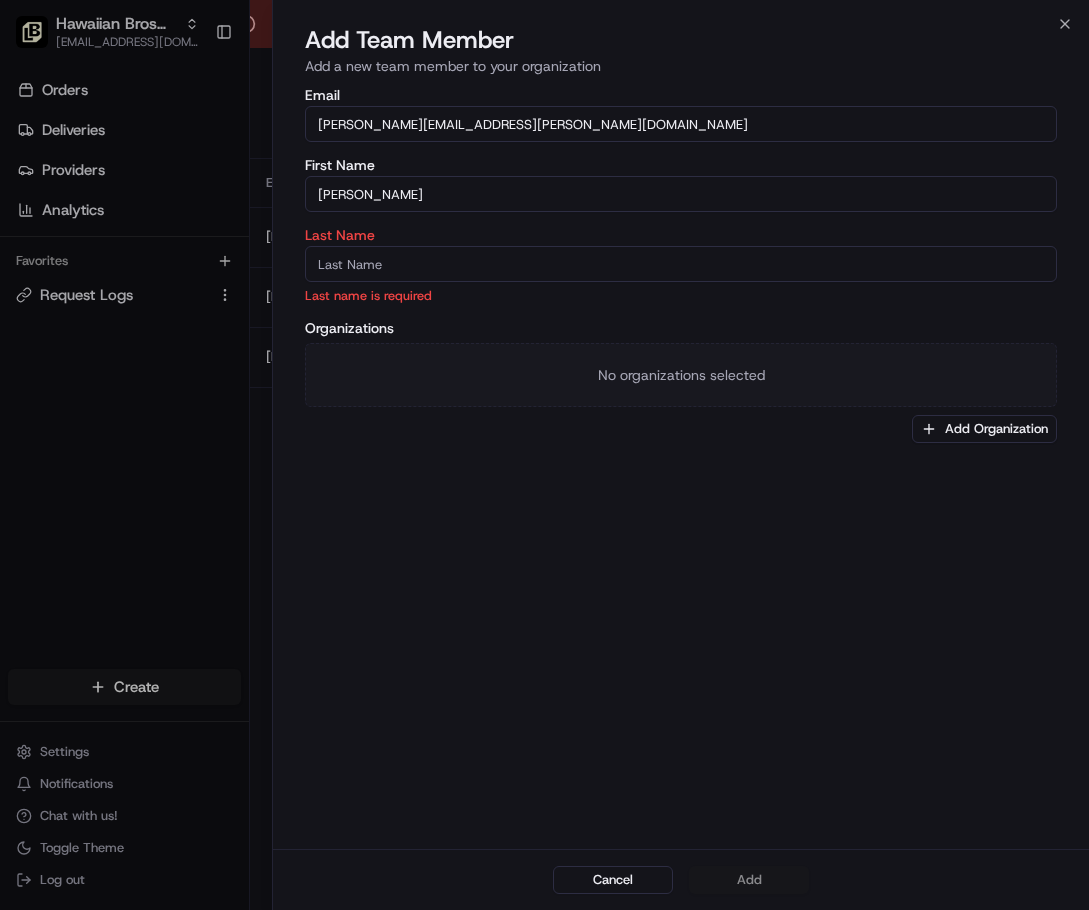 click on "Last Name" at bounding box center [681, 264] 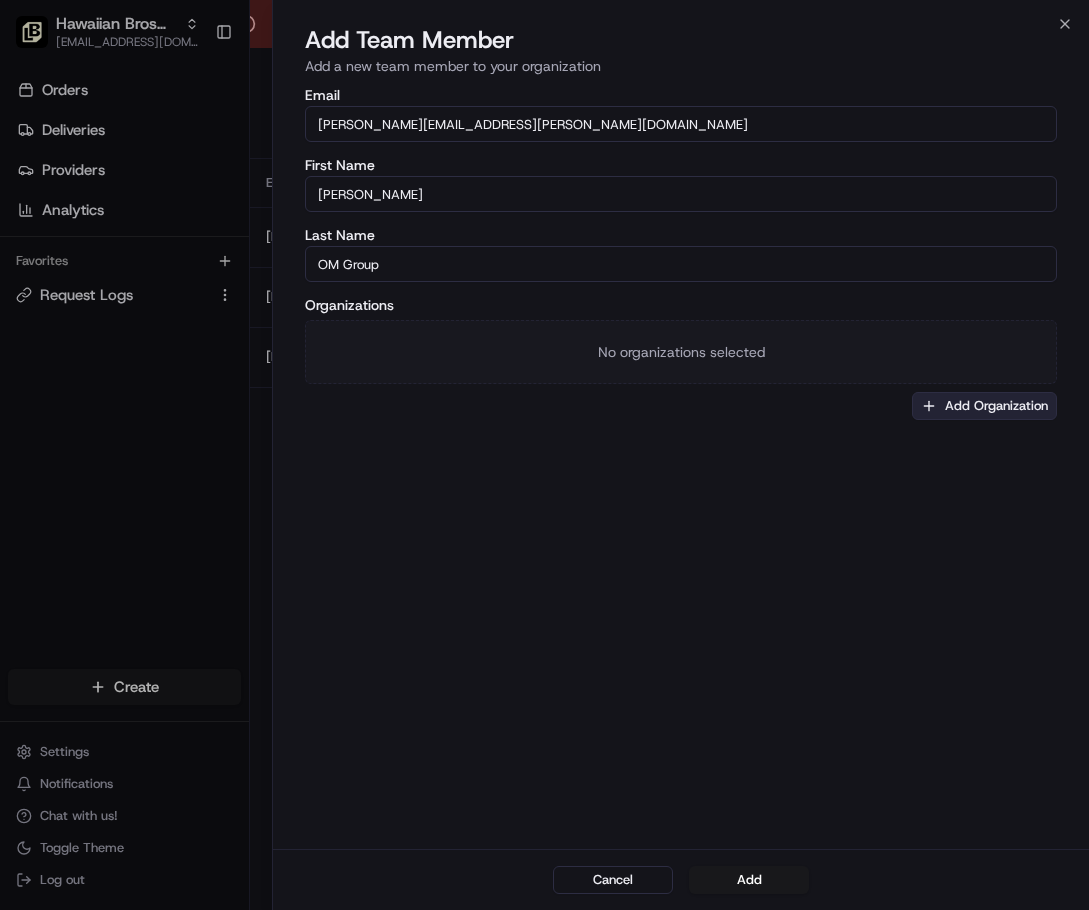 type on "OM Group" 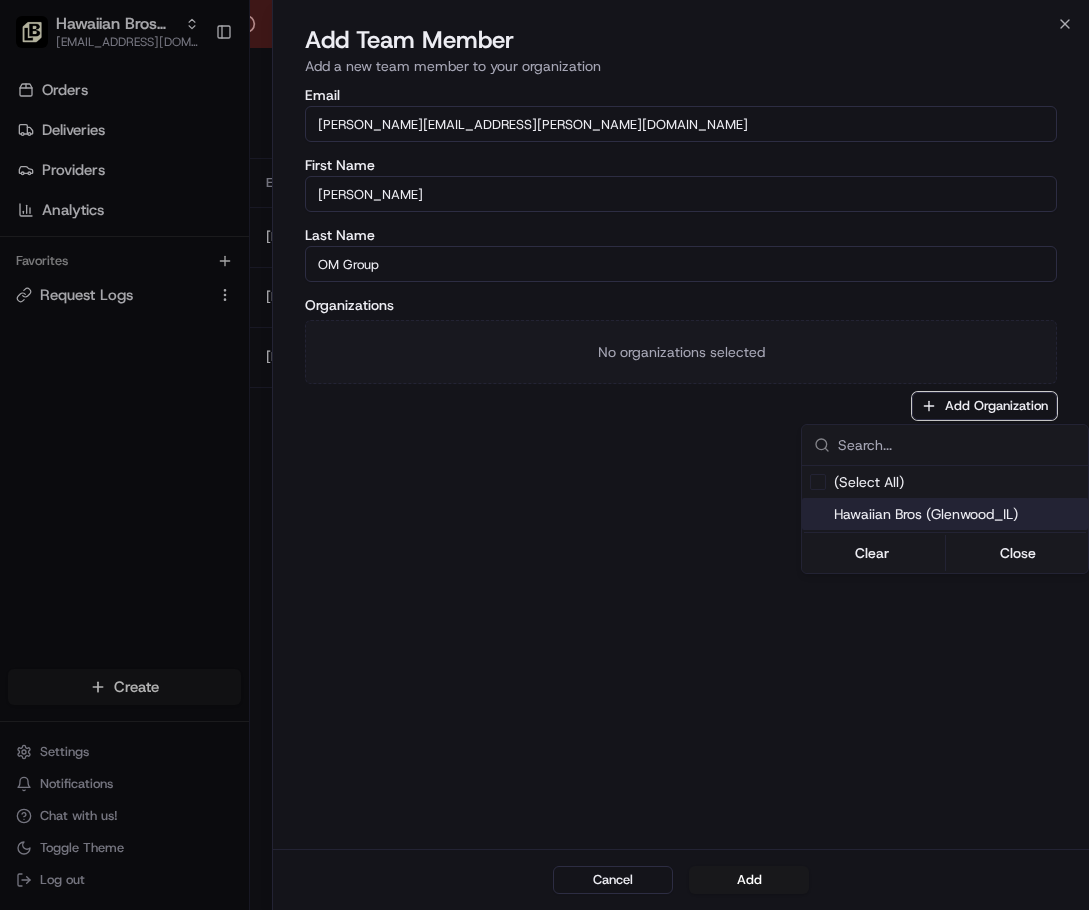 click on "Hawaiian Bros (Glenwood_IL)" at bounding box center [957, 514] 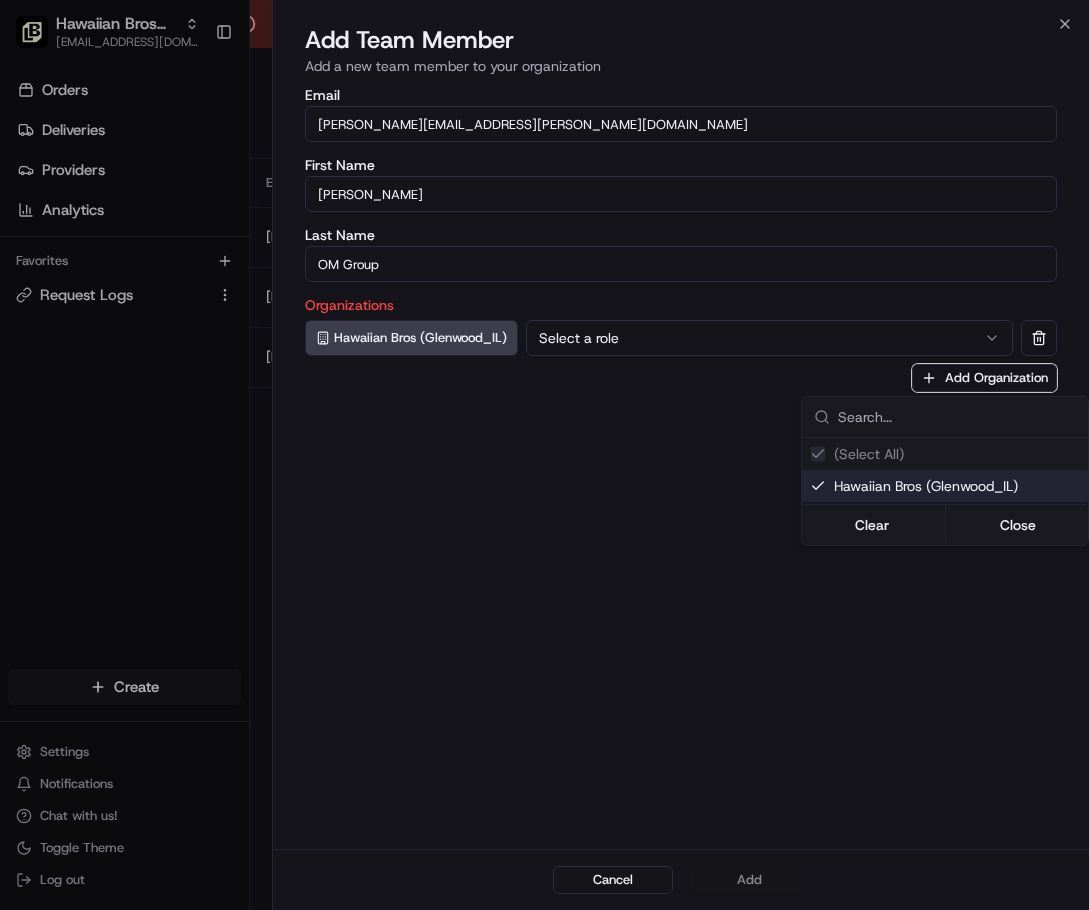 click at bounding box center [544, 455] 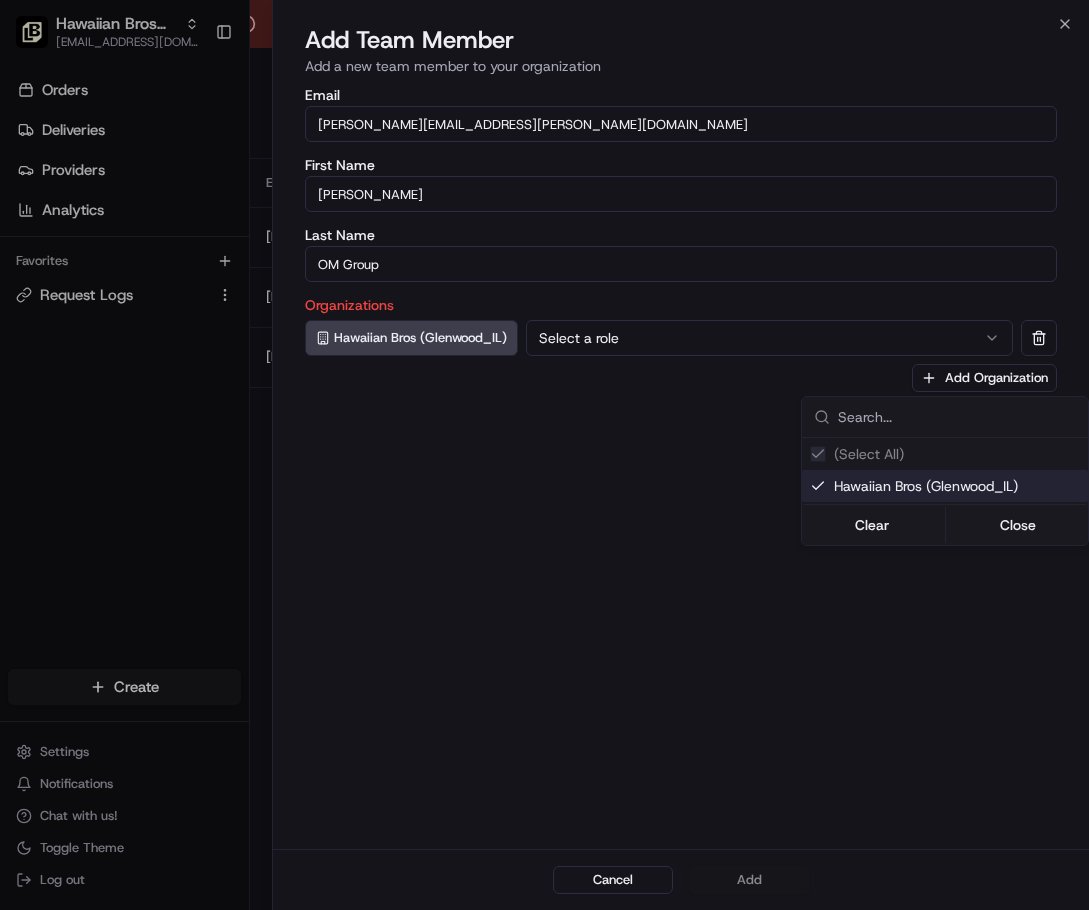 click on "Select a role" at bounding box center (769, 338) 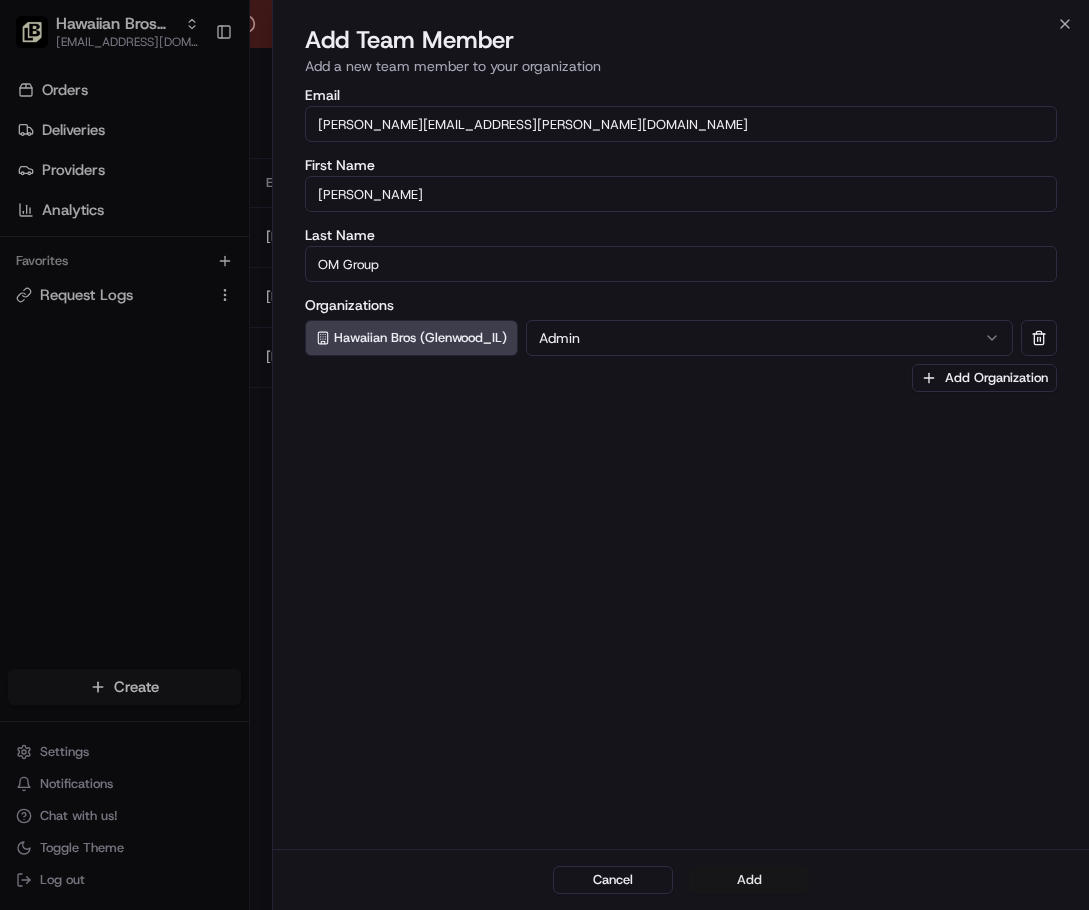 click on "Add" at bounding box center (749, 880) 